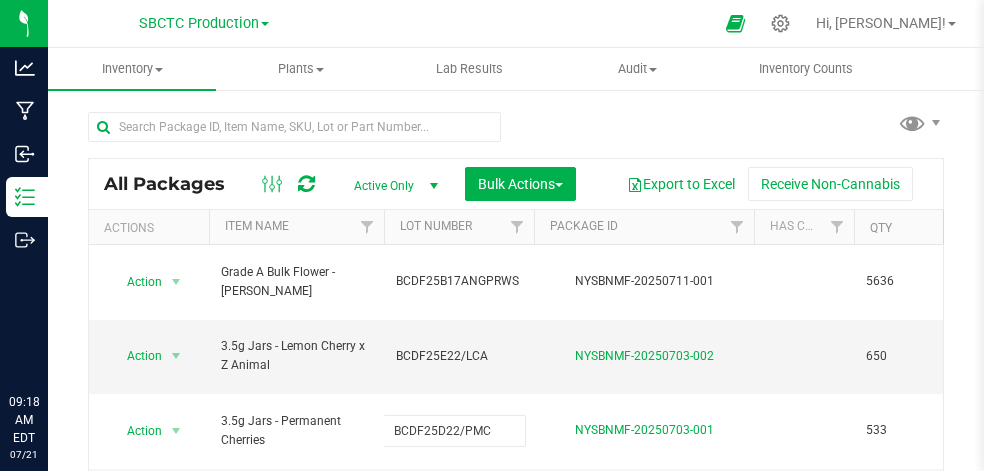 scroll, scrollTop: 0, scrollLeft: 0, axis: both 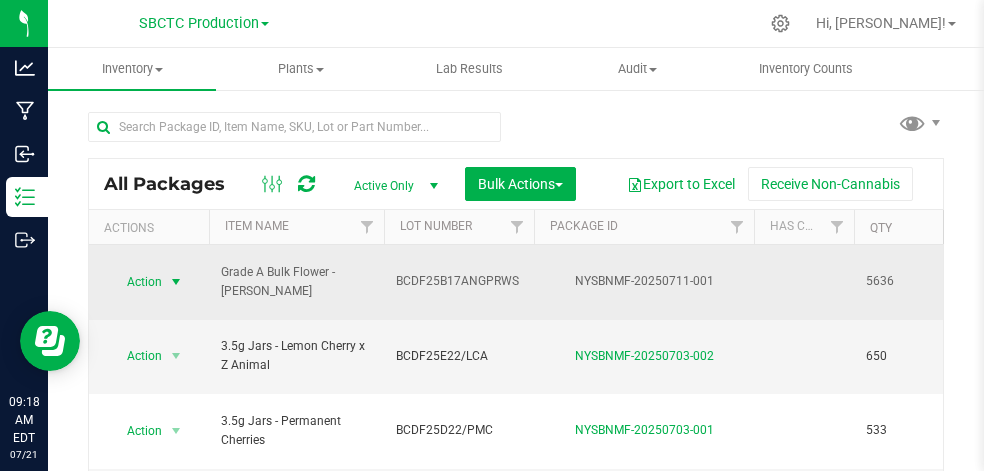 click at bounding box center (176, 282) 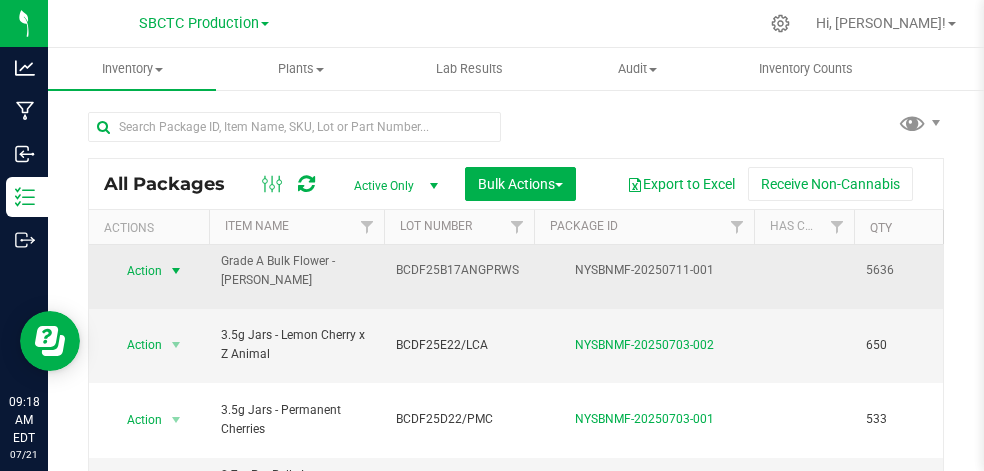 scroll, scrollTop: 17, scrollLeft: 4, axis: both 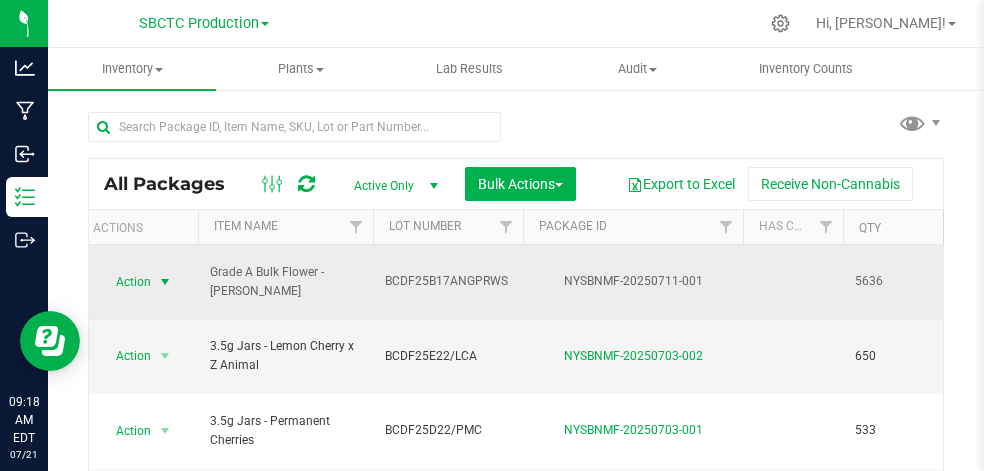 click on "Grade A Bulk Flower - [PERSON_NAME]" at bounding box center (285, 282) 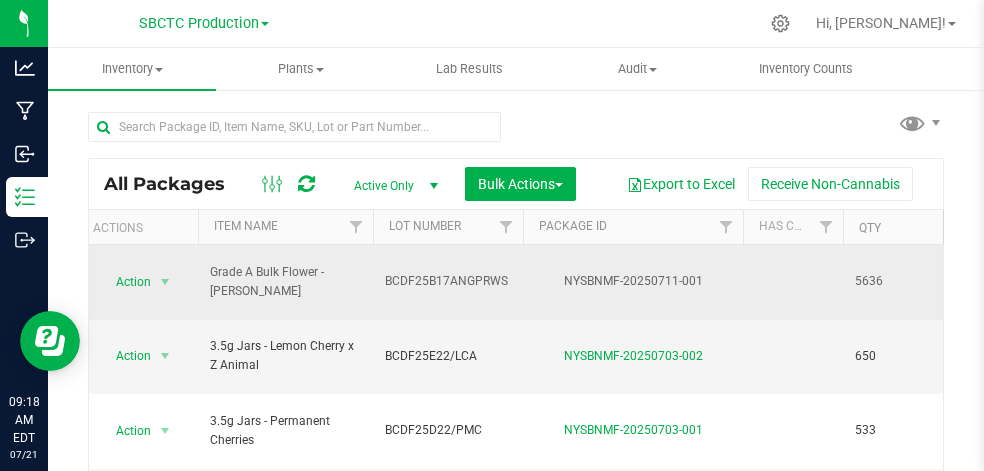 scroll, scrollTop: 0, scrollLeft: 42, axis: horizontal 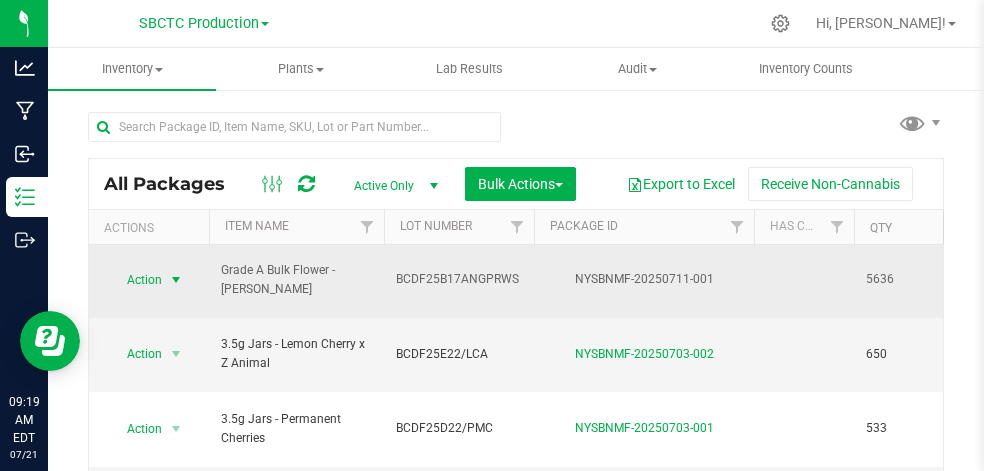 click at bounding box center (176, 280) 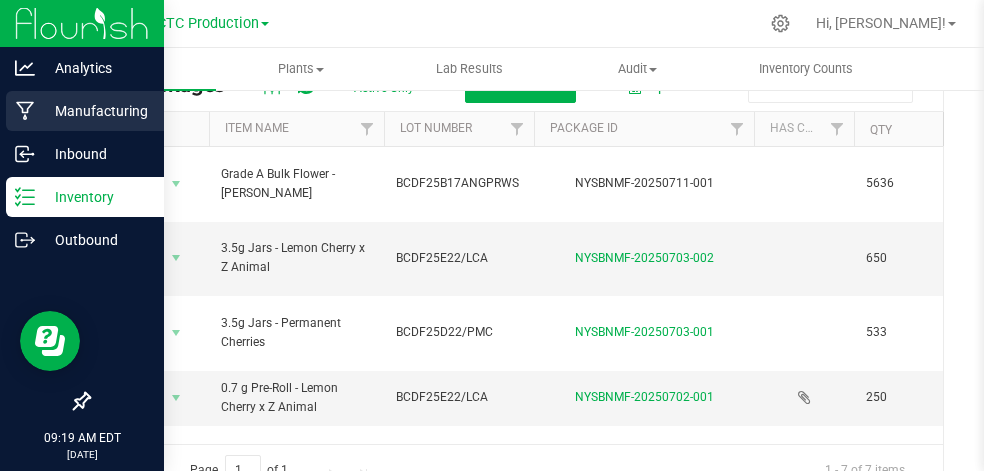 click on "Manufacturing" at bounding box center [95, 111] 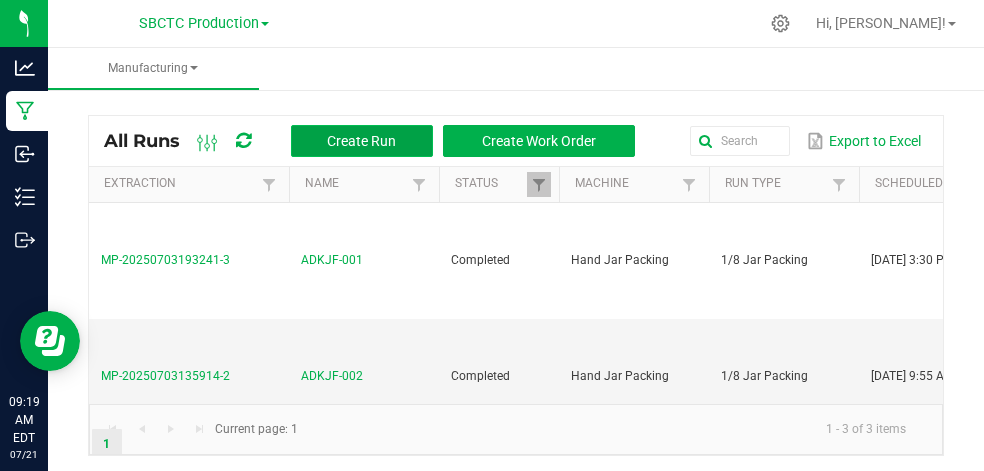 click on "Create Run" at bounding box center [361, 141] 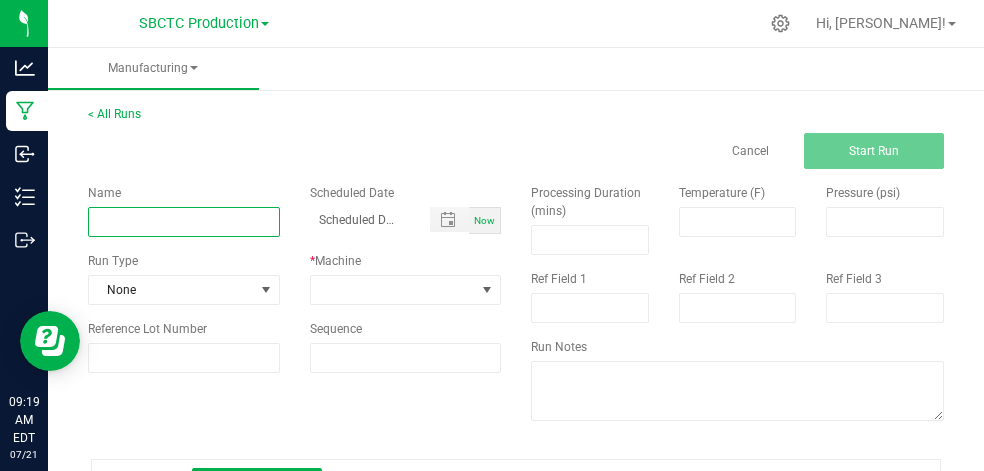 click at bounding box center (184, 222) 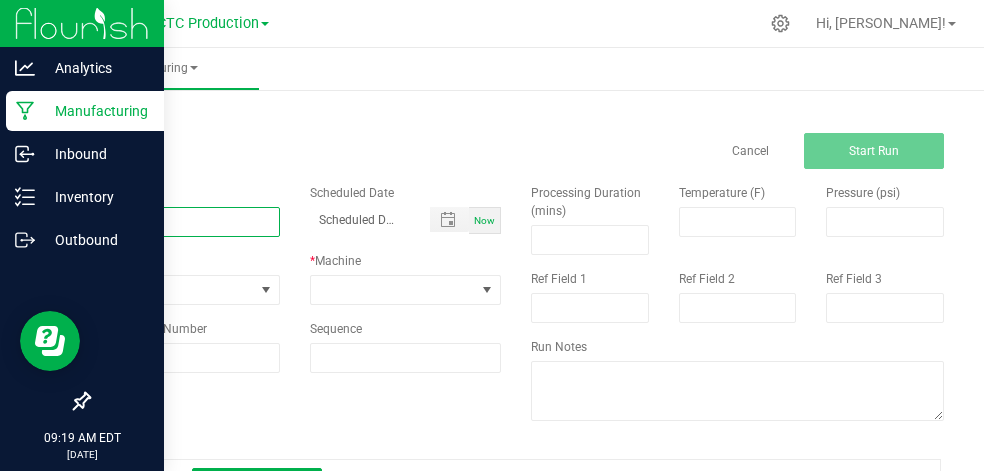 type on "AD" 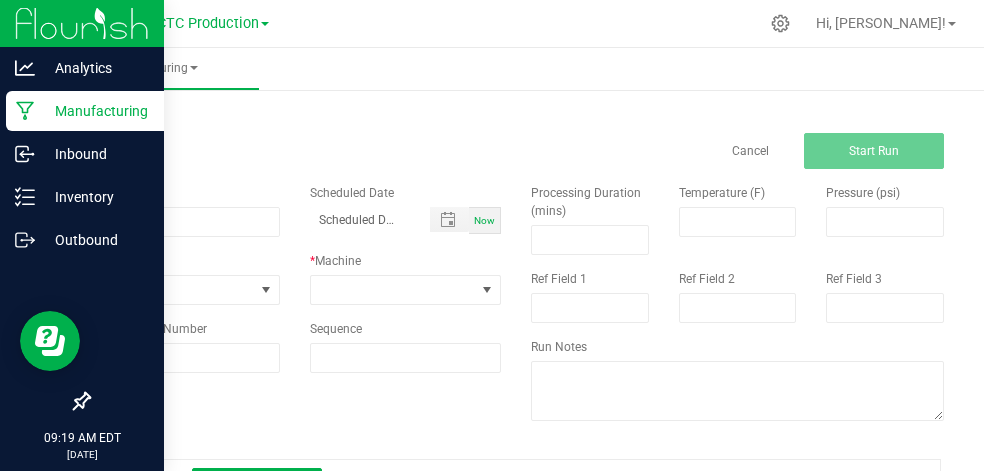 click on "Manufacturing" at bounding box center (95, 111) 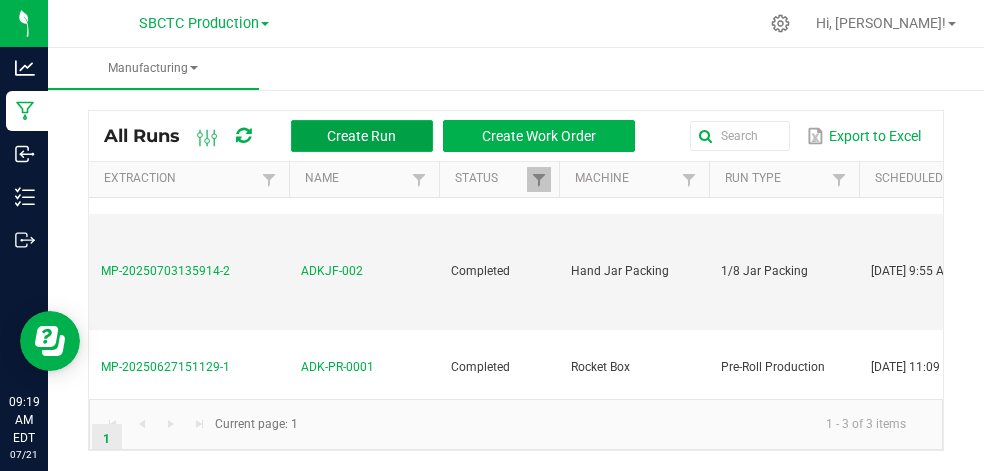 click on "Create Run" at bounding box center (361, 136) 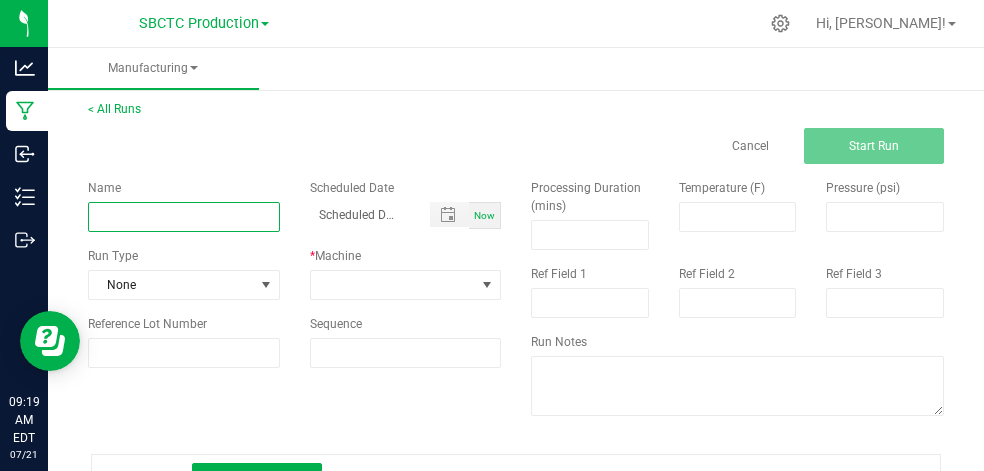 click at bounding box center [184, 217] 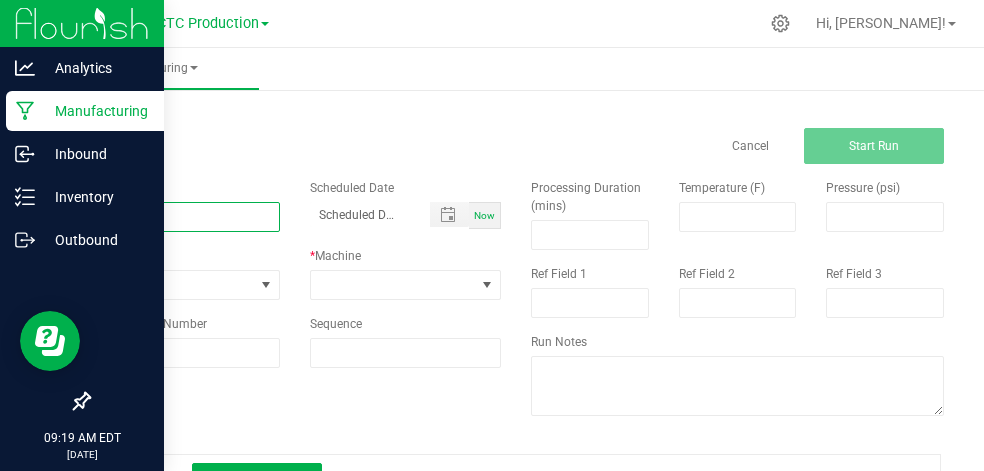 type on "ADKJF" 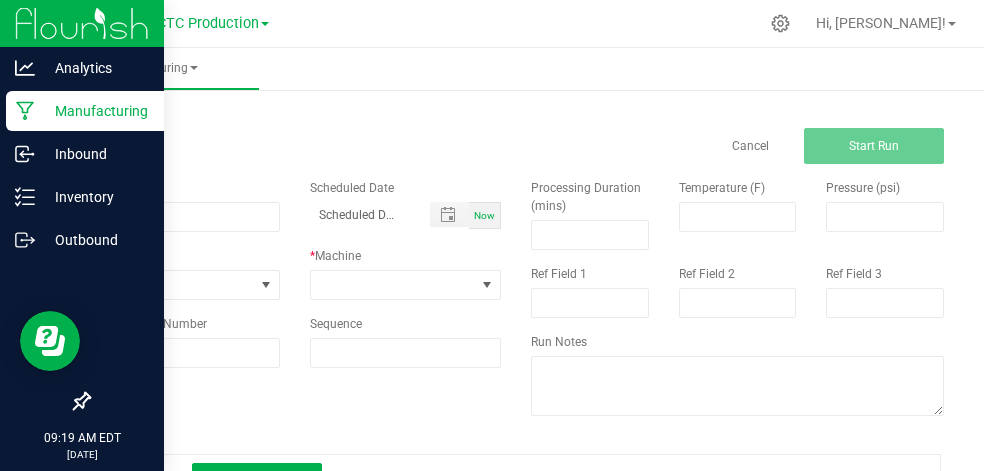 click on "Manufacturing" at bounding box center [95, 111] 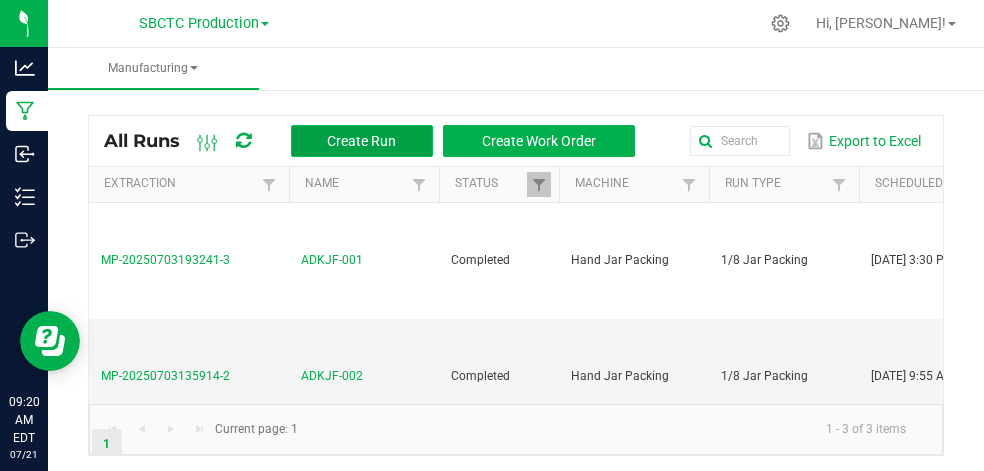 click on "Create Run" at bounding box center [361, 141] 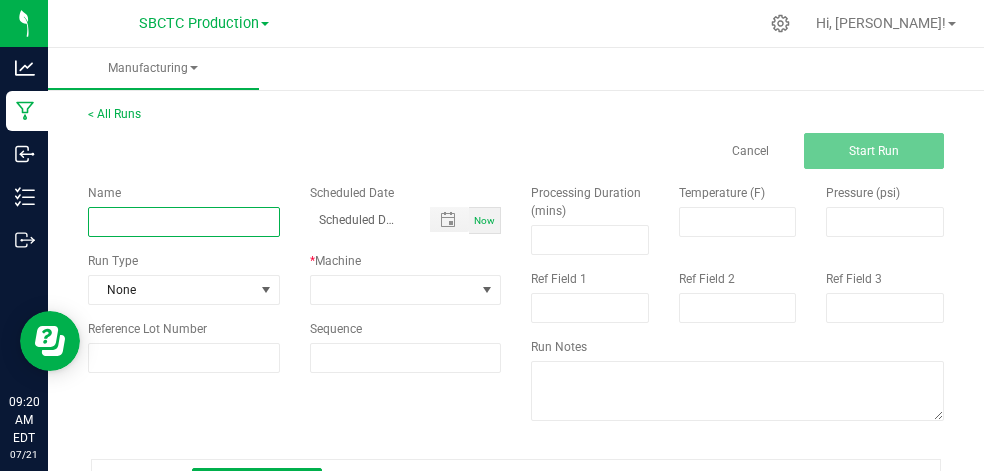 click at bounding box center [184, 222] 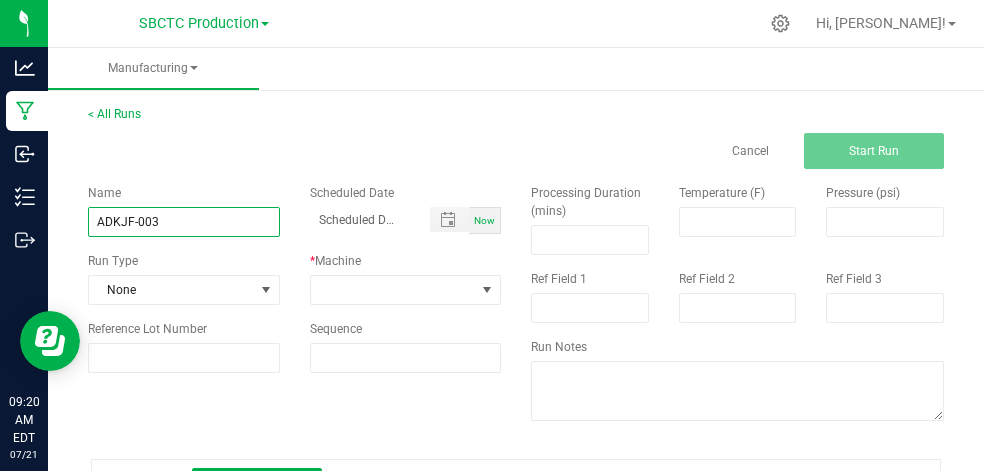 type on "ADKJF-003" 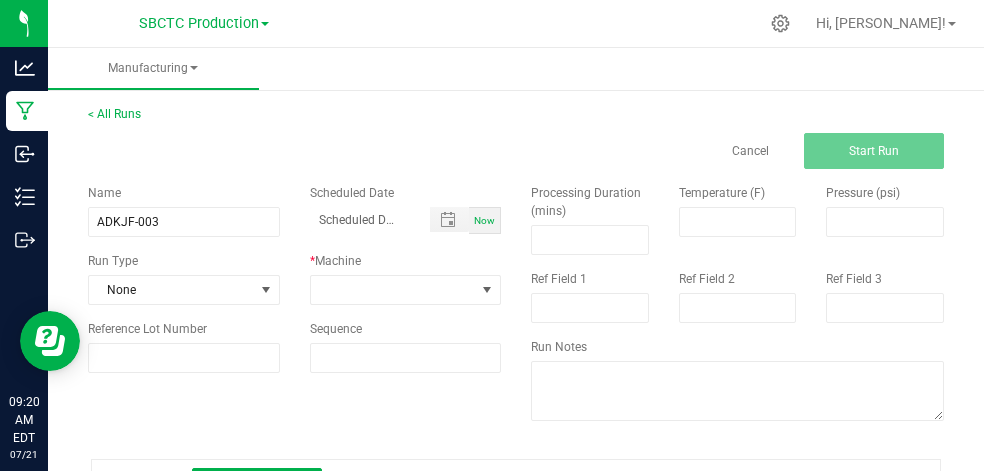 click on "Now" at bounding box center (485, 220) 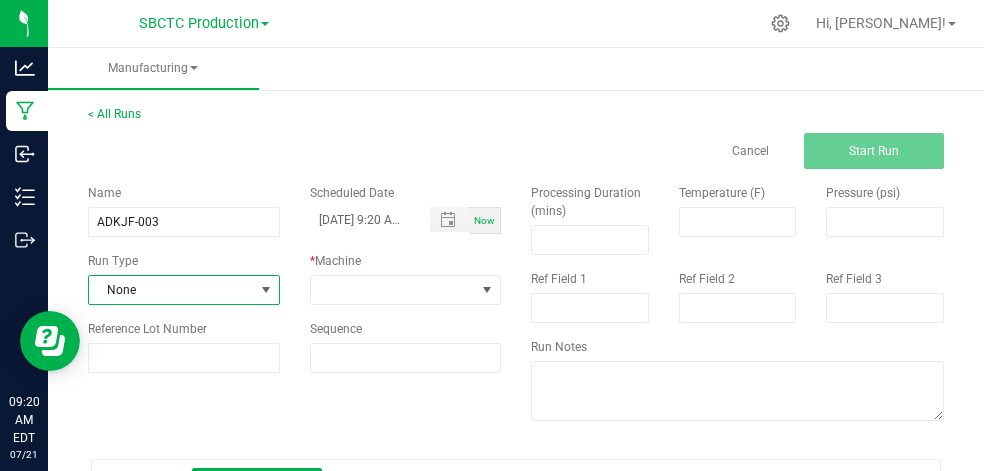 click at bounding box center (266, 290) 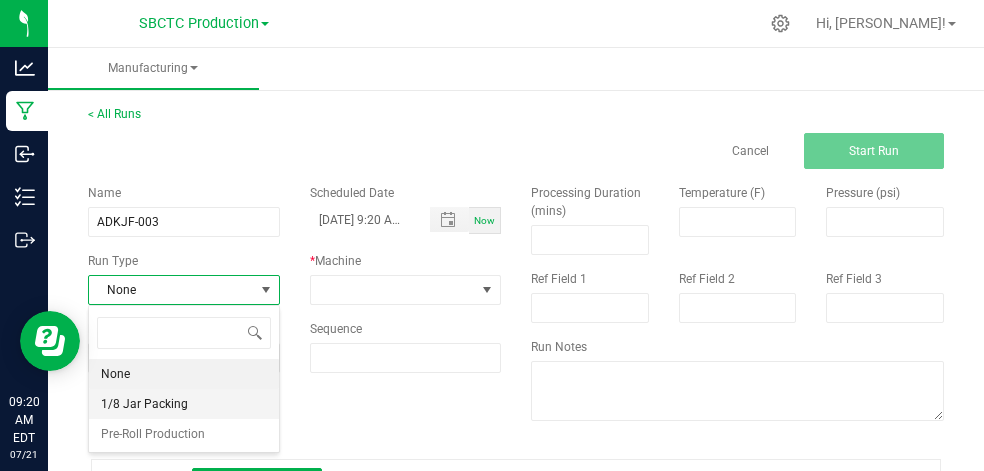 click on "1/8 Jar Packing" at bounding box center [184, 404] 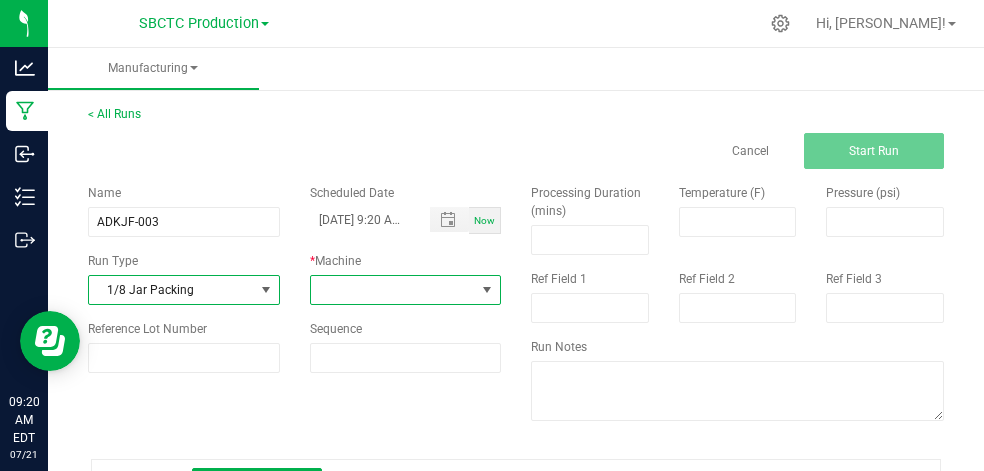 click at bounding box center [487, 290] 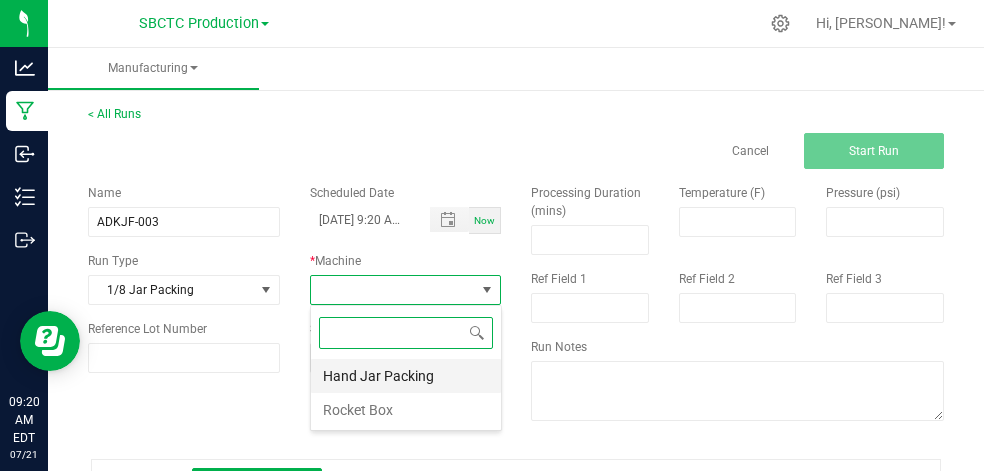 click on "Hand Jar Packing" at bounding box center [406, 376] 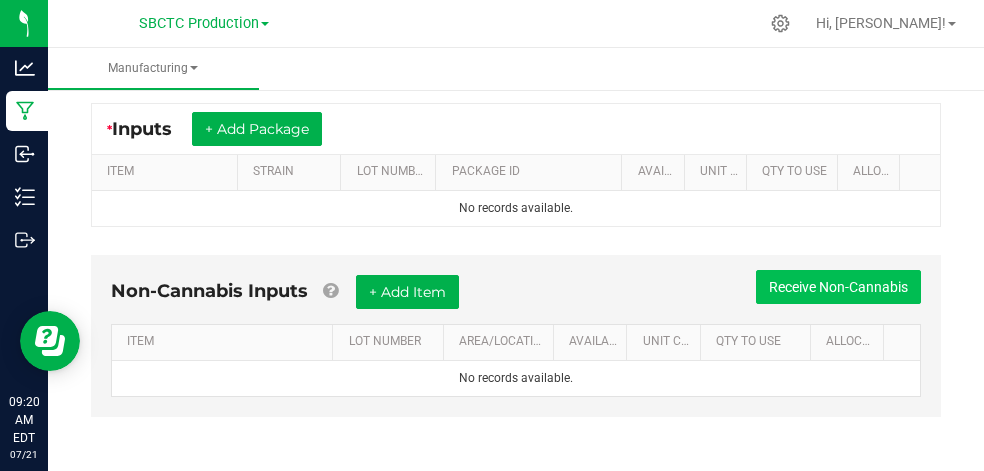 click on "Receive Non-Cannabis" at bounding box center (838, 287) 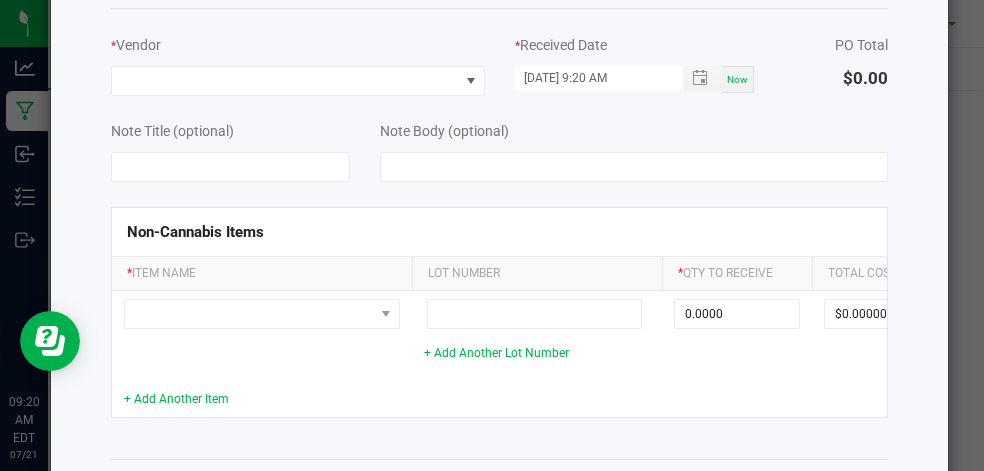 scroll, scrollTop: 102, scrollLeft: 0, axis: vertical 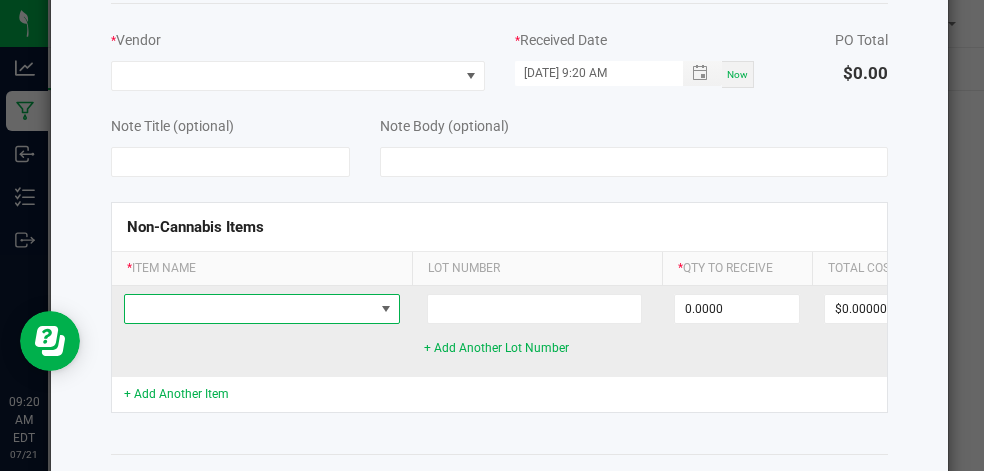 click at bounding box center [386, 309] 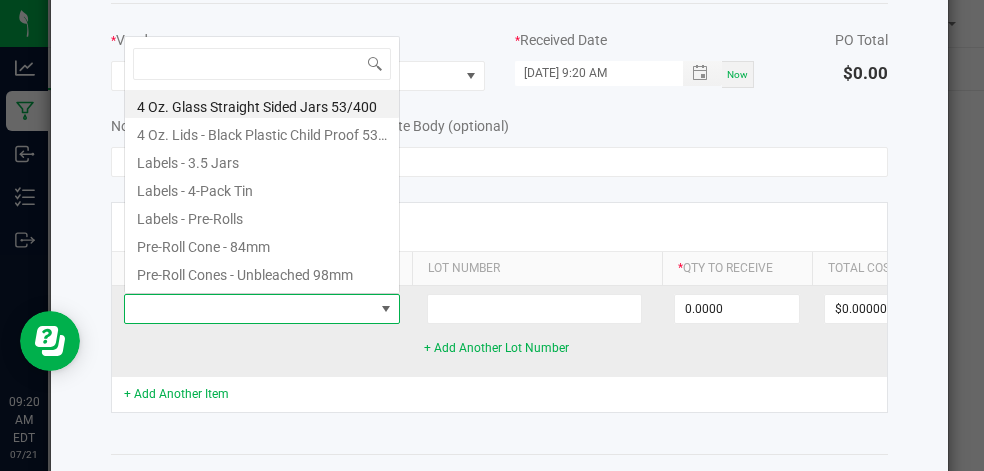 scroll, scrollTop: 99970, scrollLeft: 99724, axis: both 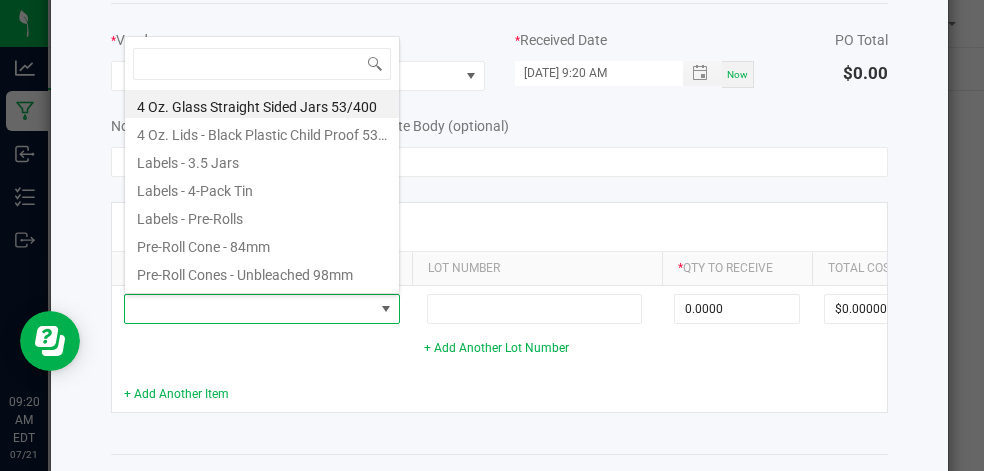 click on "*  Vendor" 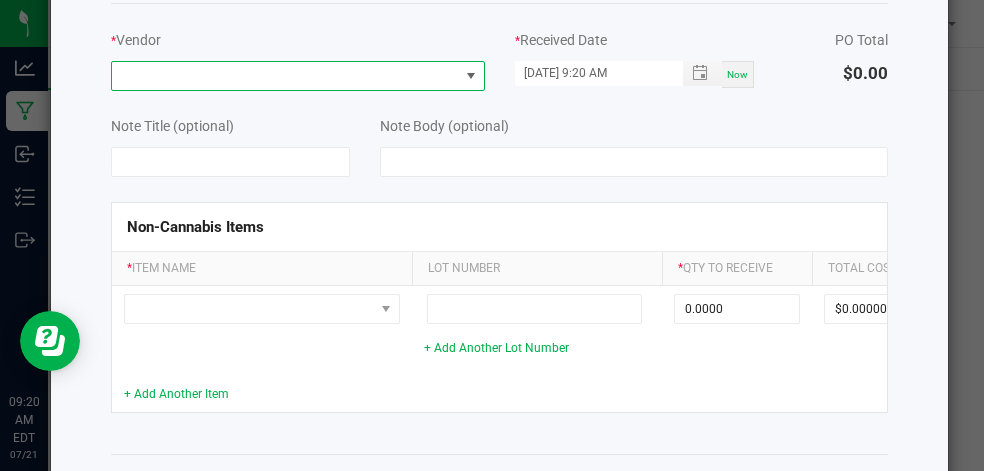 click at bounding box center (470, 76) 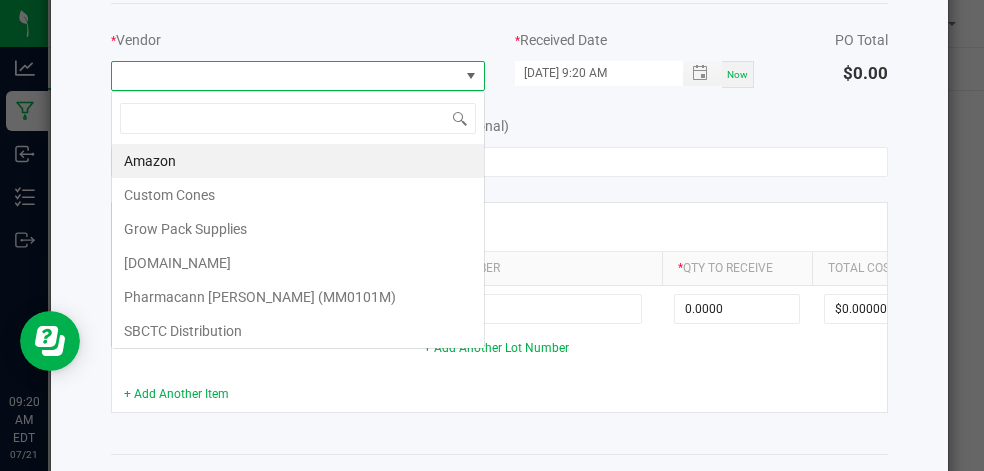 scroll, scrollTop: 99970, scrollLeft: 99627, axis: both 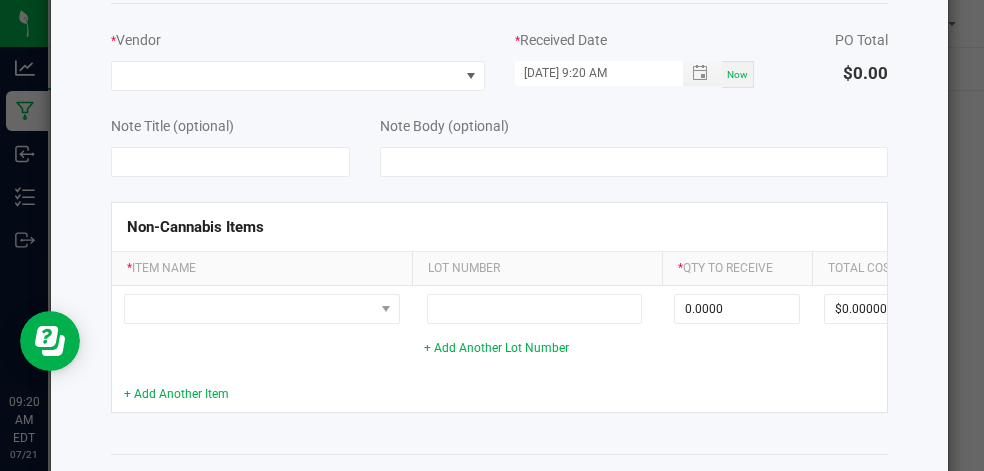click on "*  Vendor" 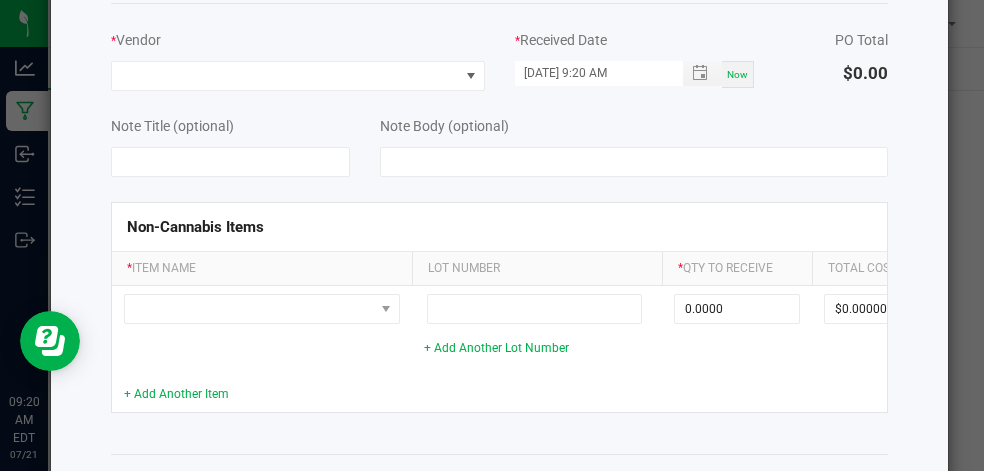 scroll, scrollTop: 0, scrollLeft: 0, axis: both 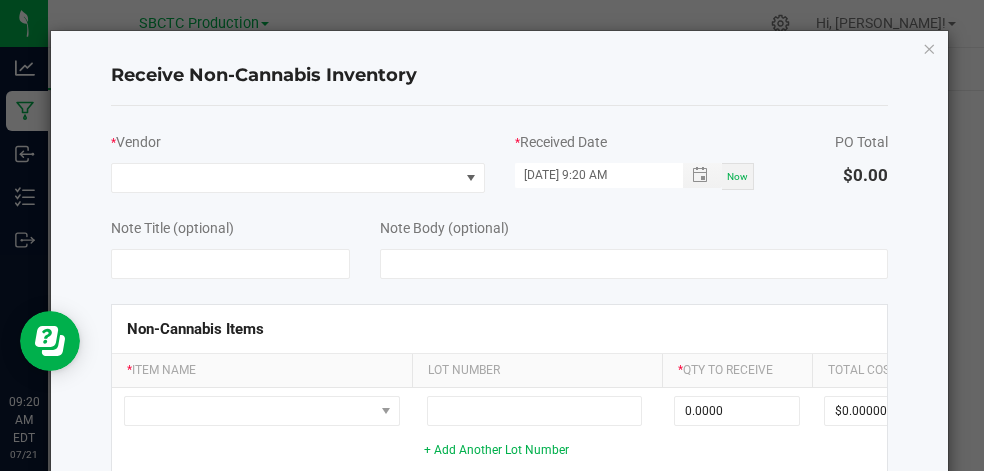 click on "Receive Non-Cannabis Inventory  *  Vendor  *  Received Date  [DATE] 9:20 AM Now  PO Total   $0.00   Note Title (optional)   Note Body (optional)   Non-Cannabis Items  *  Item Name  Lot Number *  Qty to Receive  Total Cost Locate To     + Add Another Lot Number  0.0000 $0.00000 Area Location  + Add Another Item   Cancel   Receive Inventory" 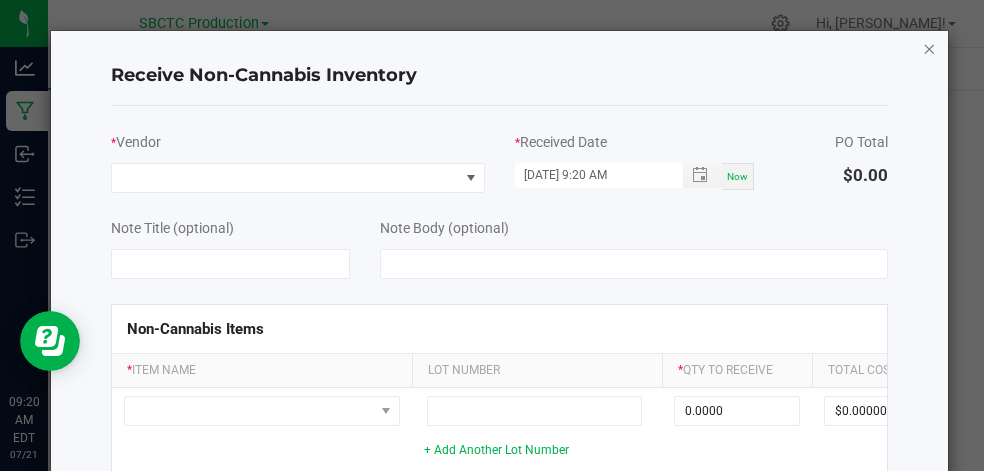 click 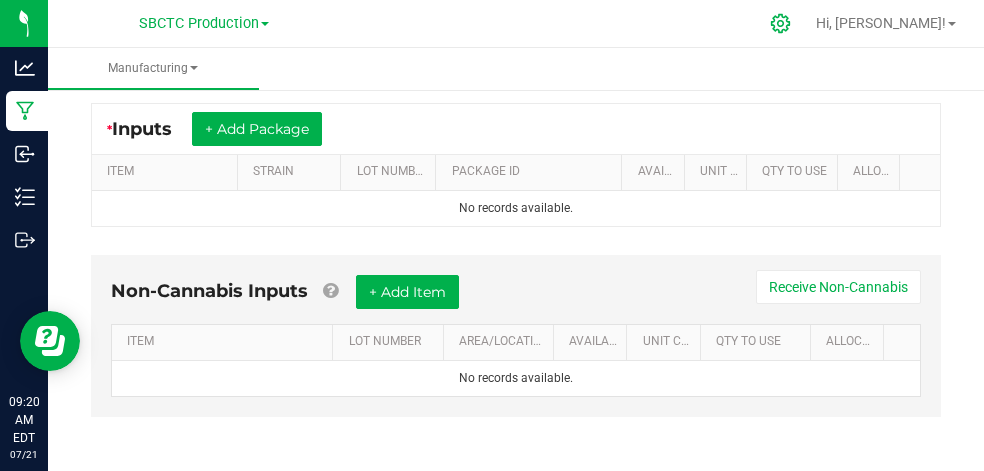 click 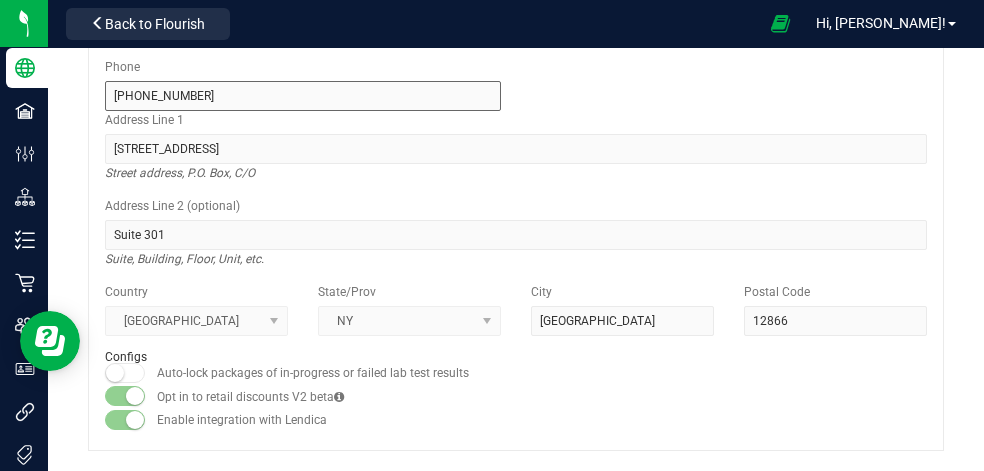 scroll, scrollTop: 158, scrollLeft: 0, axis: vertical 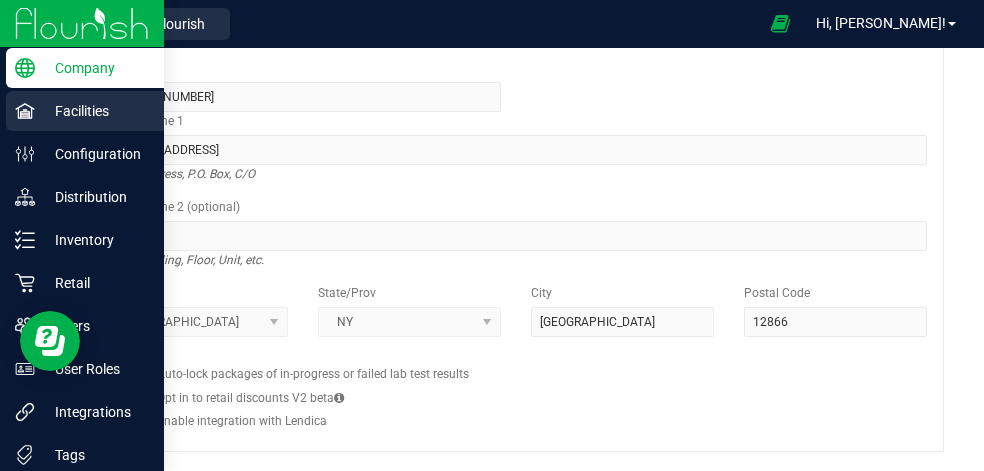 click on "Facilities" at bounding box center [95, 111] 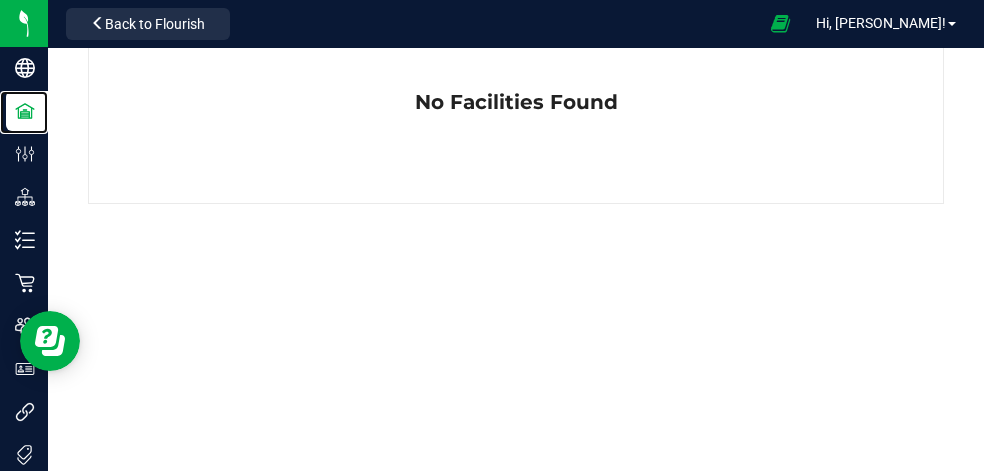 scroll, scrollTop: 118, scrollLeft: 0, axis: vertical 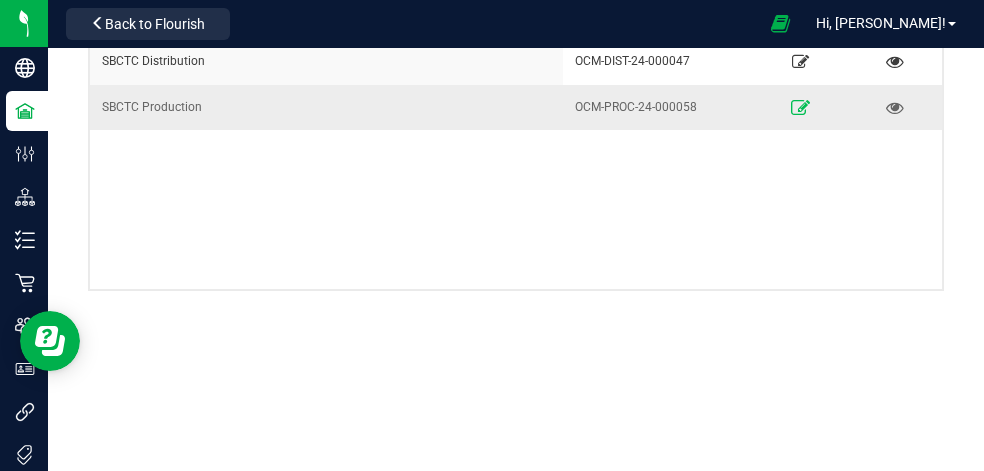 click at bounding box center [800, 107] 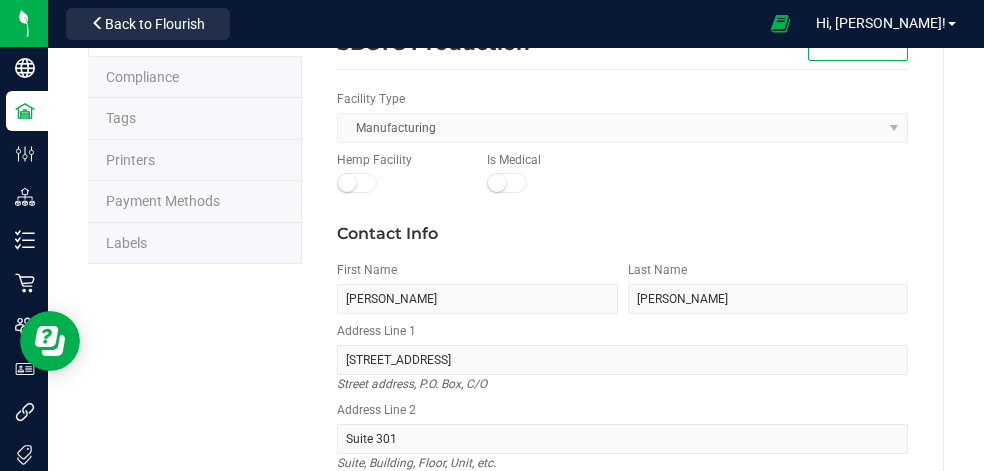 scroll, scrollTop: 0, scrollLeft: 0, axis: both 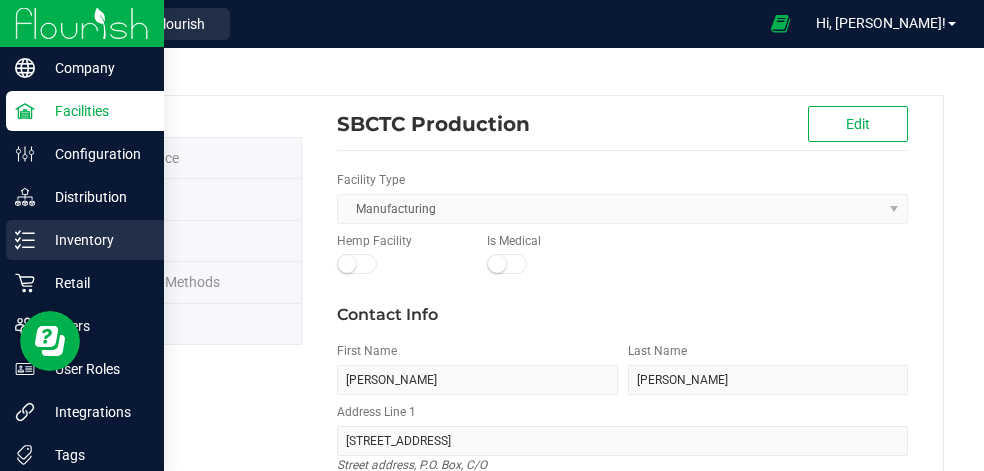 click on "Inventory" at bounding box center [95, 240] 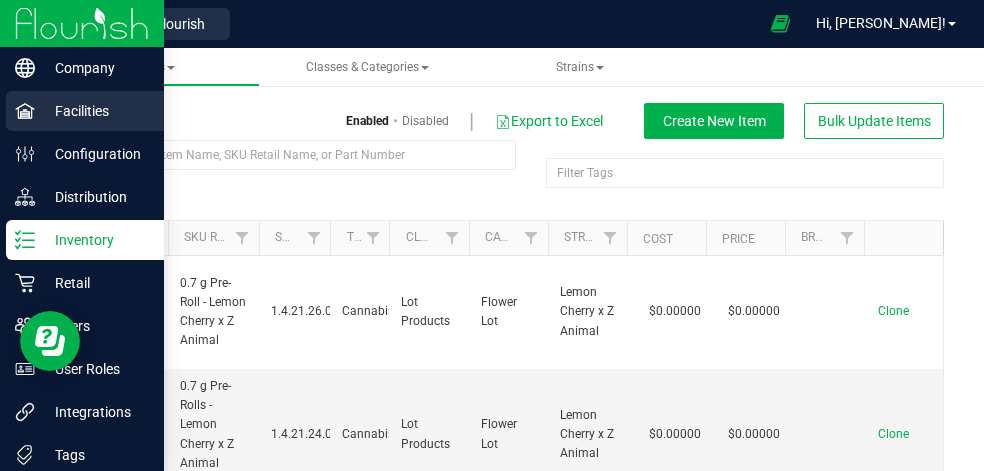 click on "Facilities" at bounding box center [95, 111] 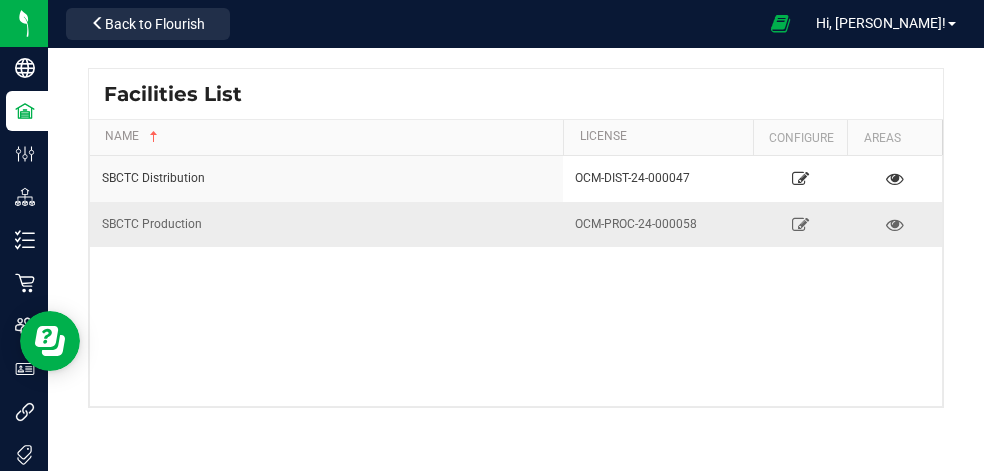click on "SBCTC Production" at bounding box center [326, 224] 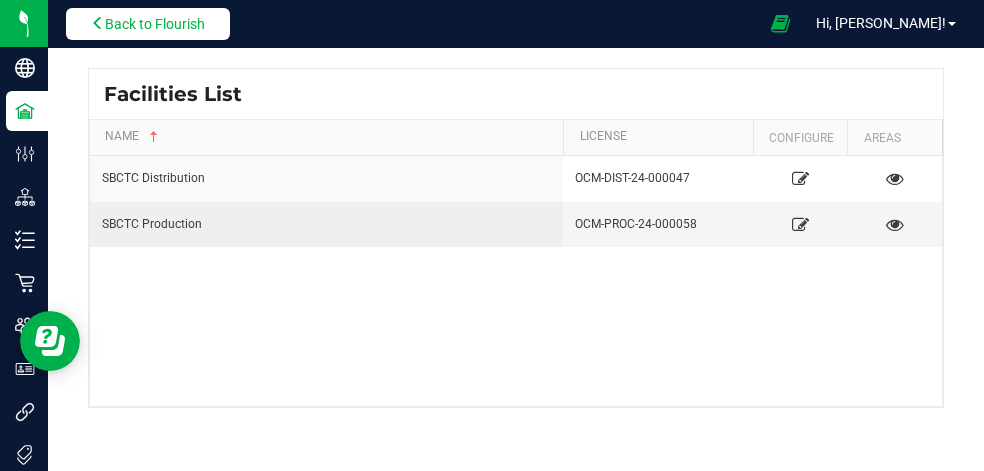 click on "Back to Flourish" at bounding box center (155, 24) 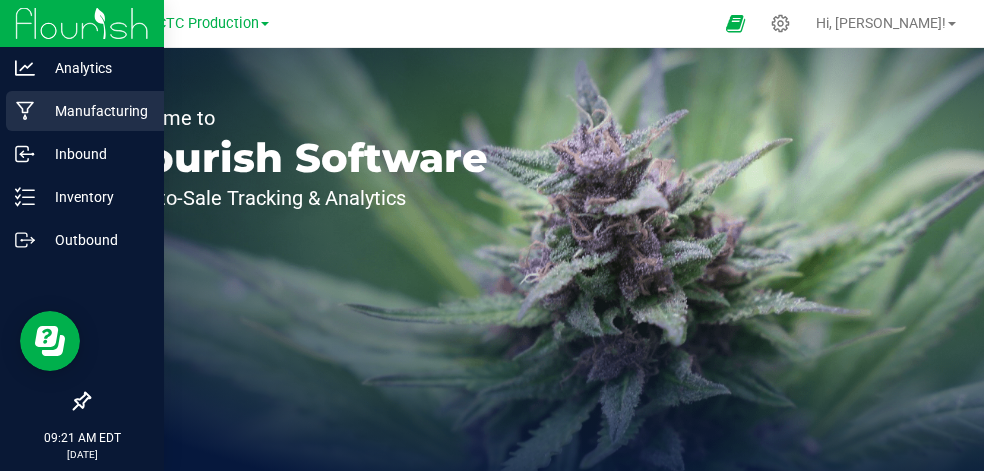 click 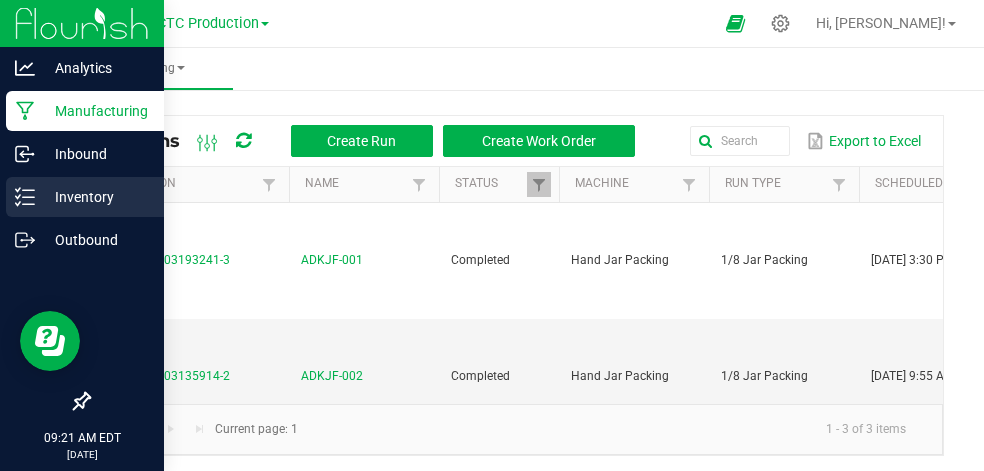 click on "Inventory" at bounding box center (95, 197) 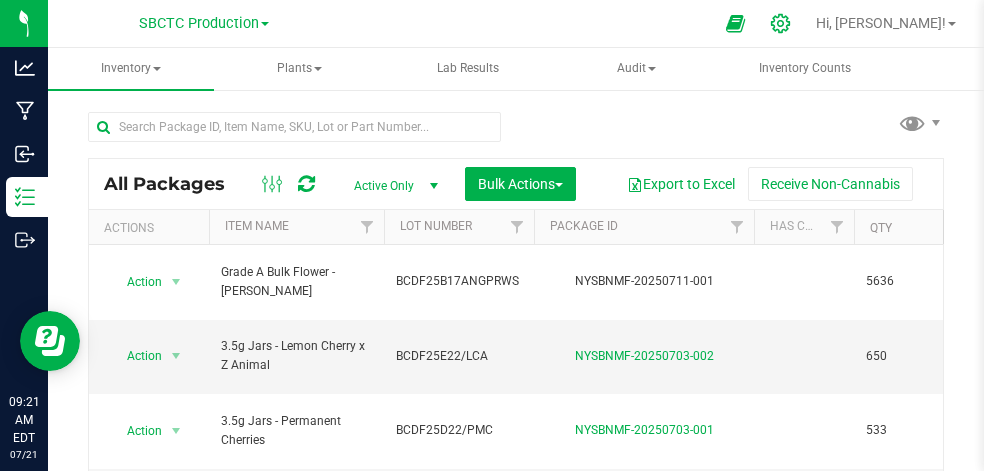 click at bounding box center [781, 23] 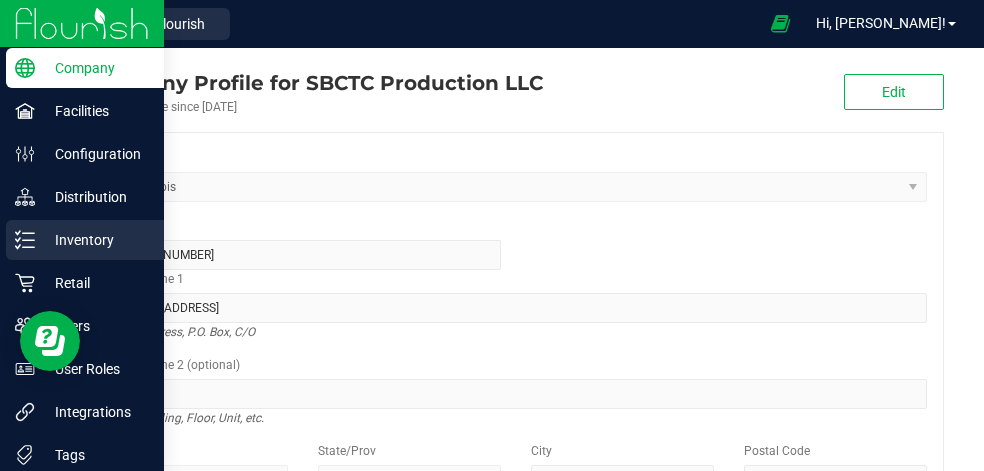 click on "Inventory" at bounding box center [95, 240] 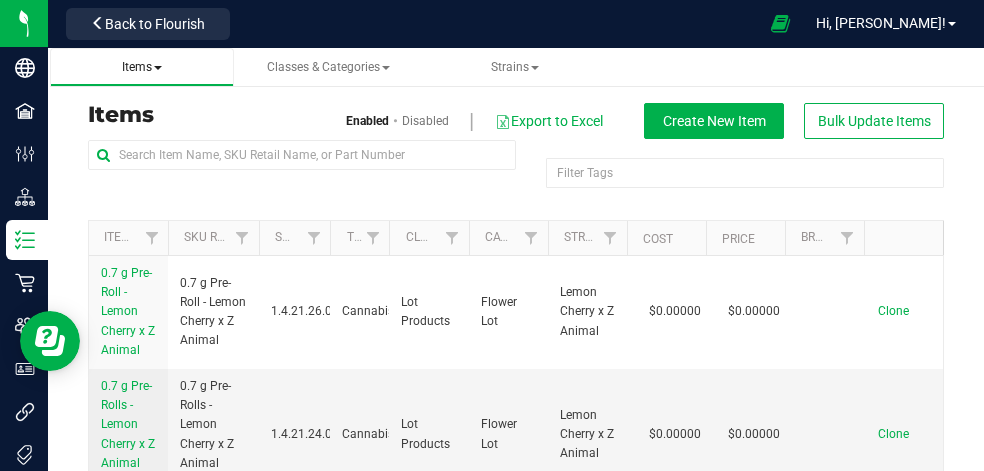 click on "Items" at bounding box center (142, 67) 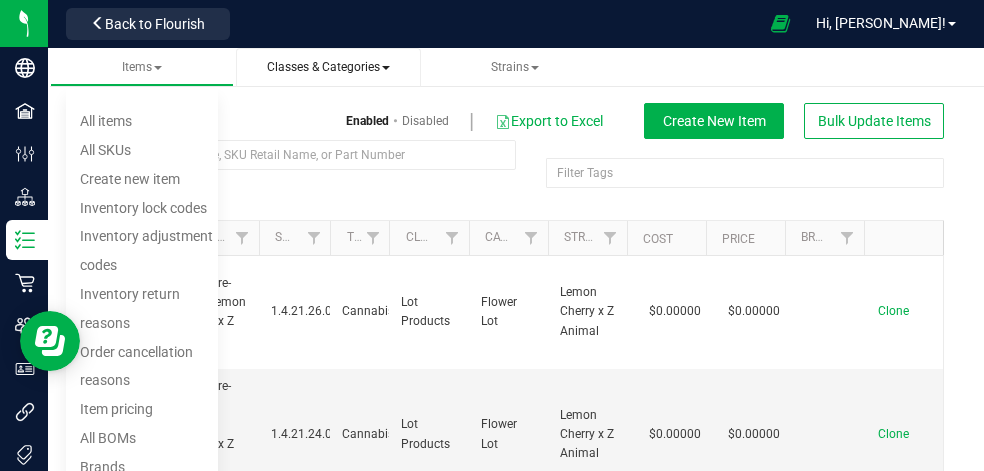 click at bounding box center [386, 68] 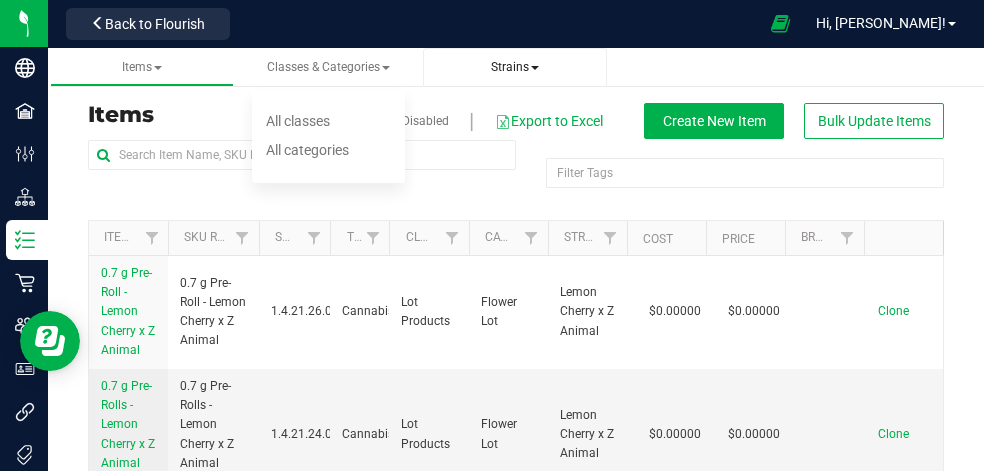click on "Strains" at bounding box center (515, 67) 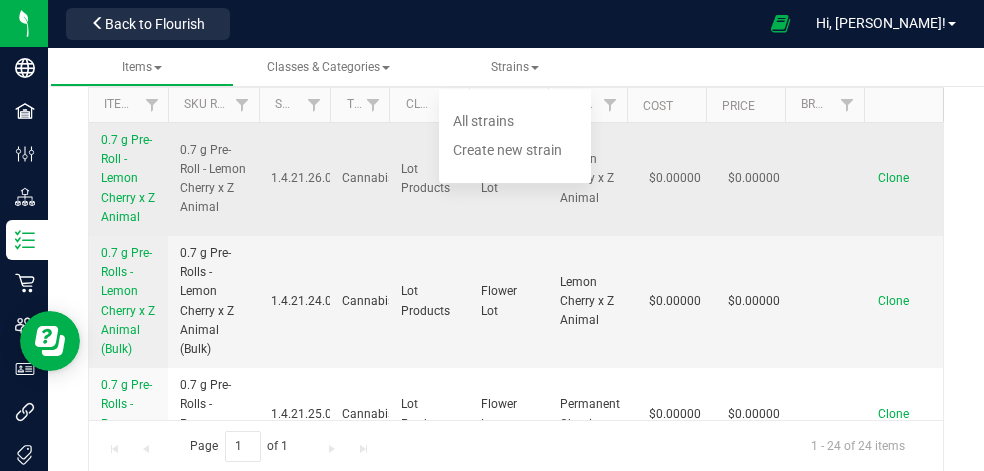 scroll, scrollTop: 139, scrollLeft: 0, axis: vertical 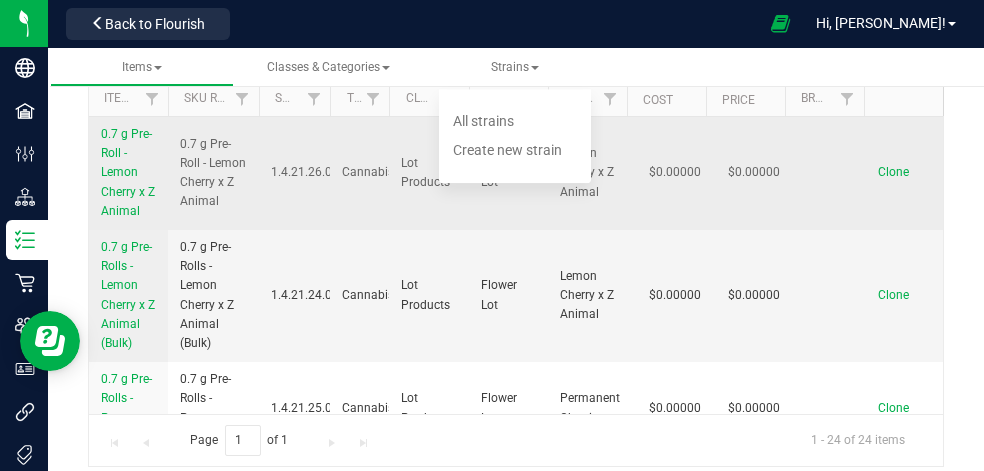 click on "0.7 g Pre-Roll - Lemon Cherry x Z Animal" at bounding box center (128, 173) 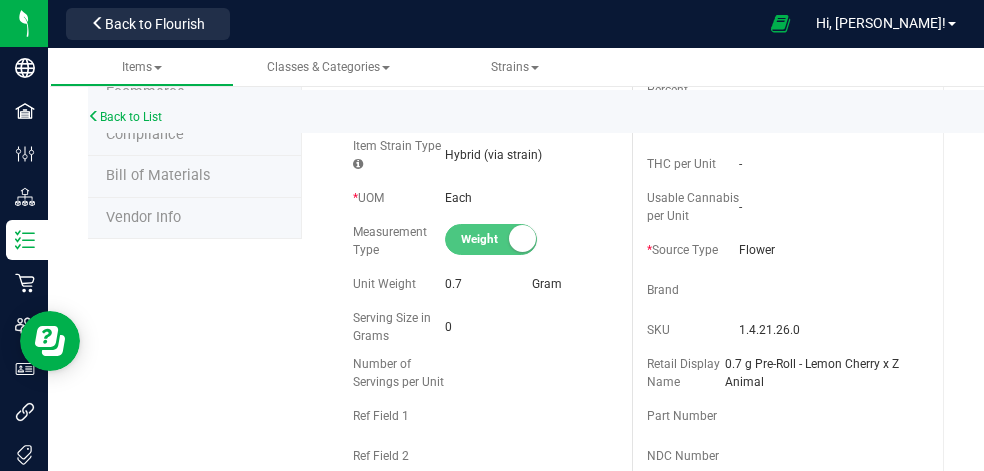scroll, scrollTop: 267, scrollLeft: 0, axis: vertical 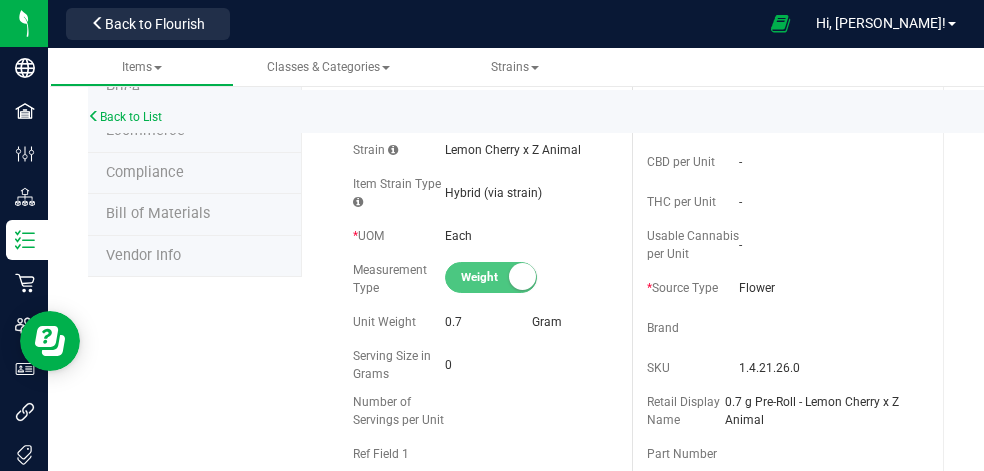 click on "Vendor Info" at bounding box center [143, 255] 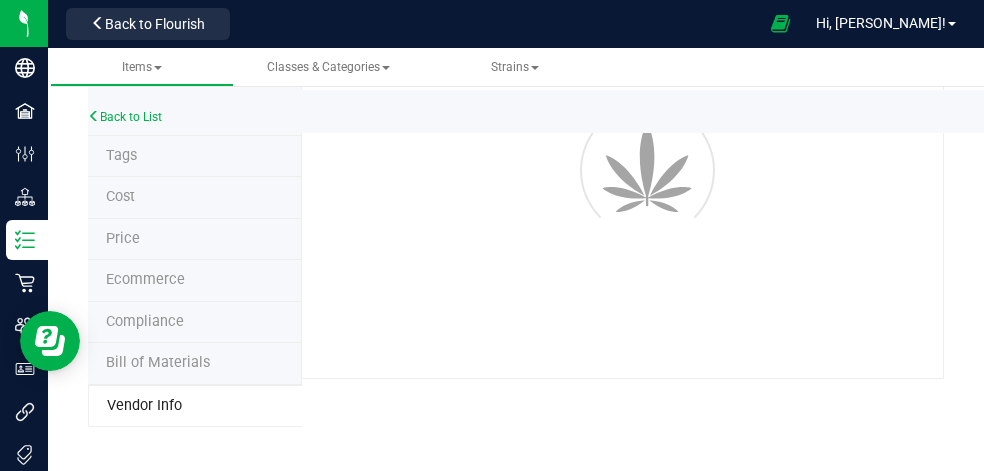 scroll, scrollTop: 118, scrollLeft: 0, axis: vertical 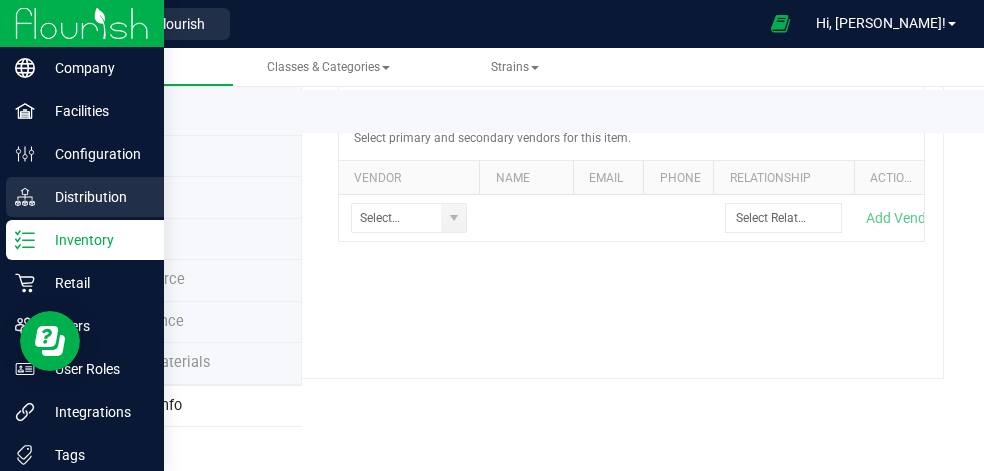 click on "Distribution" at bounding box center [95, 197] 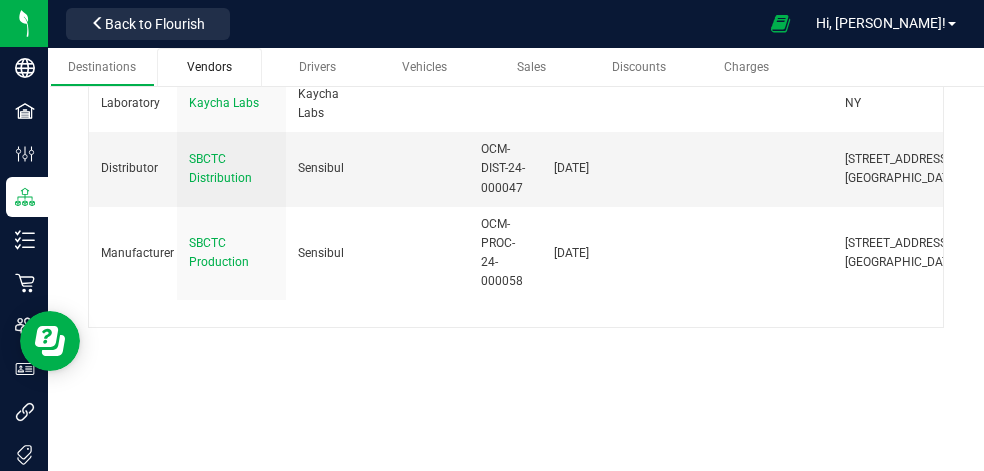 click on "Vendors" at bounding box center [209, 67] 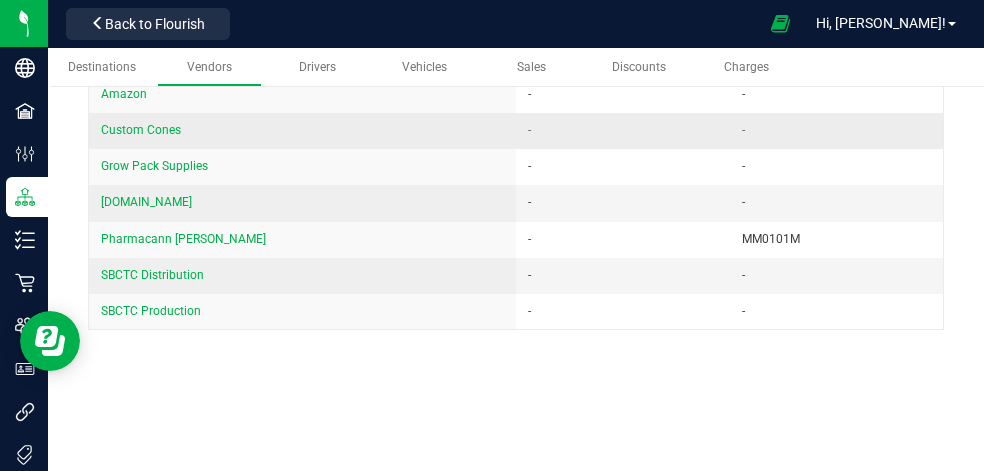 scroll, scrollTop: 0, scrollLeft: 0, axis: both 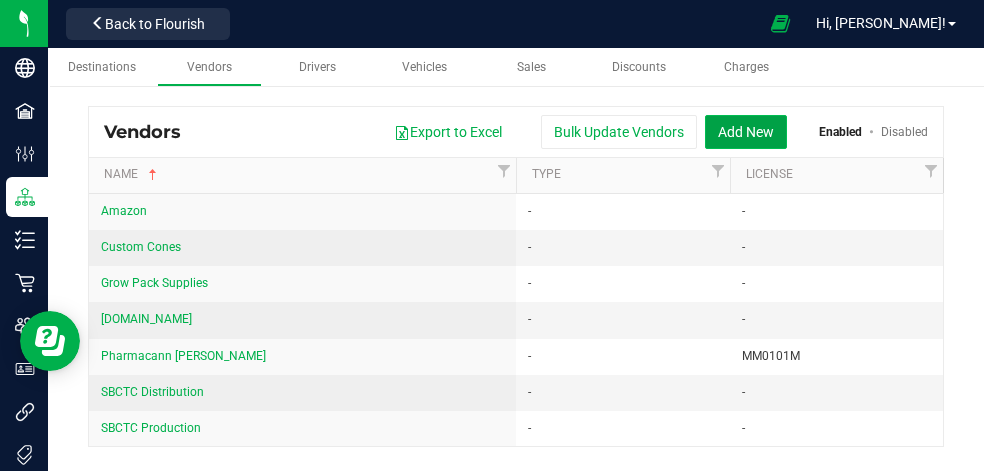 click on "Add New" at bounding box center [746, 132] 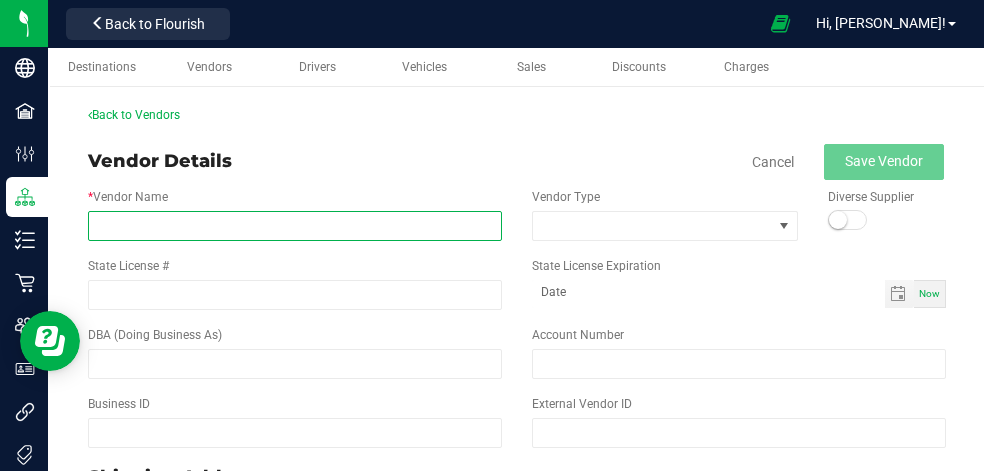 click on "*  Vendor Name" at bounding box center (295, 226) 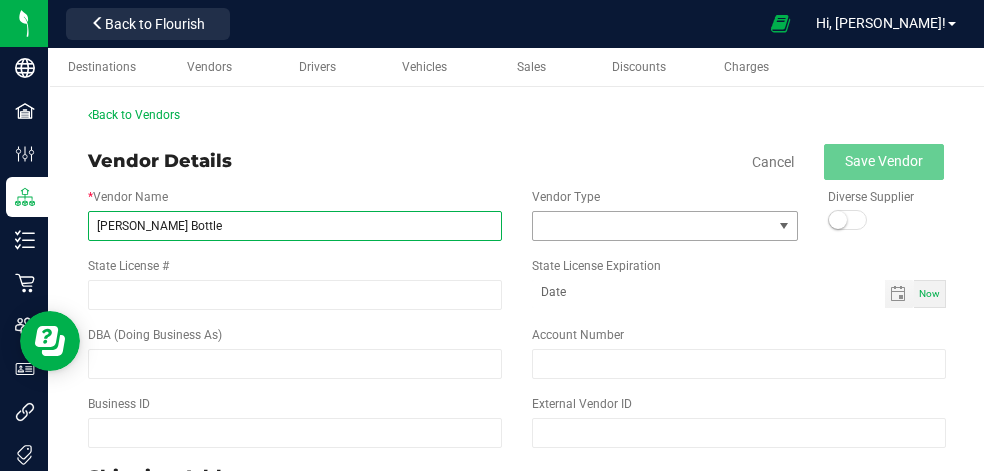 type on "[PERSON_NAME] Bottle" 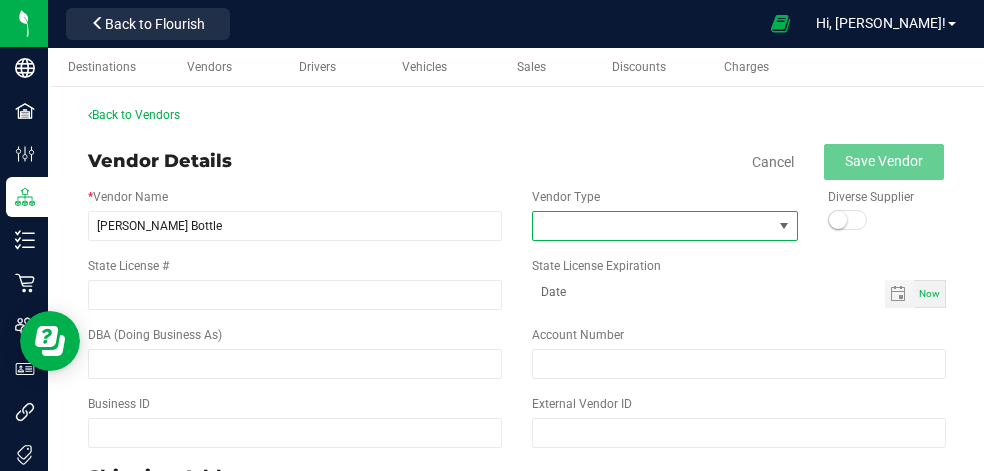click at bounding box center (784, 226) 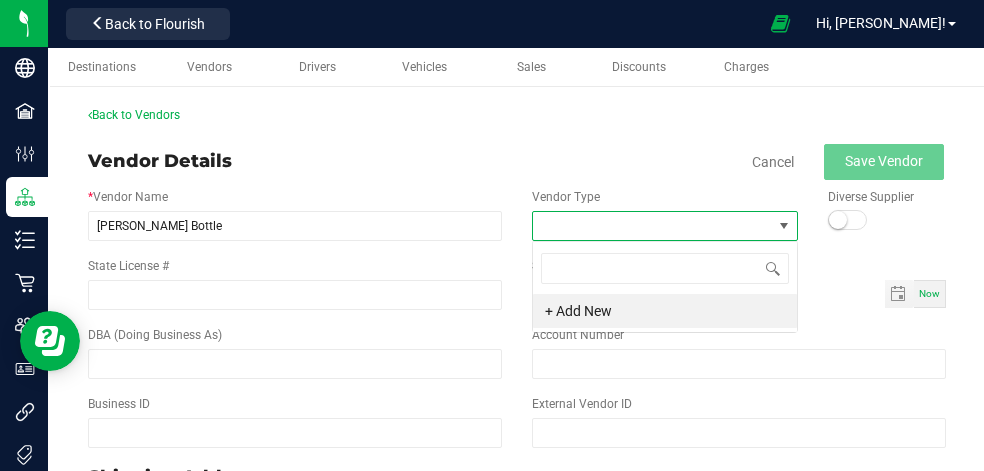 scroll, scrollTop: 99970, scrollLeft: 99735, axis: both 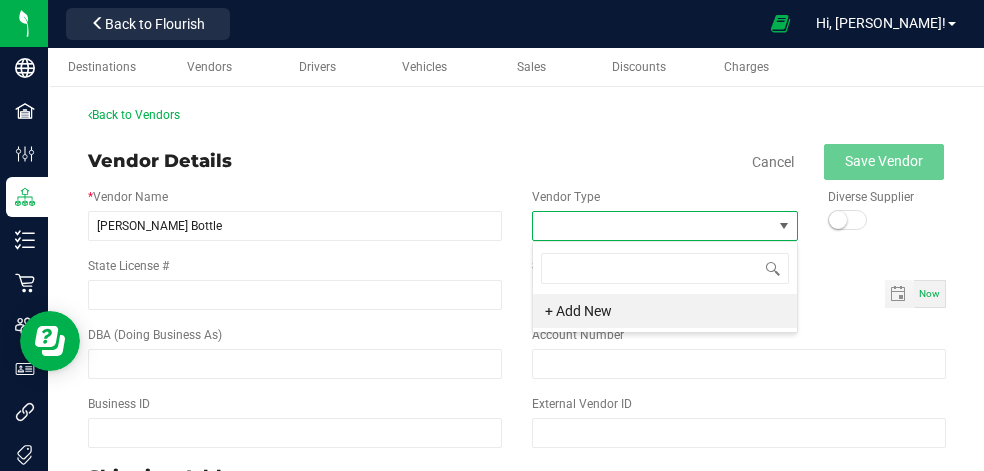 click on "Vendor Type" at bounding box center (665, 214) 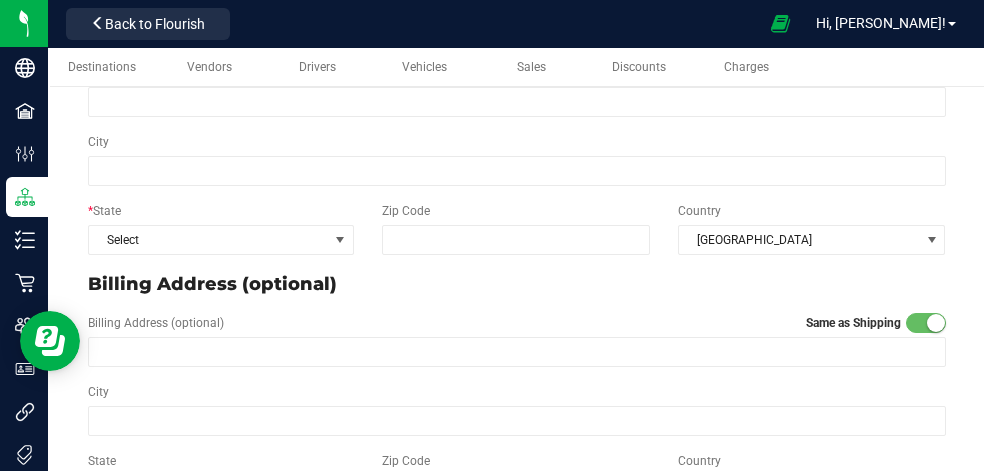 scroll, scrollTop: 408, scrollLeft: 0, axis: vertical 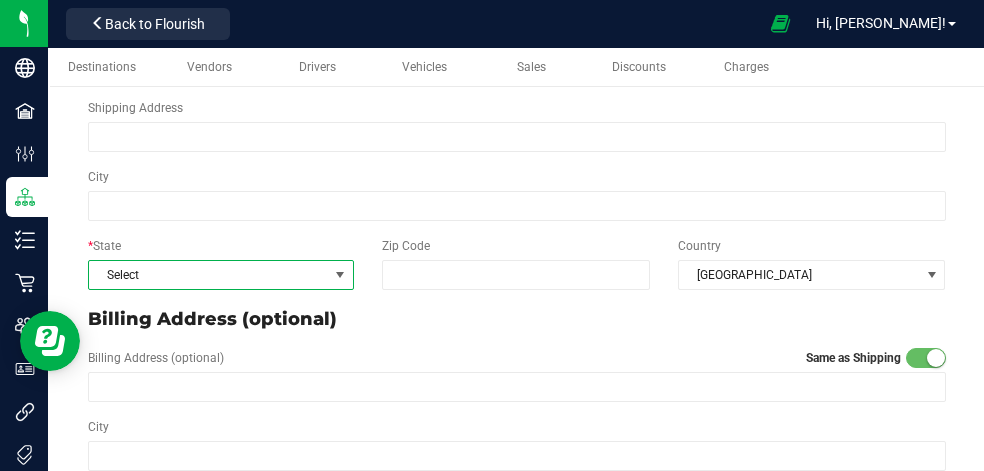 click at bounding box center (340, 275) 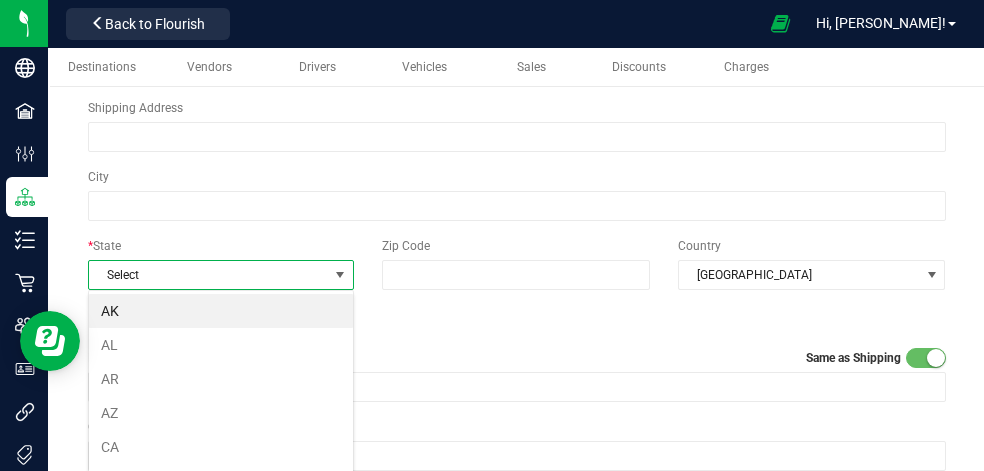 scroll, scrollTop: 99970, scrollLeft: 99734, axis: both 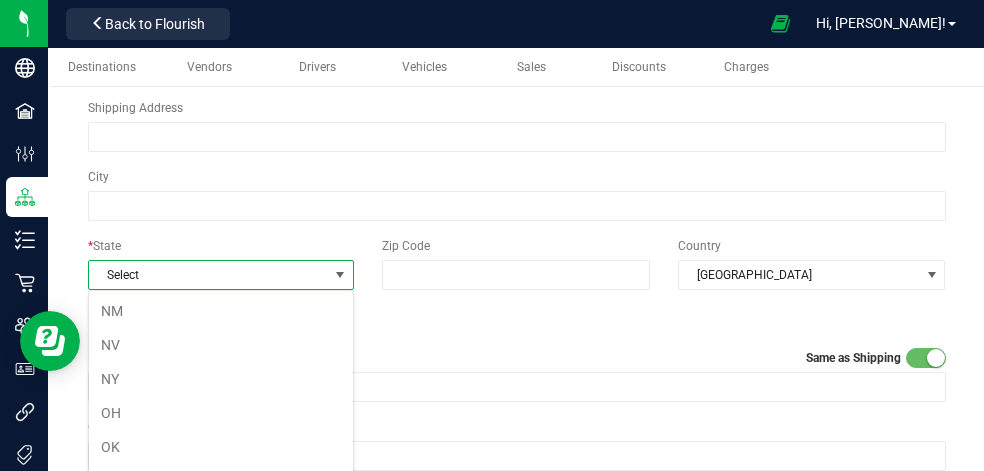 click on "NY" at bounding box center [221, 379] 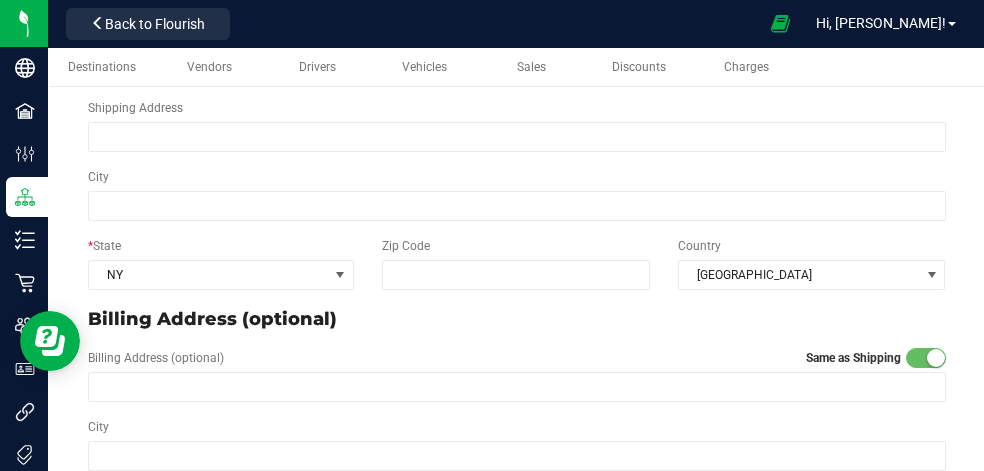 click on "Billing Address (optional)" at bounding box center [517, 319] 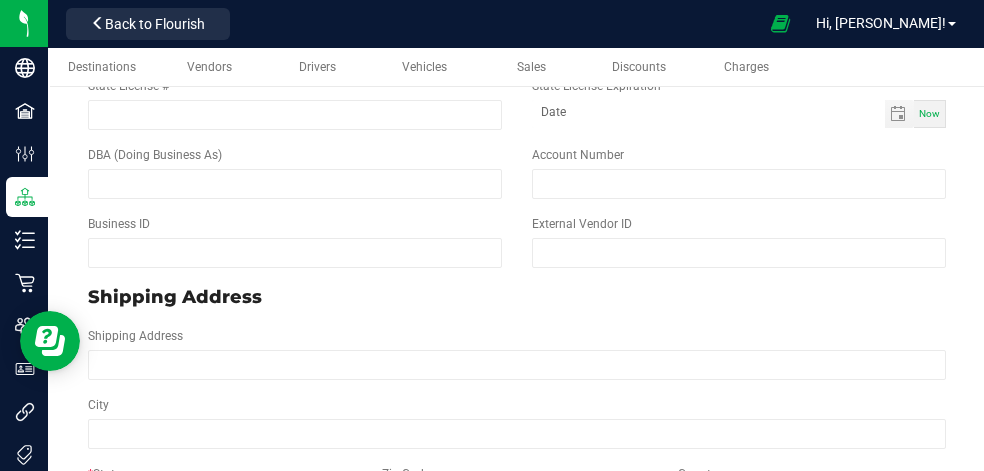 scroll, scrollTop: 0, scrollLeft: 0, axis: both 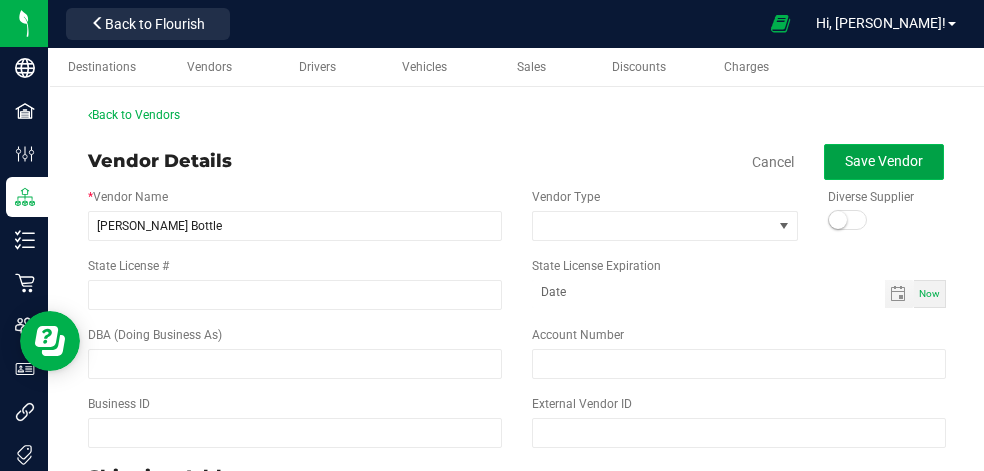 click on "Save Vendor" 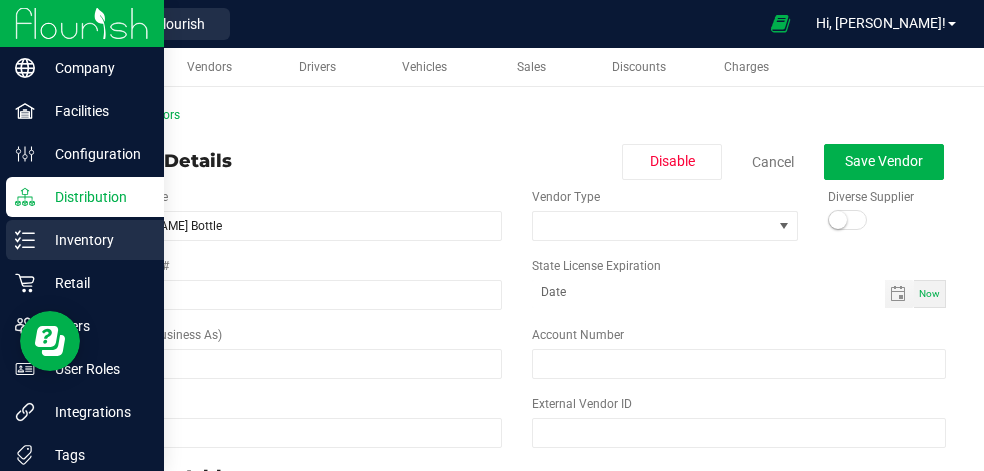 click on "Inventory" at bounding box center (95, 240) 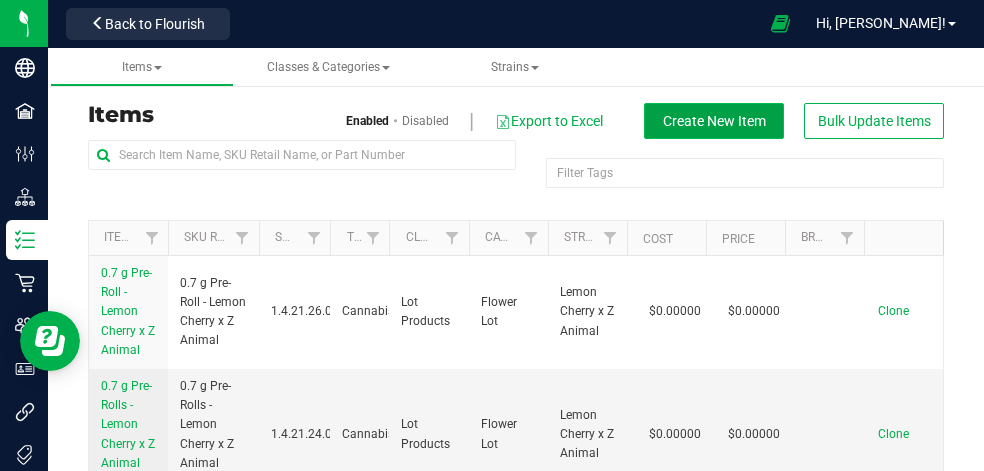 click on "Create New Item" at bounding box center [714, 121] 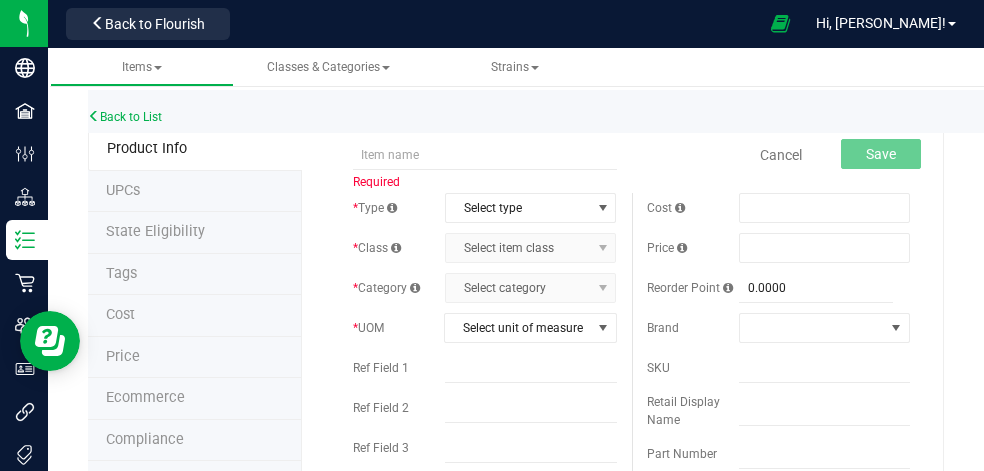 click on "Back to List" at bounding box center (580, 111) 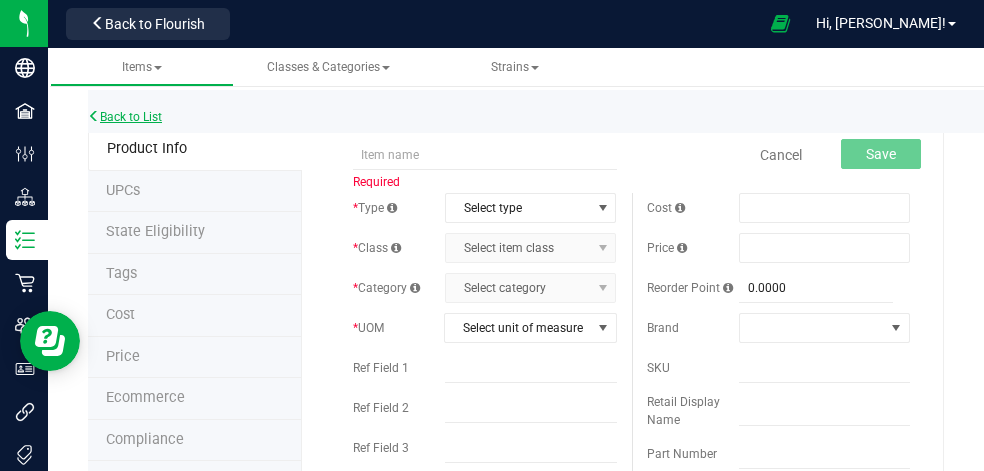 click on "Back to List" at bounding box center [125, 117] 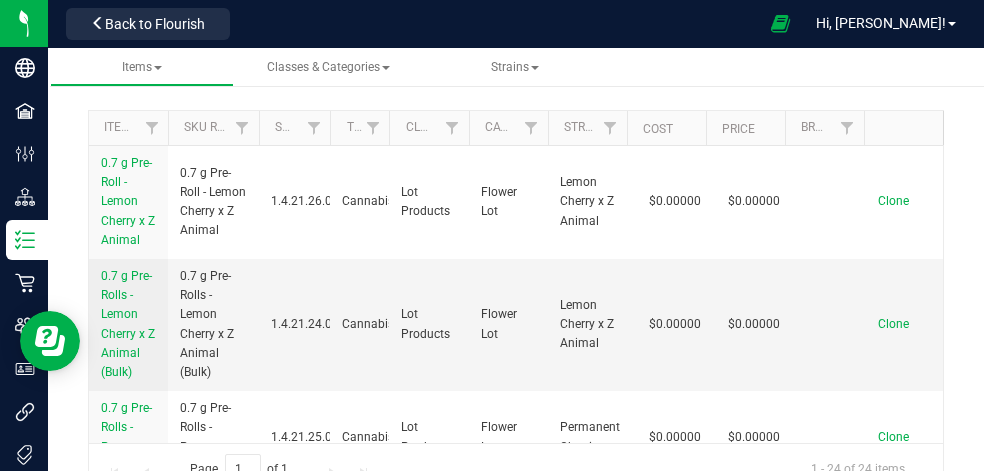 scroll, scrollTop: 127, scrollLeft: 0, axis: vertical 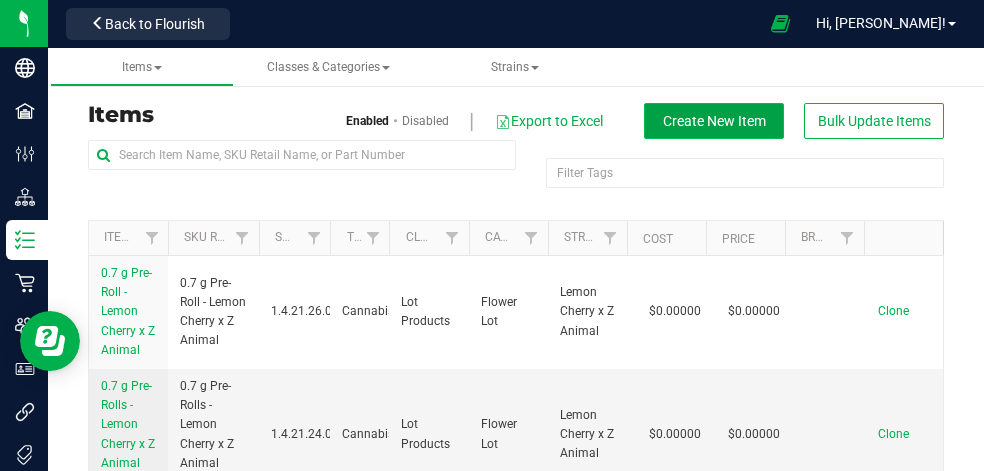 click on "Create New Item" at bounding box center (714, 121) 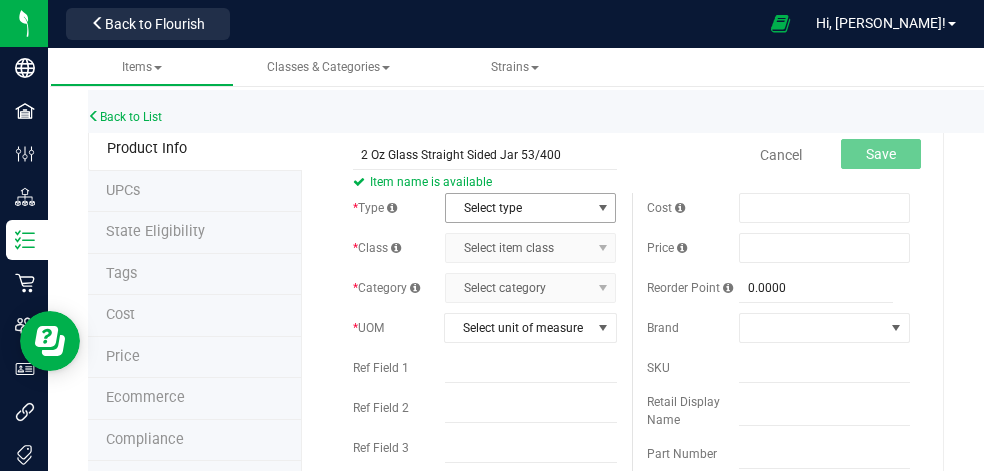 type on "2 Oz Glass Straight Sided Jar 53/400" 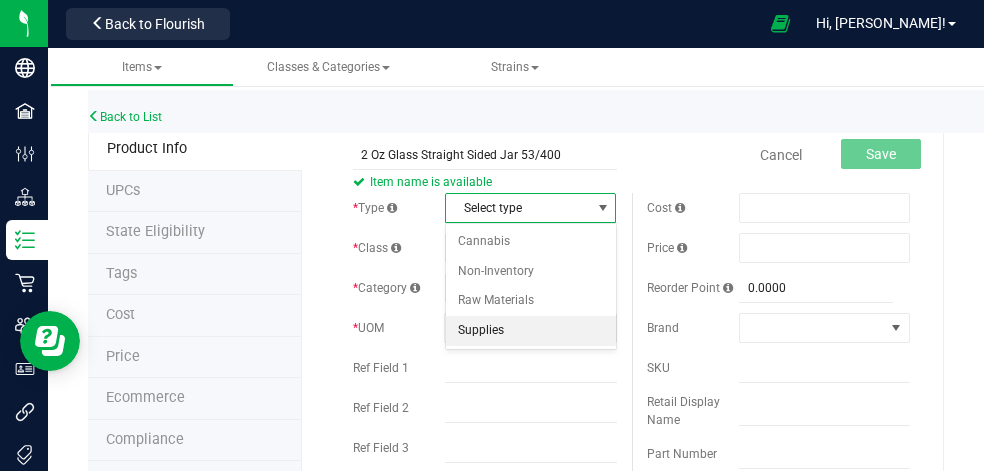 click on "Supplies" at bounding box center [530, 331] 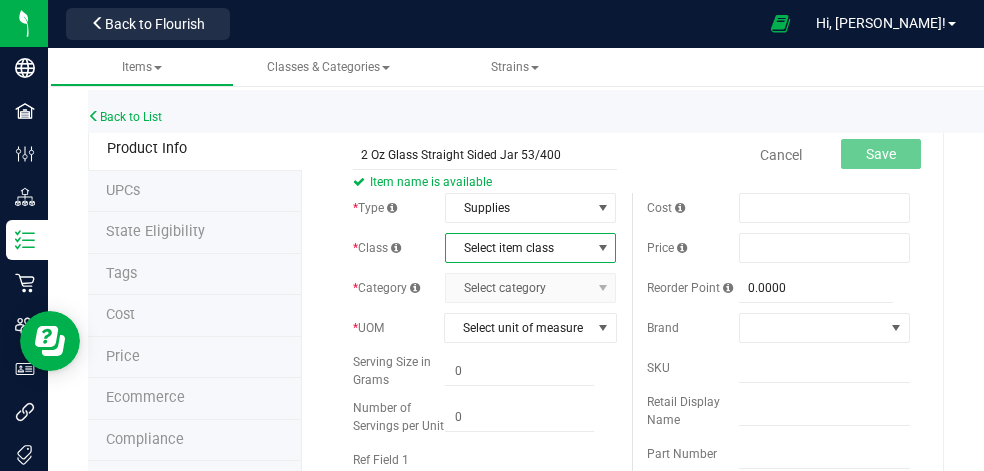 click at bounding box center [602, 248] 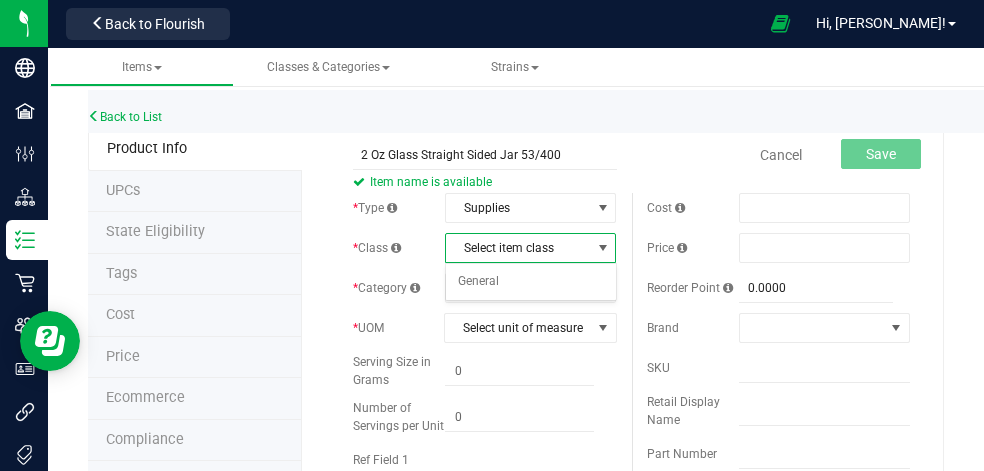 click at bounding box center [602, 248] 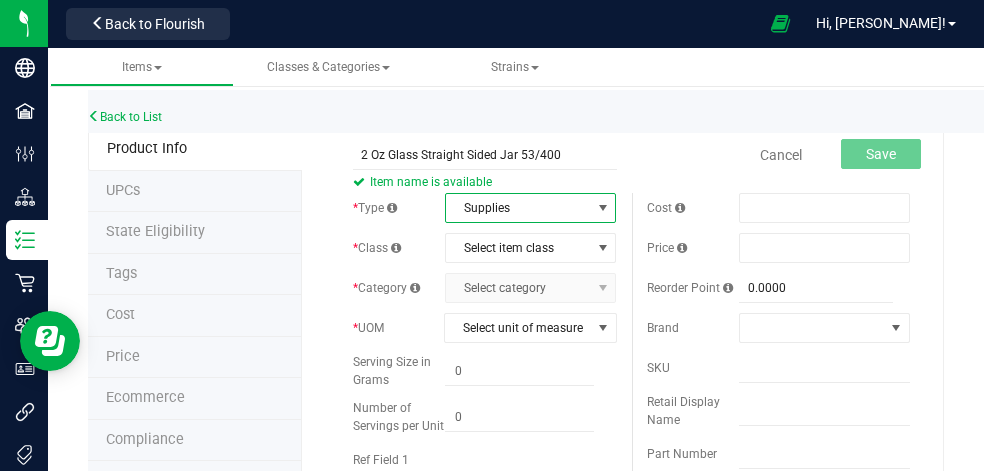 click at bounding box center (603, 208) 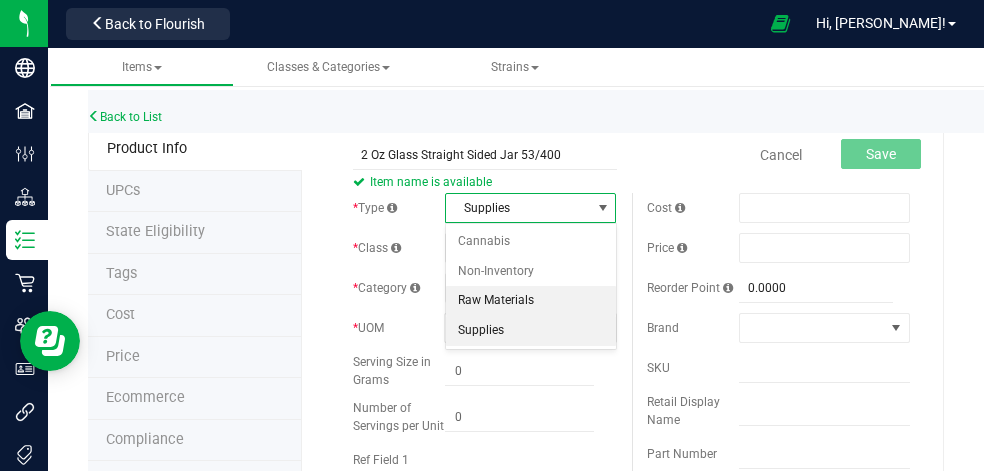 click on "Raw Materials" at bounding box center [530, 301] 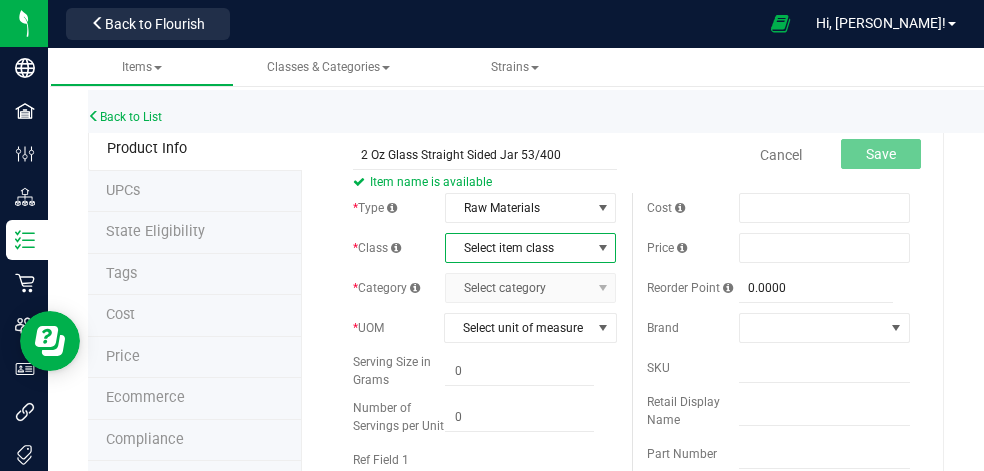 click at bounding box center (602, 248) 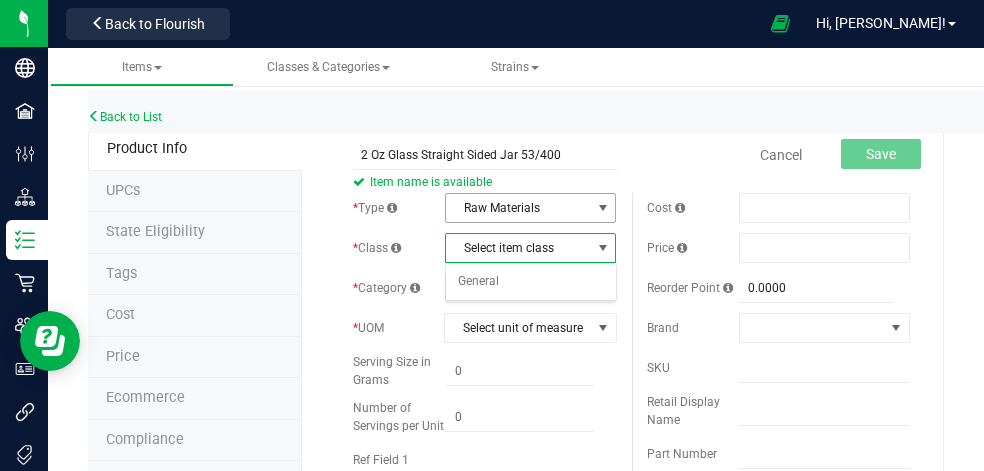 click at bounding box center [603, 208] 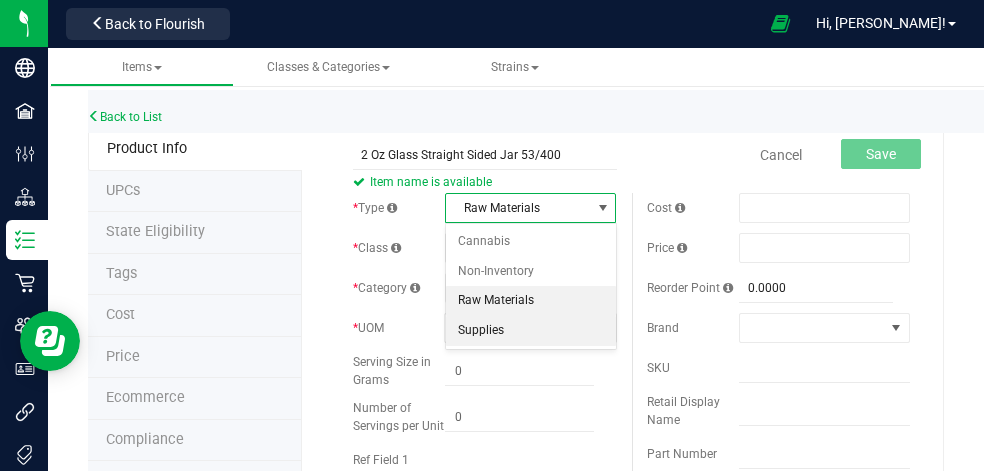 click on "Supplies" at bounding box center [530, 331] 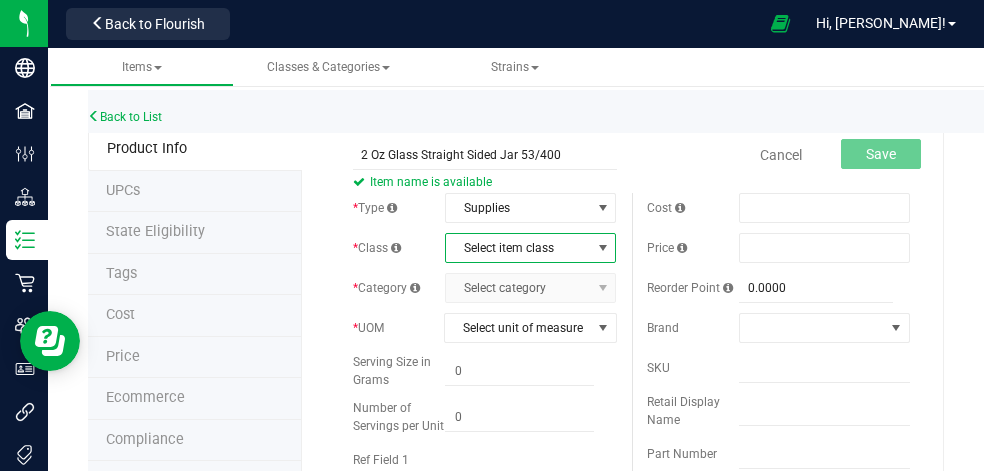 click at bounding box center (603, 248) 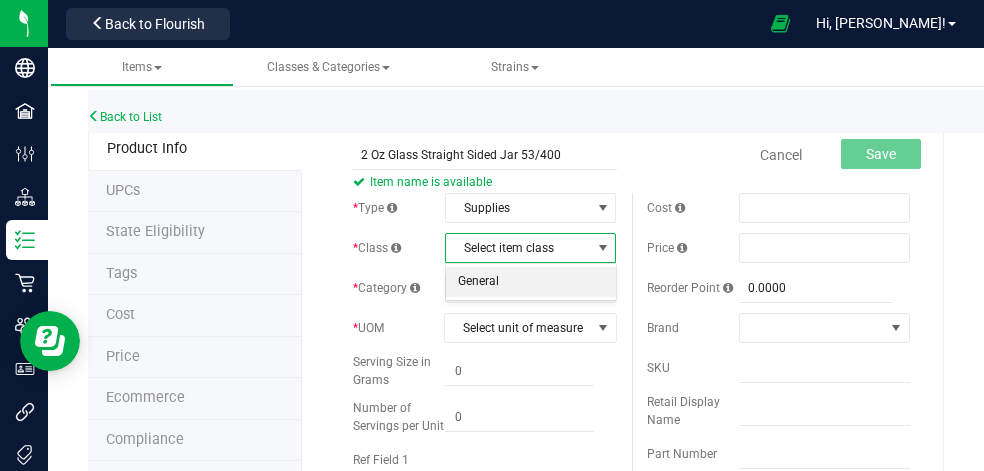 click on "General" at bounding box center [530, 282] 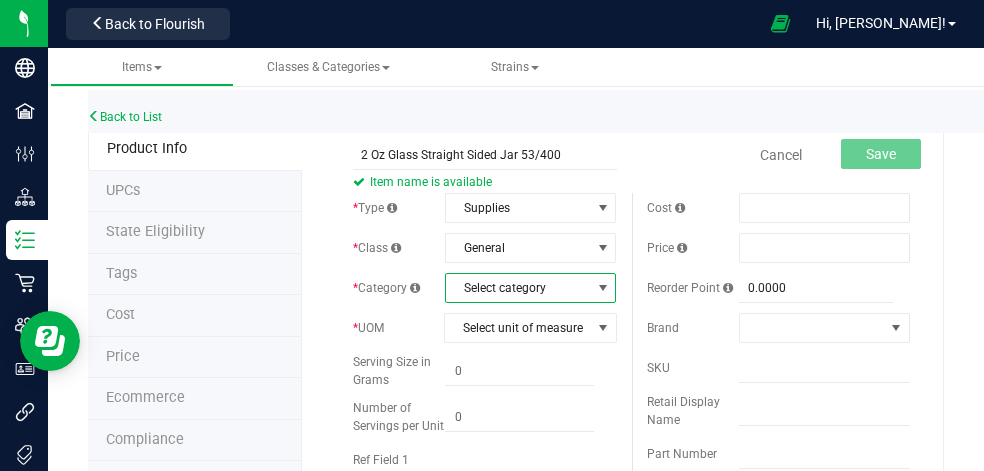 click on "Select category" at bounding box center [518, 288] 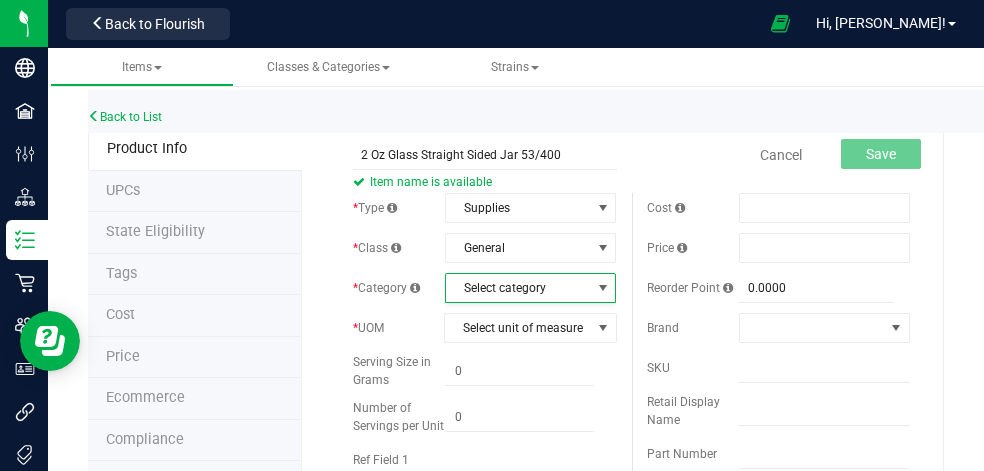 scroll, scrollTop: 0, scrollLeft: 0, axis: both 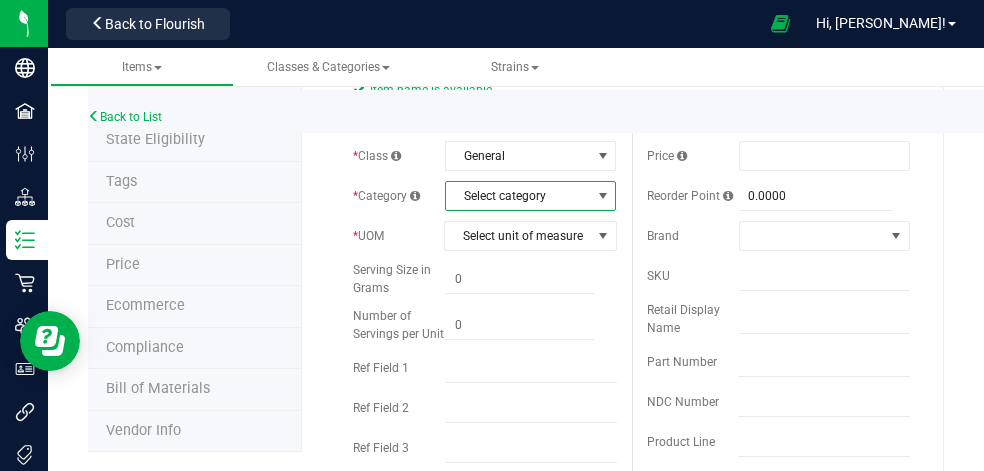 click at bounding box center (603, 196) 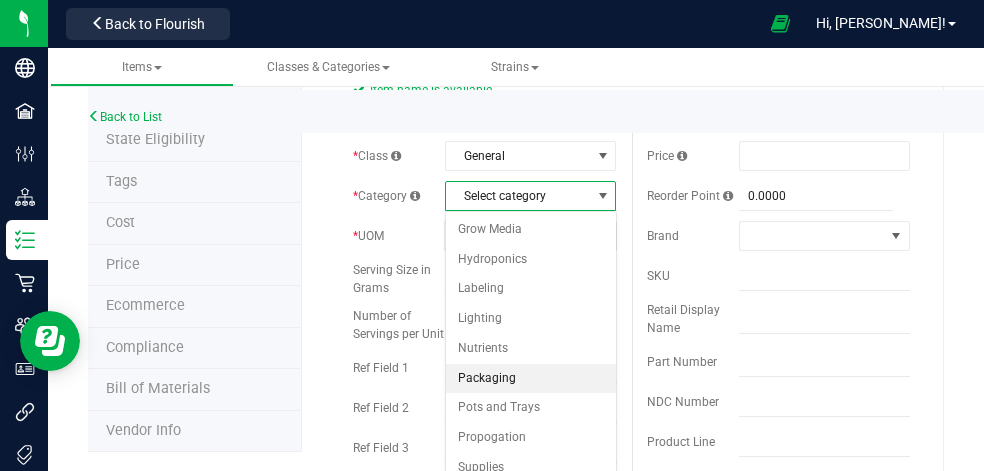 click on "Packaging" at bounding box center [530, 379] 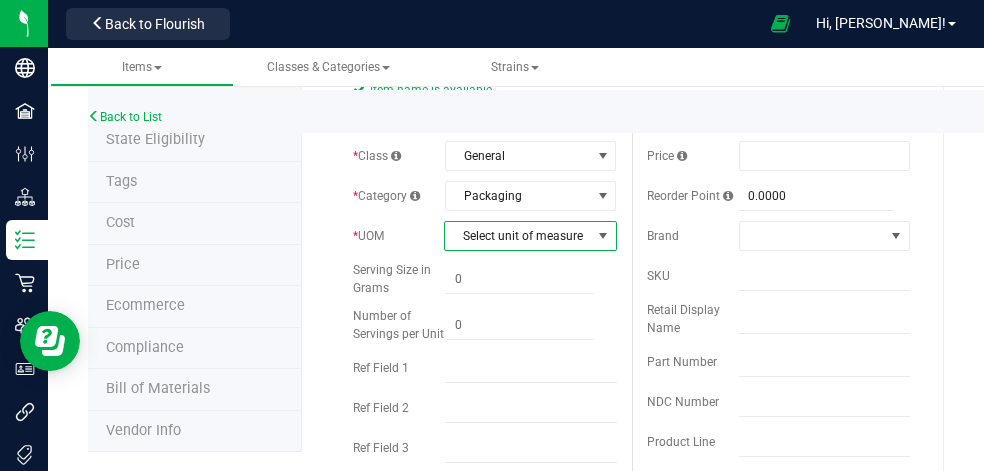 click at bounding box center (603, 236) 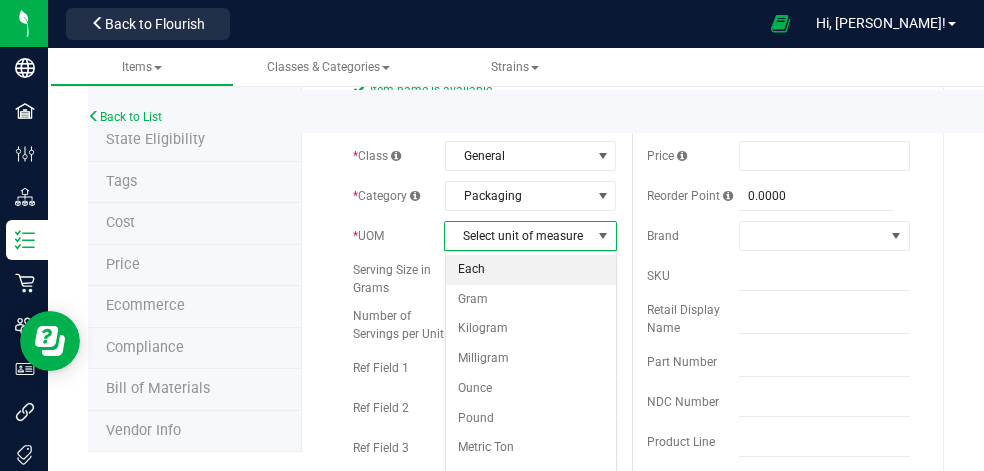 click on "Each" at bounding box center (531, 270) 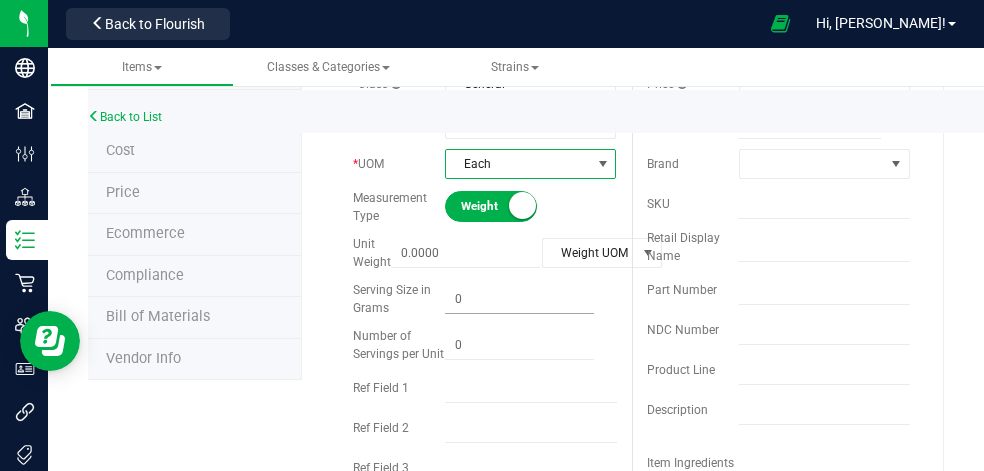 scroll, scrollTop: 162, scrollLeft: 0, axis: vertical 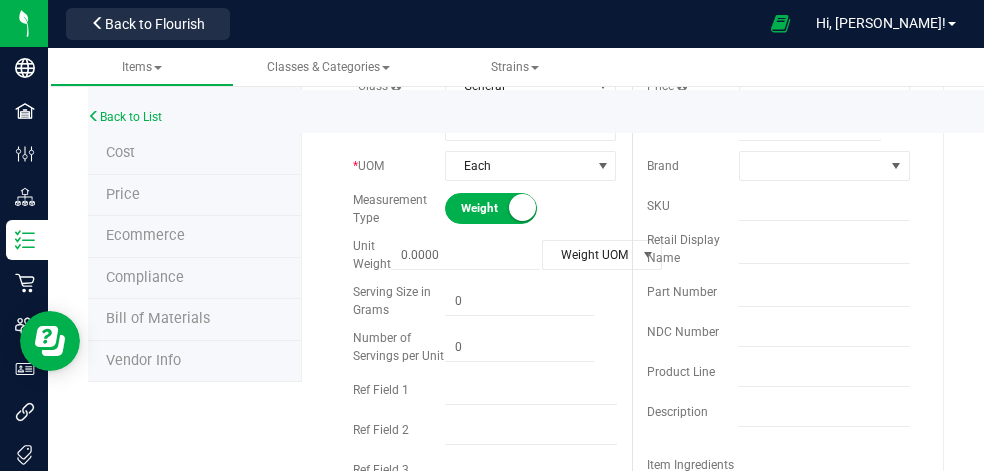 click at bounding box center (522, 207) 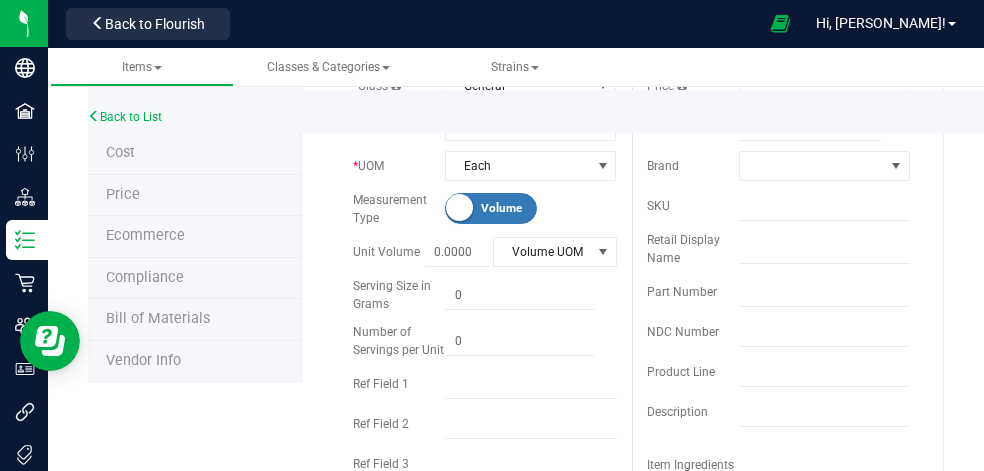 scroll, scrollTop: 163, scrollLeft: 0, axis: vertical 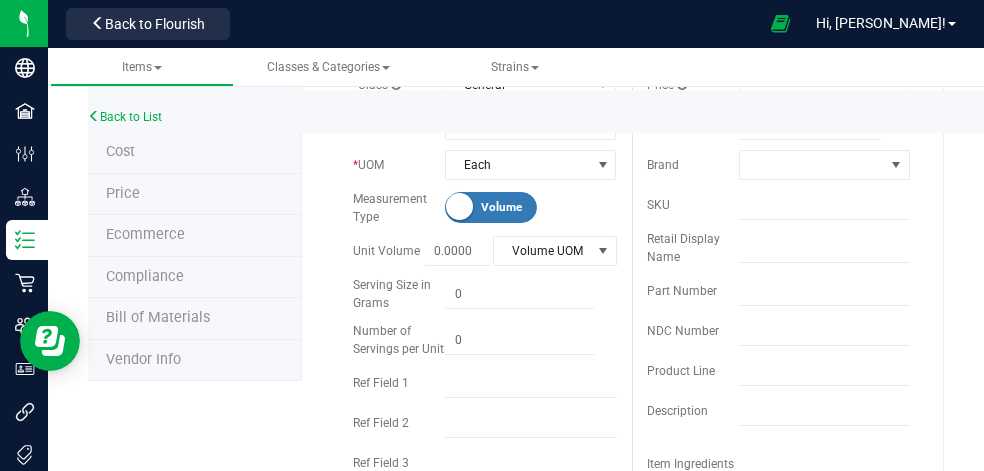 click on "Volume" at bounding box center [526, 207] 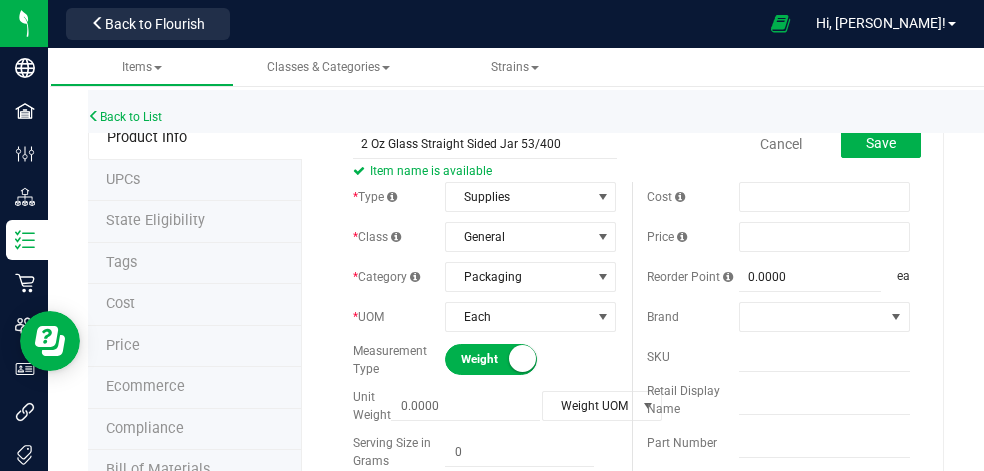 scroll, scrollTop: 10, scrollLeft: 0, axis: vertical 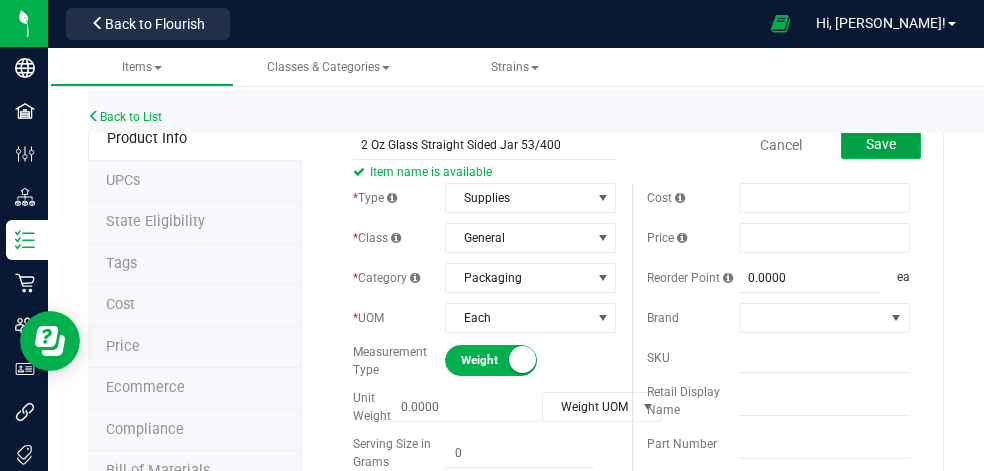 click on "Save" at bounding box center (881, 144) 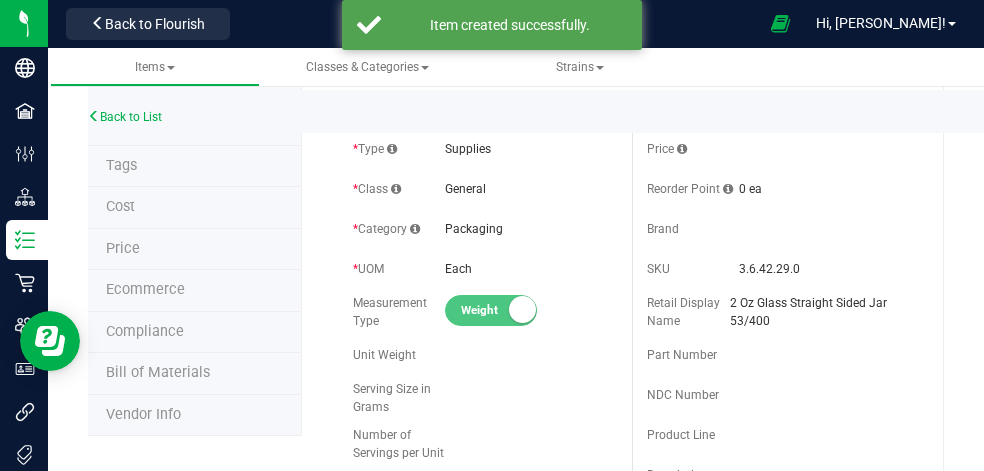 scroll, scrollTop: 0, scrollLeft: 0, axis: both 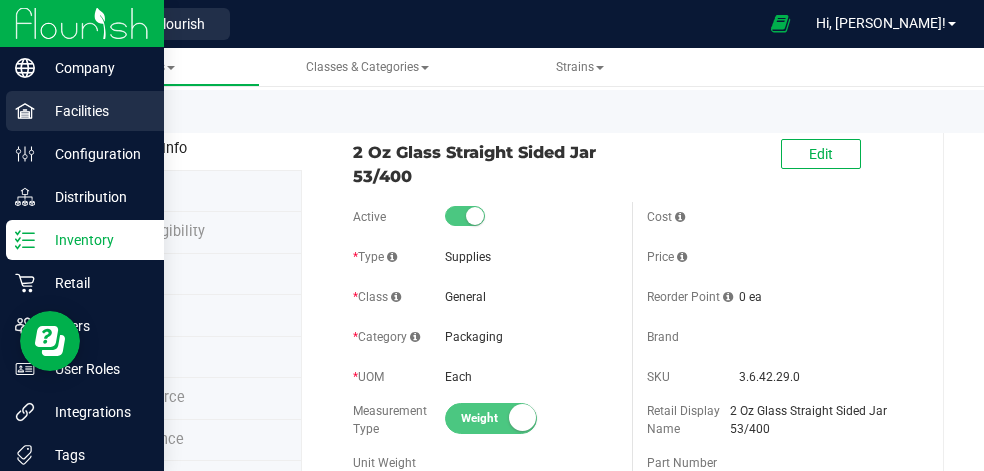 click on "Facilities" at bounding box center [95, 111] 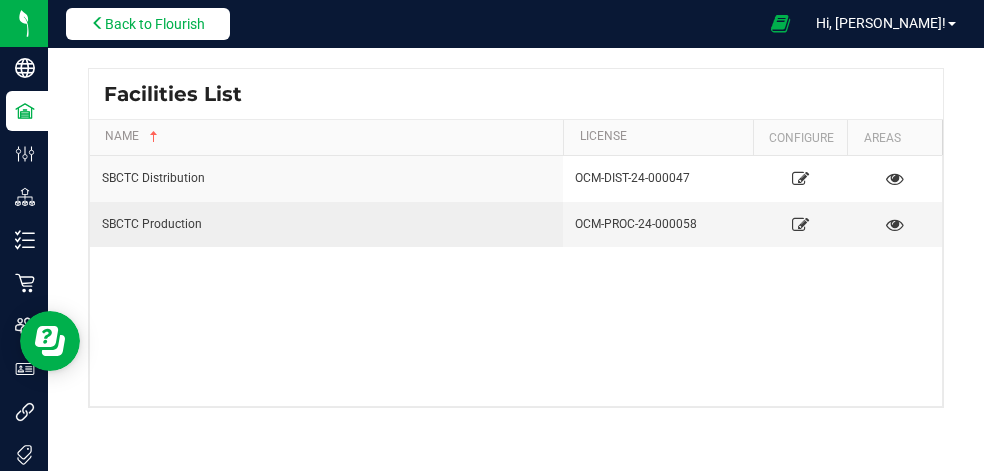 click on "Back to Flourish" at bounding box center [148, 24] 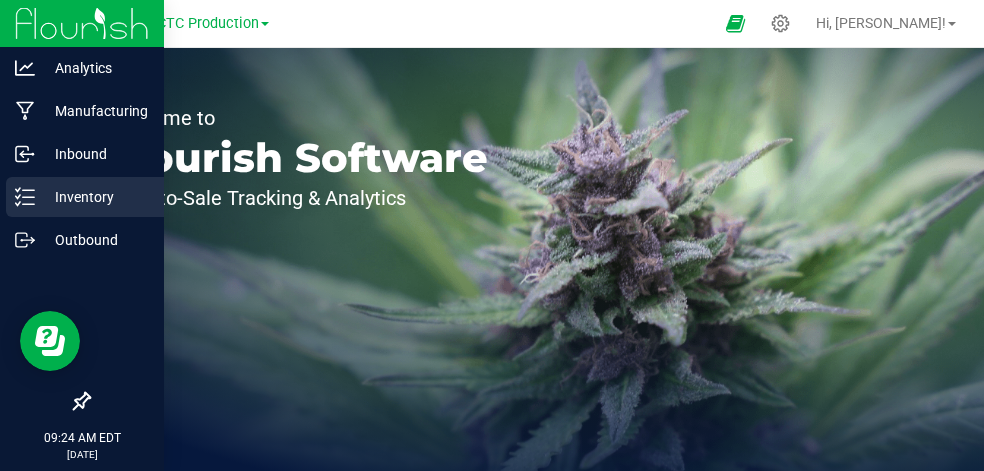 click on "Inventory" at bounding box center (95, 197) 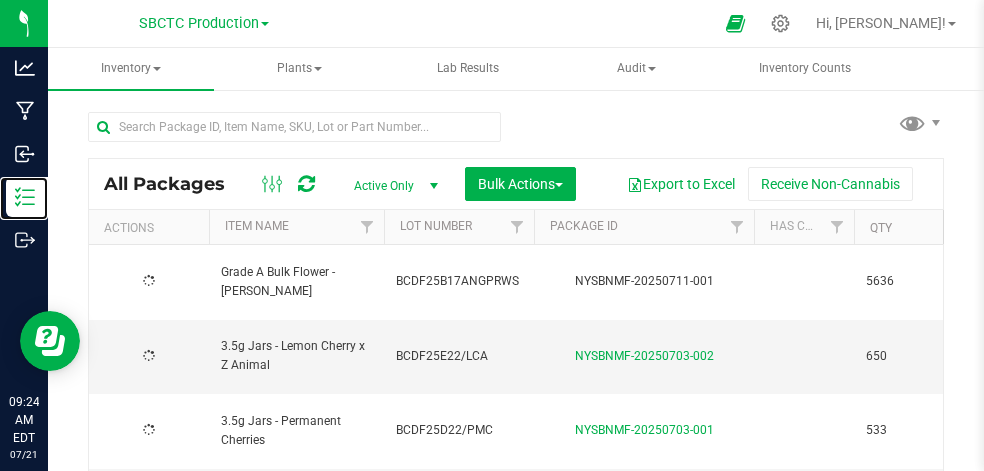 type on "[DATE]" 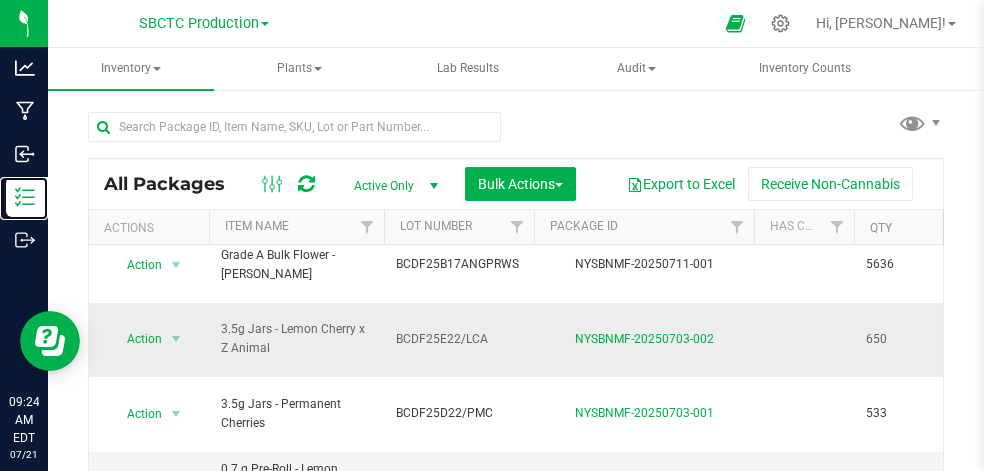 scroll, scrollTop: 0, scrollLeft: 0, axis: both 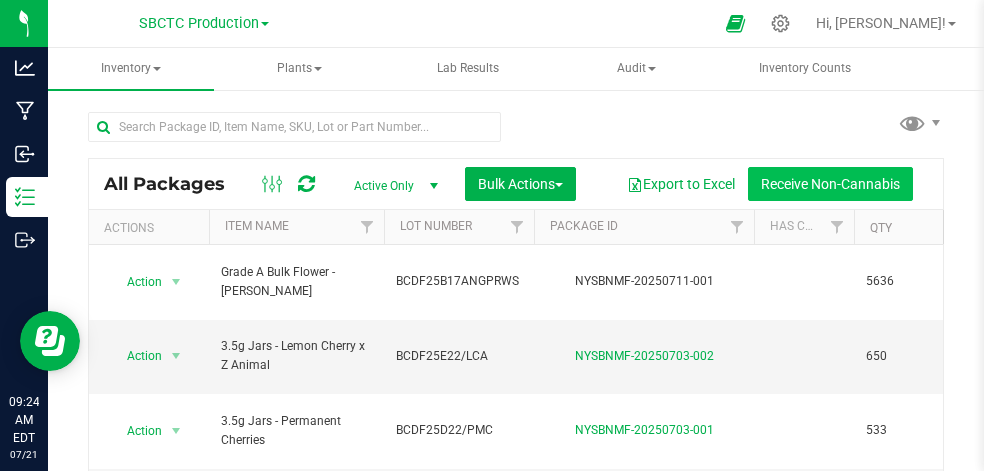 click on "Receive Non-Cannabis" at bounding box center [830, 184] 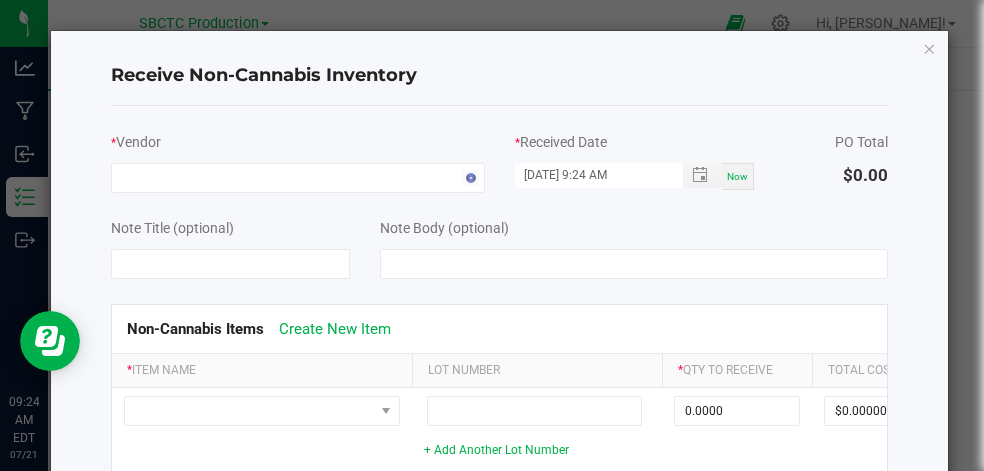 scroll, scrollTop: 0, scrollLeft: 2, axis: horizontal 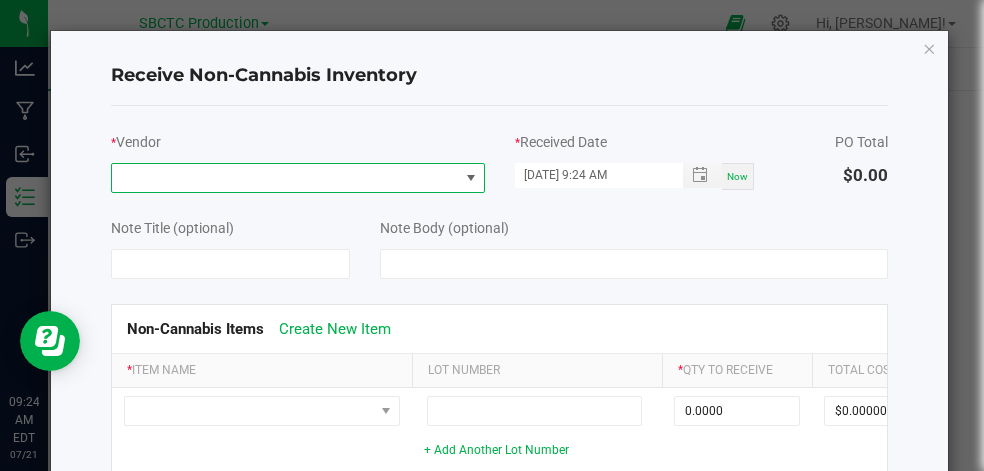 click at bounding box center (471, 178) 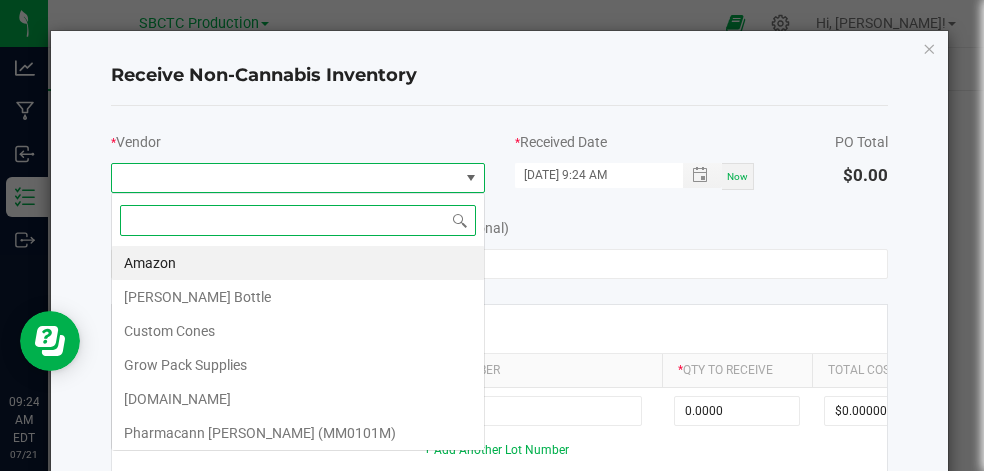 scroll, scrollTop: 99970, scrollLeft: 99627, axis: both 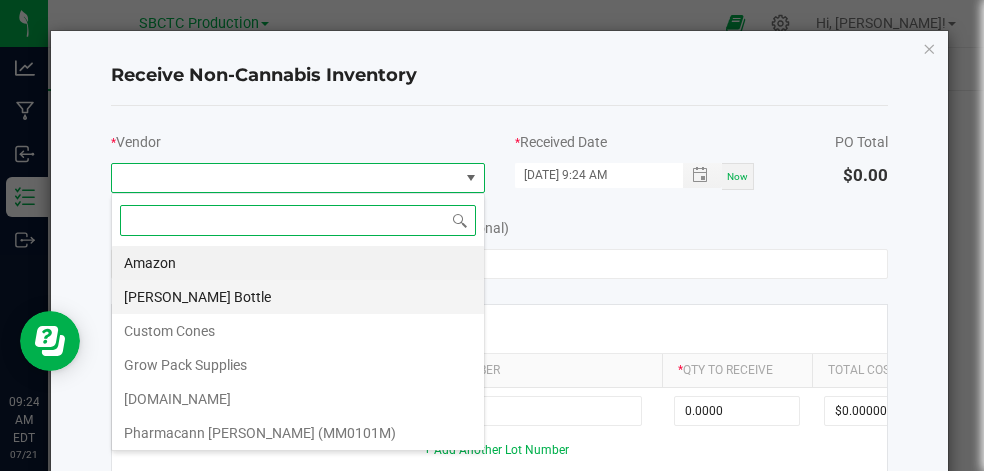 click on "[PERSON_NAME] Bottle" at bounding box center [298, 297] 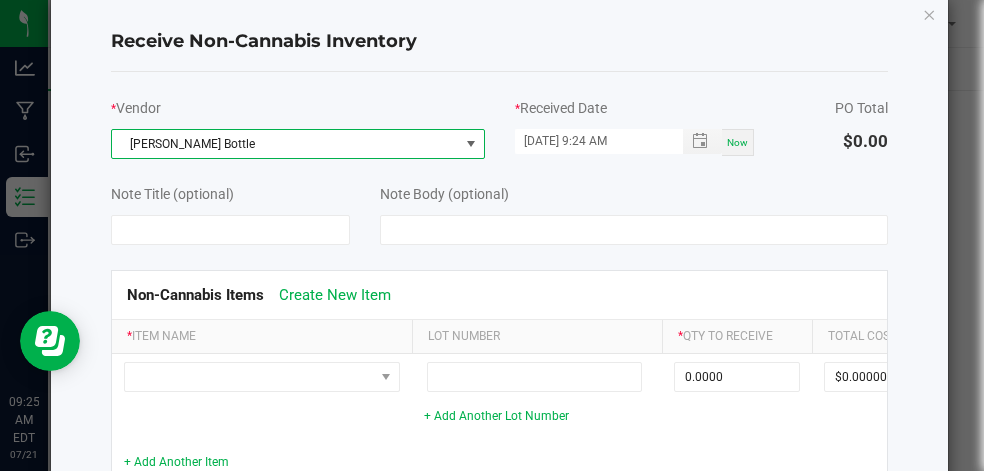 scroll, scrollTop: 35, scrollLeft: 0, axis: vertical 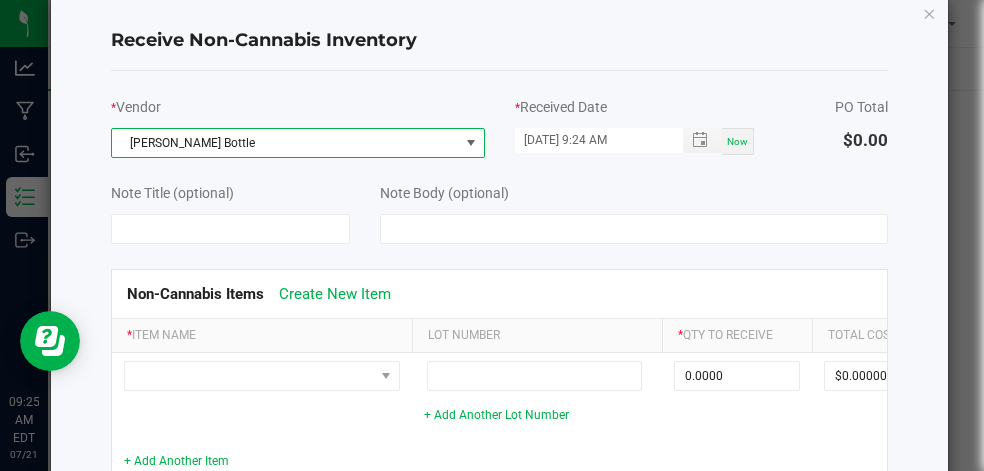 click on "Now" at bounding box center (737, 141) 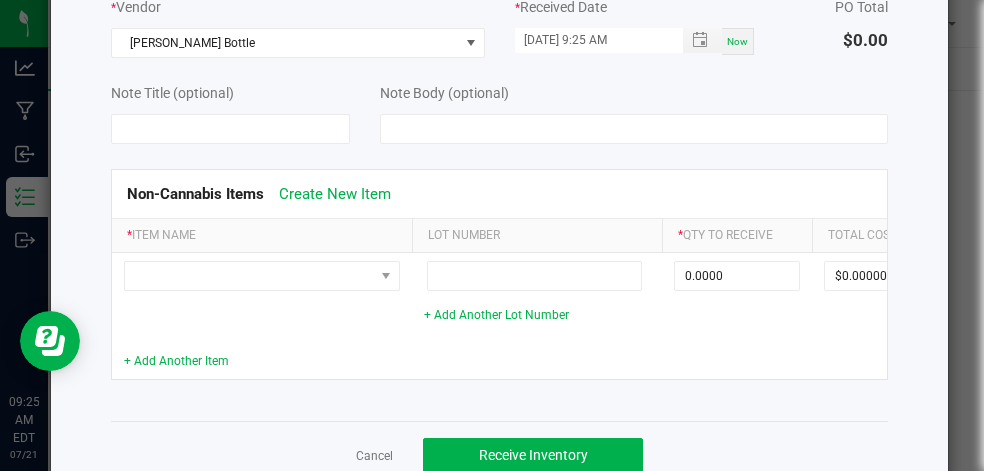 scroll, scrollTop: 144, scrollLeft: 0, axis: vertical 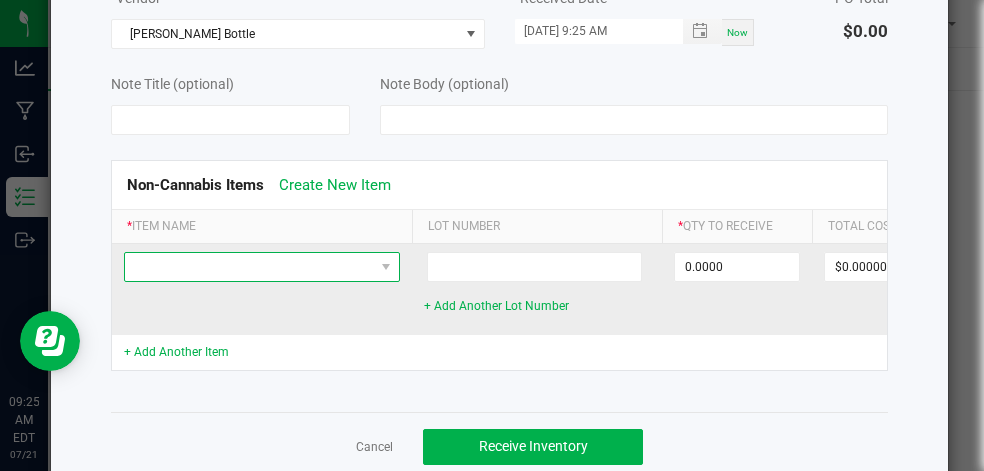 click at bounding box center [386, 267] 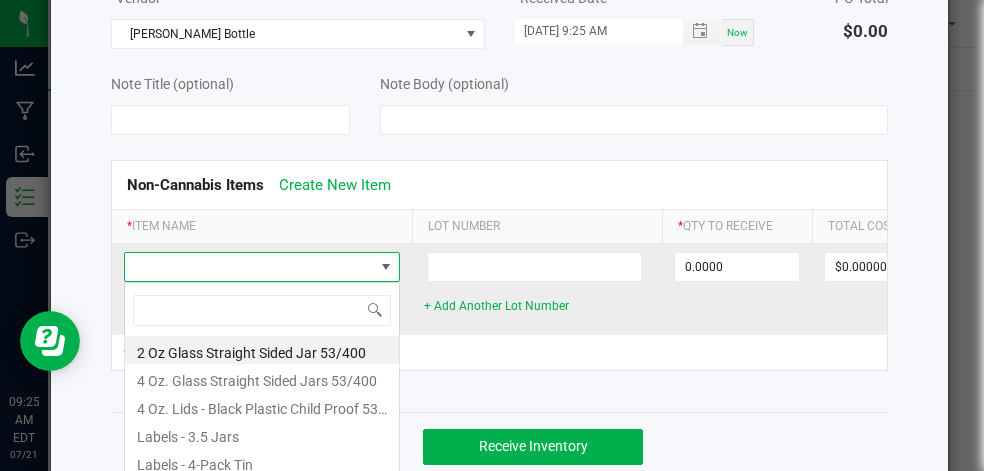 scroll, scrollTop: 99970, scrollLeft: 99724, axis: both 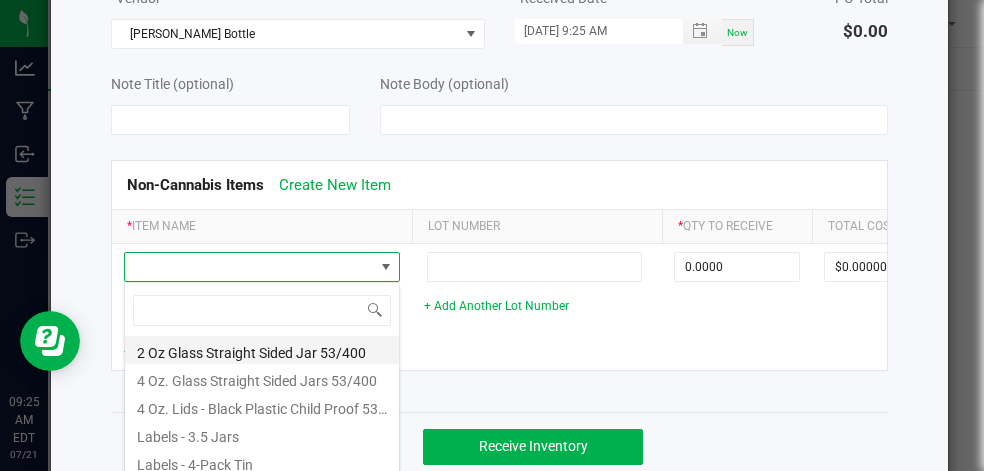 click on "2 Oz Glass Straight Sided Jar 53/400" at bounding box center [262, 350] 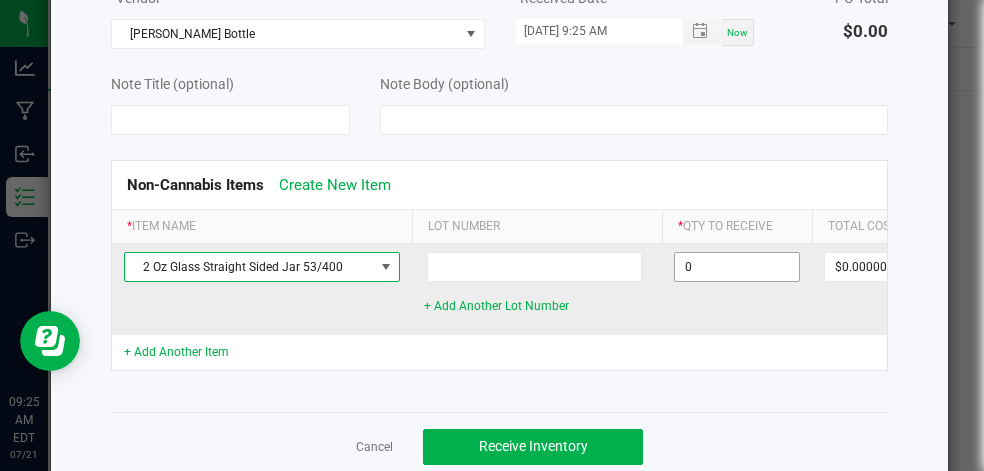 click on "0" at bounding box center (737, 267) 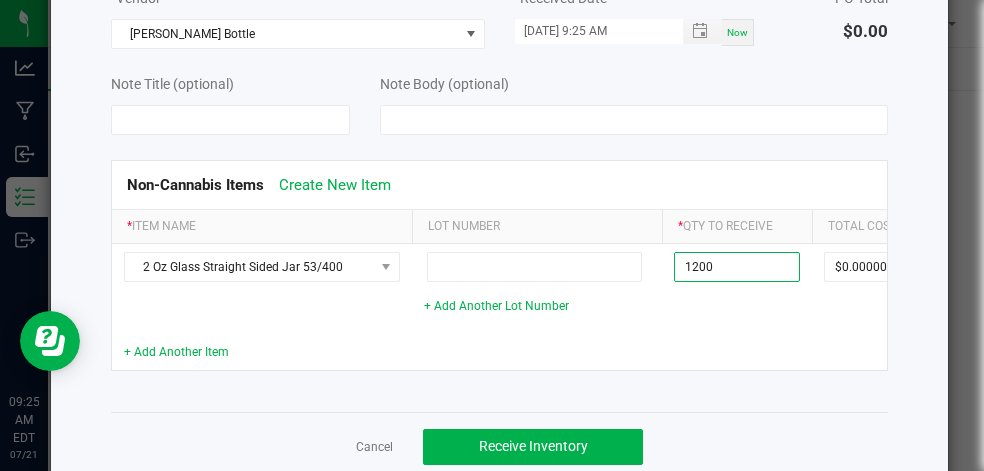 type on "1200 ea" 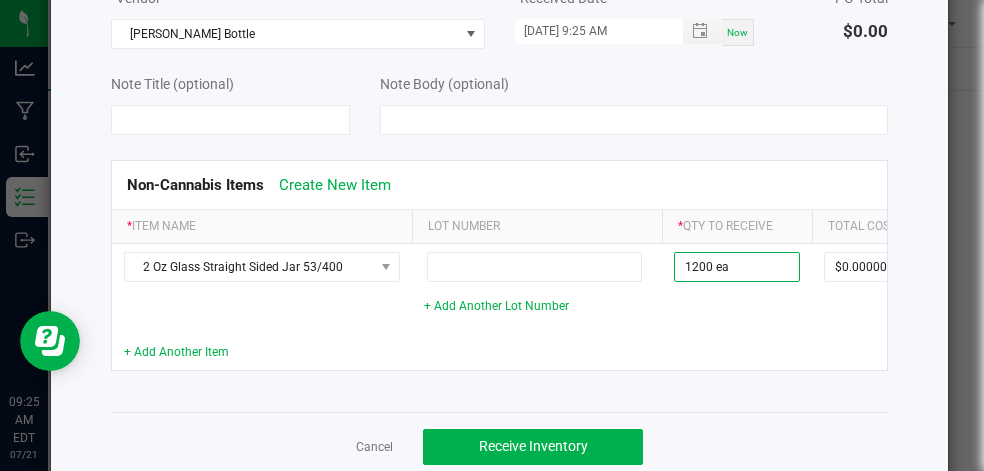click on "Non-Cannabis Items   Create New Item  *  Item Name  Lot Number *  Qty to Receive  Total Cost Locate To 2 Oz Glass Straight Sided Jar 53/400     + Add Another Lot Number  1200 ea $0.00000 Area Location  + Add Another Item" 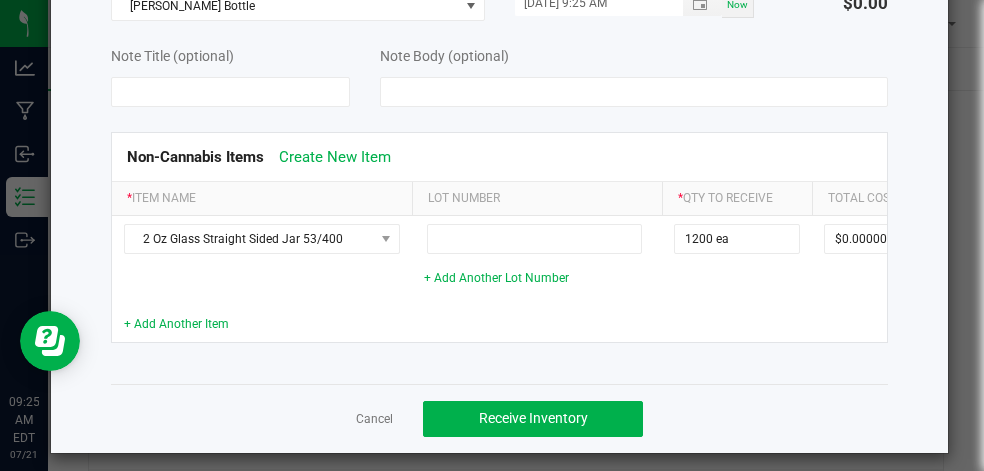 scroll, scrollTop: 175, scrollLeft: 0, axis: vertical 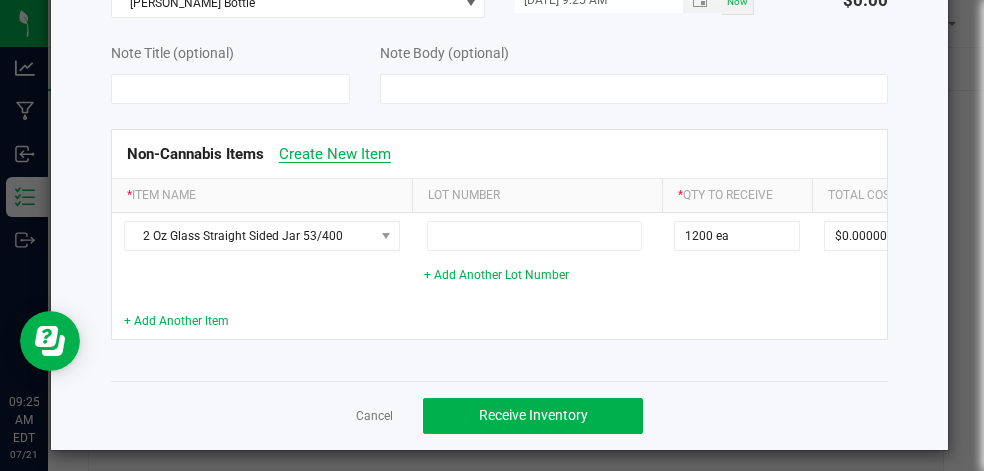 click on "Create New Item" 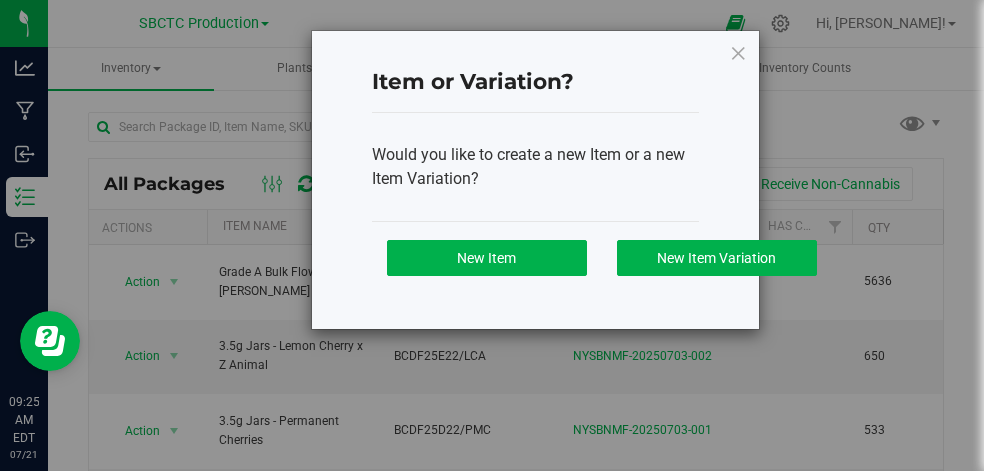 scroll, scrollTop: 0, scrollLeft: 2, axis: horizontal 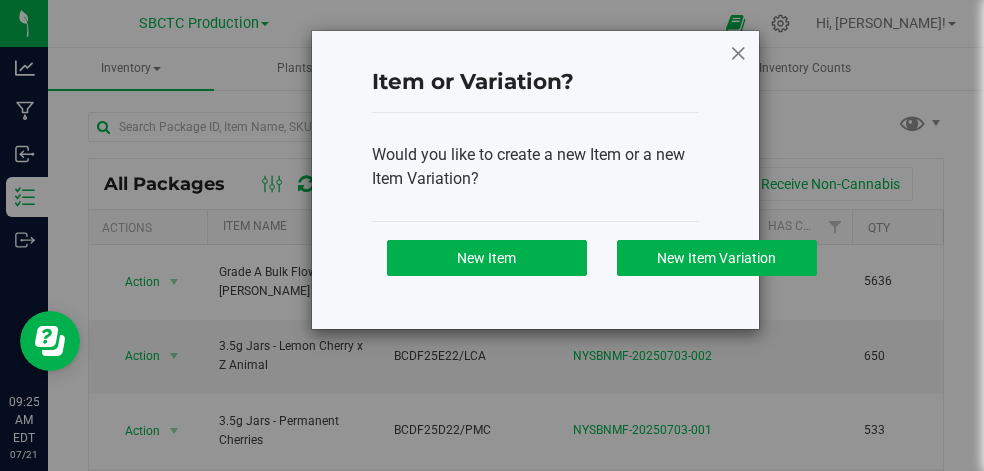 click at bounding box center [738, 53] 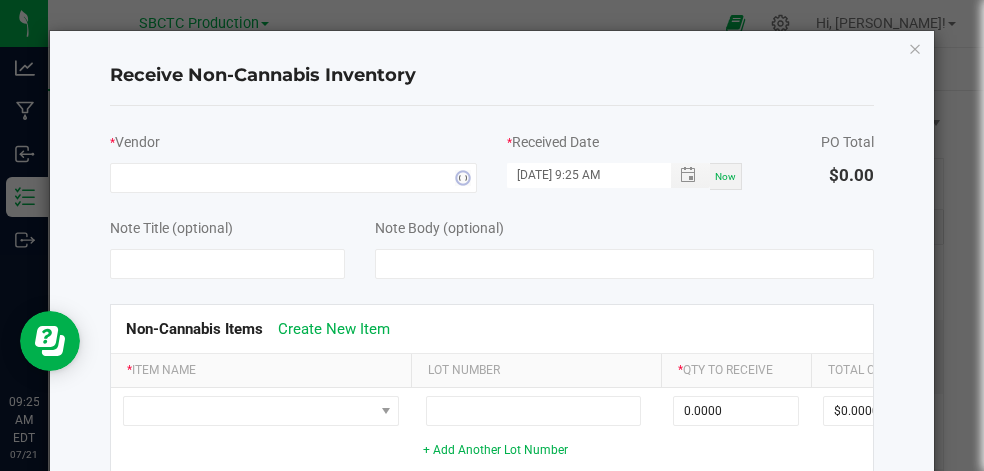 scroll, scrollTop: 0, scrollLeft: 2, axis: horizontal 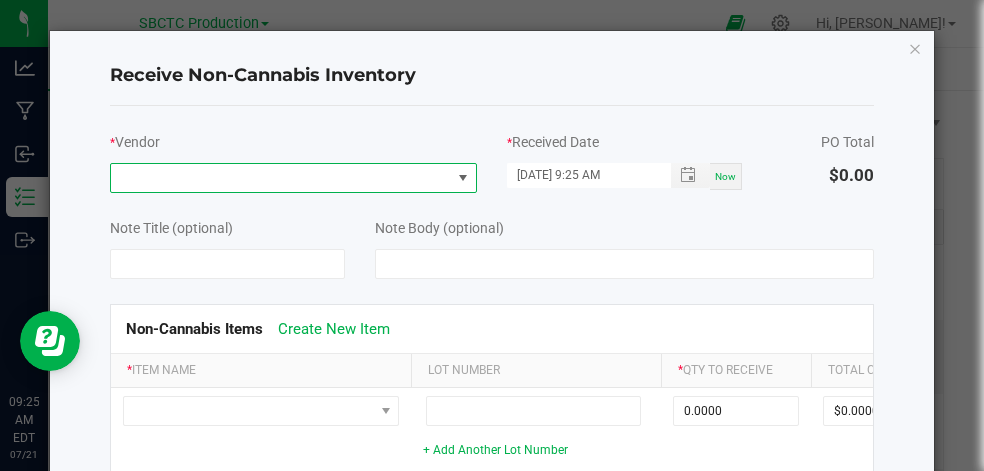 click at bounding box center (463, 178) 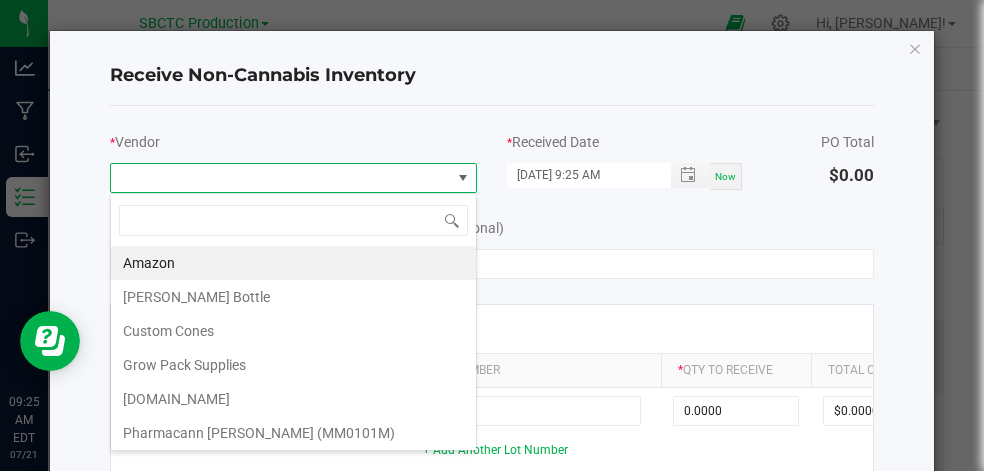 scroll, scrollTop: 99970, scrollLeft: 99633, axis: both 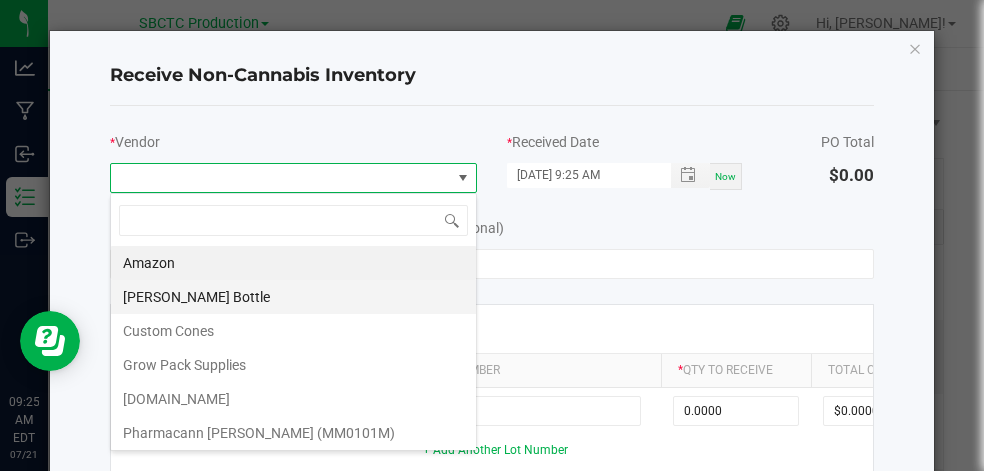 click on "[PERSON_NAME] Bottle" at bounding box center (293, 297) 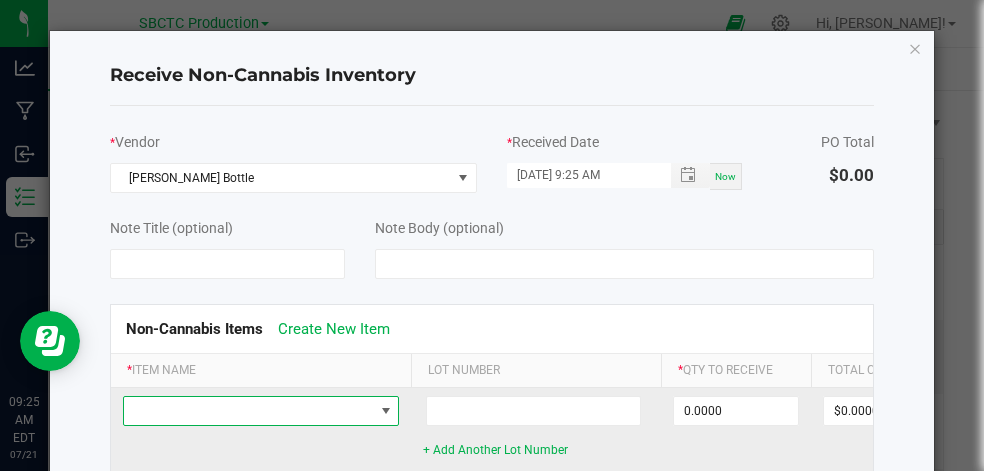 click at bounding box center [248, 411] 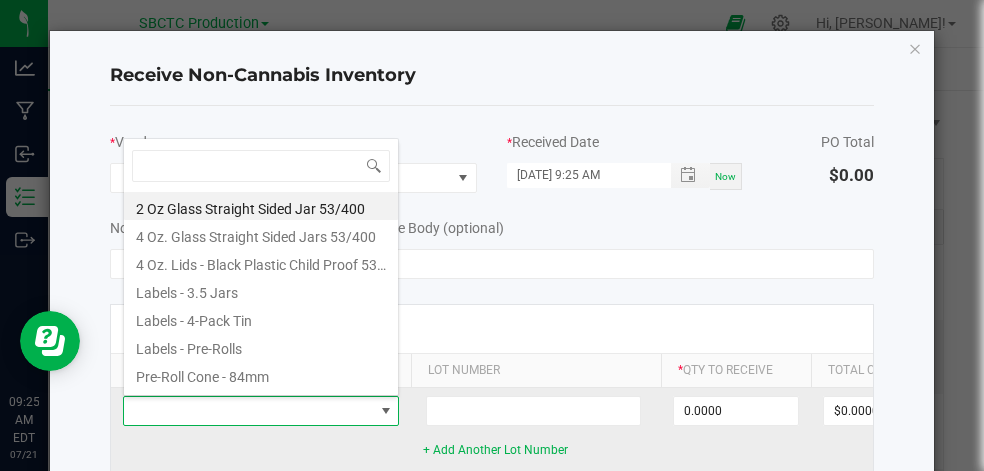 scroll, scrollTop: 99970, scrollLeft: 99724, axis: both 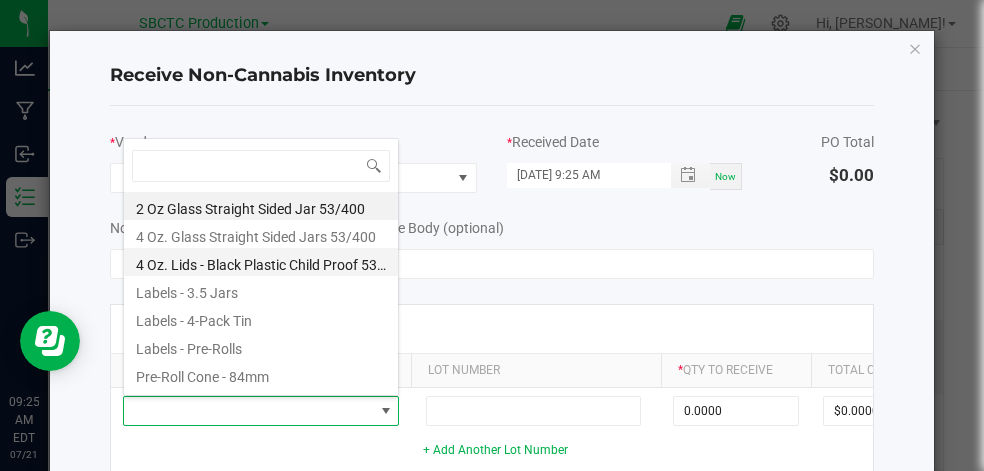 click on "4 Oz. Lids - Black Plastic Child Proof 53mm" at bounding box center (261, 262) 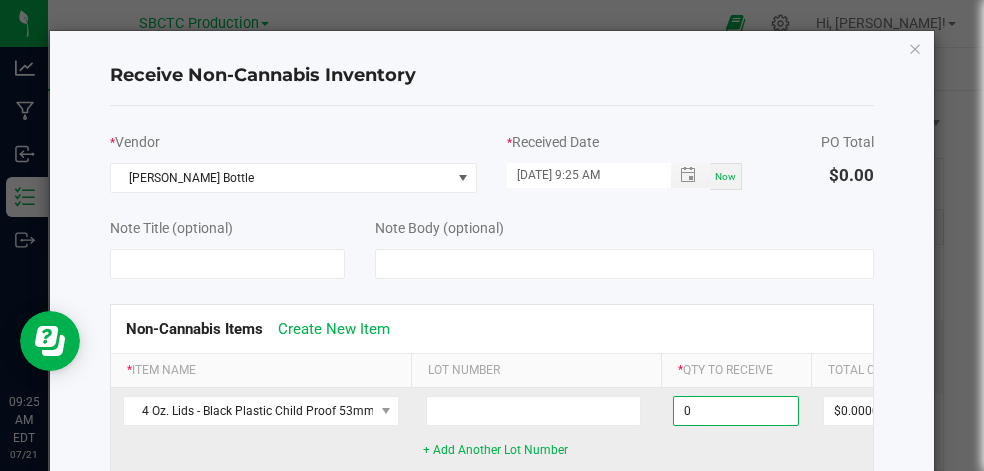 click on "0" at bounding box center (736, 411) 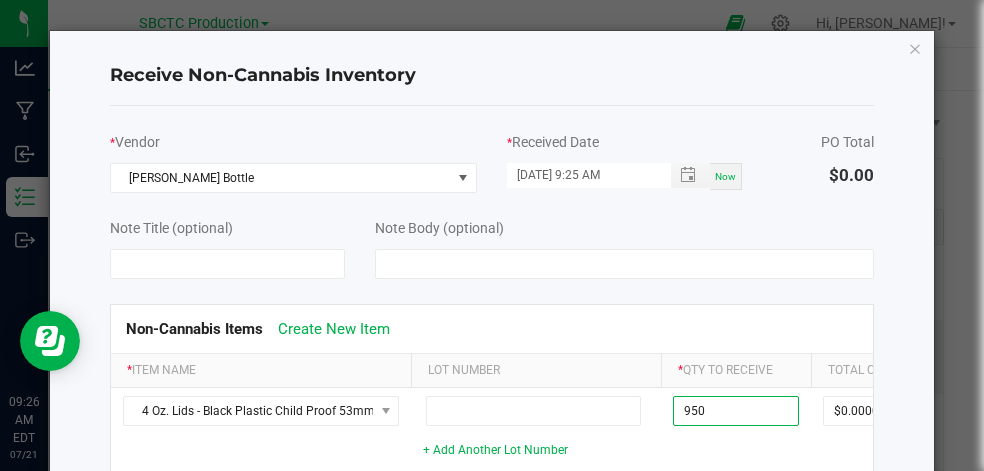 type on "950 ea" 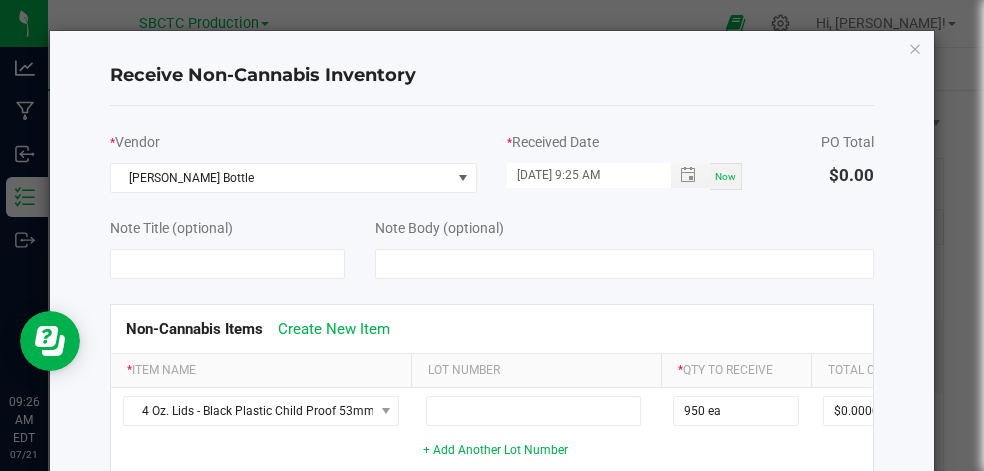 click on "Receive Non-Cannabis Inventory  *  Vendor  [PERSON_NAME] Bottle *  Received Date  [DATE] 9:25 AM Now  PO Total   $0.00   Note Title (optional)   Note Body (optional)   Non-Cannabis Items   Create New Item  *  Item Name  Lot Number *  Qty to Receive  Total Cost Locate To 4 Oz. Lids - Black Plastic Child Proof 53mm     + Add Another Lot Number  950 ea $0.00000 Area Location  + Add Another Item   Cancel   Receive Inventory" 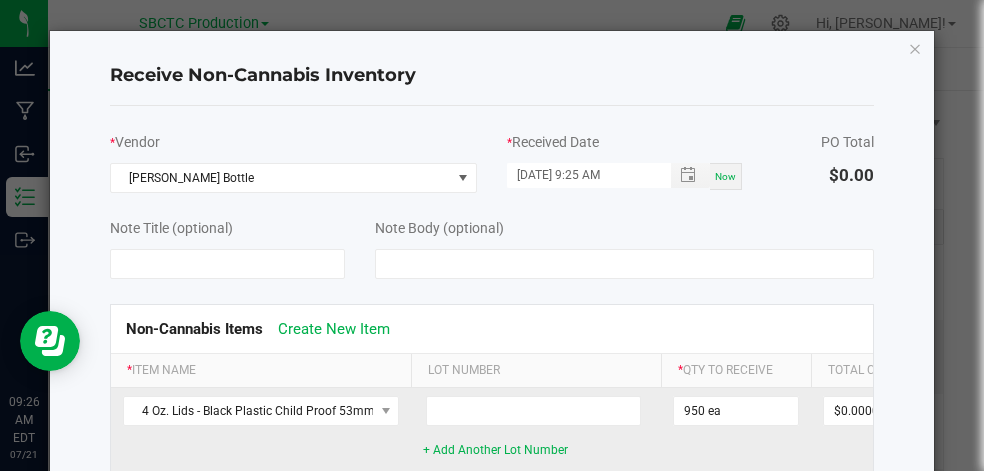 scroll, scrollTop: 0, scrollLeft: 139, axis: horizontal 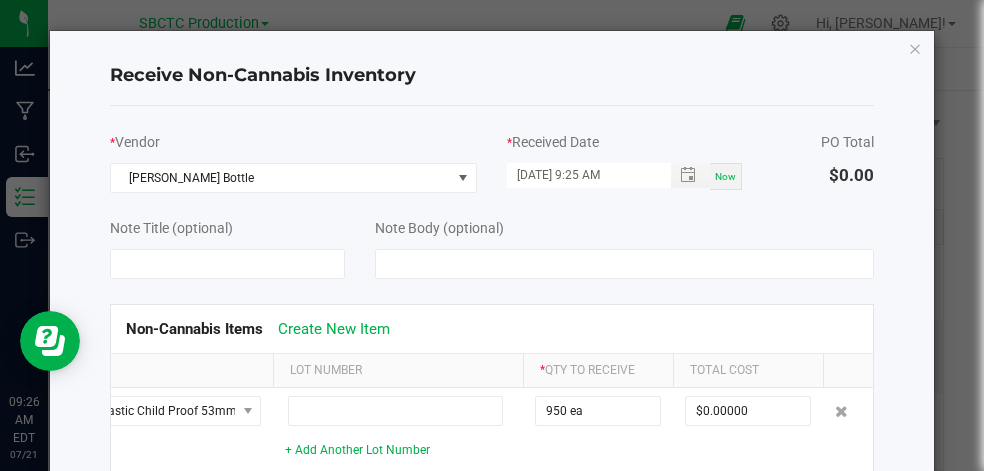 click on "Note Body (optional)" 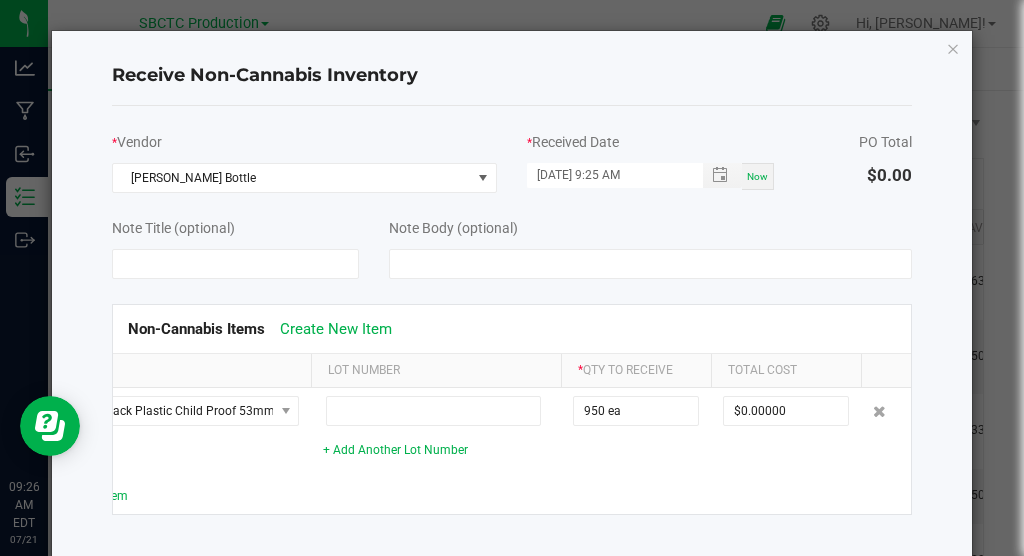 scroll, scrollTop: 0, scrollLeft: 103, axis: horizontal 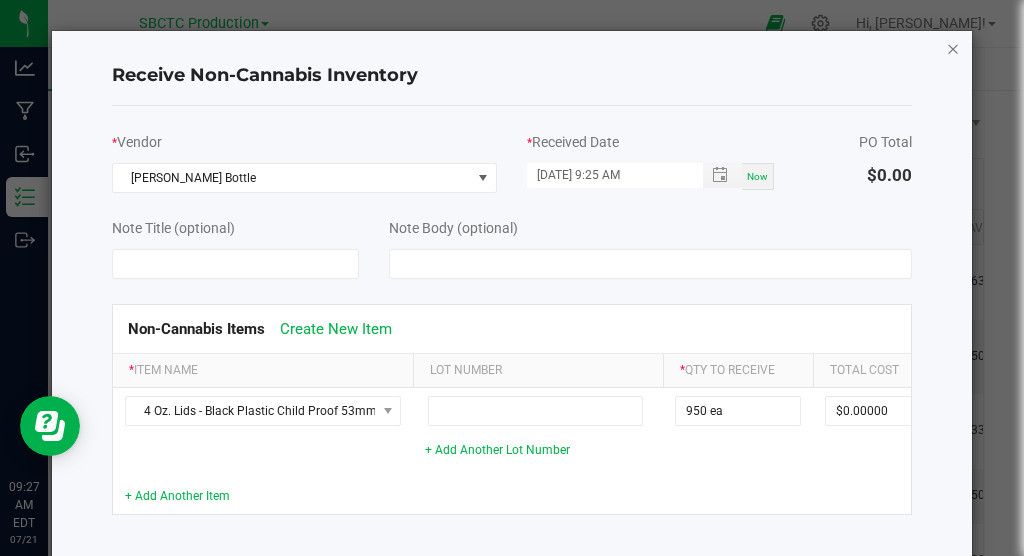 click 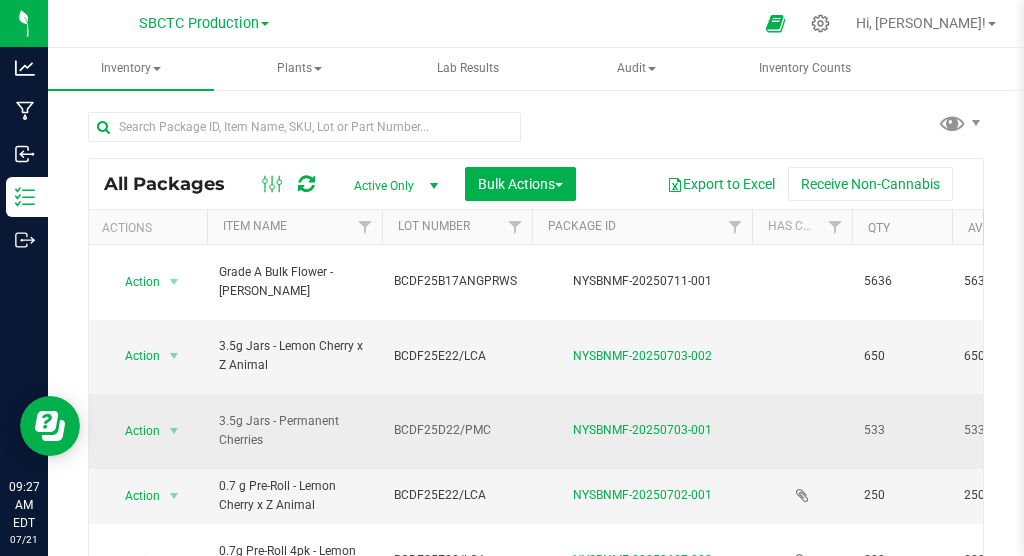 scroll, scrollTop: 29, scrollLeft: 2, axis: both 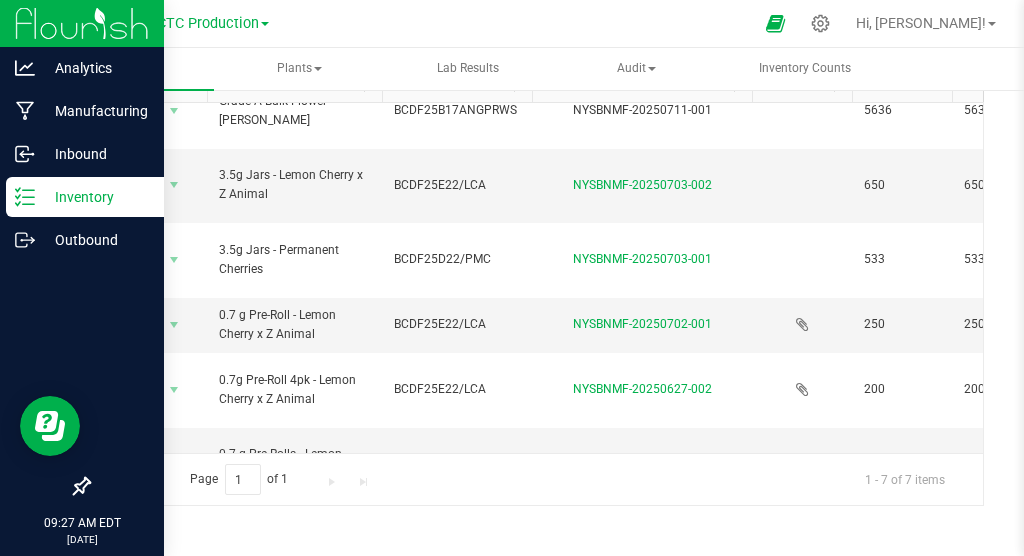 click on "Inventory" at bounding box center (95, 197) 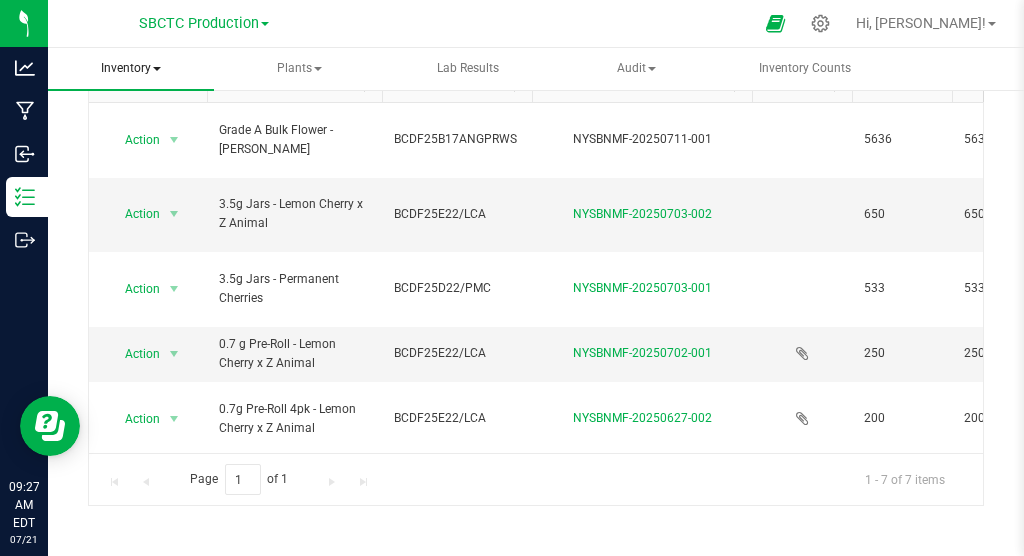 click on "Inventory" at bounding box center [131, 69] 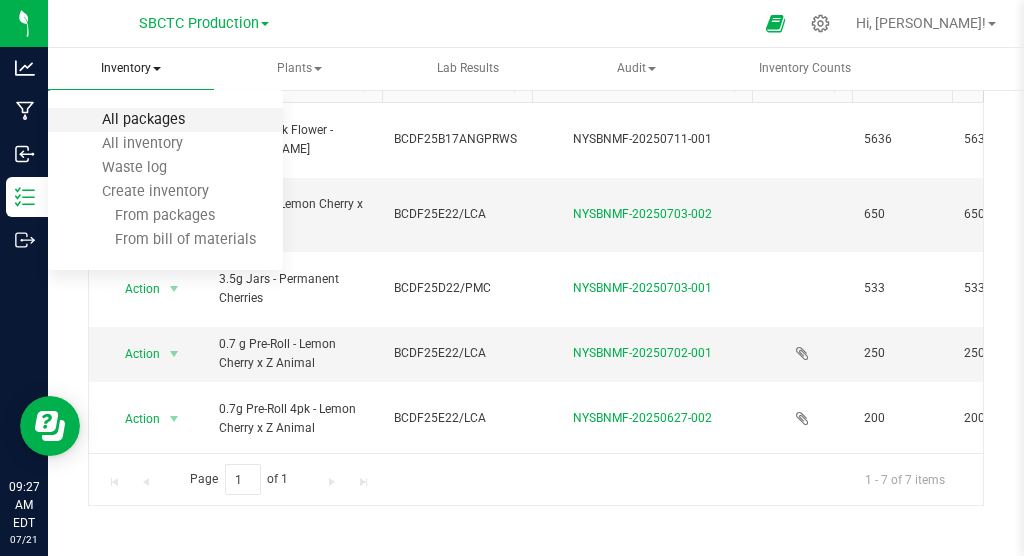click on "All packages" at bounding box center [143, 119] 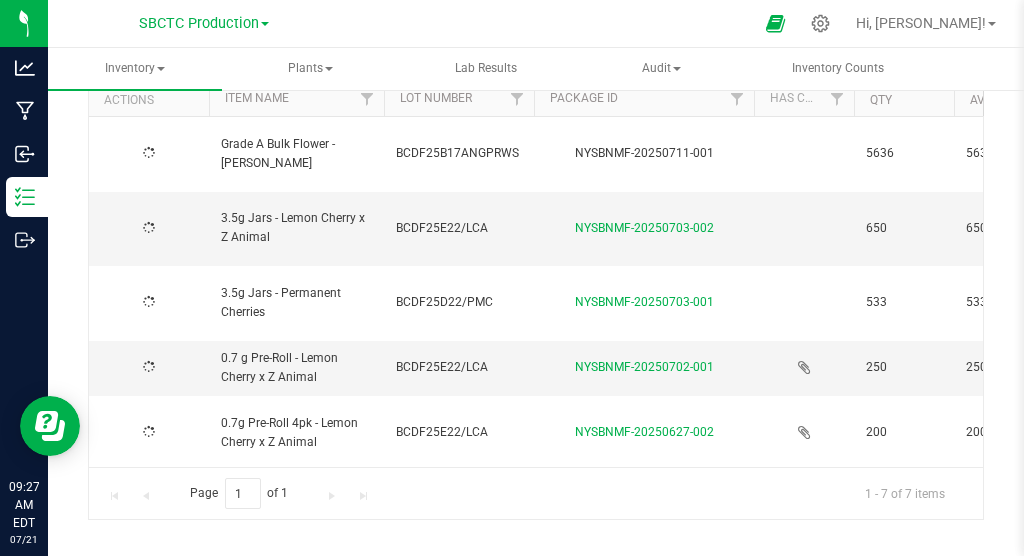 type on "[DATE]" 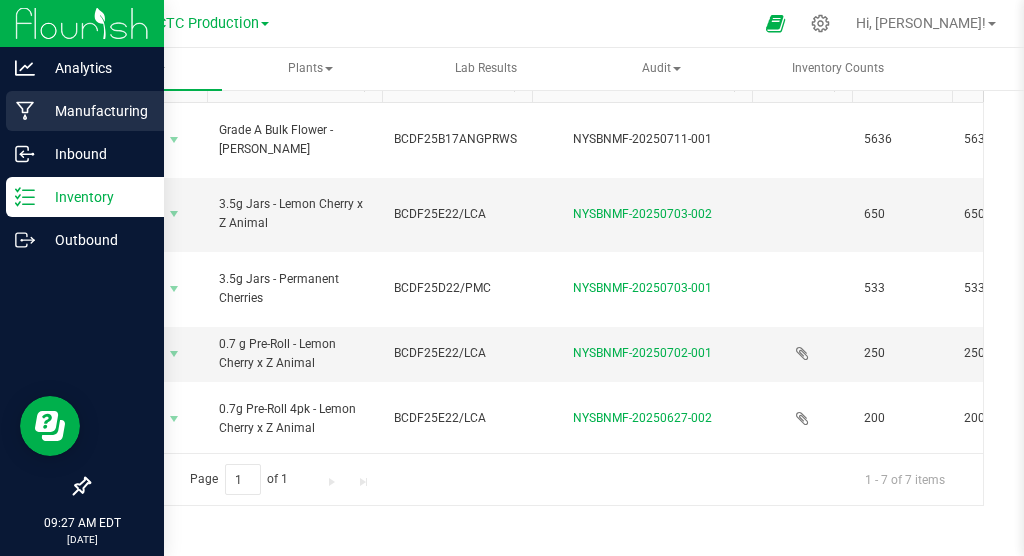 click on "Manufacturing" at bounding box center (95, 111) 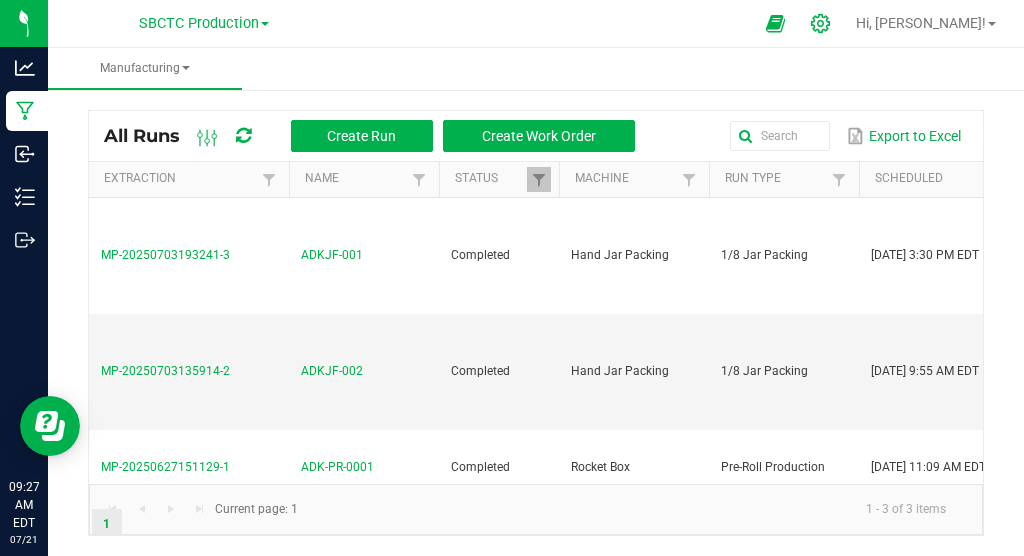 click 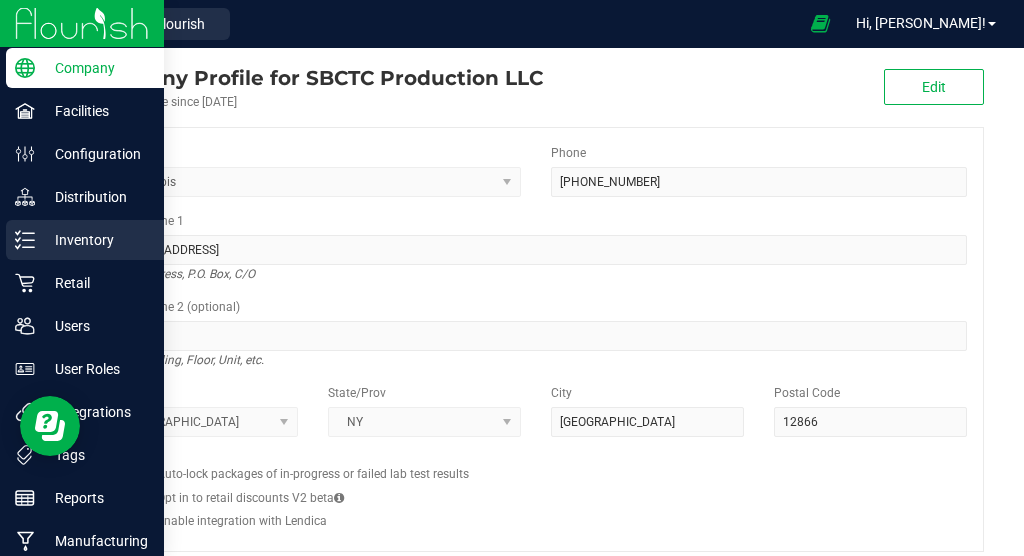 click on "Inventory" at bounding box center [85, 240] 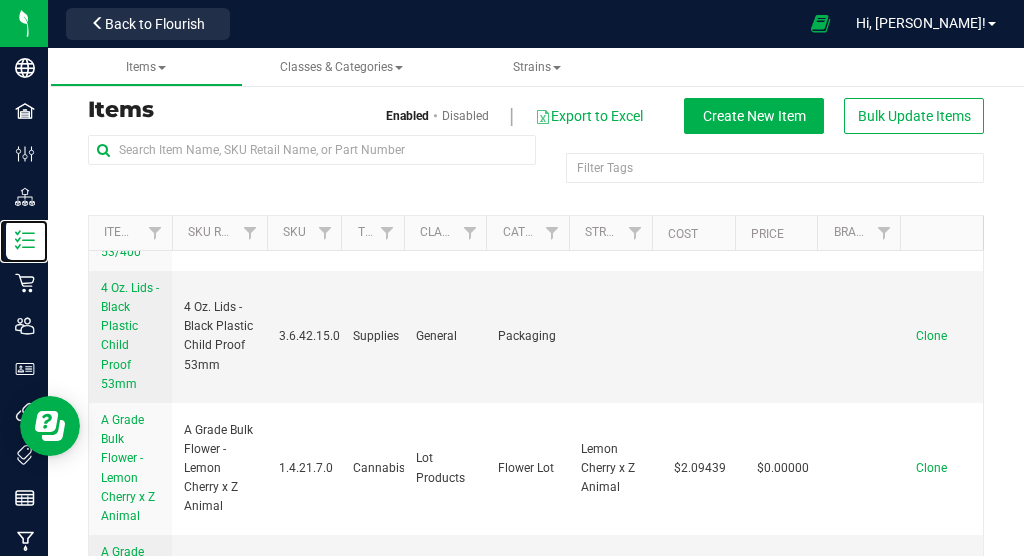 scroll, scrollTop: 1100, scrollLeft: 0, axis: vertical 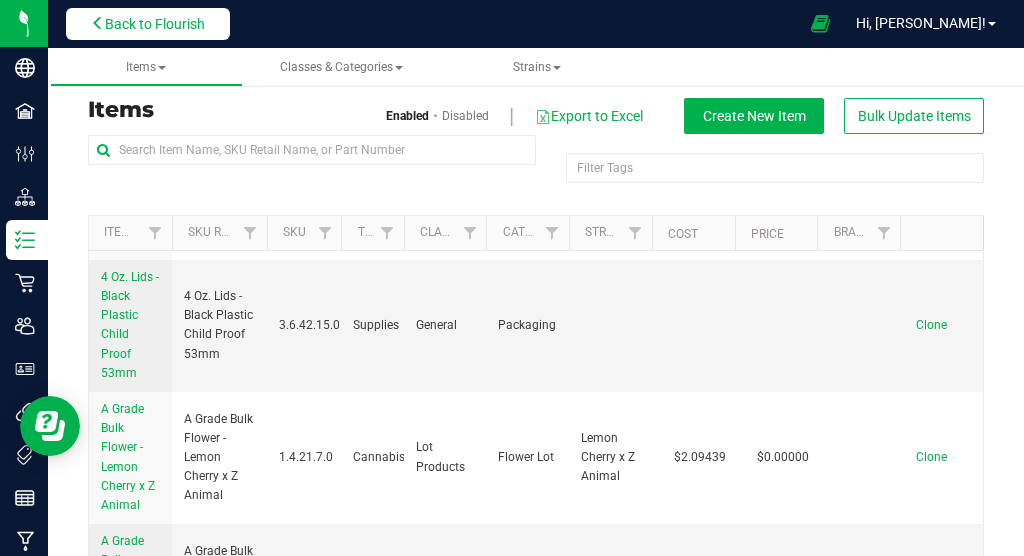 click on "Back to Flourish" at bounding box center (155, 24) 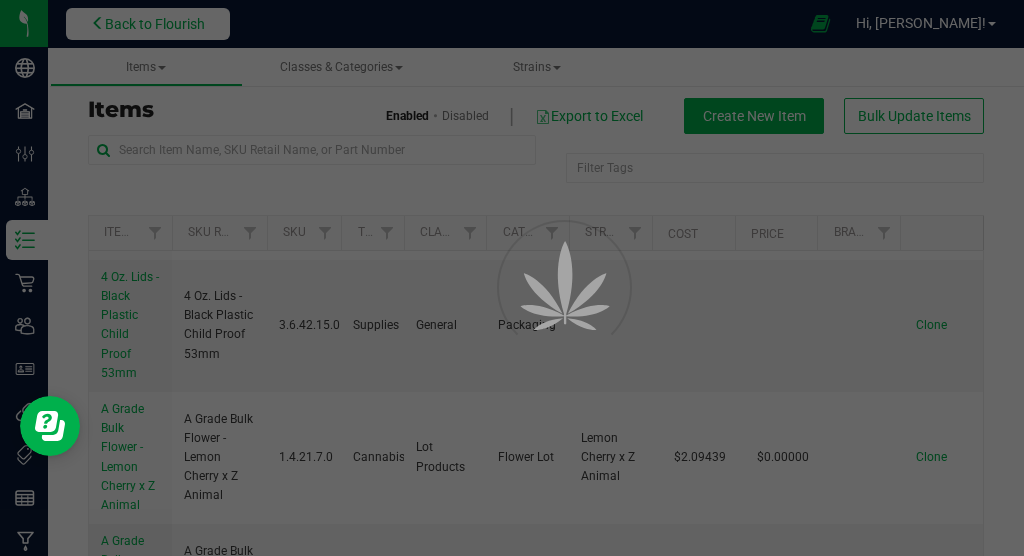 scroll, scrollTop: 0, scrollLeft: 0, axis: both 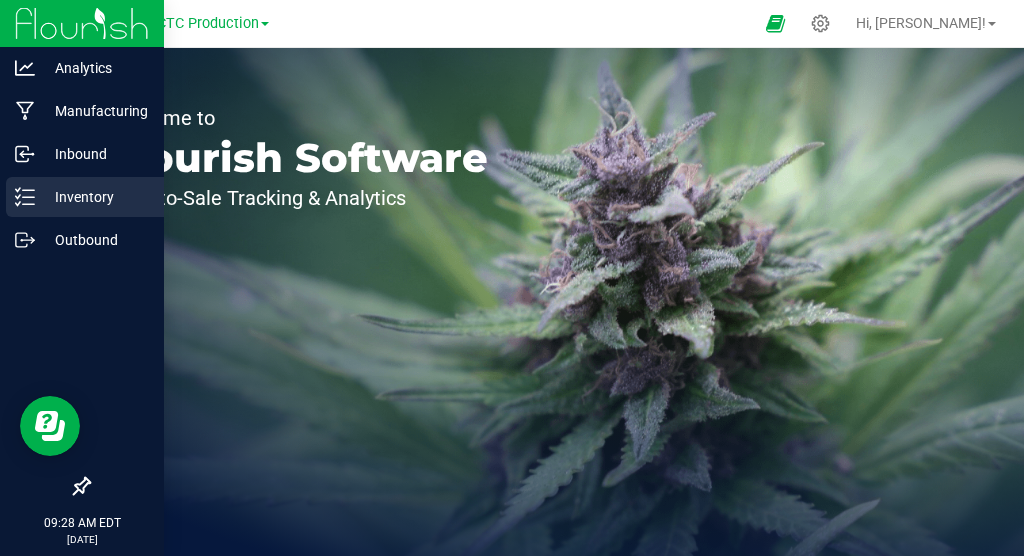 click on "Inventory" at bounding box center (95, 197) 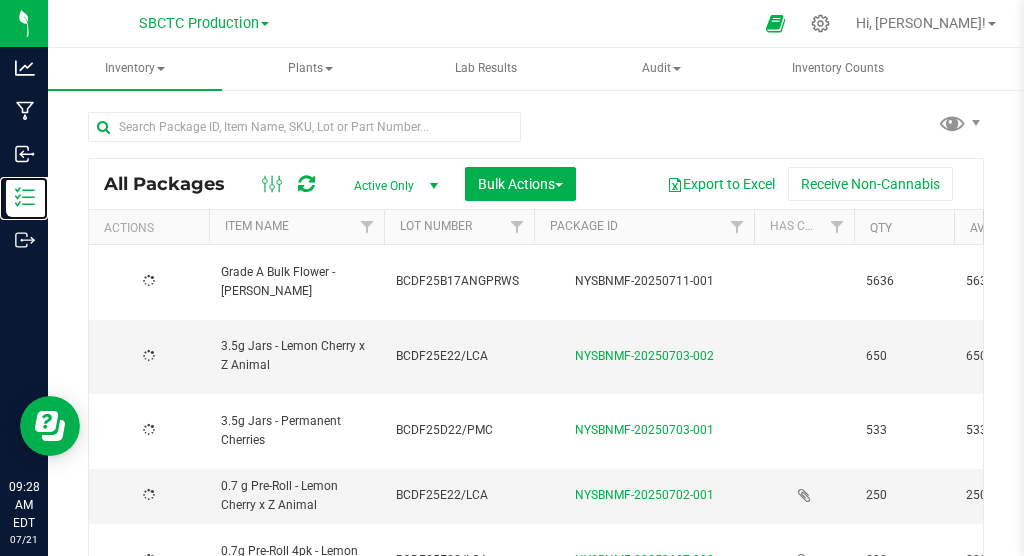 type on "[DATE]" 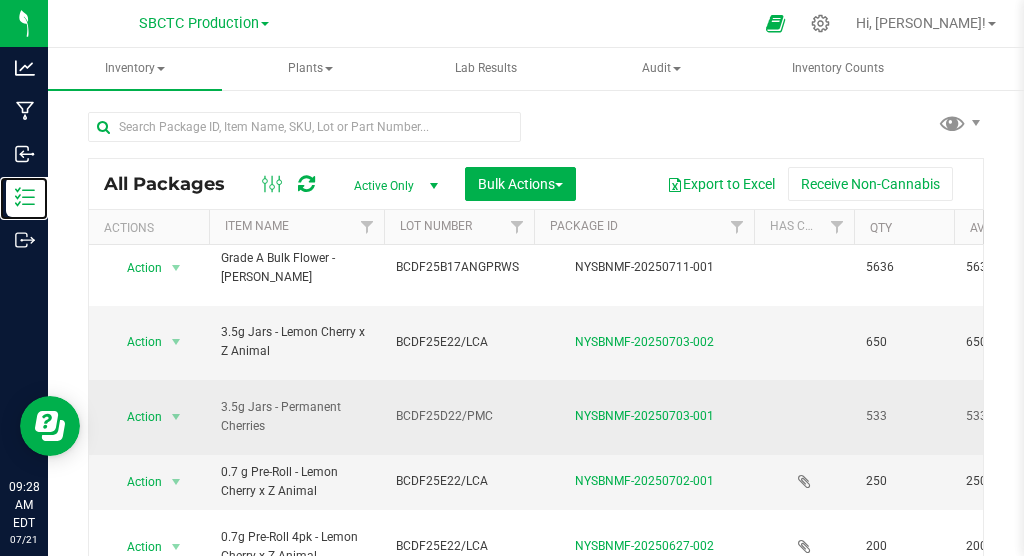 scroll, scrollTop: 29, scrollLeft: 0, axis: vertical 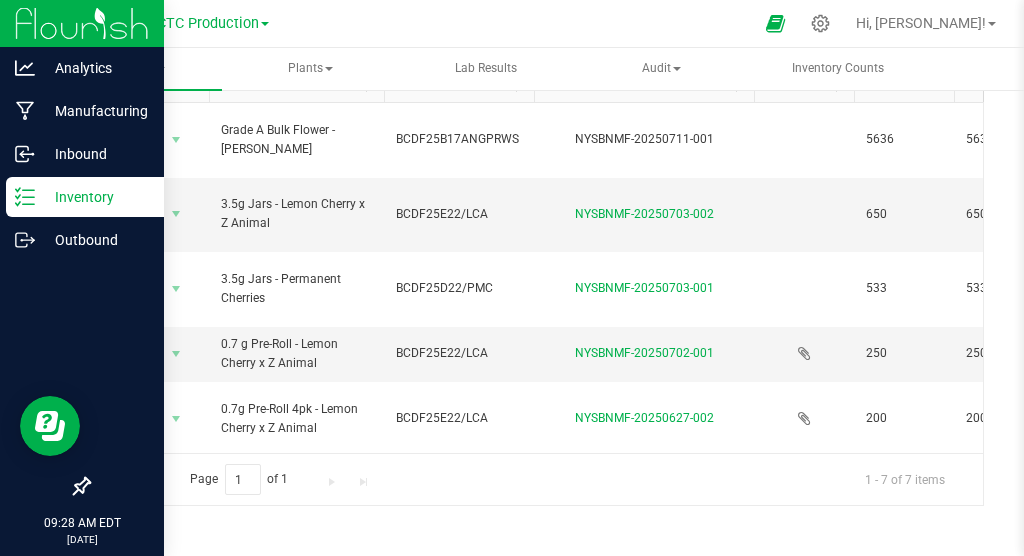 click on "Inventory" at bounding box center [95, 197] 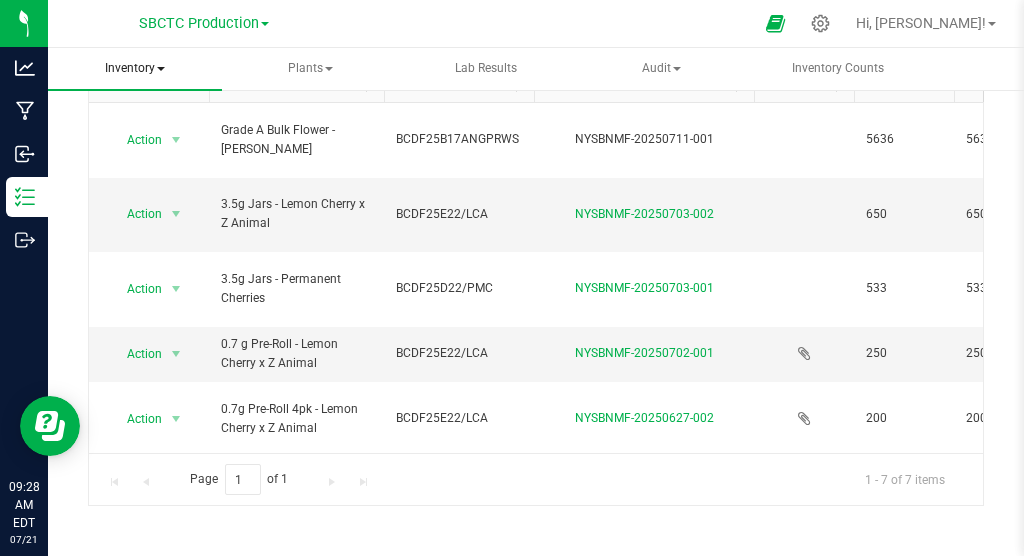 click on "Inventory" at bounding box center [135, 69] 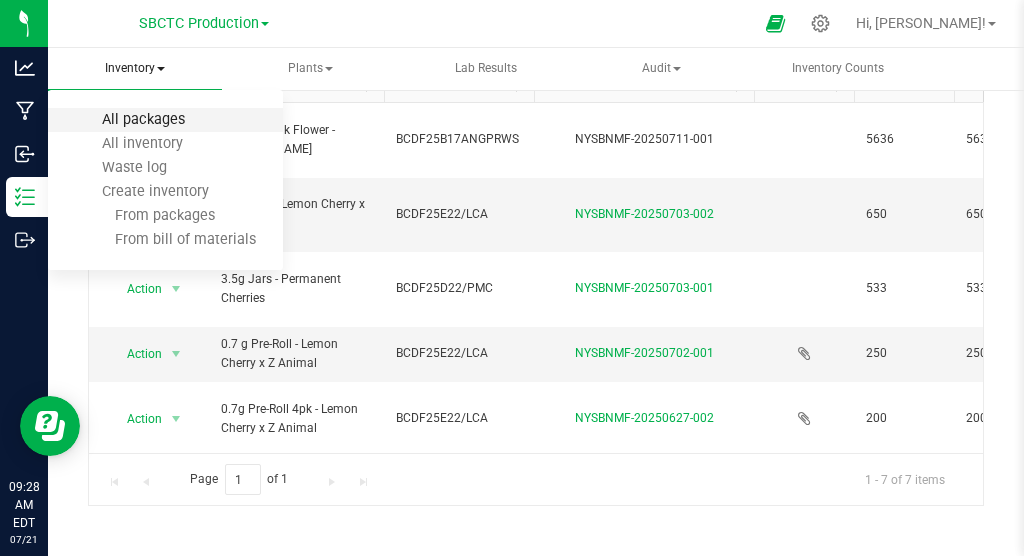 click on "All packages" at bounding box center (143, 119) 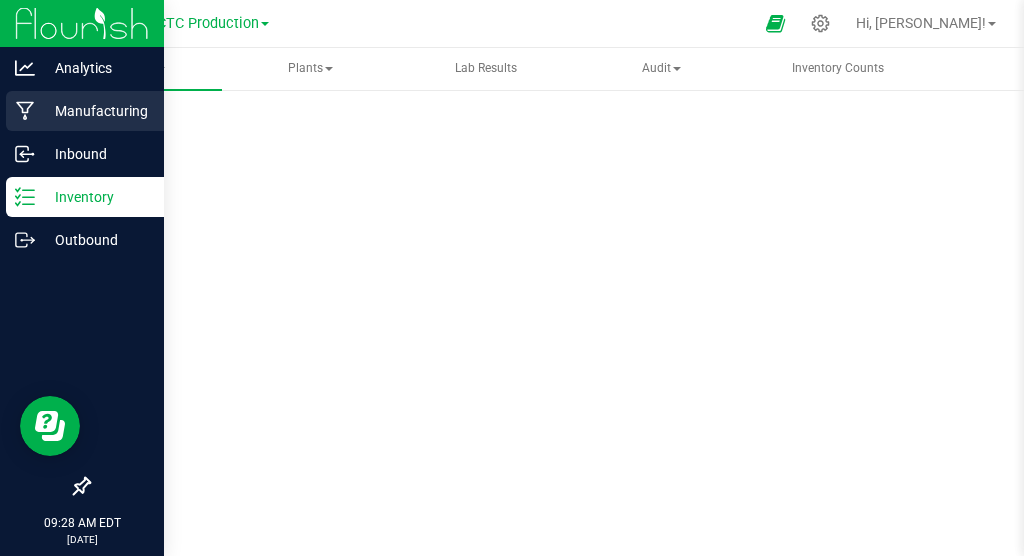 scroll, scrollTop: 128, scrollLeft: 0, axis: vertical 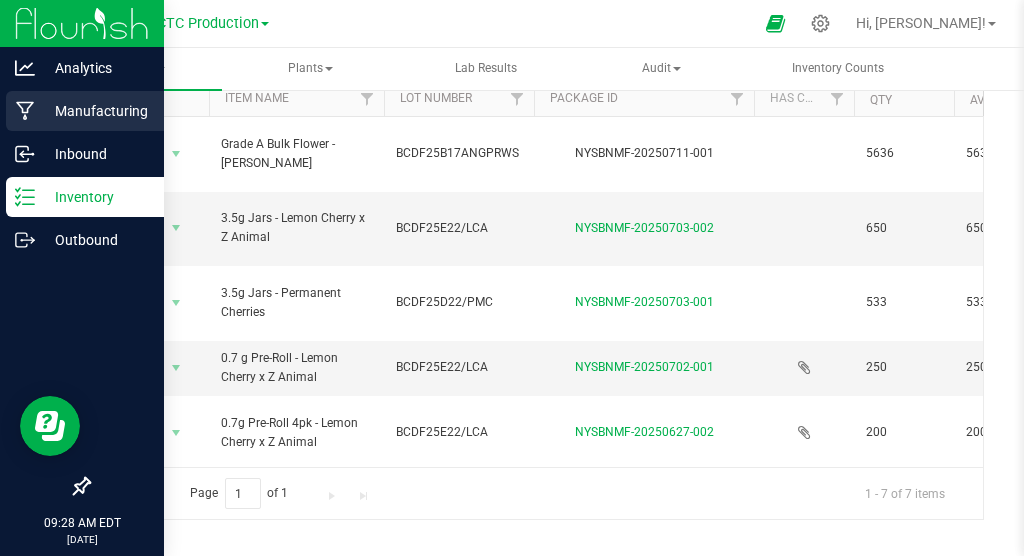 click on "Manufacturing" at bounding box center [95, 111] 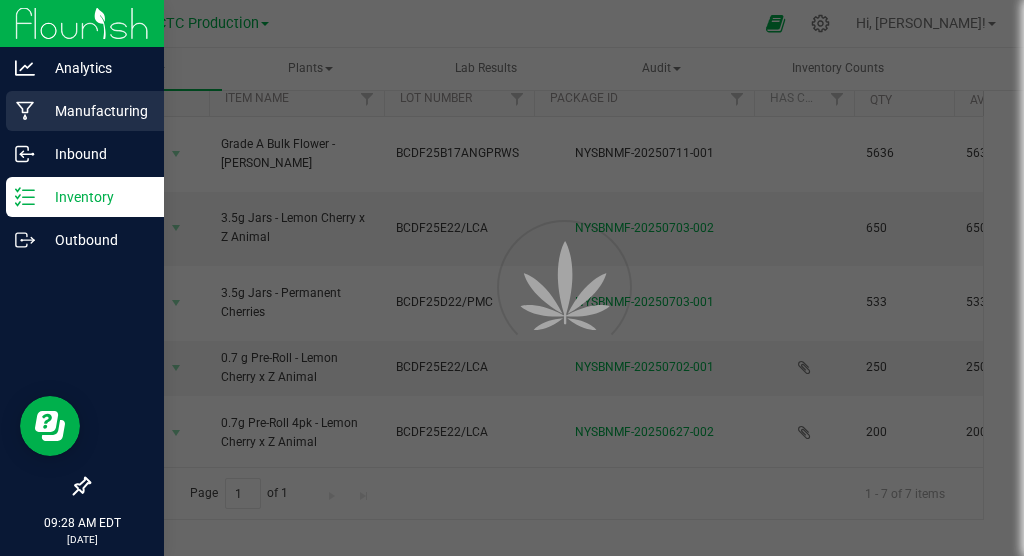 scroll, scrollTop: 0, scrollLeft: 0, axis: both 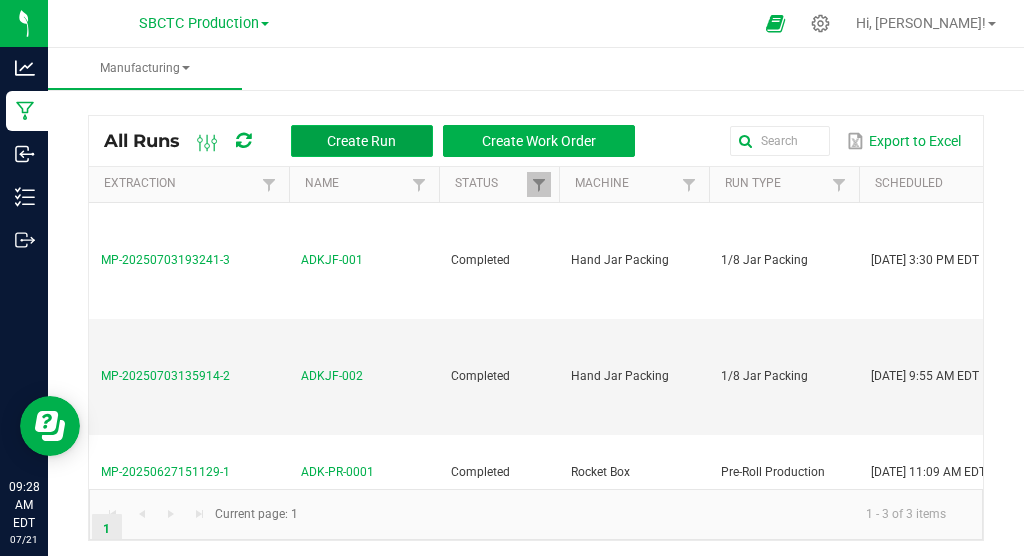 click on "Create Run" at bounding box center [361, 141] 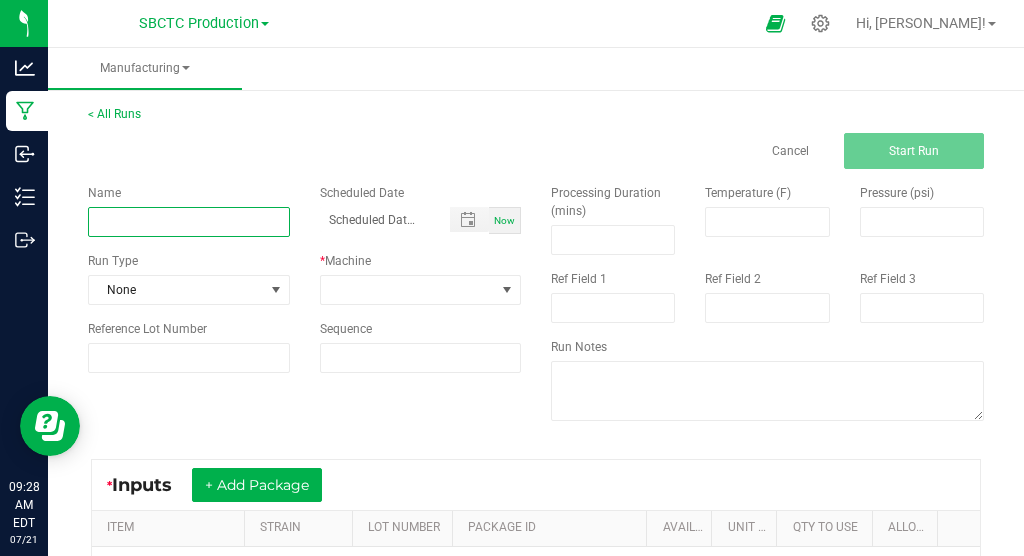 click at bounding box center [189, 222] 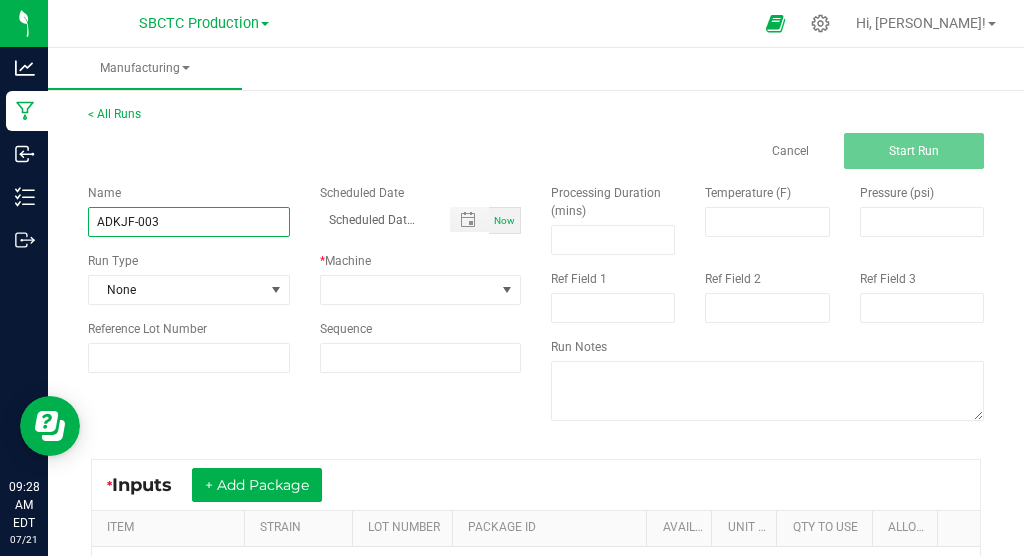 type on "ADKJF-003" 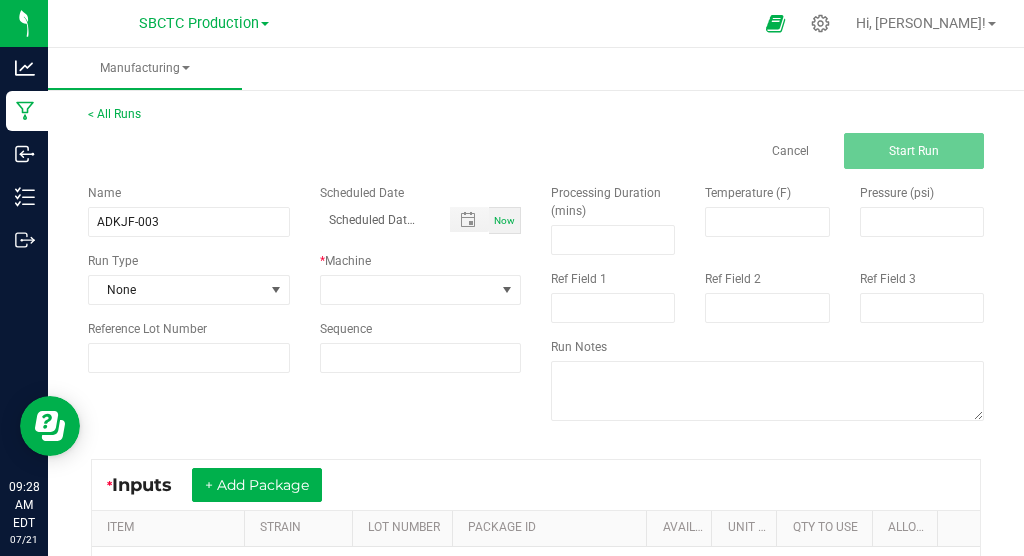 click on "Now" at bounding box center [505, 220] 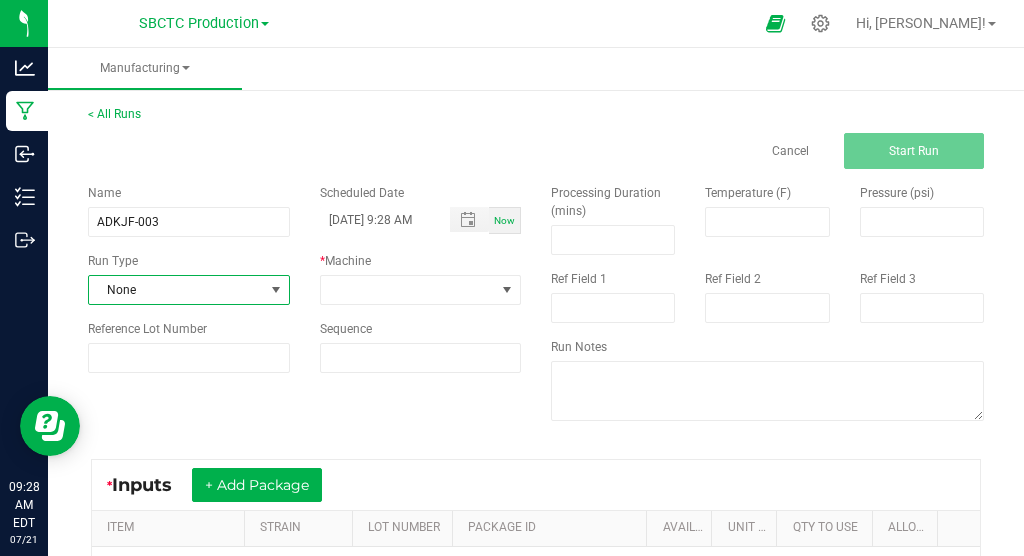 click at bounding box center (276, 290) 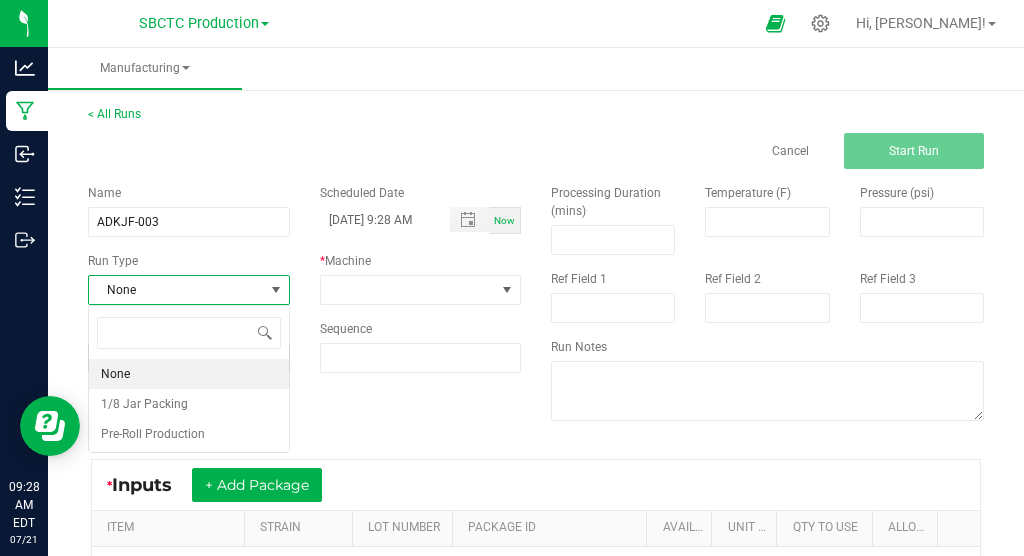 scroll, scrollTop: 99970, scrollLeft: 99799, axis: both 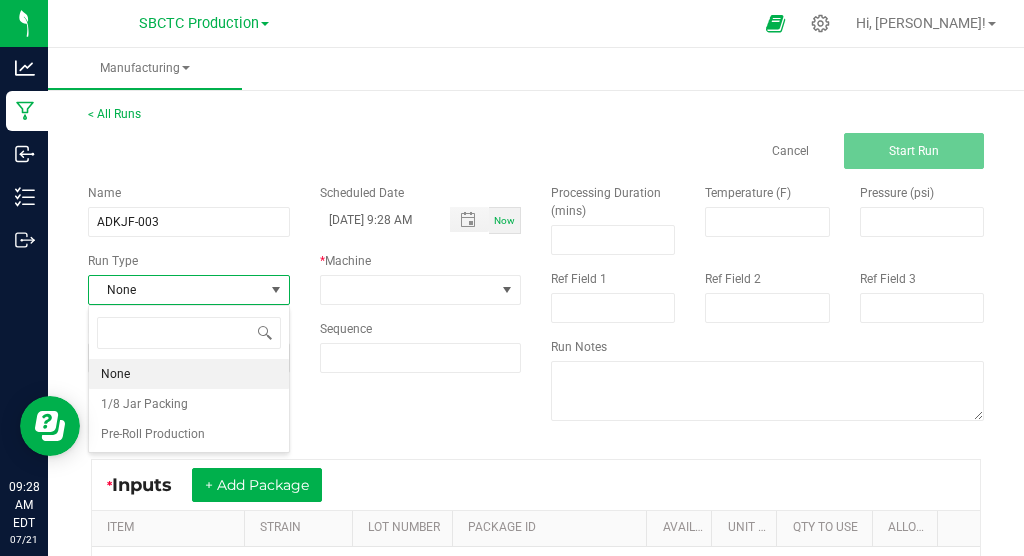 drag, startPoint x: 246, startPoint y: 399, endPoint x: 406, endPoint y: 322, distance: 177.56407 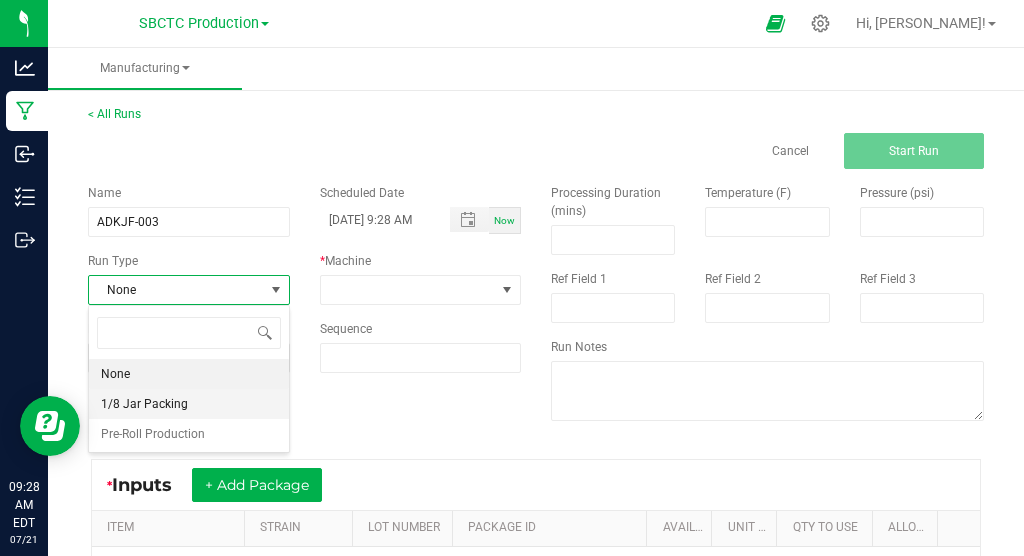 click on "1/8 Jar Packing" at bounding box center (144, 404) 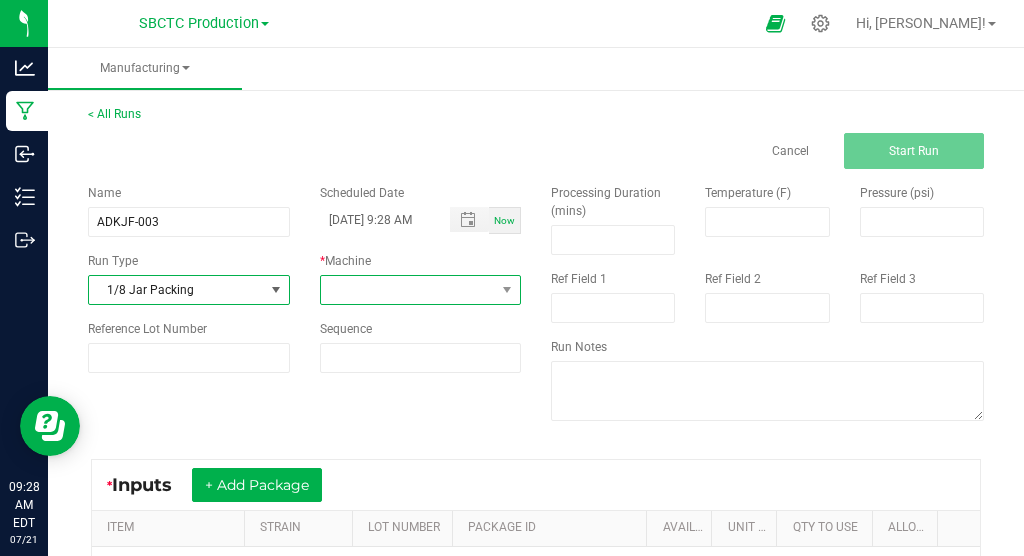 click at bounding box center [507, 290] 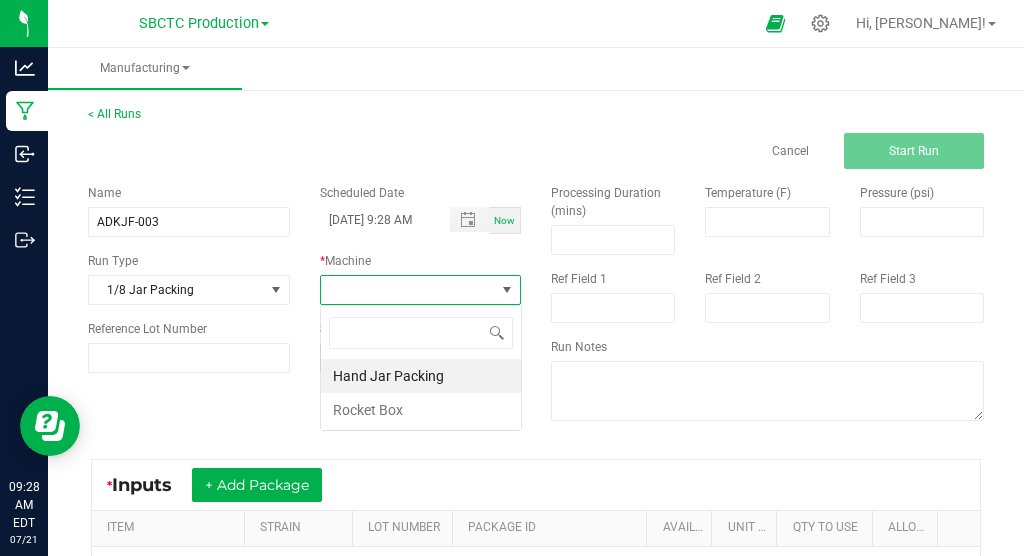 scroll, scrollTop: 99970, scrollLeft: 99799, axis: both 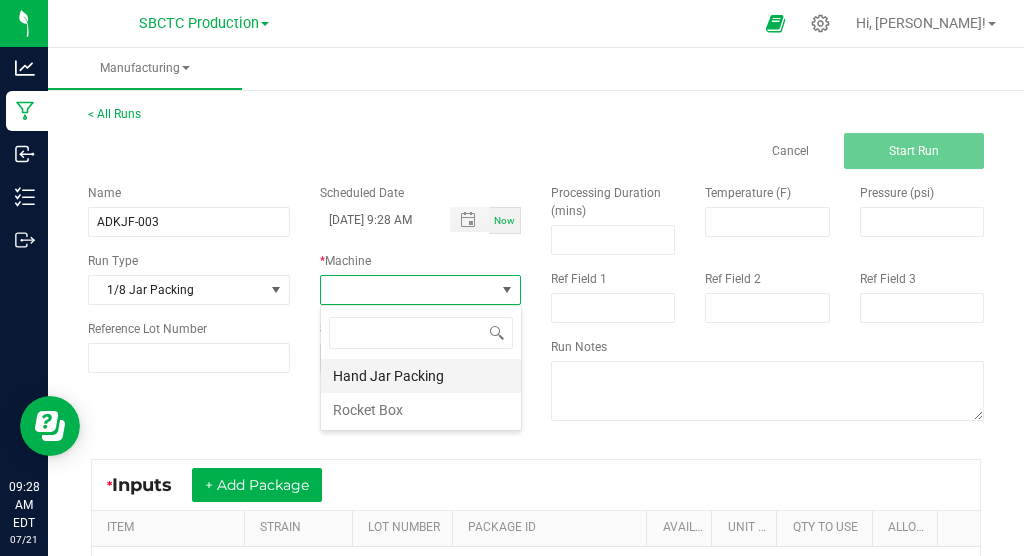 click on "Hand Jar Packing" at bounding box center (421, 376) 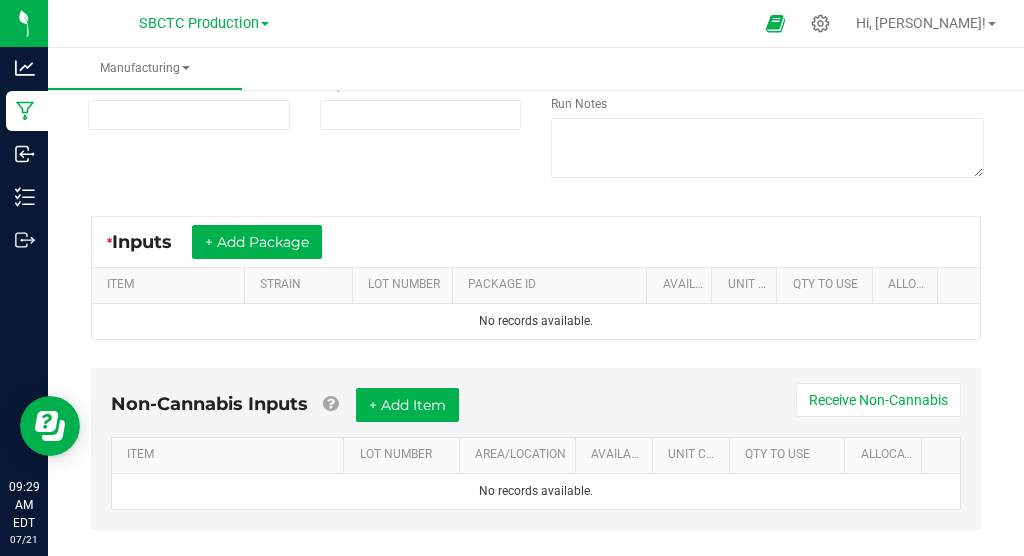 scroll, scrollTop: 273, scrollLeft: 0, axis: vertical 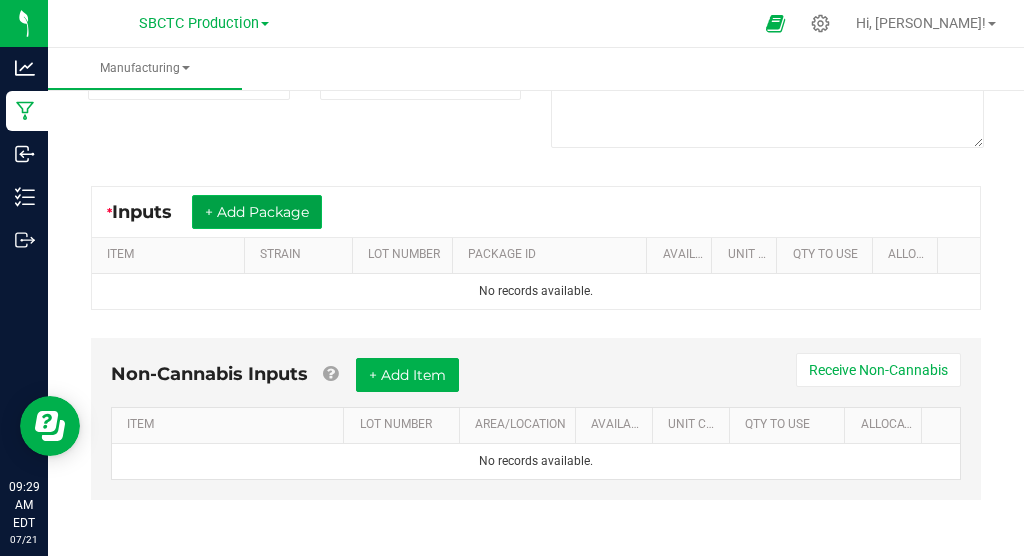 click on "+ Add Package" at bounding box center (257, 212) 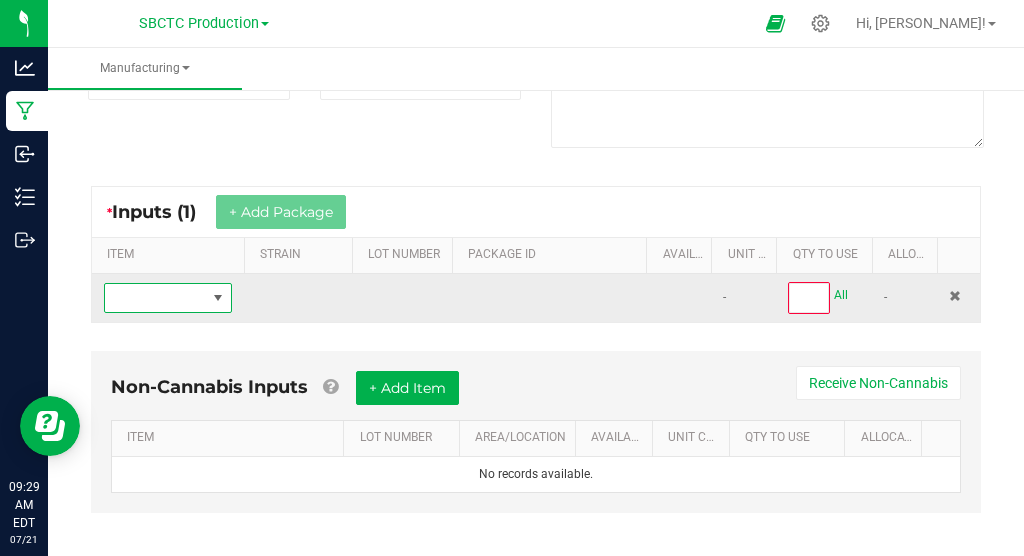 click at bounding box center [218, 298] 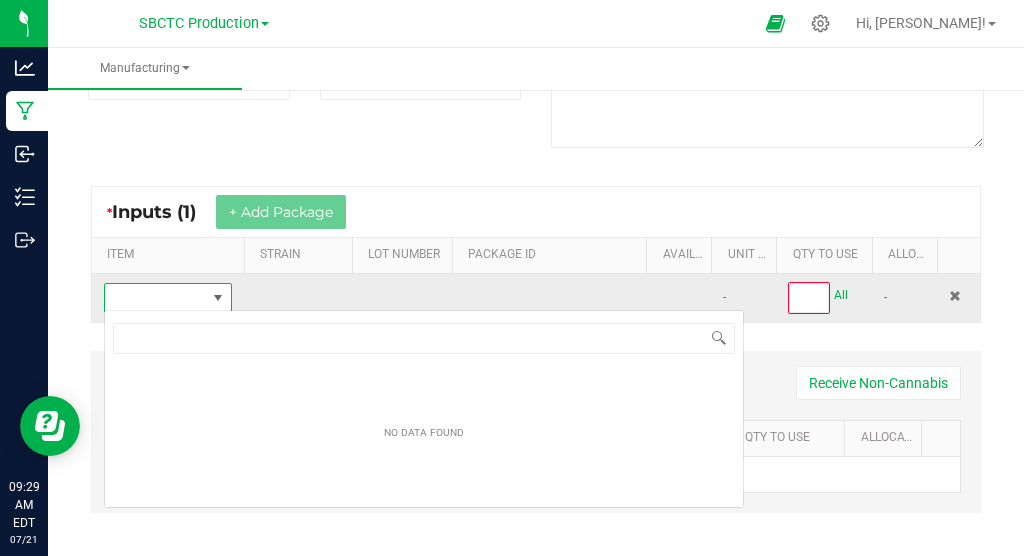scroll, scrollTop: 99970, scrollLeft: 99873, axis: both 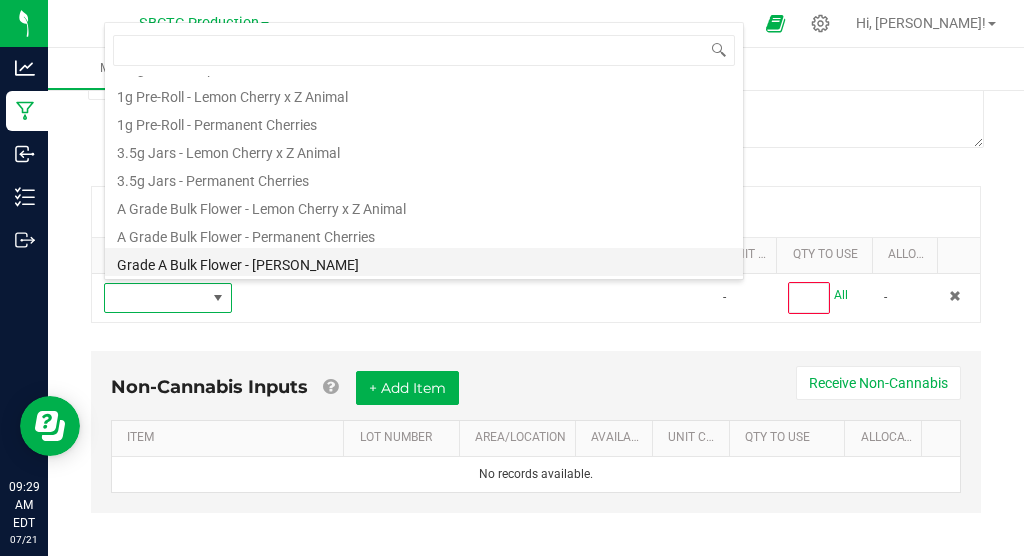 click on "Grade A Bulk Flower - [PERSON_NAME]" at bounding box center (424, 262) 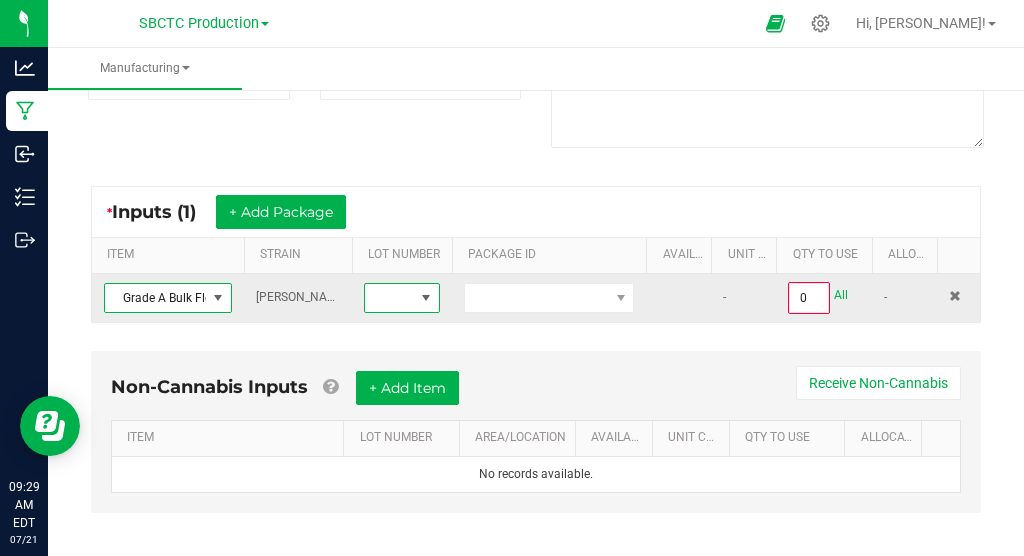 click at bounding box center [426, 298] 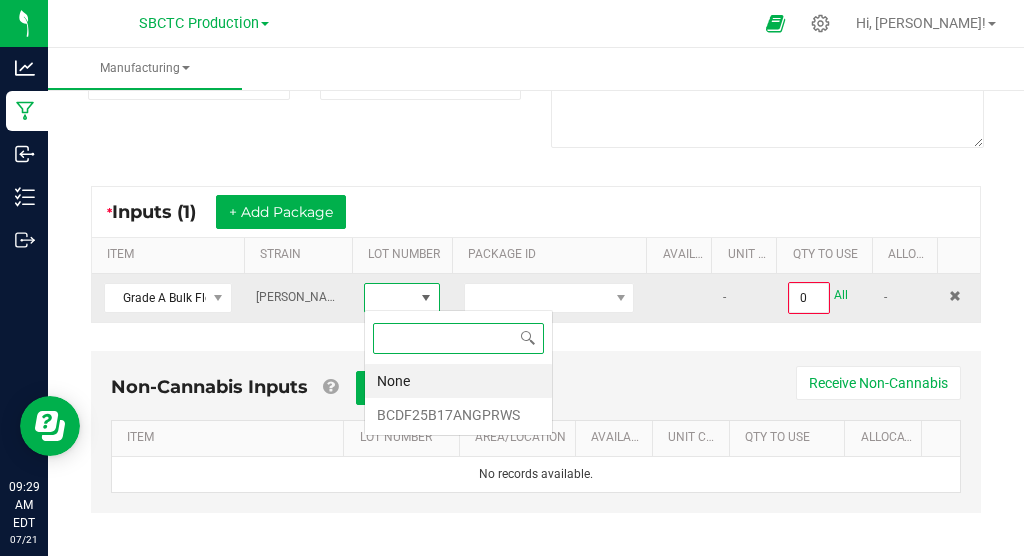 scroll, scrollTop: 99970, scrollLeft: 99925, axis: both 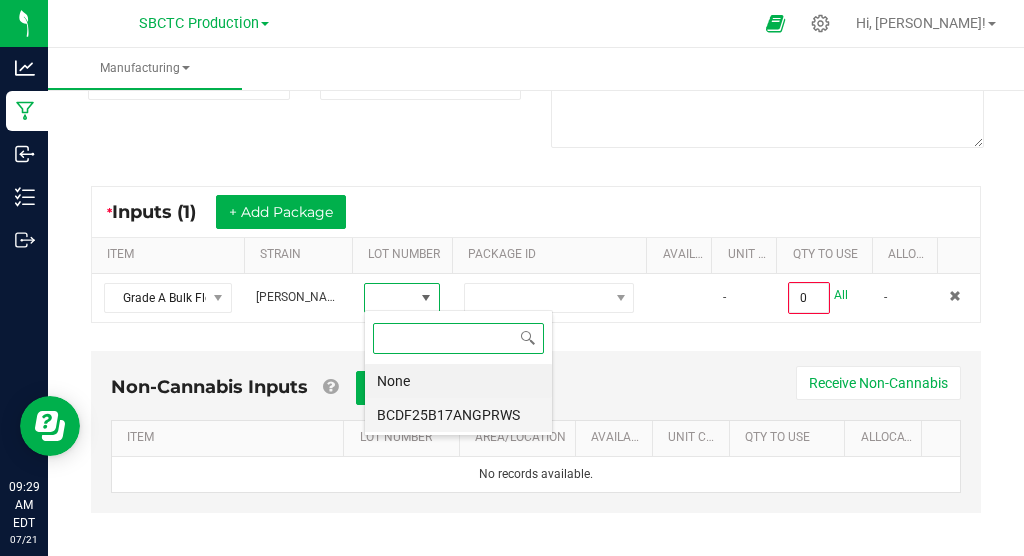 click on "BCDF25B17ANGPRWS" at bounding box center (458, 415) 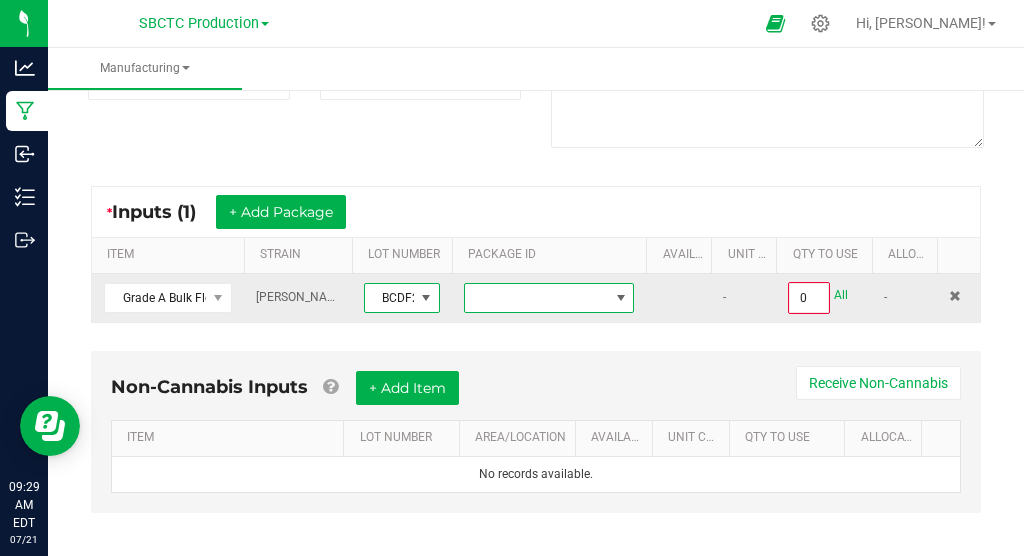 click at bounding box center [621, 298] 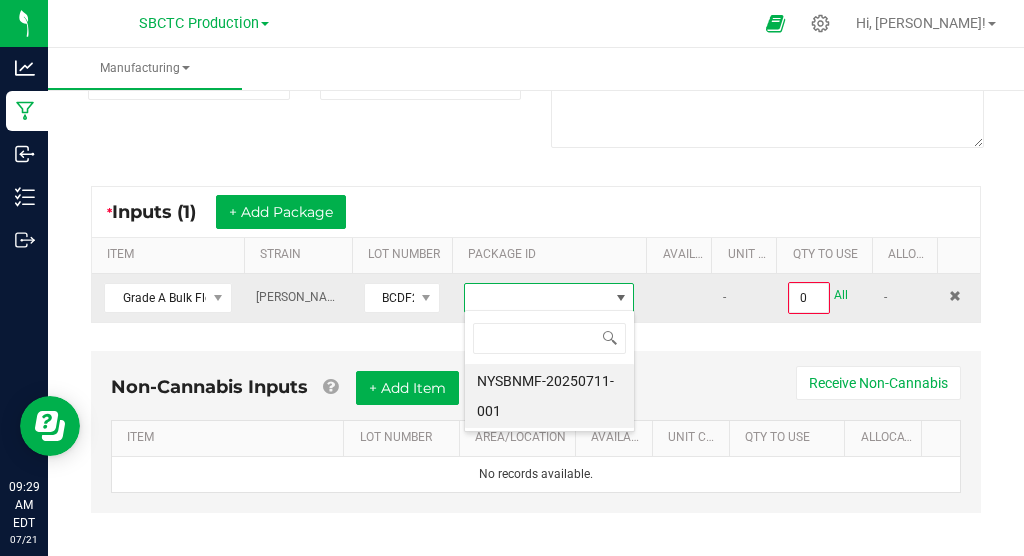 scroll, scrollTop: 99970, scrollLeft: 99829, axis: both 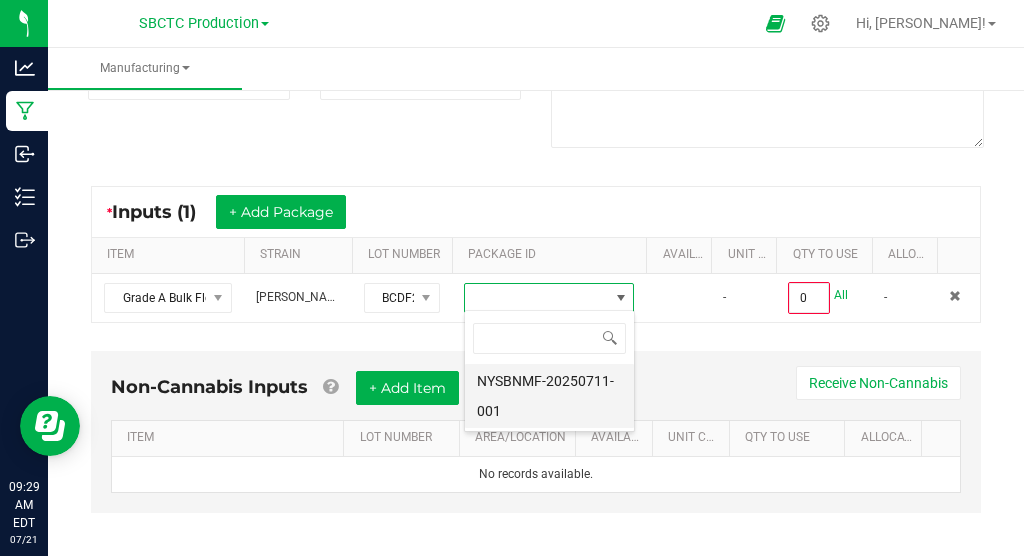 click on "NYSBNMF-20250711-001" at bounding box center [549, 396] 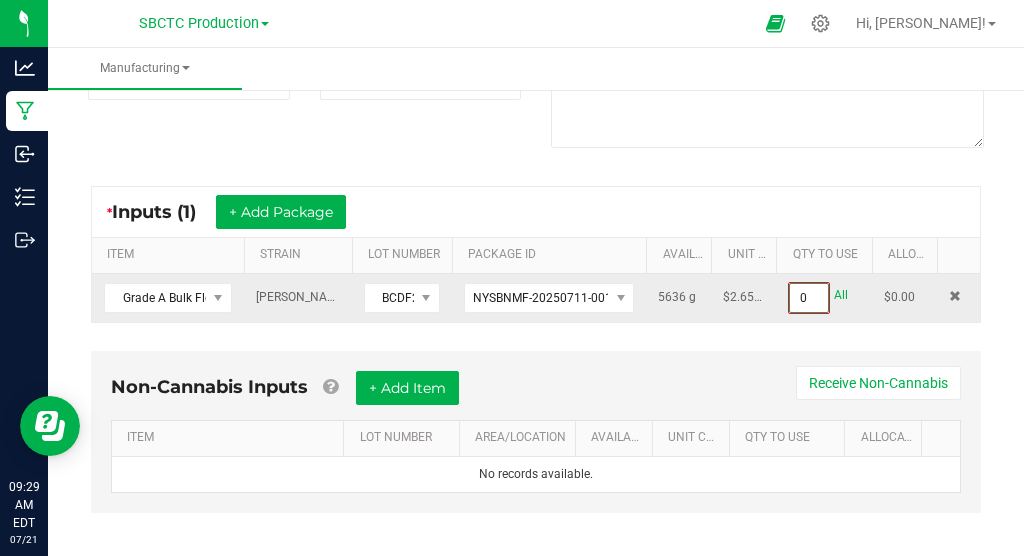 click on "0" at bounding box center [809, 298] 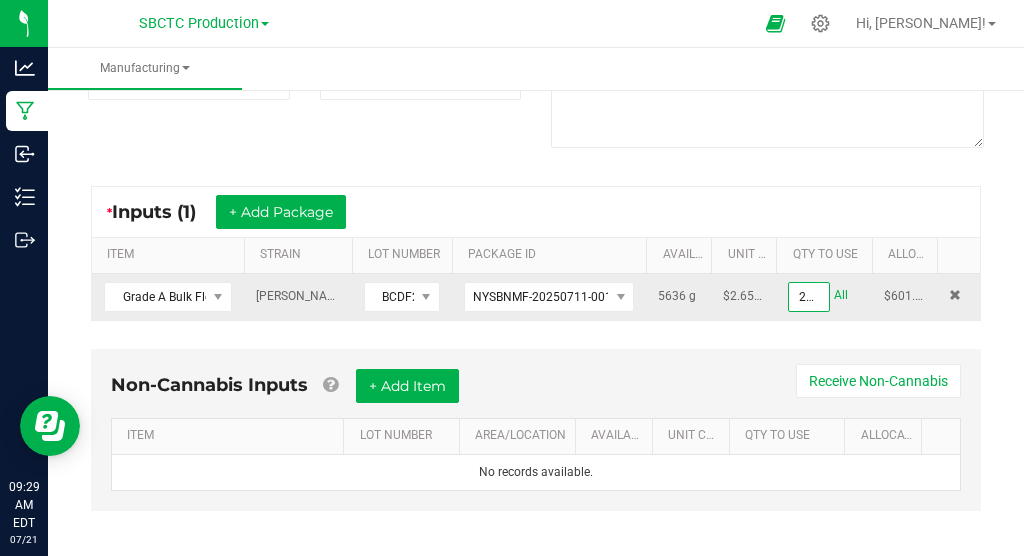 scroll, scrollTop: 0, scrollLeft: 5, axis: horizontal 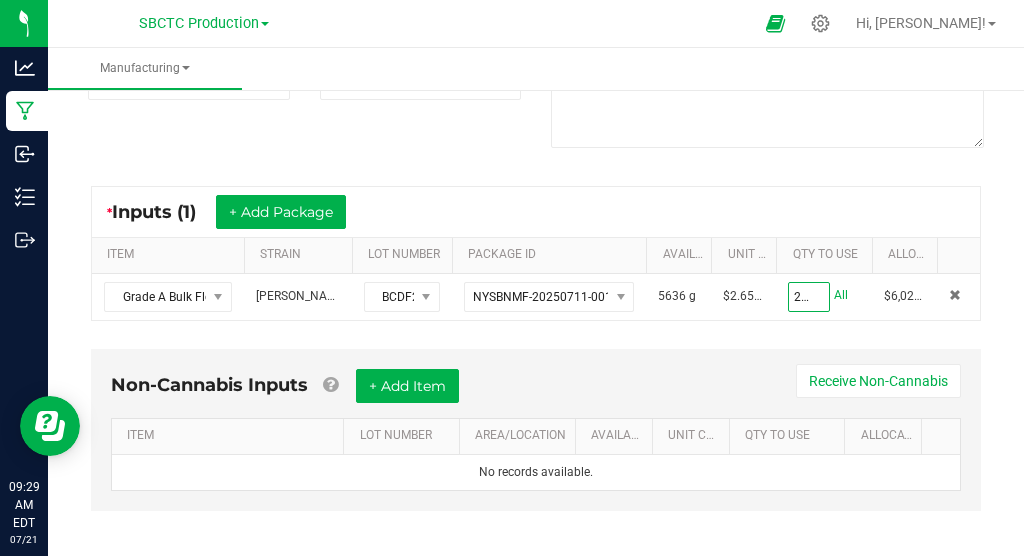 type on "2275.0000 g" 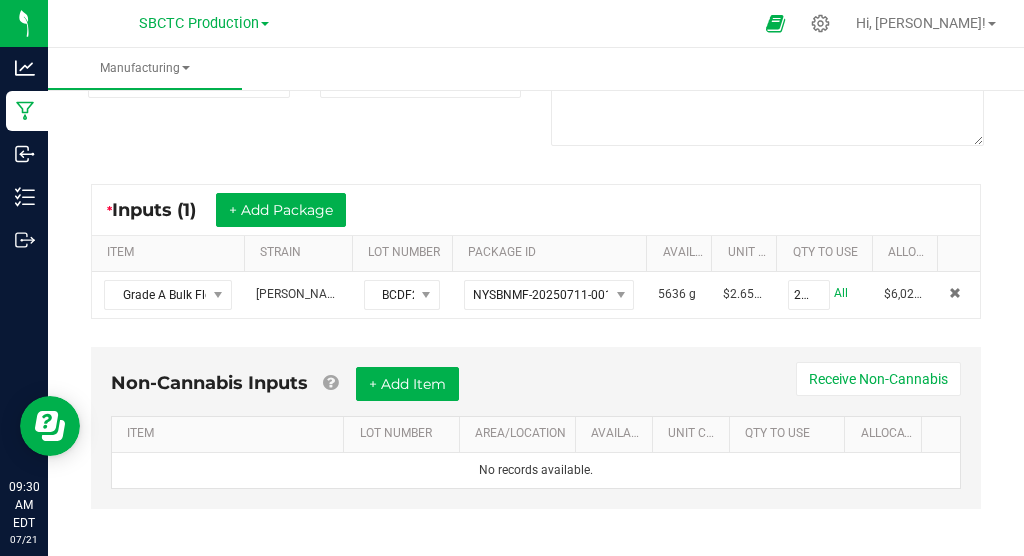 scroll, scrollTop: 283, scrollLeft: 0, axis: vertical 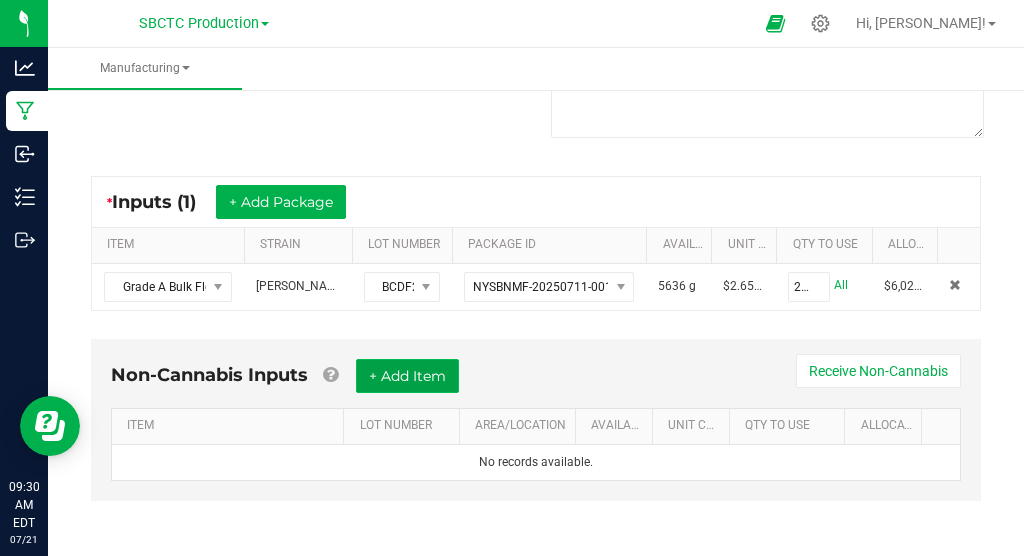 click on "+ Add Item" at bounding box center (407, 376) 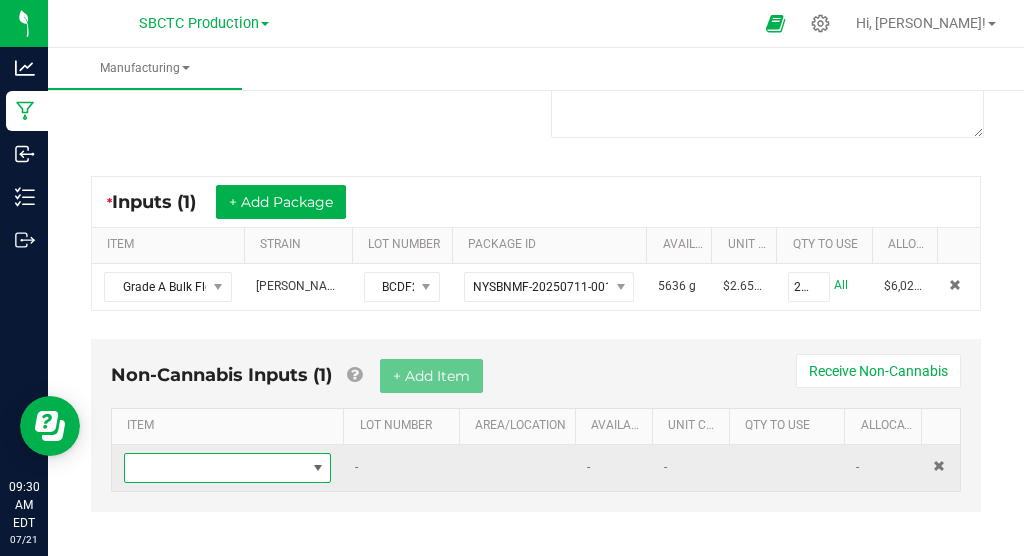 click at bounding box center (318, 468) 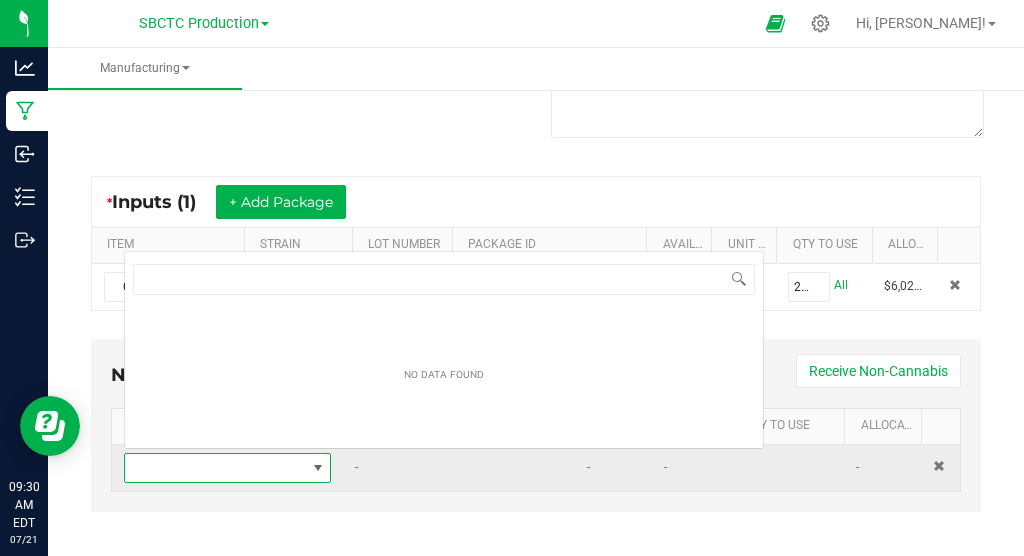 scroll, scrollTop: 0, scrollLeft: 0, axis: both 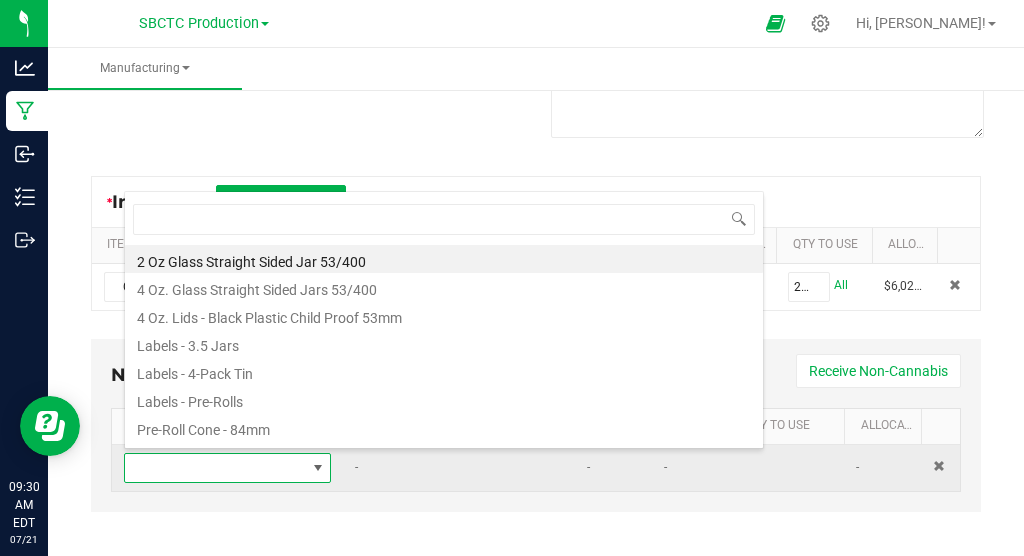 click at bounding box center [318, 468] 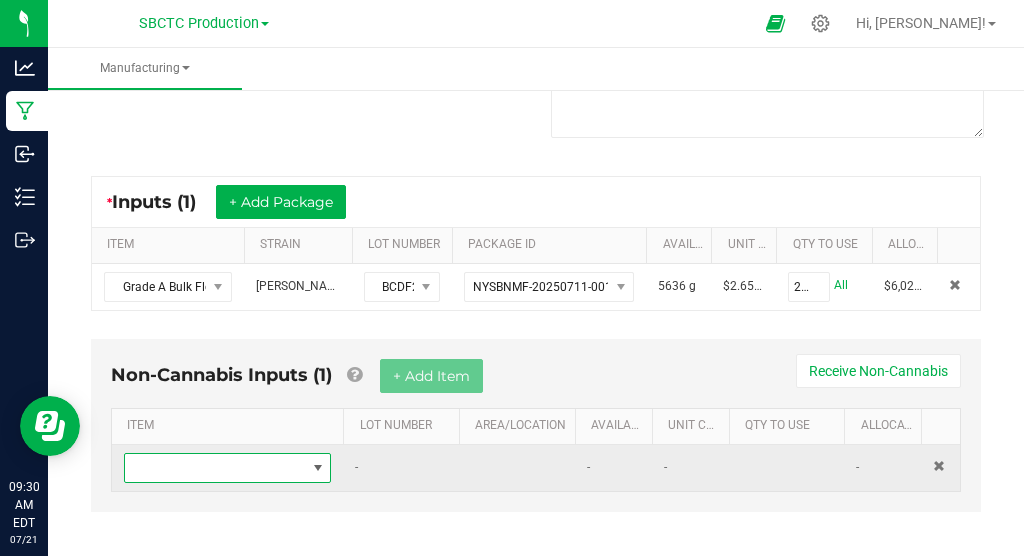 click at bounding box center [318, 468] 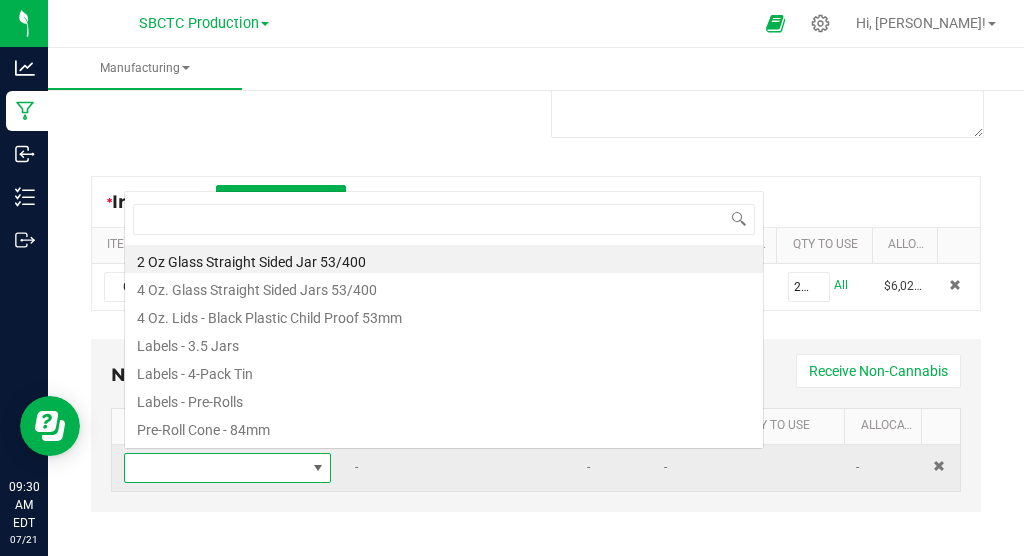 scroll, scrollTop: 99970, scrollLeft: 99793, axis: both 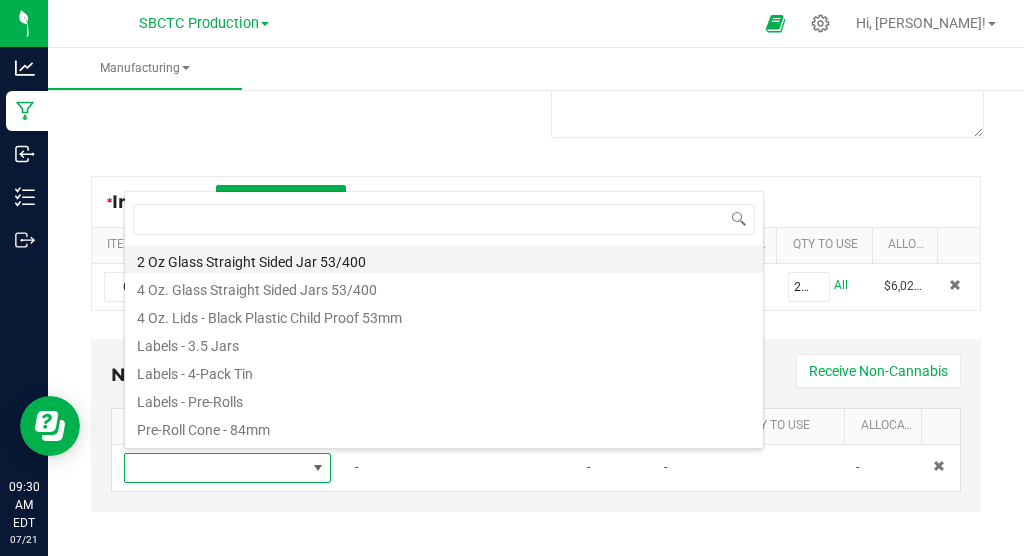 click on "2 Oz Glass Straight Sided Jar 53/400" at bounding box center (444, 259) 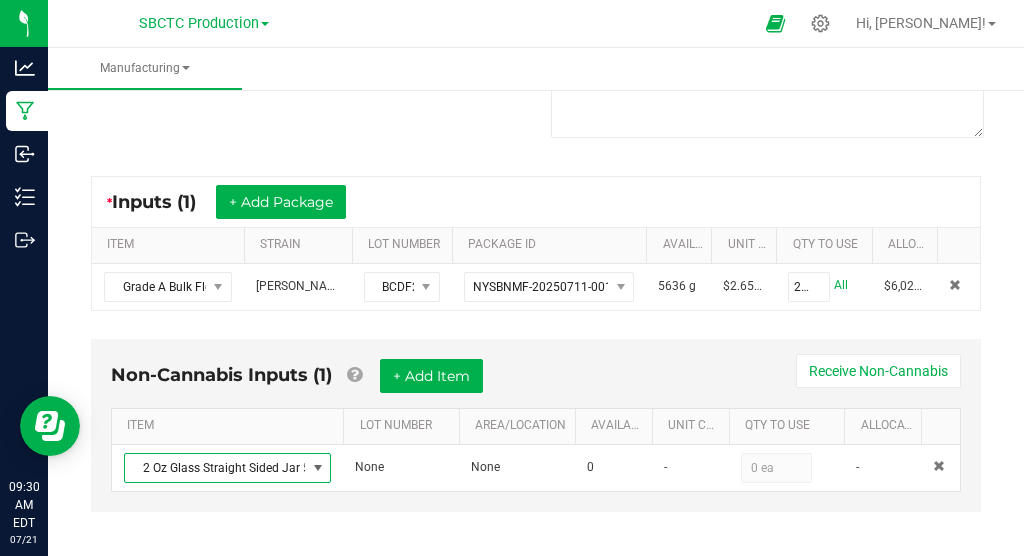 scroll, scrollTop: 294, scrollLeft: 0, axis: vertical 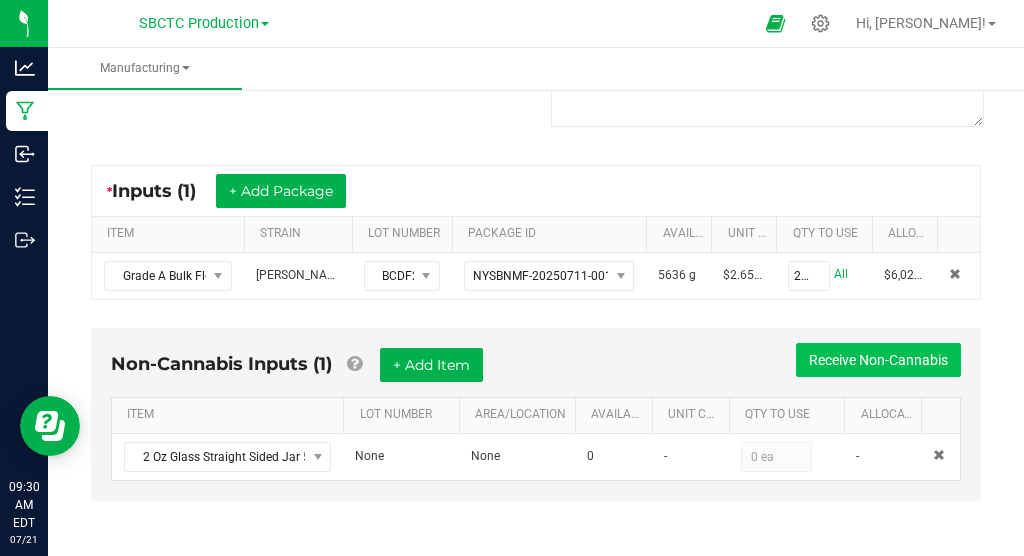click on "Receive Non-Cannabis" at bounding box center (878, 360) 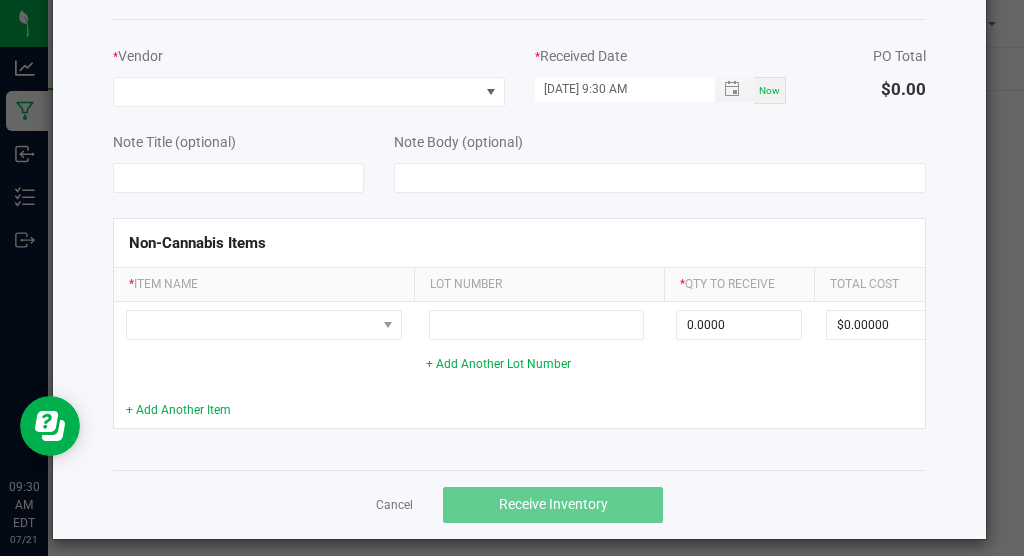 scroll, scrollTop: 87, scrollLeft: 0, axis: vertical 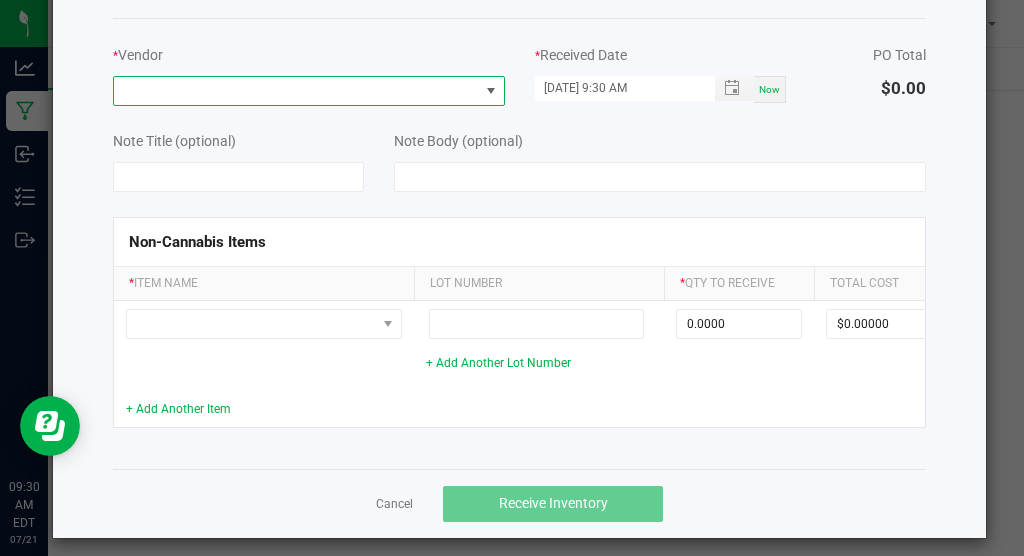 click at bounding box center (491, 91) 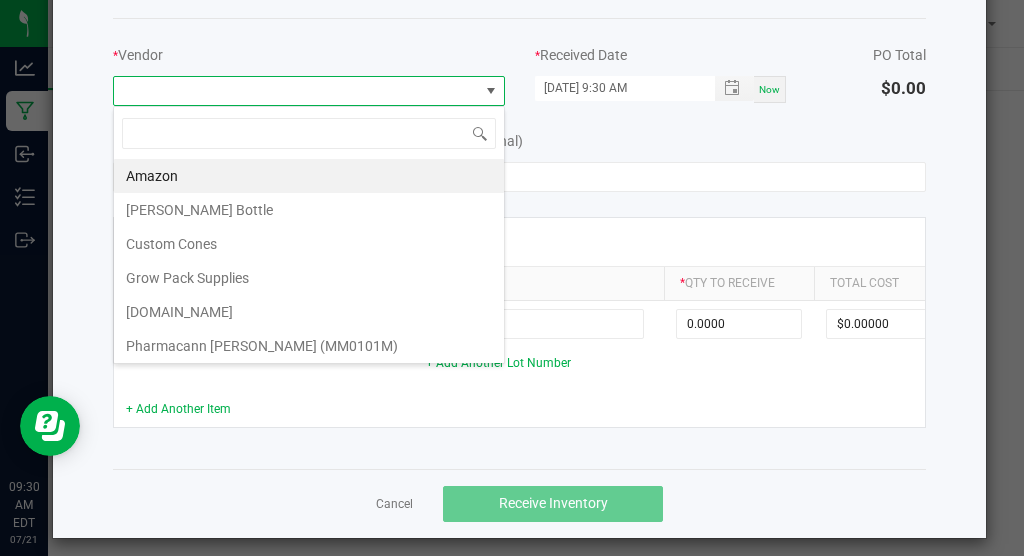 scroll, scrollTop: 99970, scrollLeft: 99609, axis: both 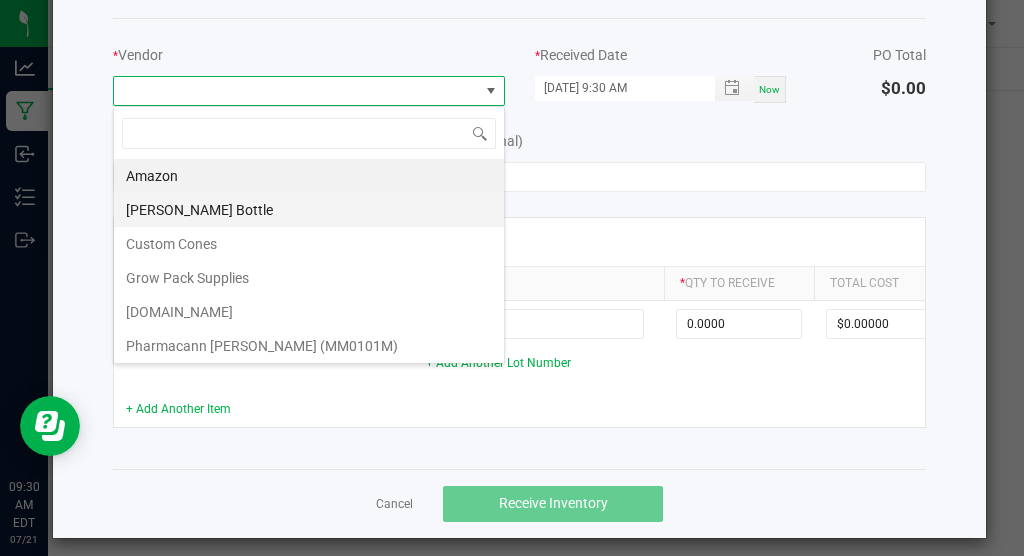 click on "[PERSON_NAME] Bottle" at bounding box center [309, 210] 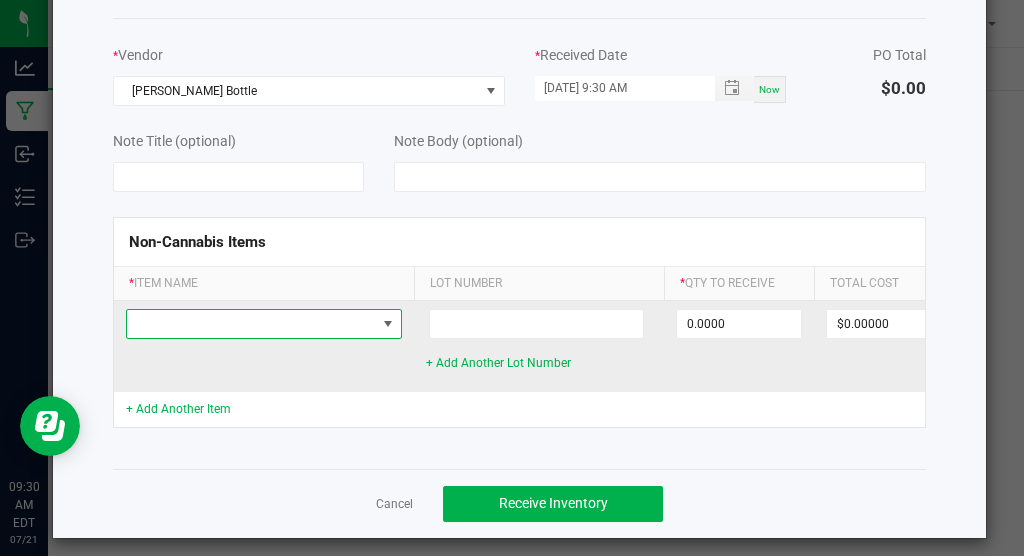 click at bounding box center [388, 324] 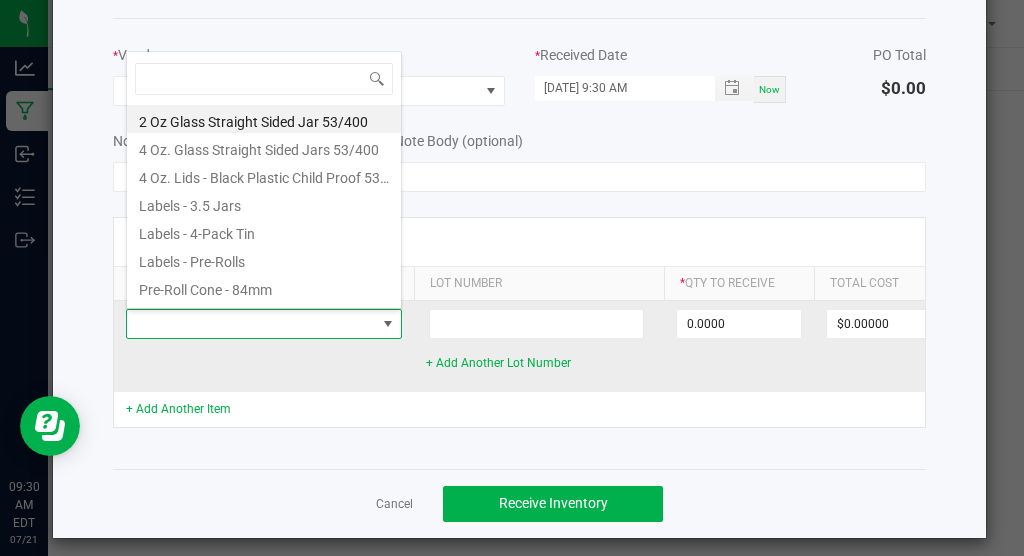 scroll, scrollTop: 99970, scrollLeft: 99724, axis: both 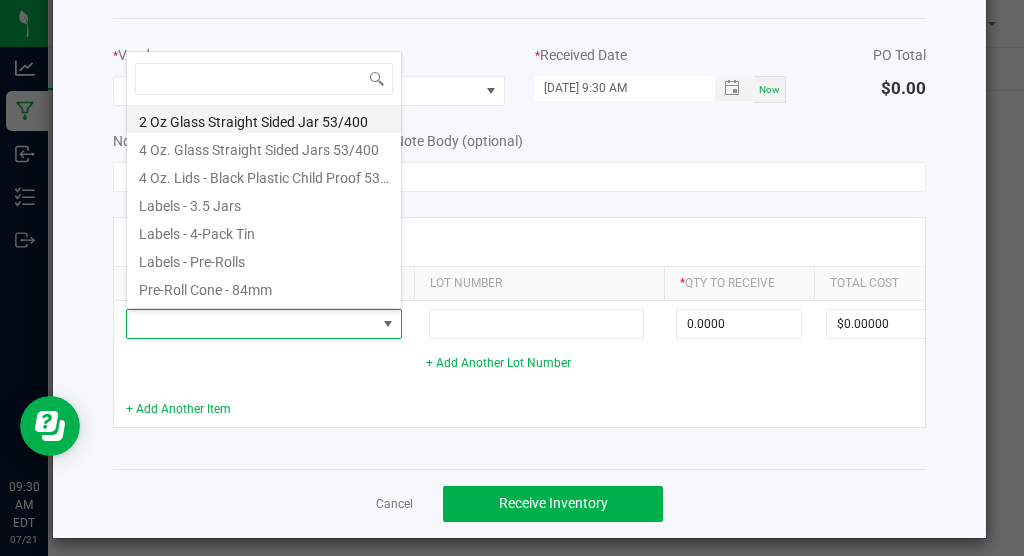 click on "2 Oz Glass Straight Sided Jar 53/400" at bounding box center [264, 119] 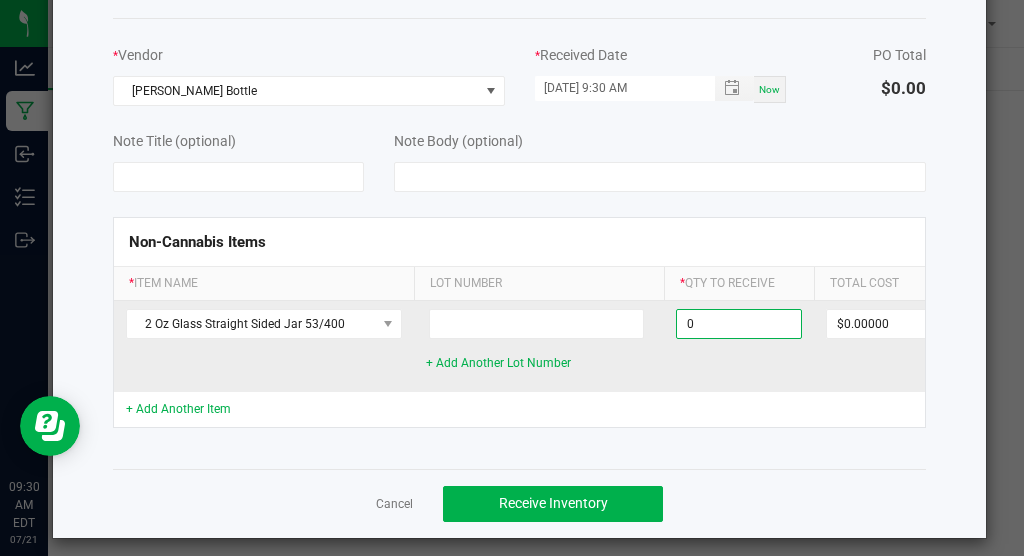 drag, startPoint x: 703, startPoint y: 319, endPoint x: 682, endPoint y: 318, distance: 21.023796 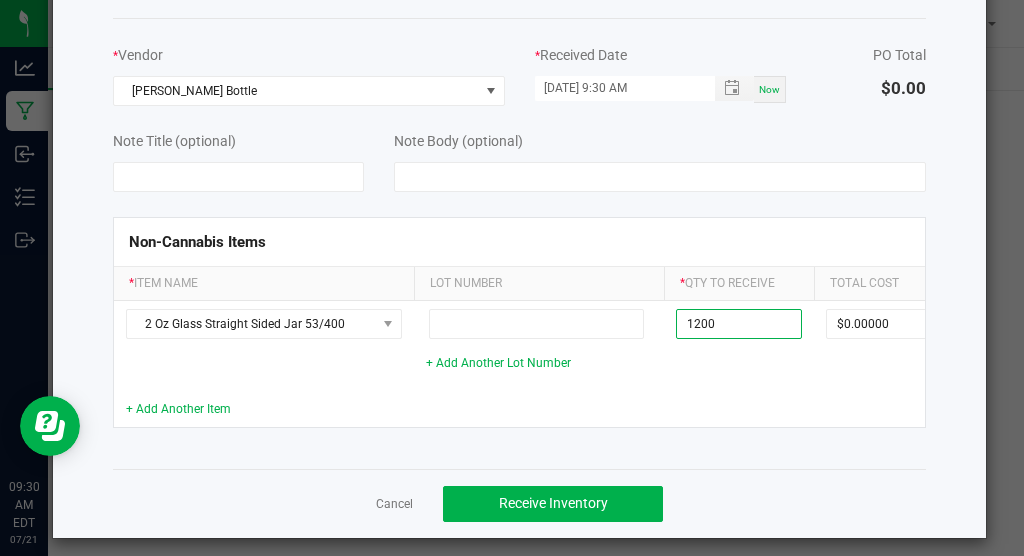 type on "1200 ea" 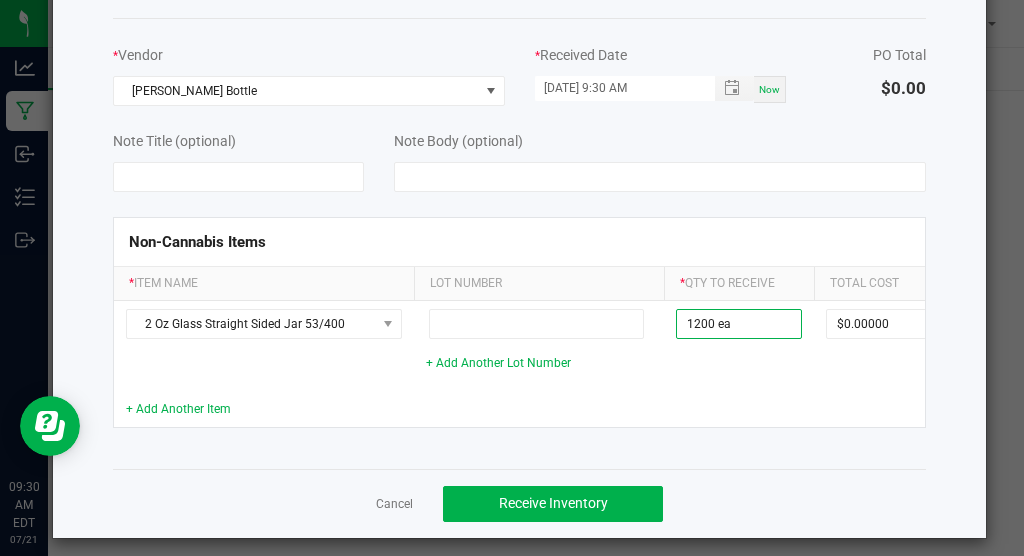 click 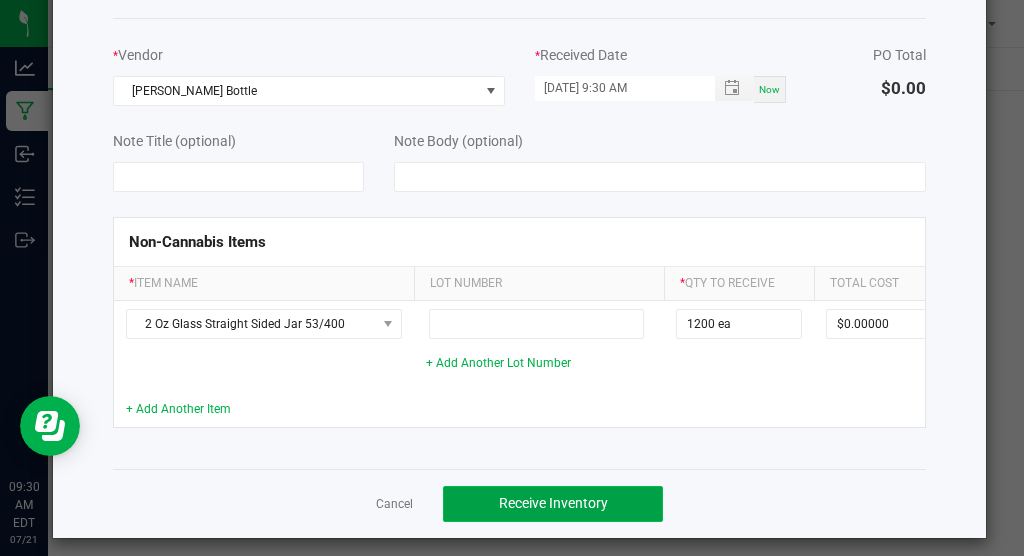 click on "Receive Inventory" 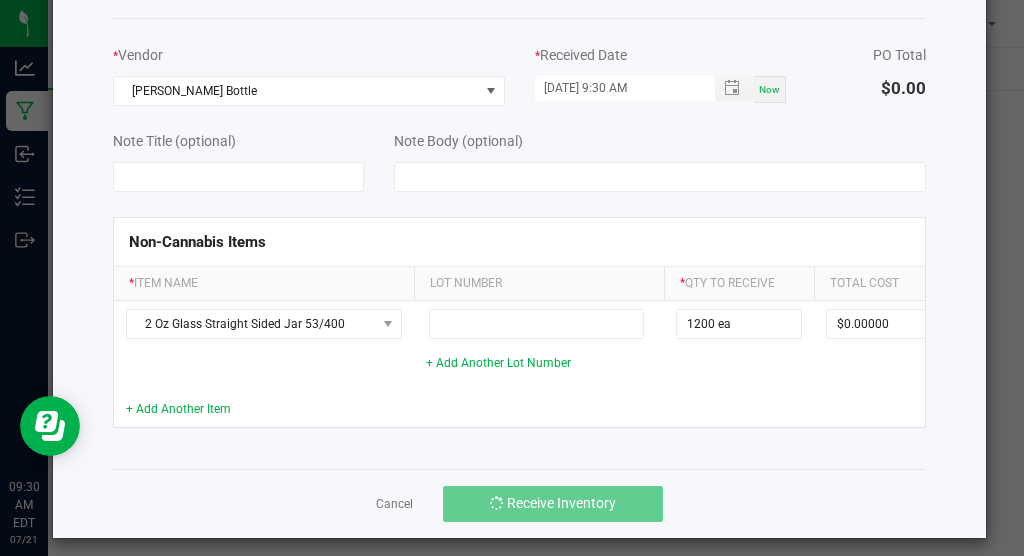 scroll, scrollTop: 294, scrollLeft: 0, axis: vertical 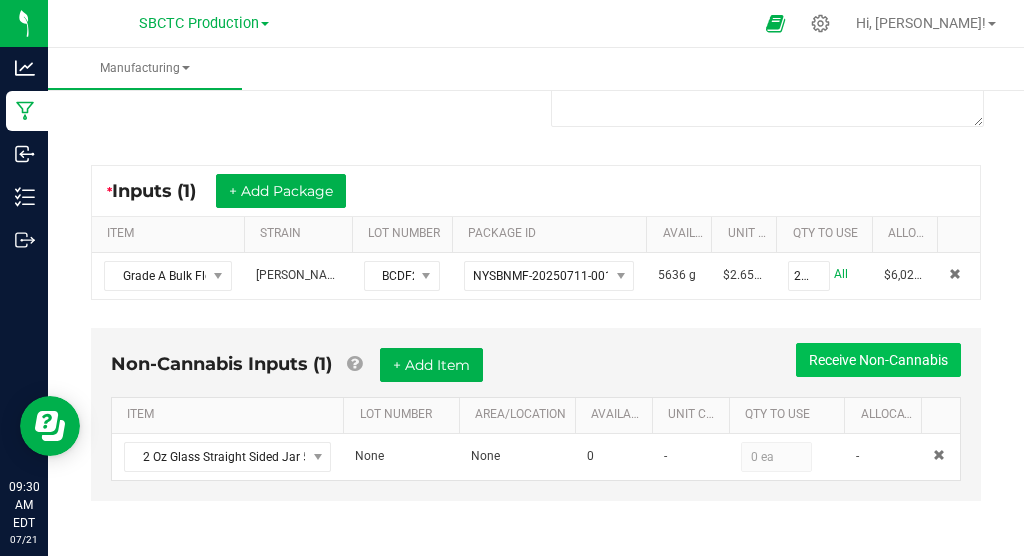 click on "Receive Non-Cannabis" at bounding box center (878, 360) 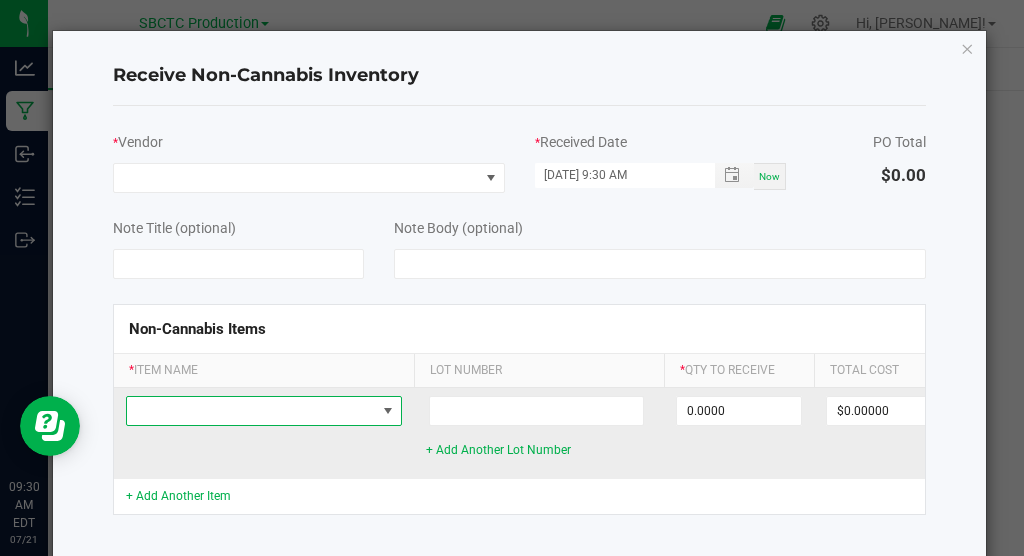 click at bounding box center [388, 411] 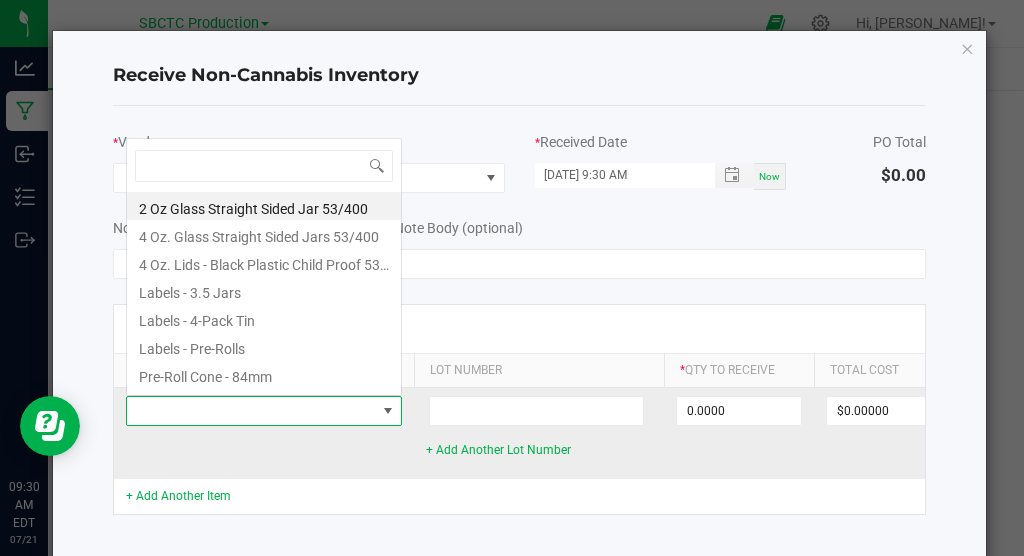 scroll, scrollTop: 99970, scrollLeft: 99724, axis: both 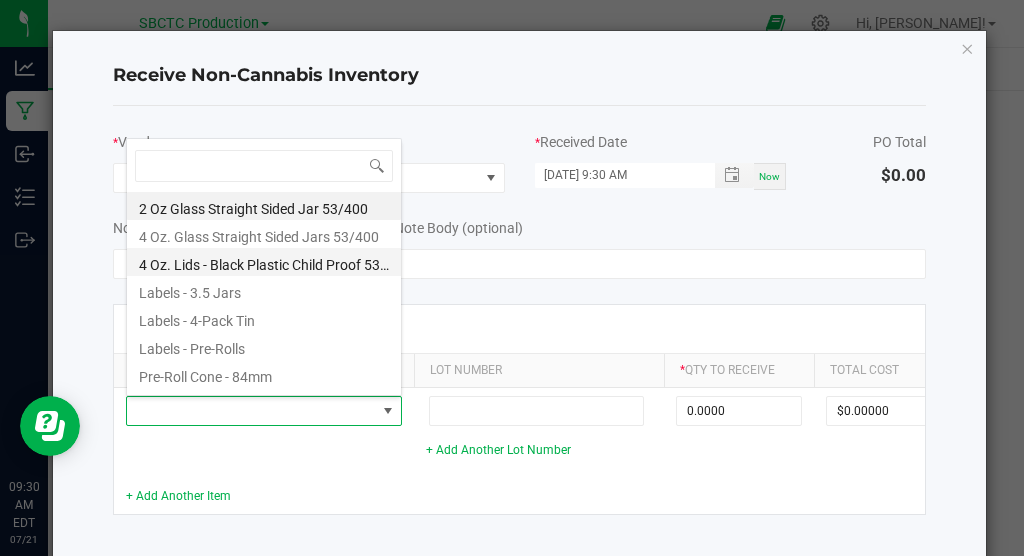 click on "4 Oz. Lids - Black Plastic Child Proof 53mm" at bounding box center (264, 262) 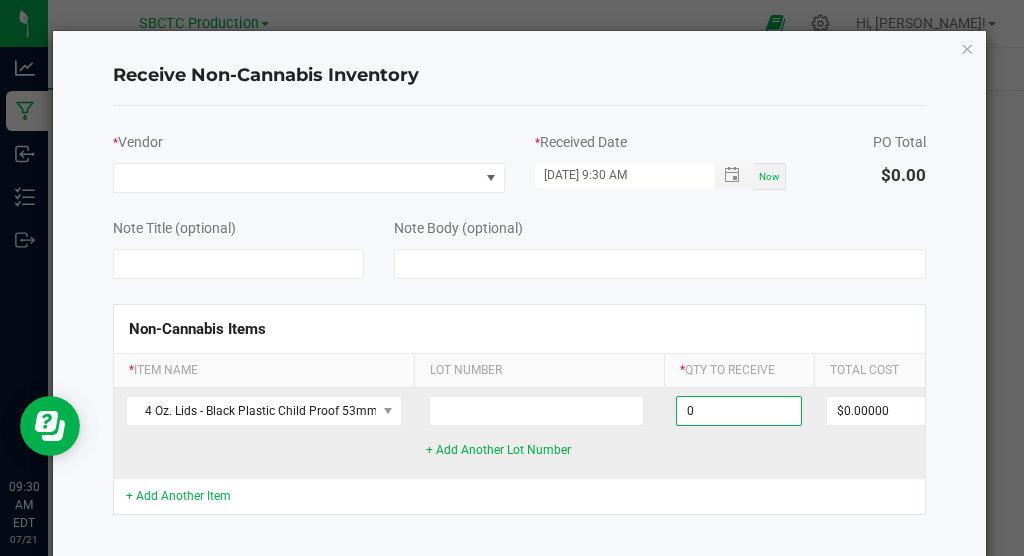 drag, startPoint x: 695, startPoint y: 411, endPoint x: 667, endPoint y: 411, distance: 28 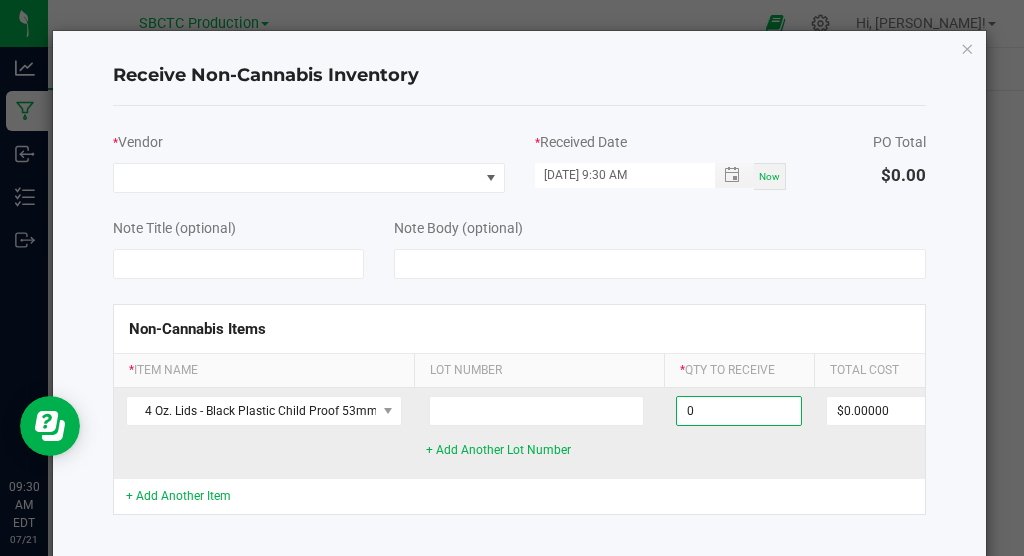 drag, startPoint x: 704, startPoint y: 411, endPoint x: 658, endPoint y: 413, distance: 46.043457 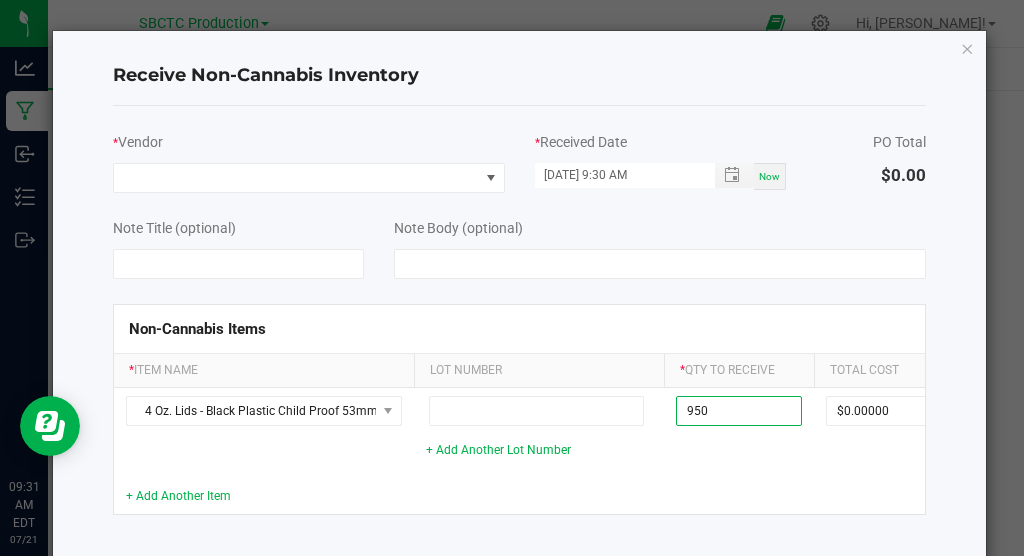 type on "950 ea" 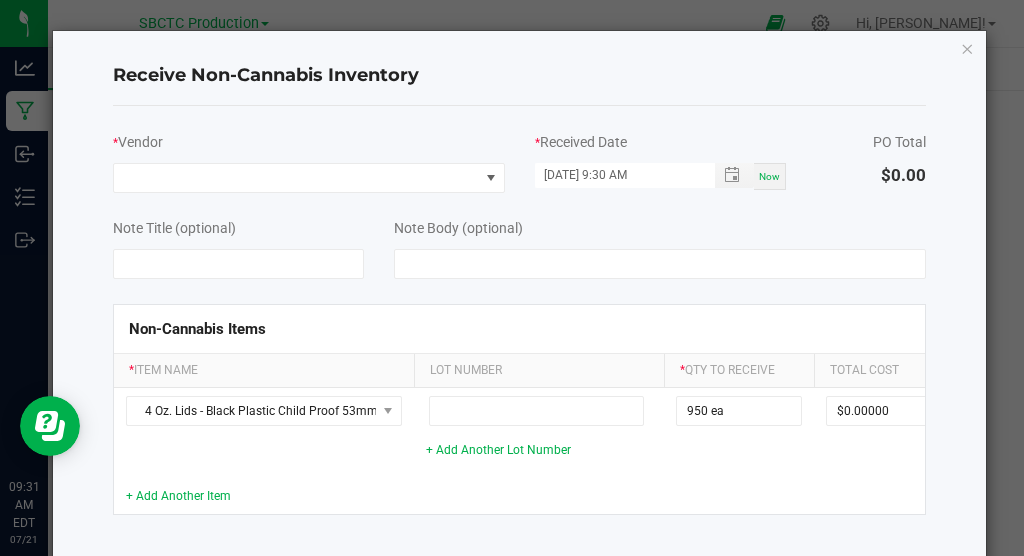 click on "Non-Cannabis Items" 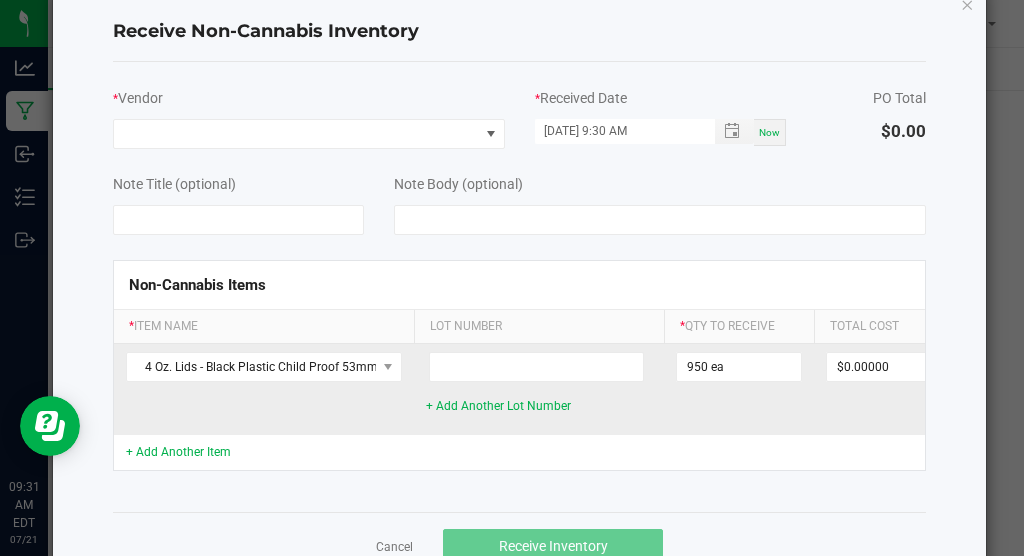 scroll, scrollTop: 0, scrollLeft: 0, axis: both 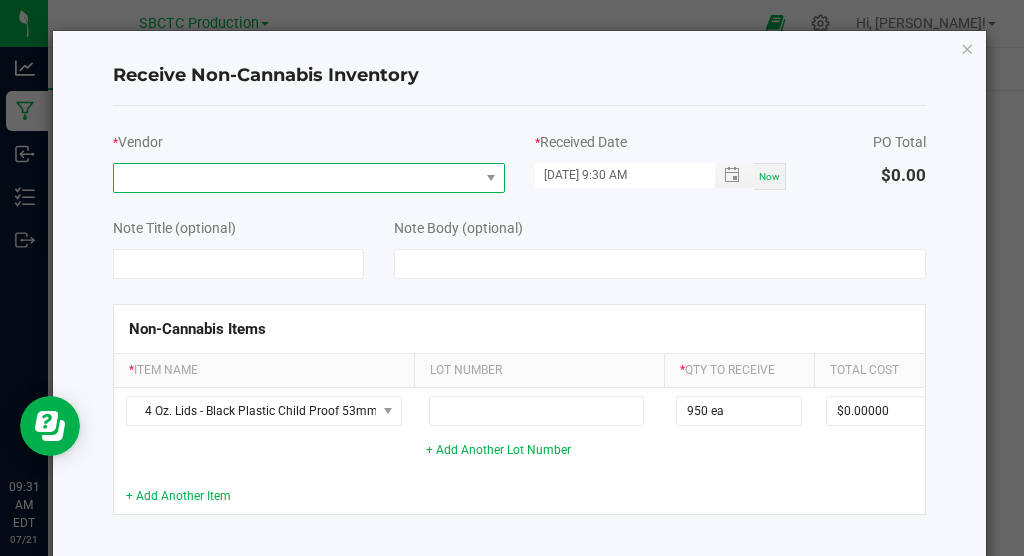 click at bounding box center (309, 178) 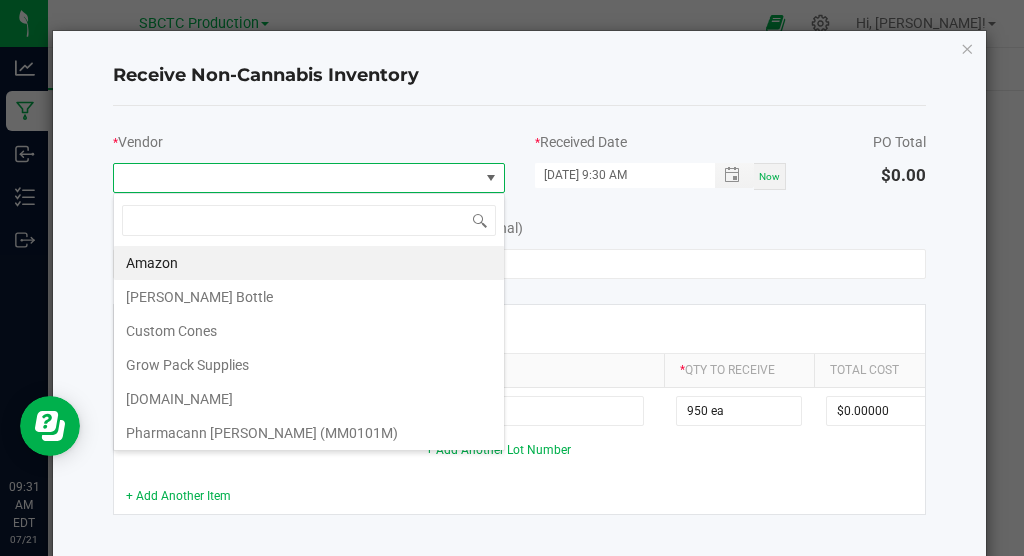 scroll, scrollTop: 99970, scrollLeft: 99609, axis: both 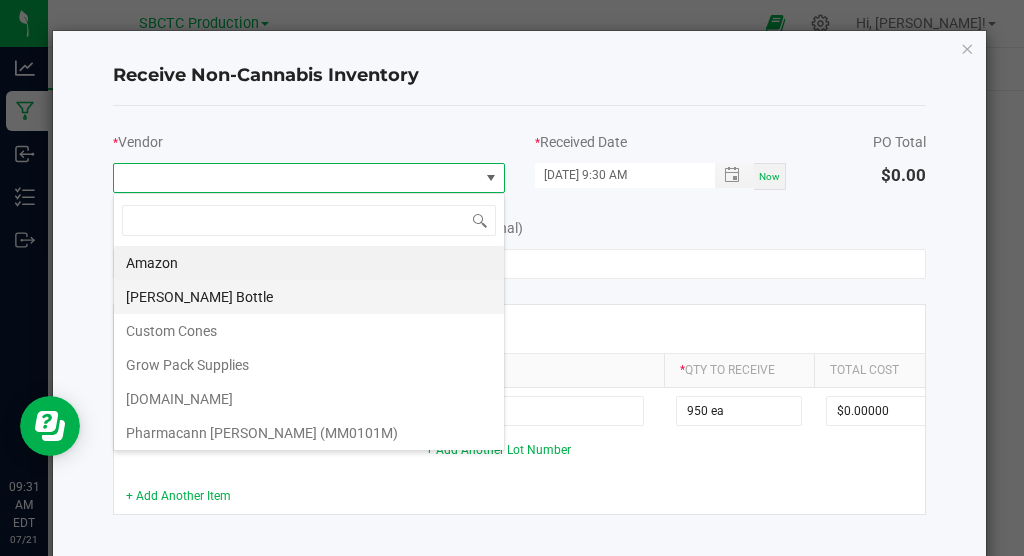 click on "[PERSON_NAME] Bottle" at bounding box center (309, 297) 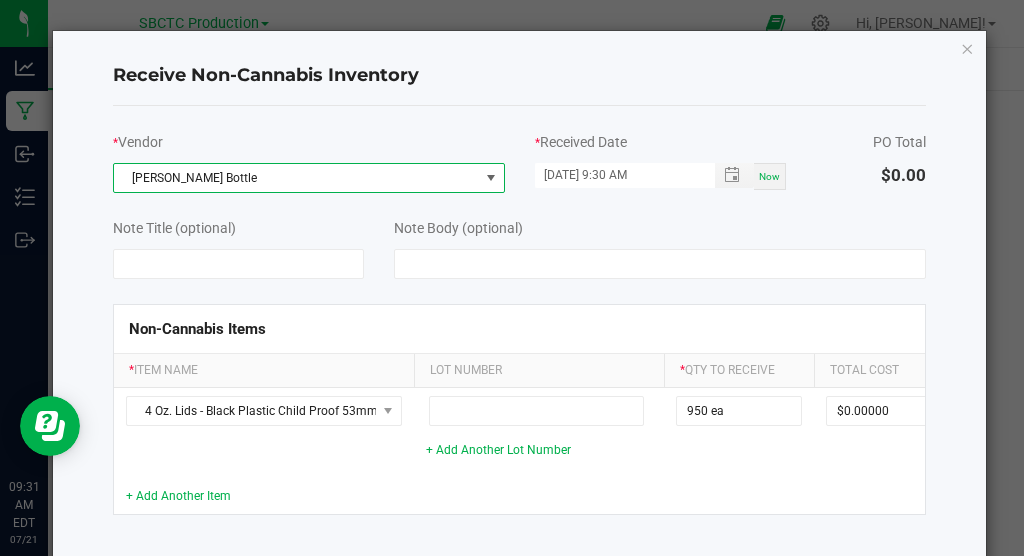 scroll, scrollTop: 90, scrollLeft: 0, axis: vertical 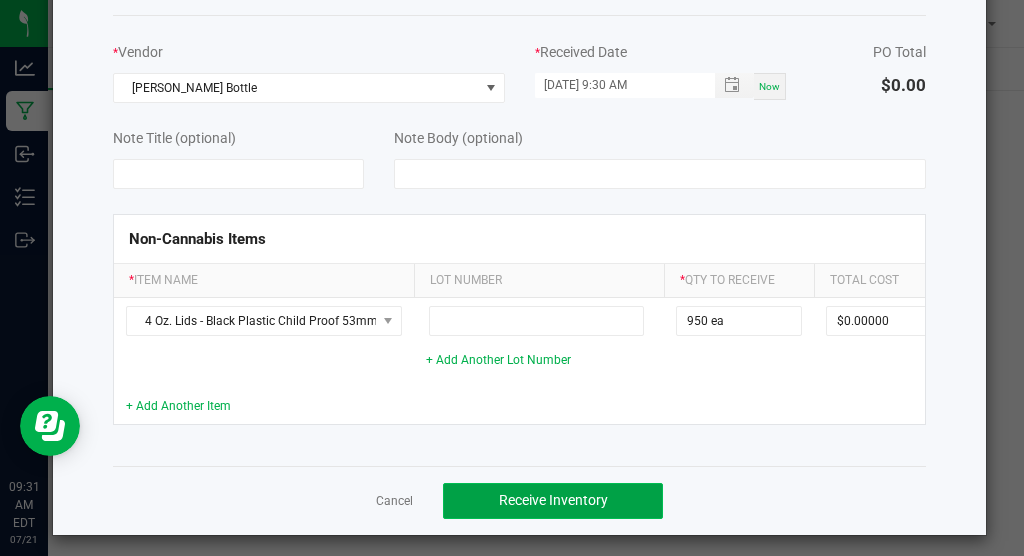 click on "Receive Inventory" 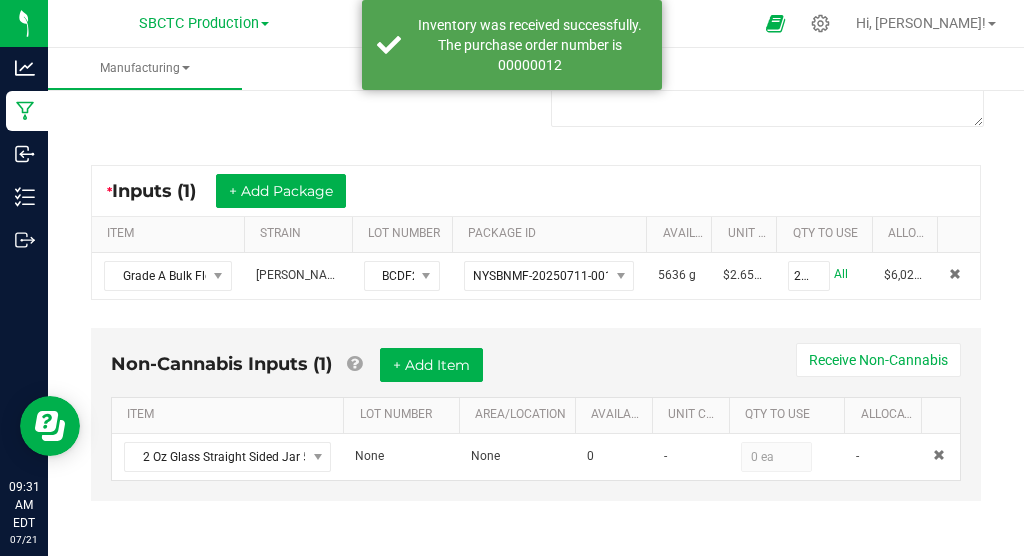 scroll, scrollTop: 256, scrollLeft: 0, axis: vertical 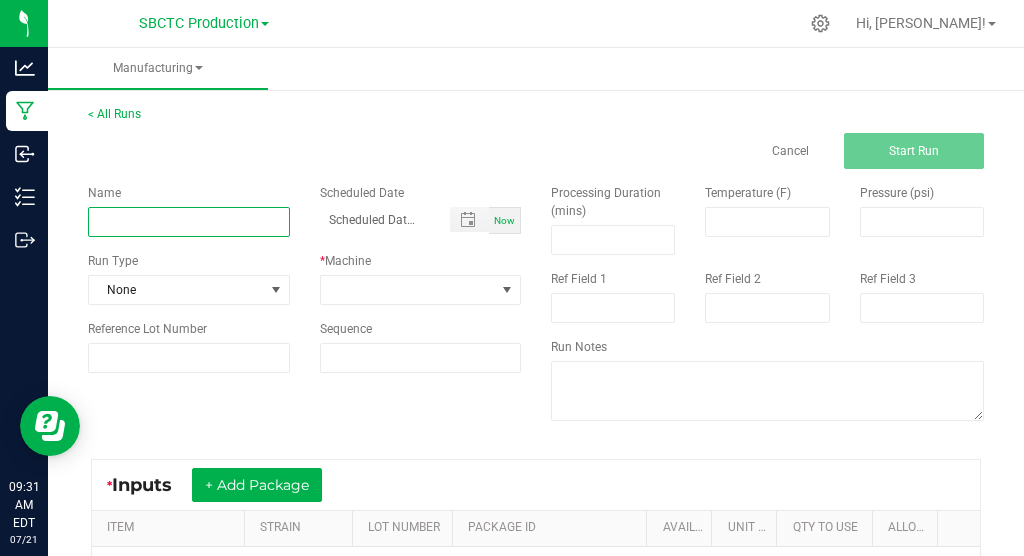 click at bounding box center (189, 222) 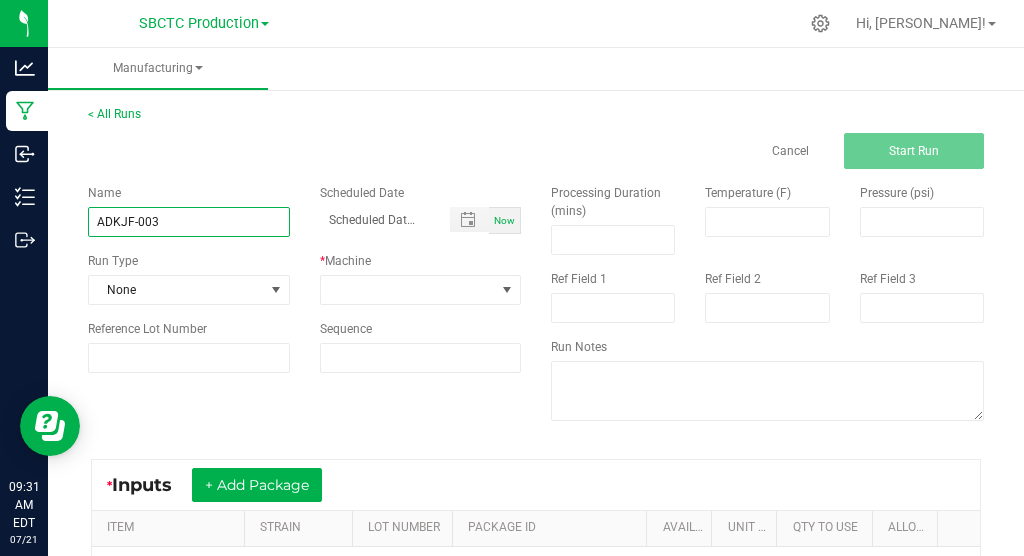 type on "ADKJF-003" 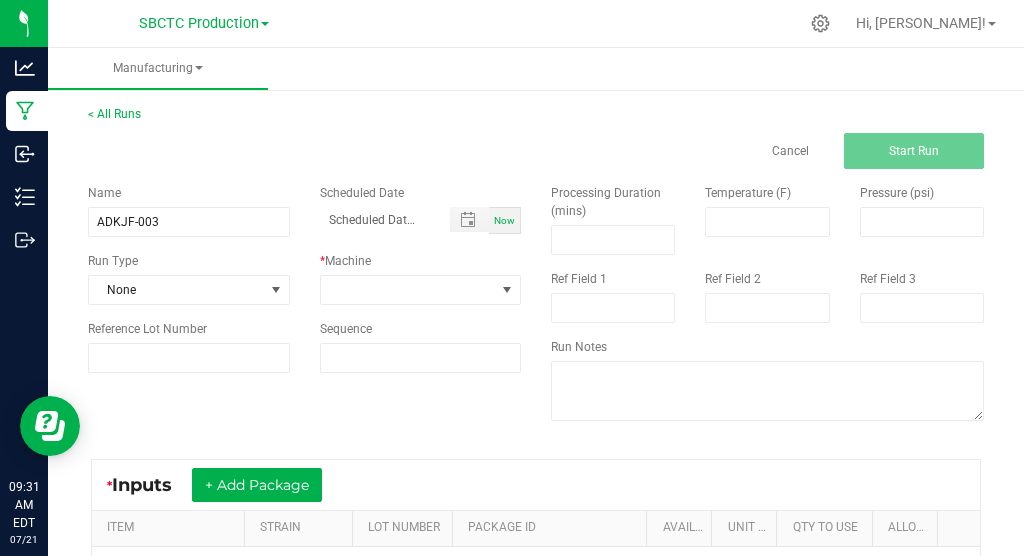click on "Now" at bounding box center (505, 220) 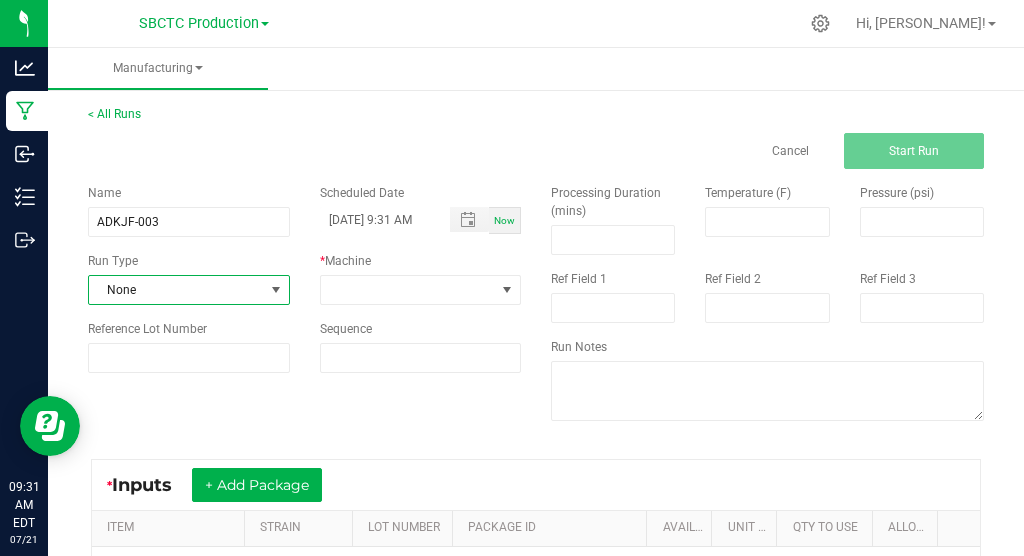 click at bounding box center [276, 290] 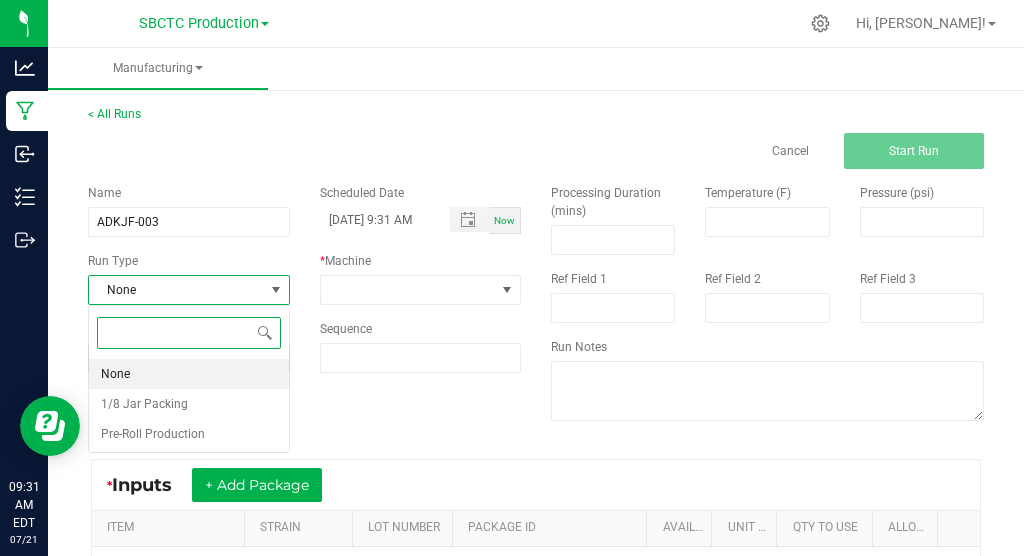 scroll, scrollTop: 99970, scrollLeft: 99799, axis: both 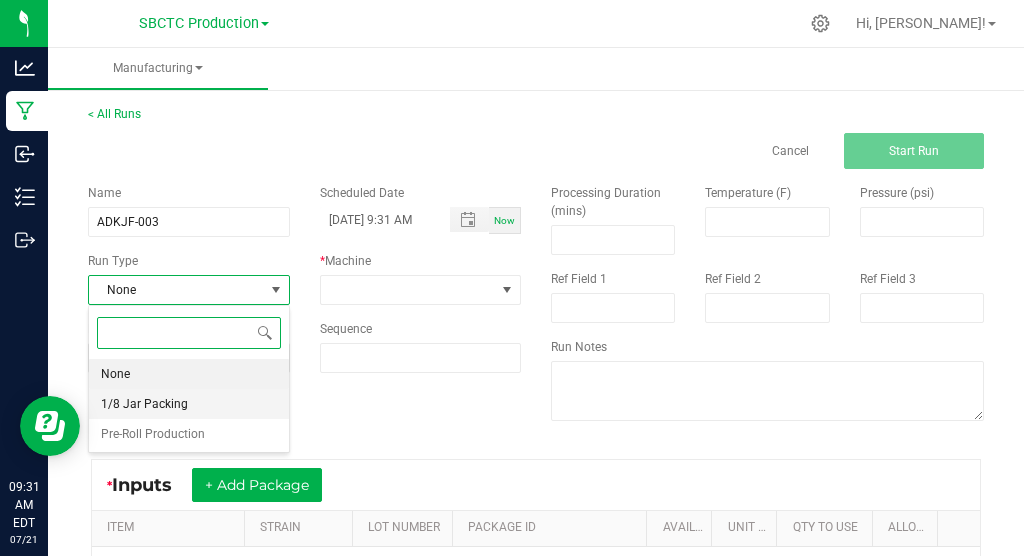 click on "1/8 Jar Packing" at bounding box center (189, 404) 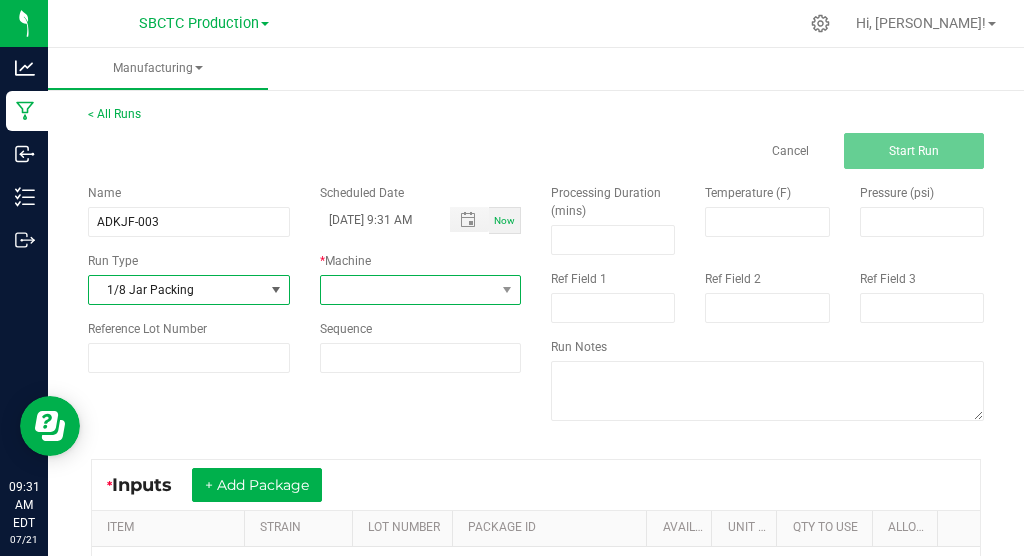 click at bounding box center [507, 290] 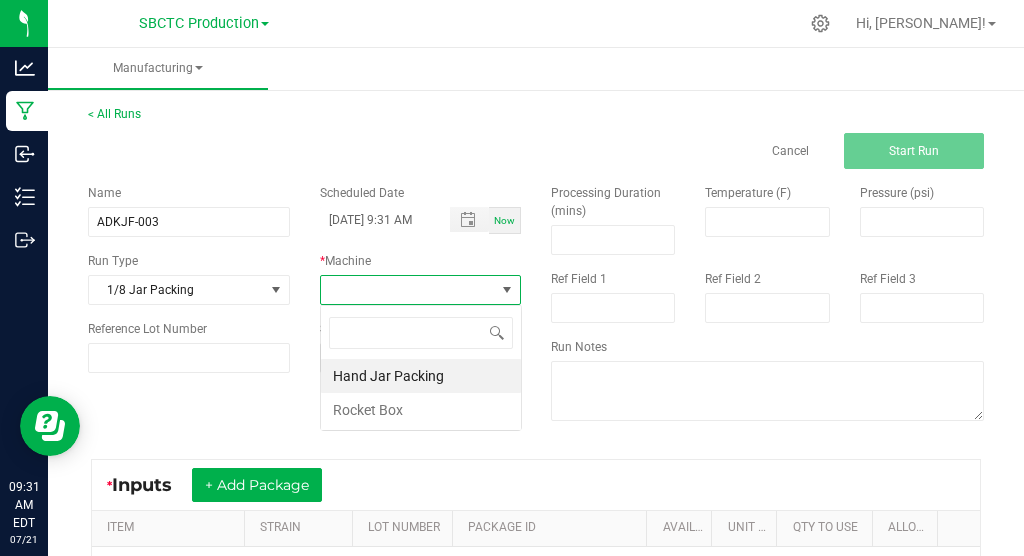 scroll, scrollTop: 99970, scrollLeft: 99799, axis: both 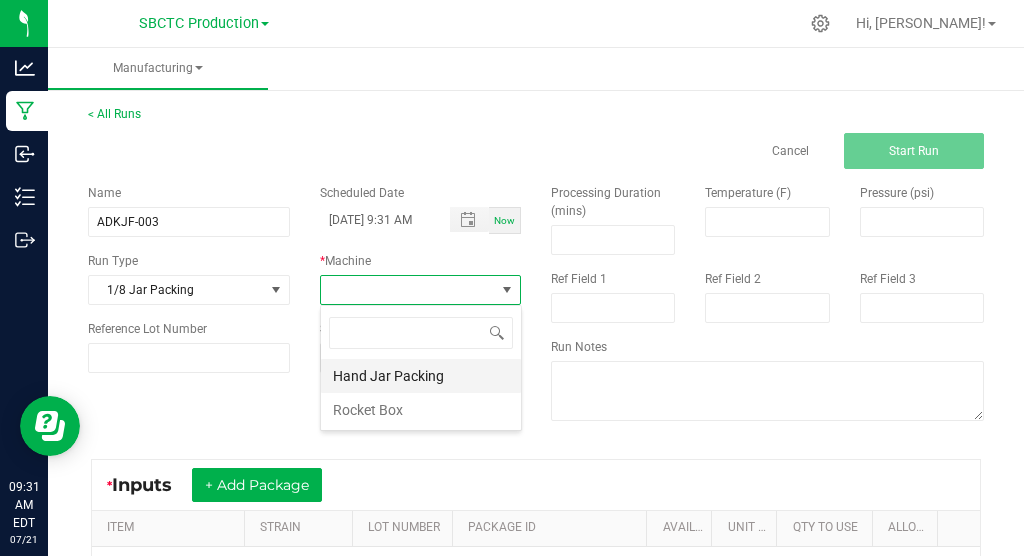 click on "Hand Jar Packing" at bounding box center (421, 376) 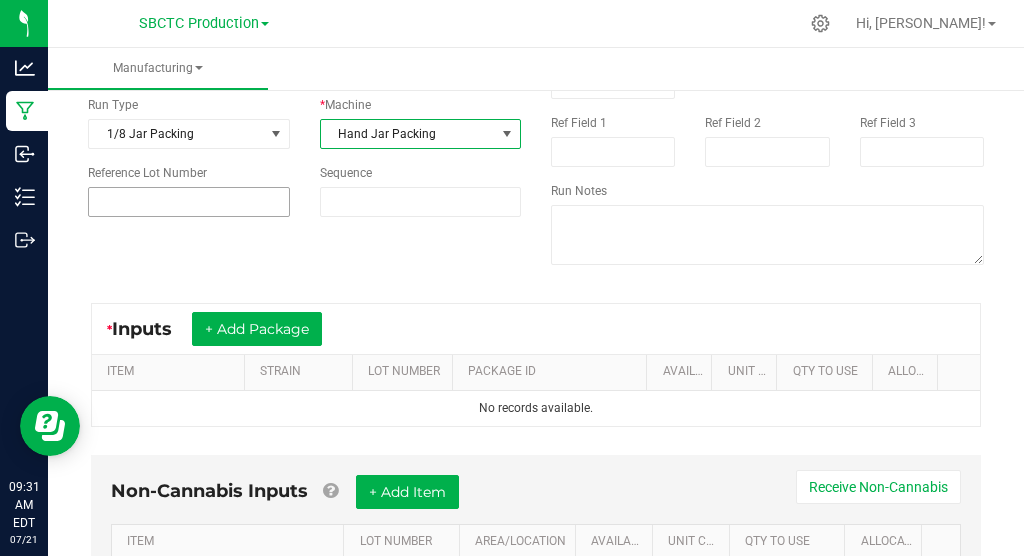 scroll, scrollTop: 160, scrollLeft: 0, axis: vertical 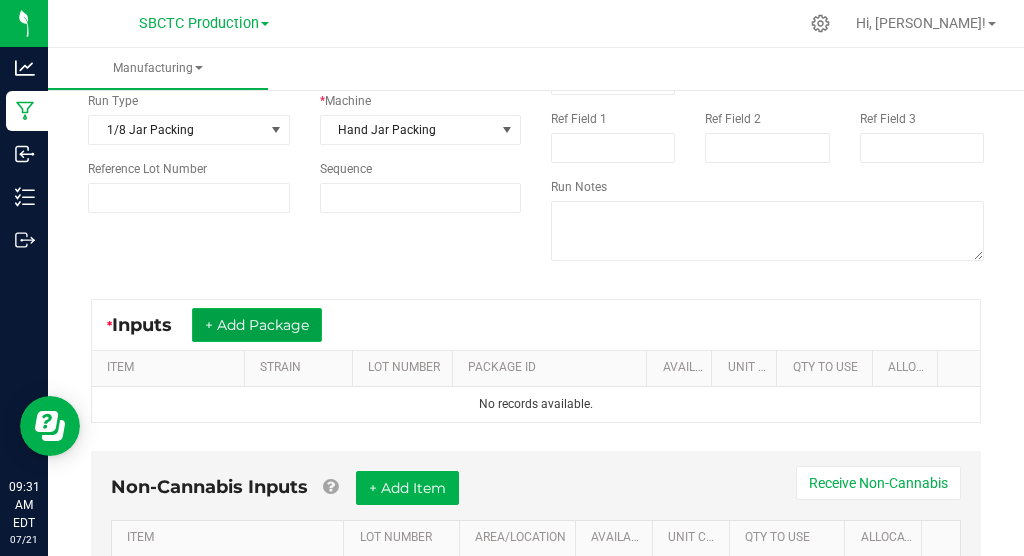 click on "+ Add Package" at bounding box center (257, 325) 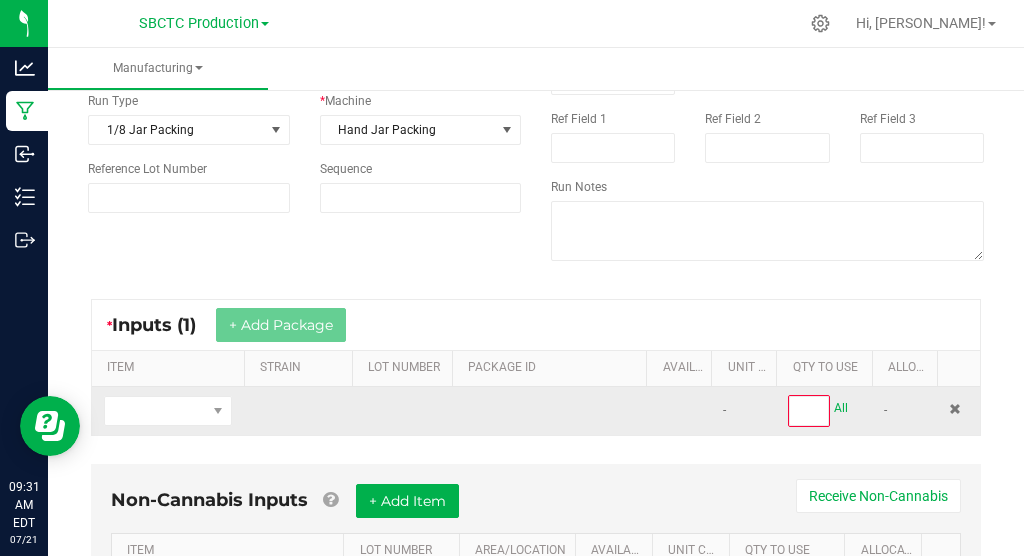 click at bounding box center [168, 411] 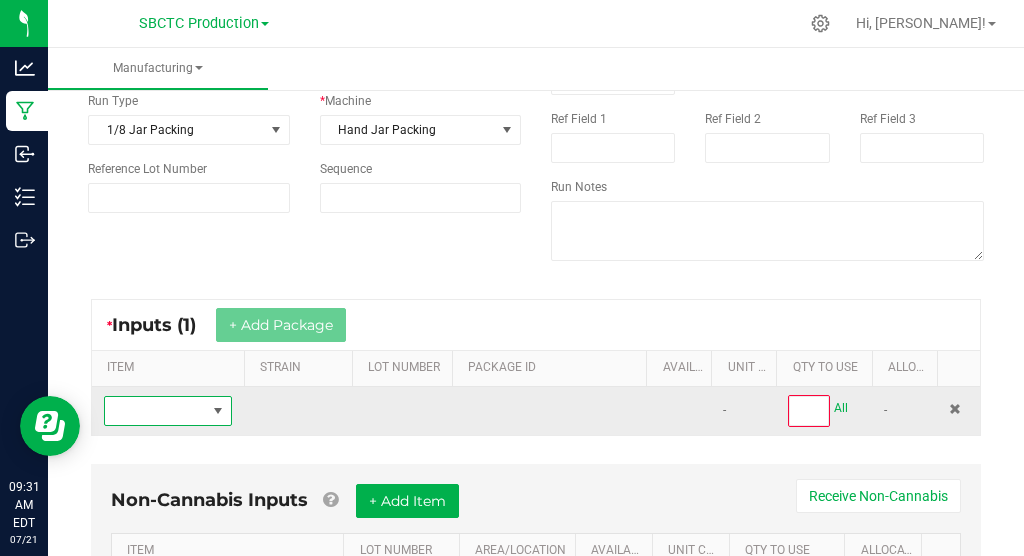click at bounding box center [218, 411] 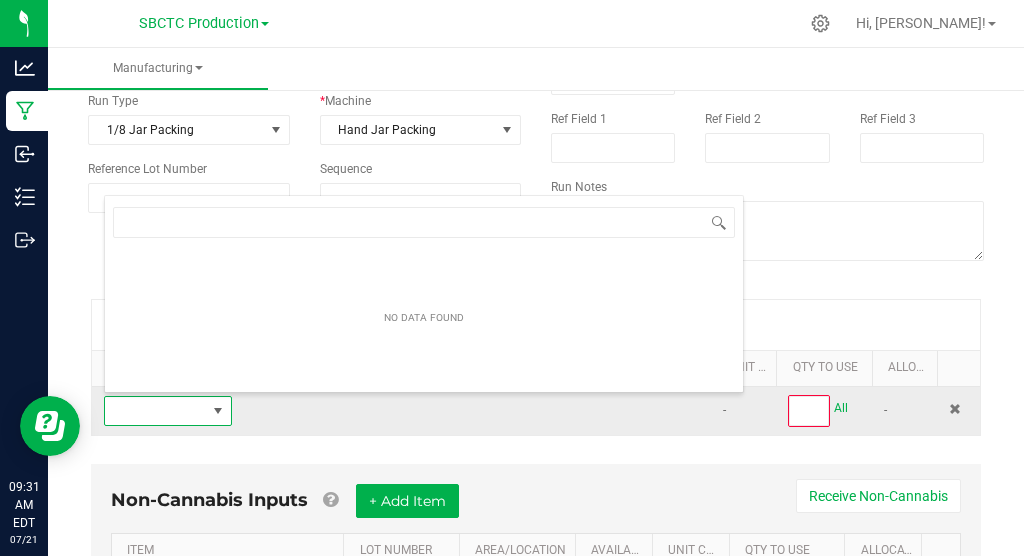 scroll, scrollTop: 99970, scrollLeft: 99873, axis: both 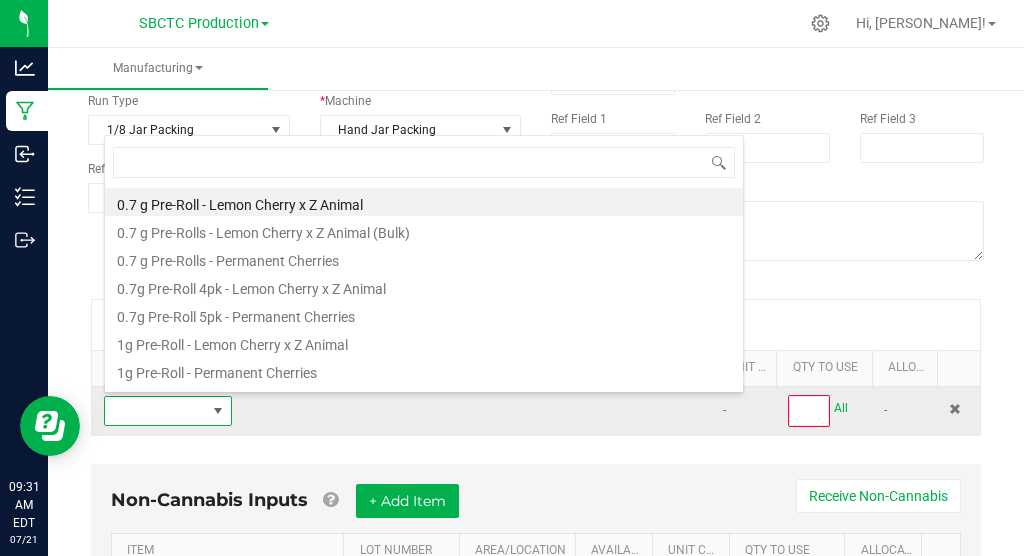 click at bounding box center [218, 411] 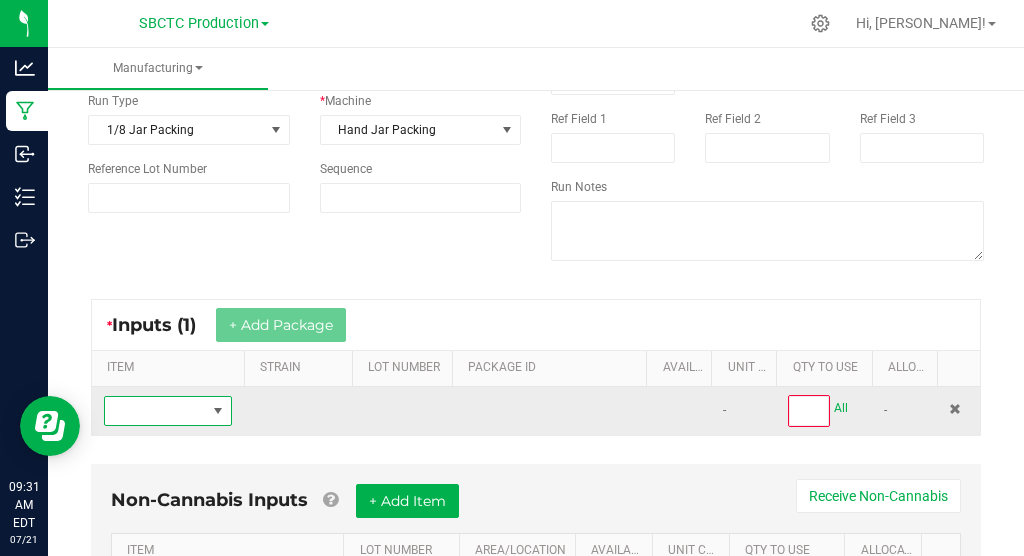 click at bounding box center (218, 411) 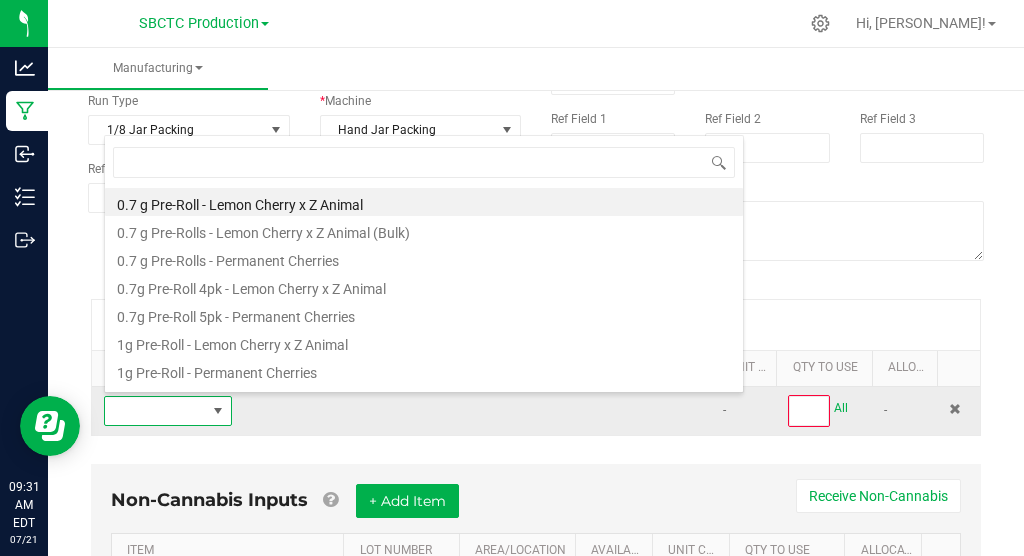 scroll, scrollTop: 99970, scrollLeft: 99873, axis: both 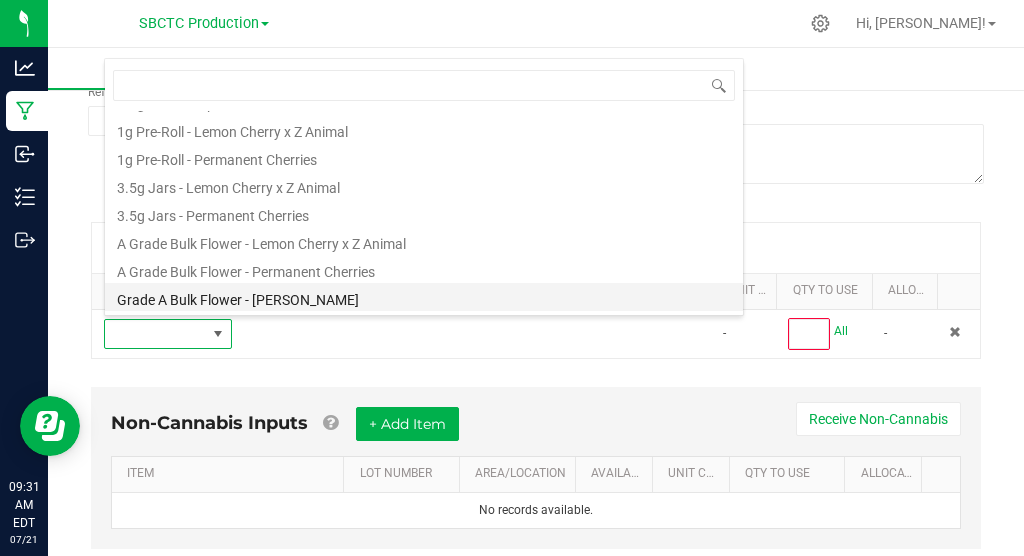 click on "Grade A Bulk Flower - [PERSON_NAME]" at bounding box center (424, 297) 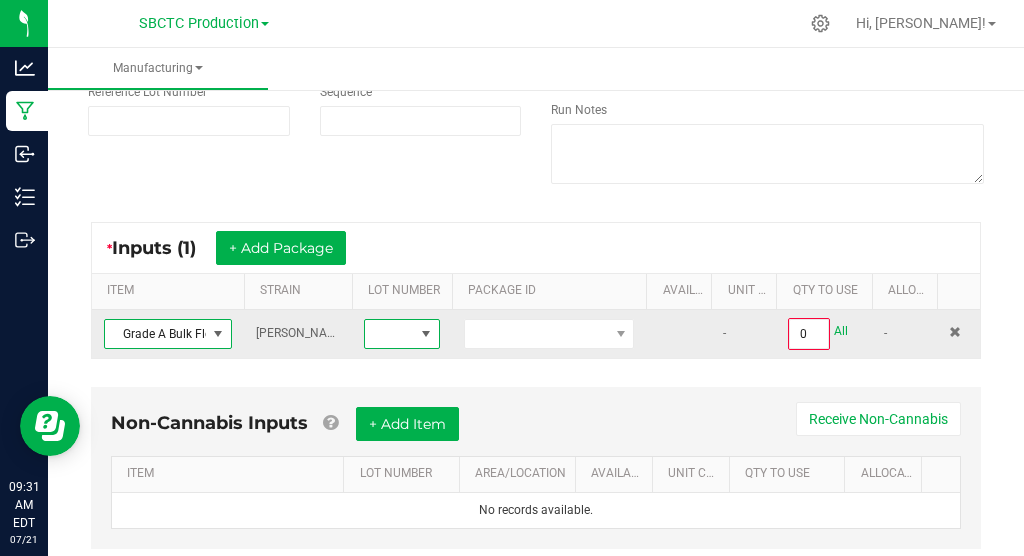 click at bounding box center (426, 334) 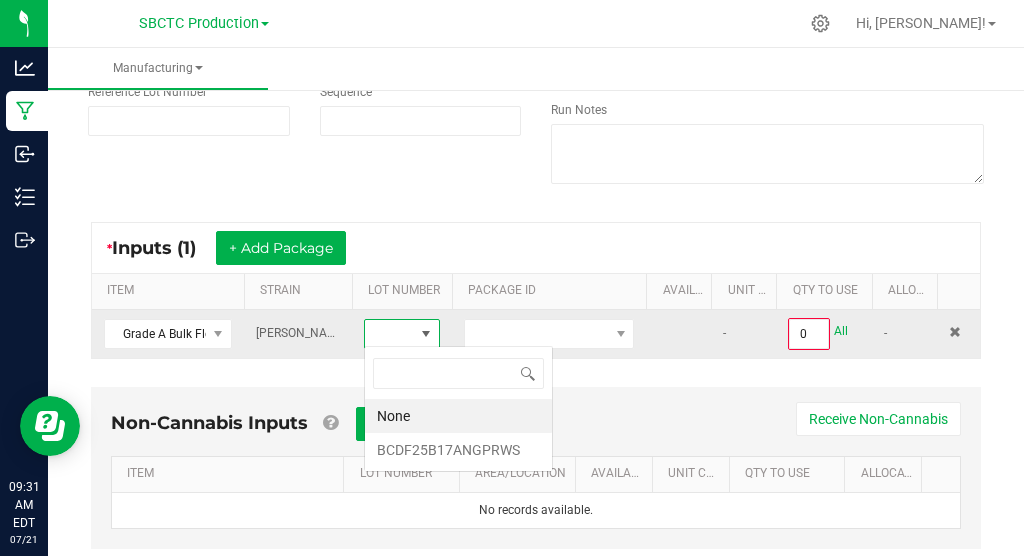 scroll, scrollTop: 99970, scrollLeft: 99925, axis: both 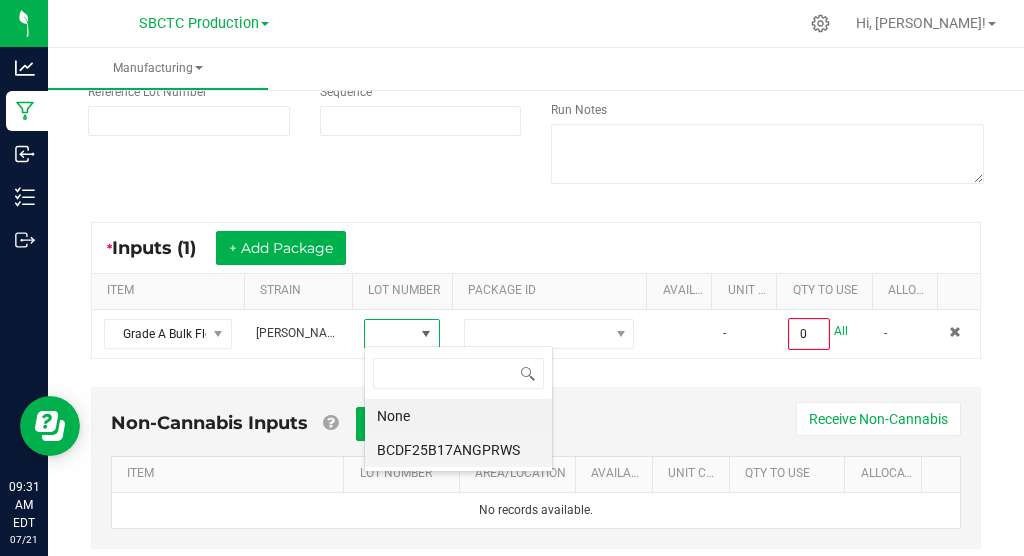 click on "BCDF25B17ANGPRWS" at bounding box center (458, 450) 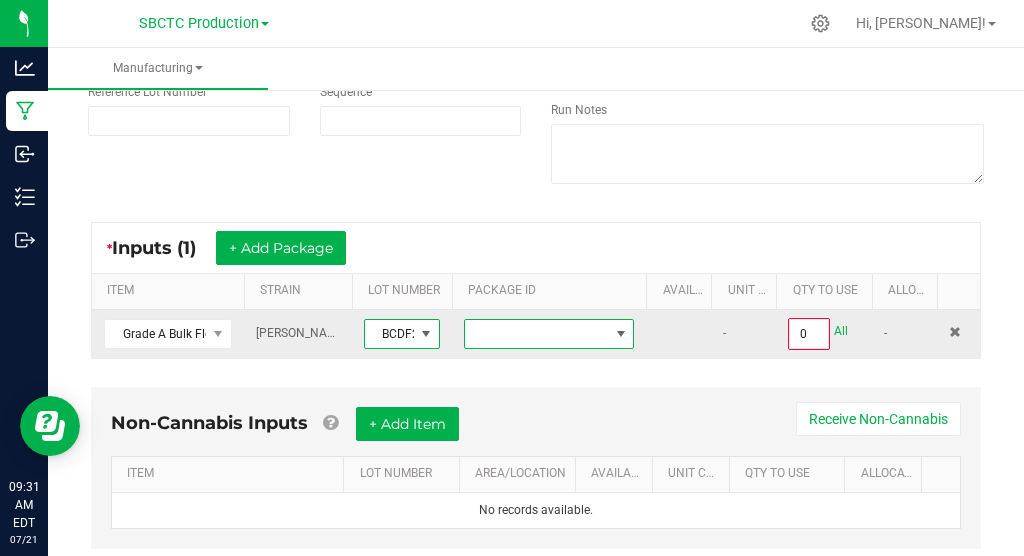click at bounding box center [621, 334] 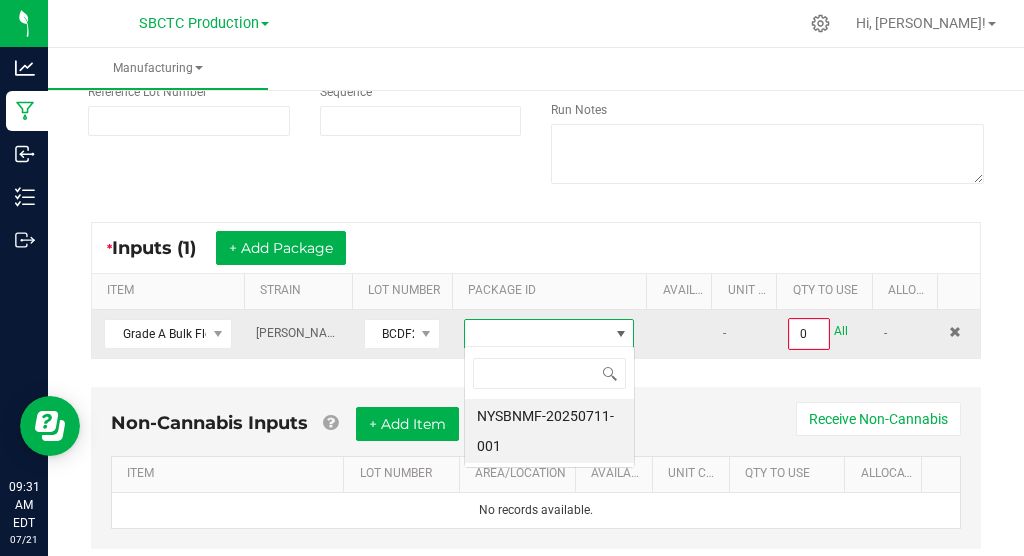 scroll, scrollTop: 99970, scrollLeft: 99829, axis: both 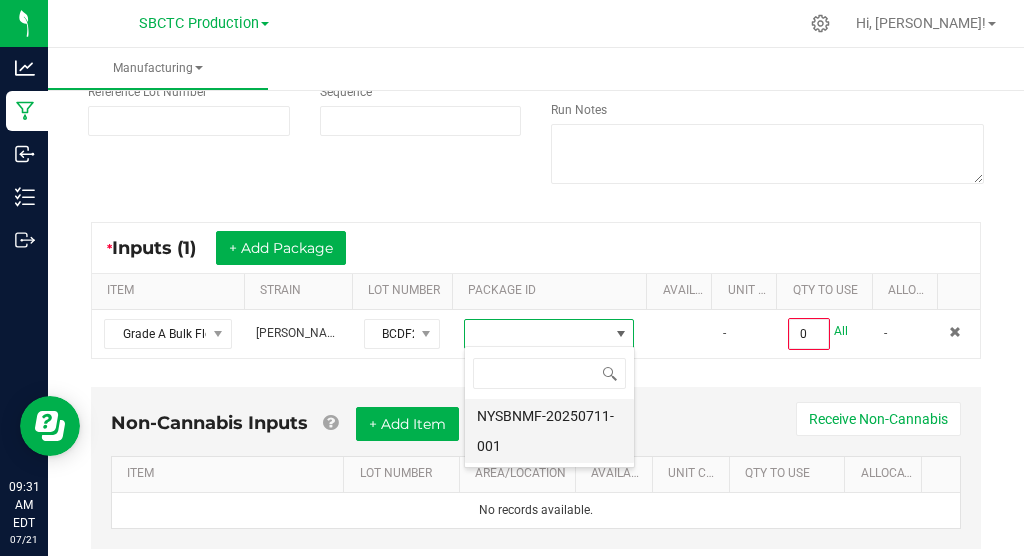 click on "NYSBNMF-20250711-001" at bounding box center (549, 431) 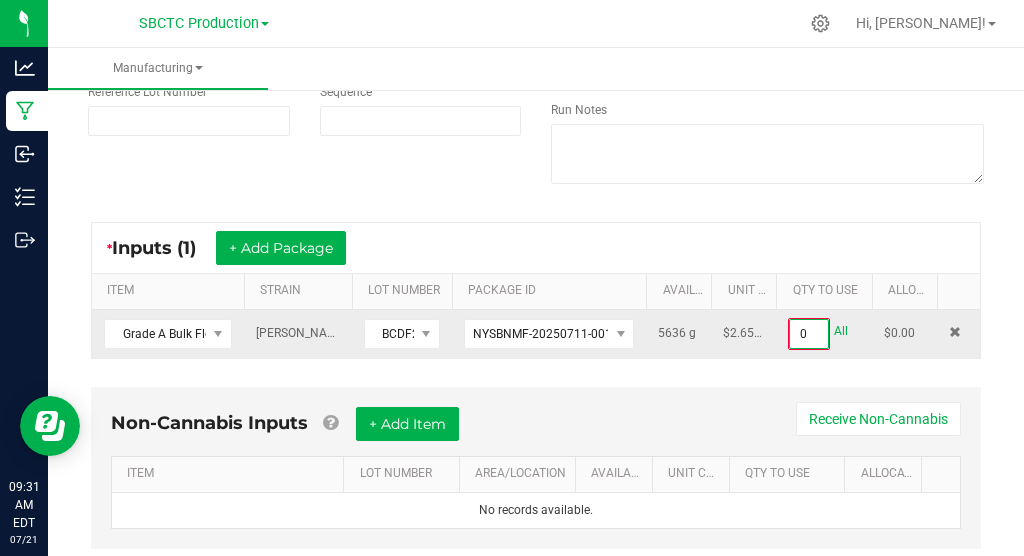 click on "0" at bounding box center (809, 334) 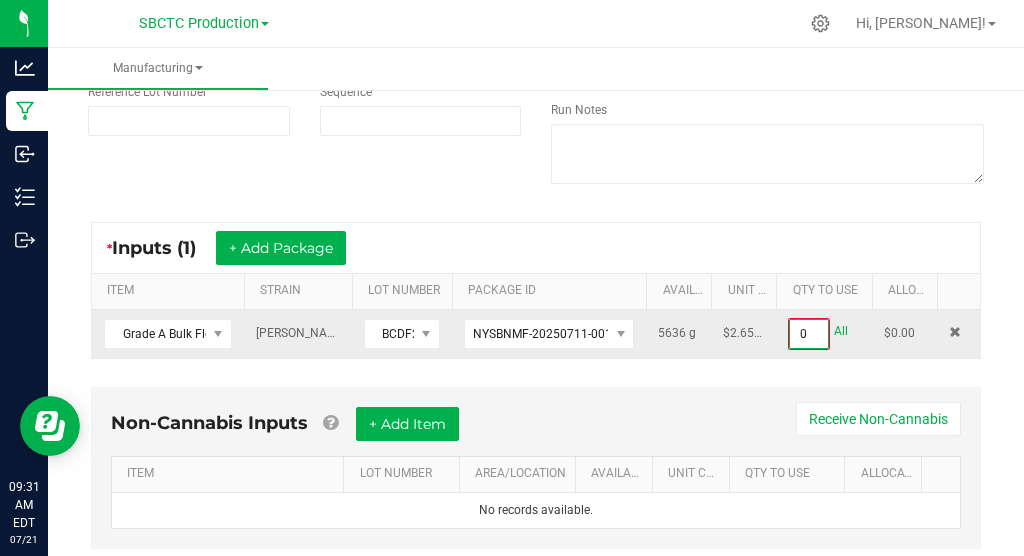 drag, startPoint x: 808, startPoint y: 333, endPoint x: 785, endPoint y: 332, distance: 23.021729 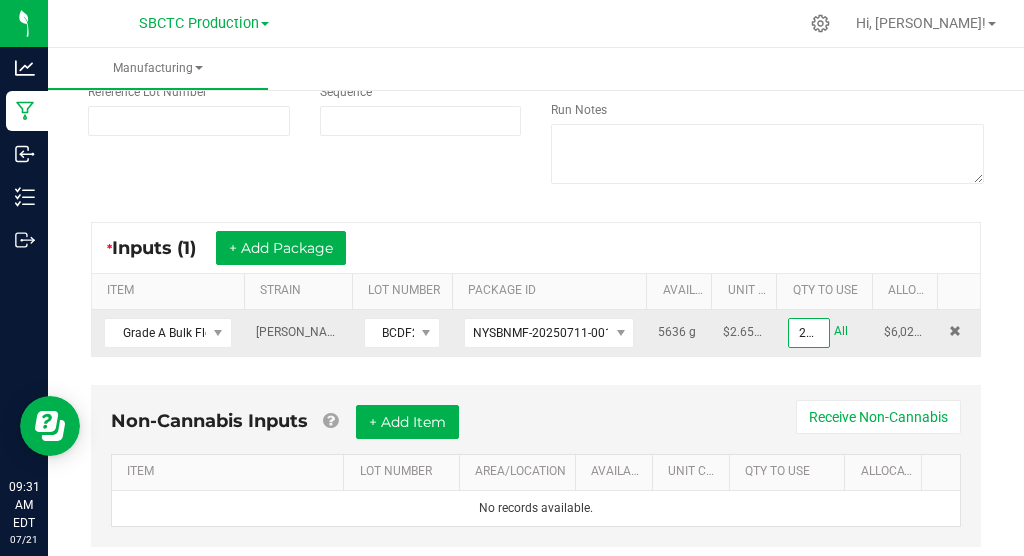scroll, scrollTop: 0, scrollLeft: 5, axis: horizontal 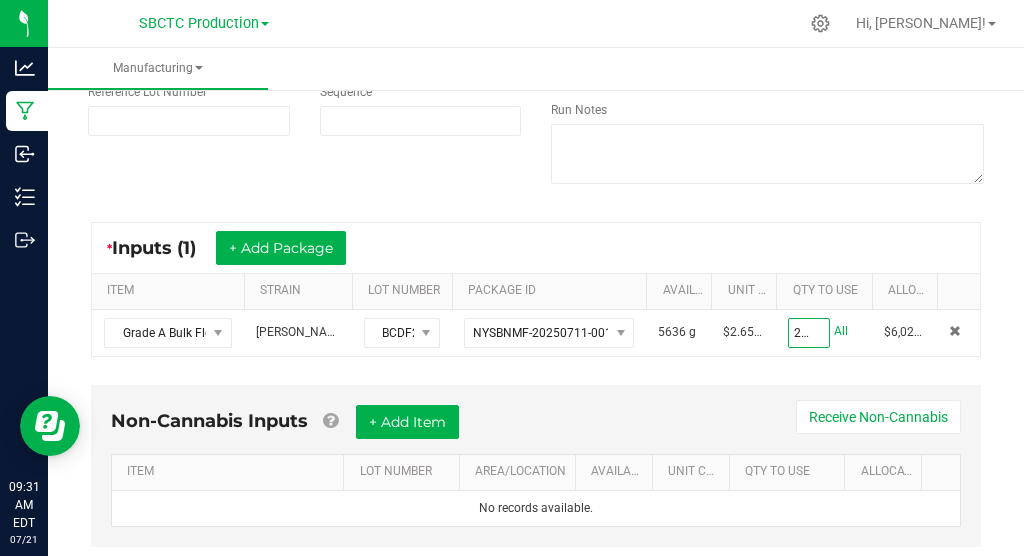 type on "2275.0000 g" 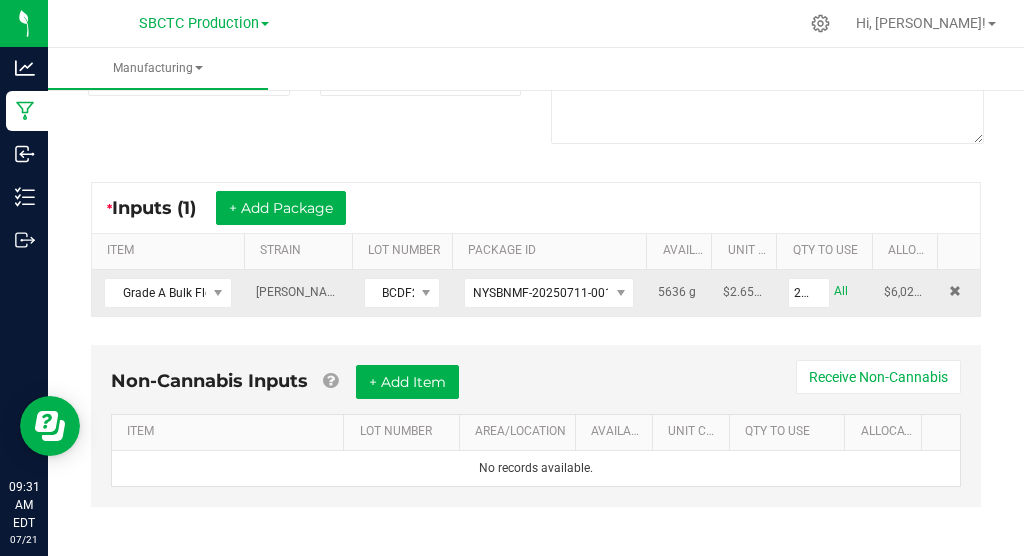 scroll, scrollTop: 283, scrollLeft: 0, axis: vertical 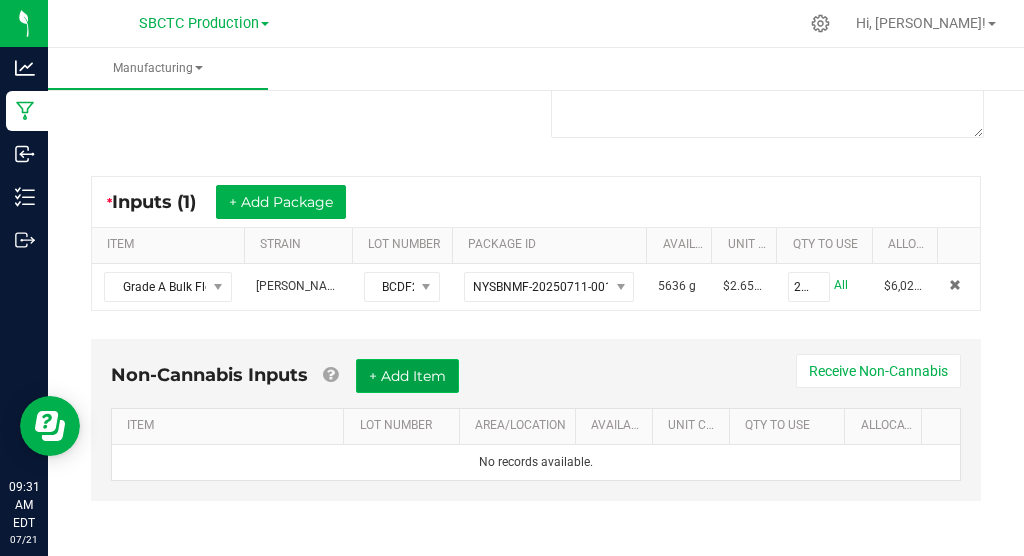 click on "+ Add Item" at bounding box center [407, 376] 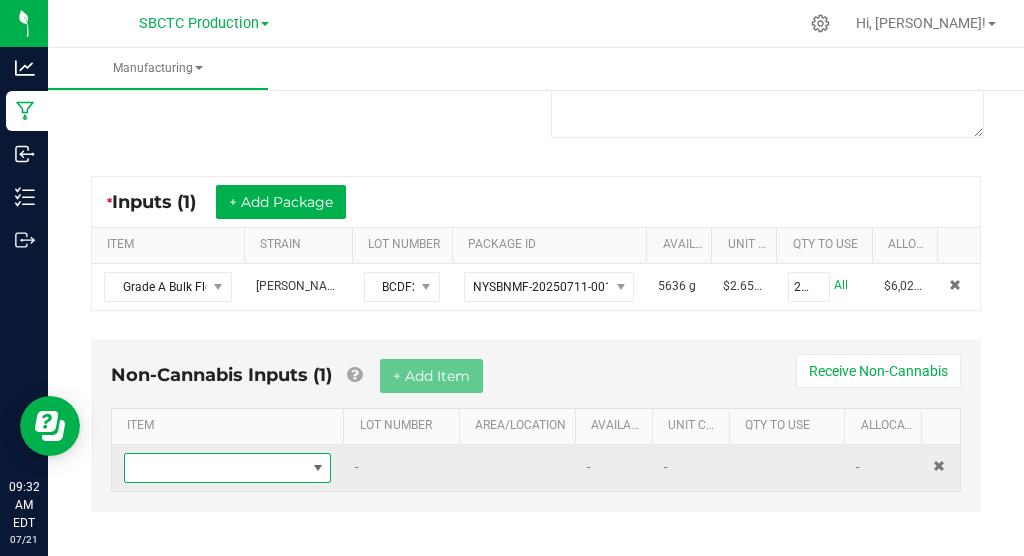 click at bounding box center [227, 468] 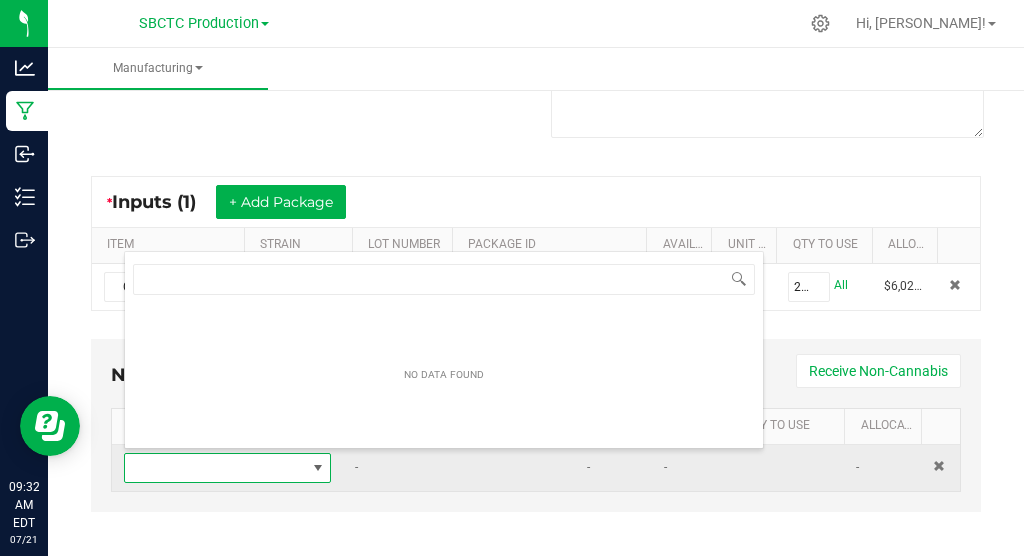 scroll, scrollTop: 99970, scrollLeft: 99793, axis: both 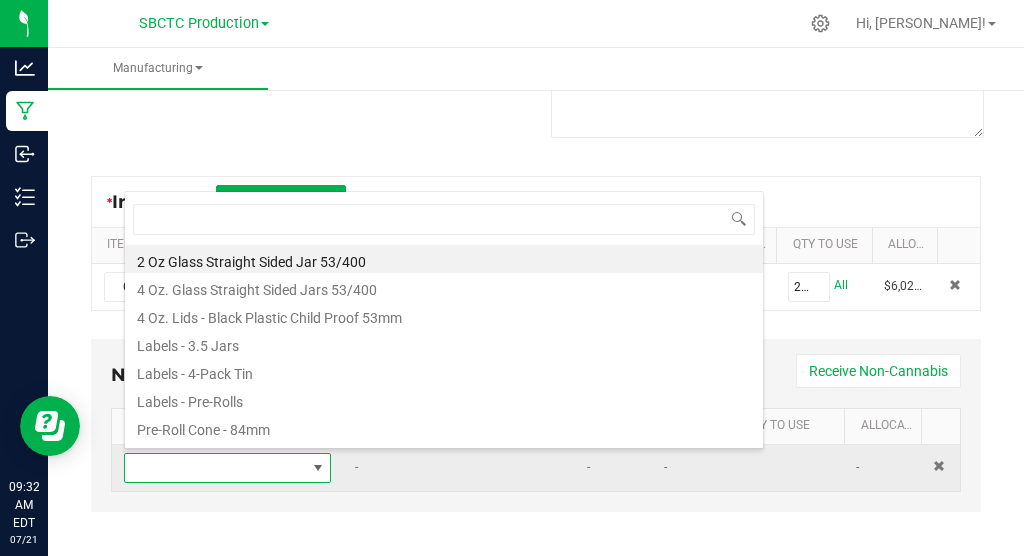 click at bounding box center [318, 468] 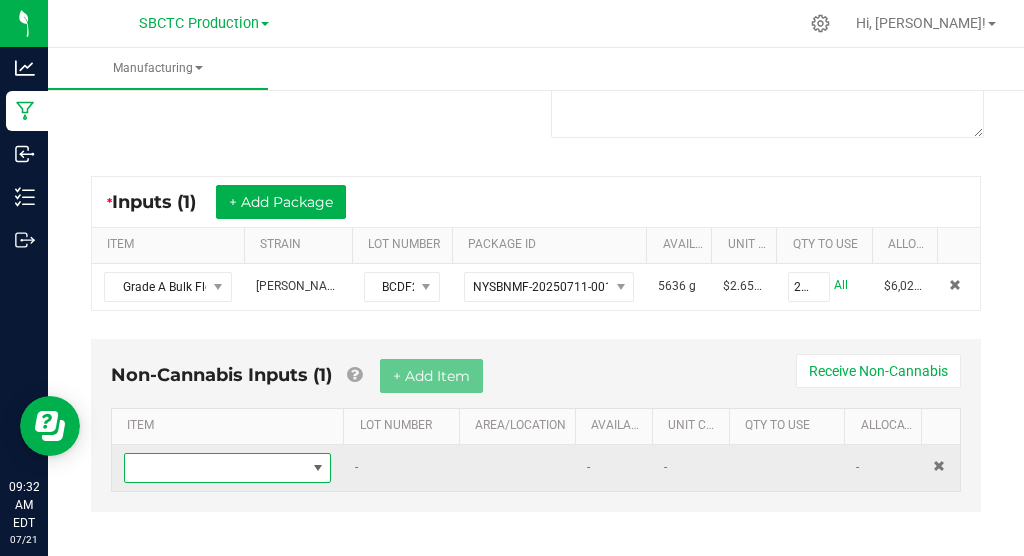 click at bounding box center [318, 468] 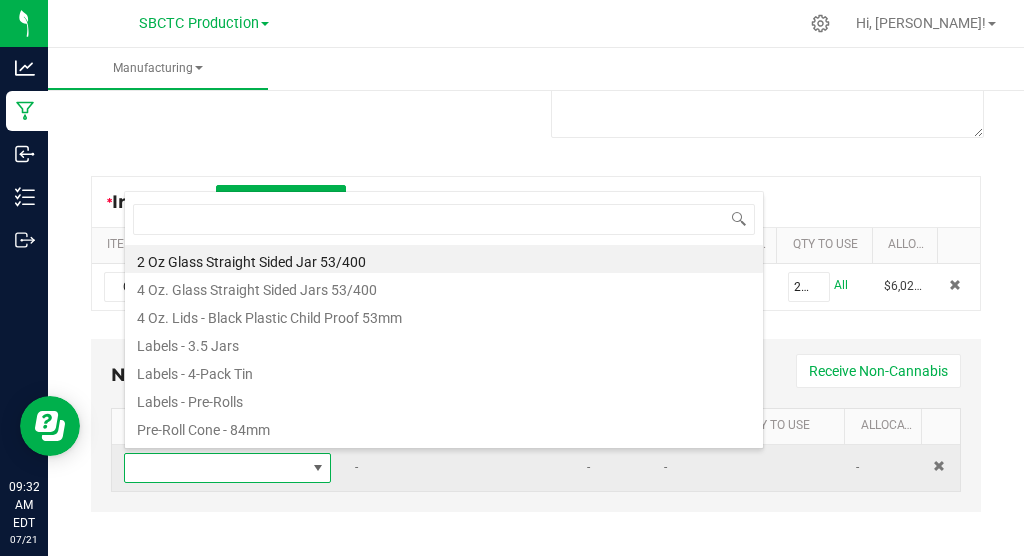 scroll, scrollTop: 99970, scrollLeft: 99793, axis: both 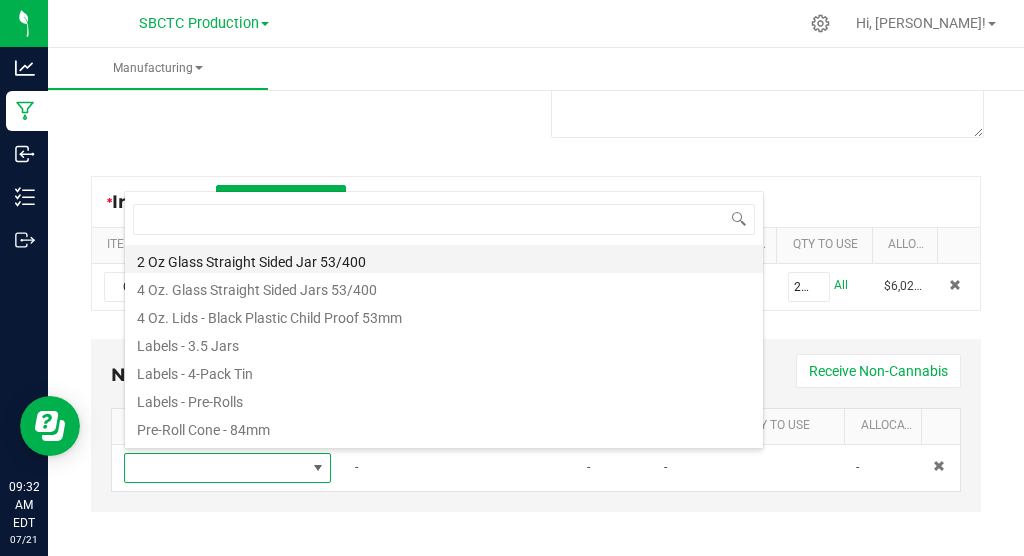 click on "2 Oz Glass Straight Sided Jar 53/400" at bounding box center [444, 259] 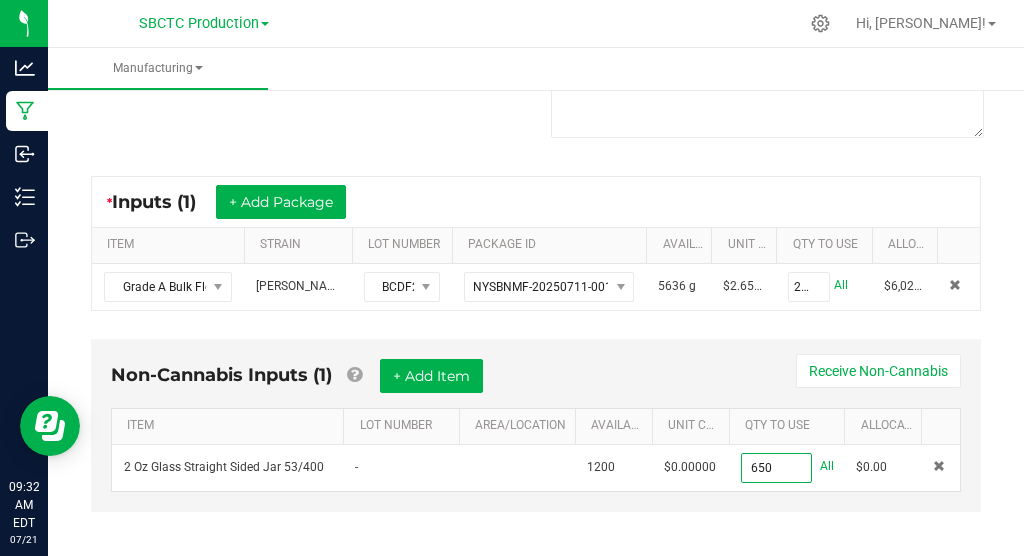 type on "650 ea" 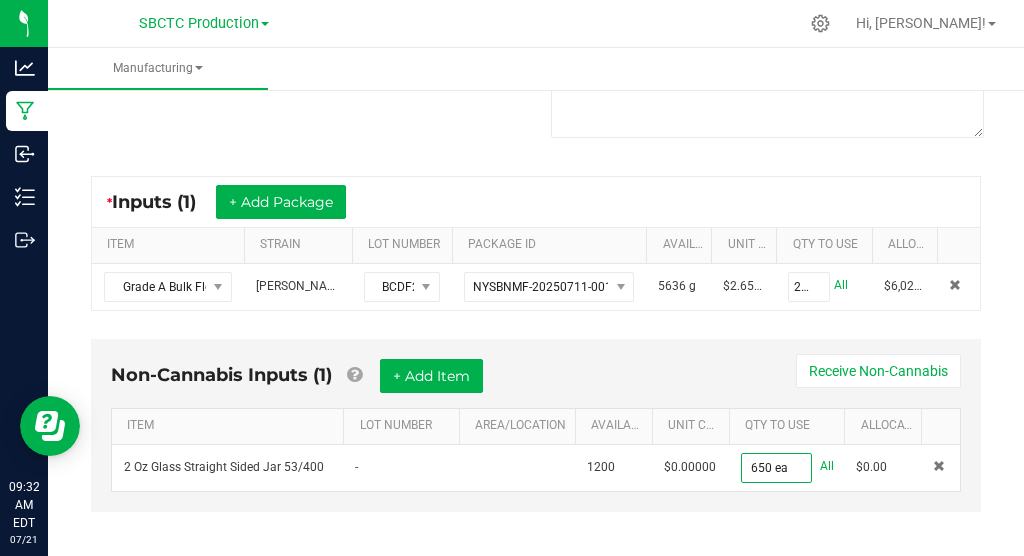click on "Non-Cannabis Inputs (1)  + Add Item   Receive Non-Cannabis" at bounding box center (536, 383) 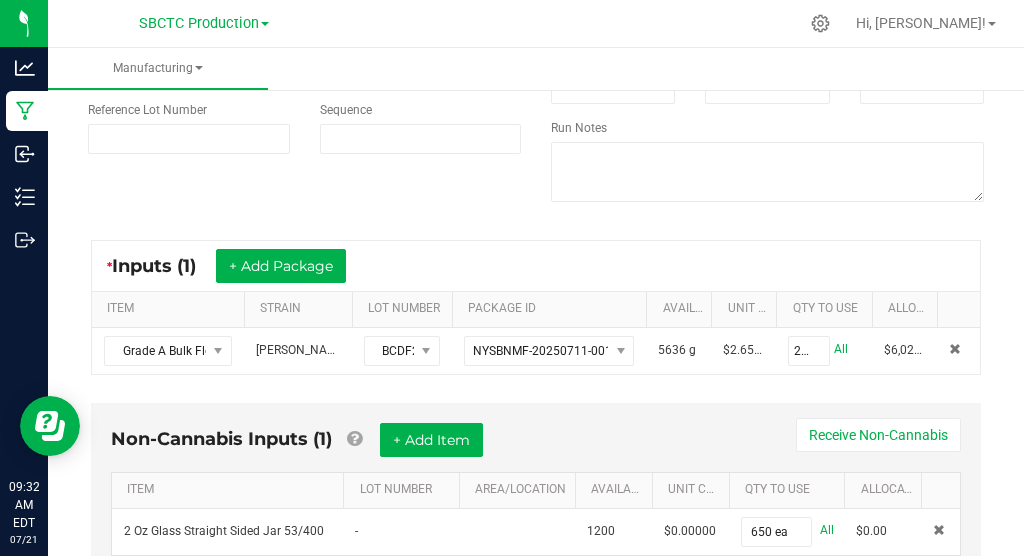 scroll, scrollTop: 294, scrollLeft: 0, axis: vertical 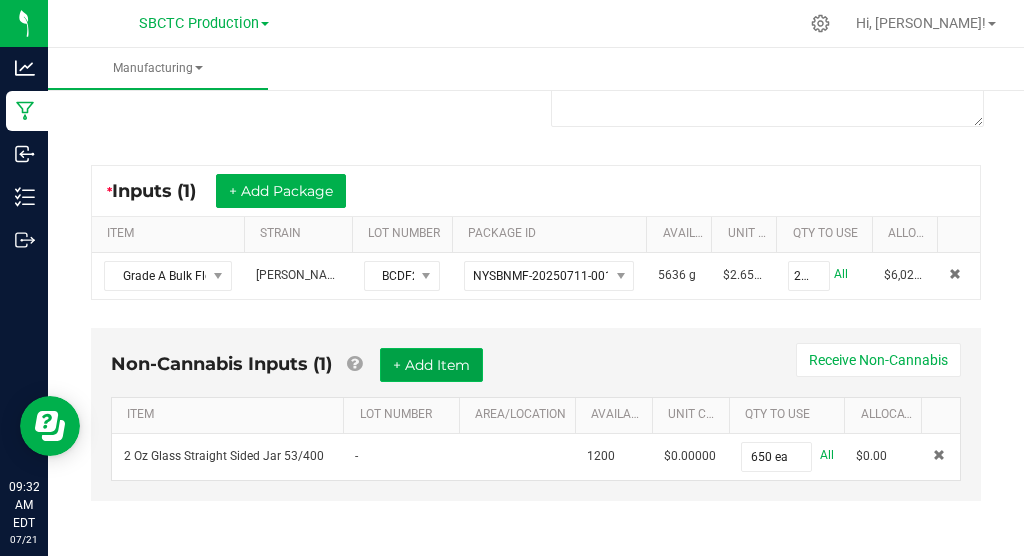 click on "+ Add Item" at bounding box center (431, 365) 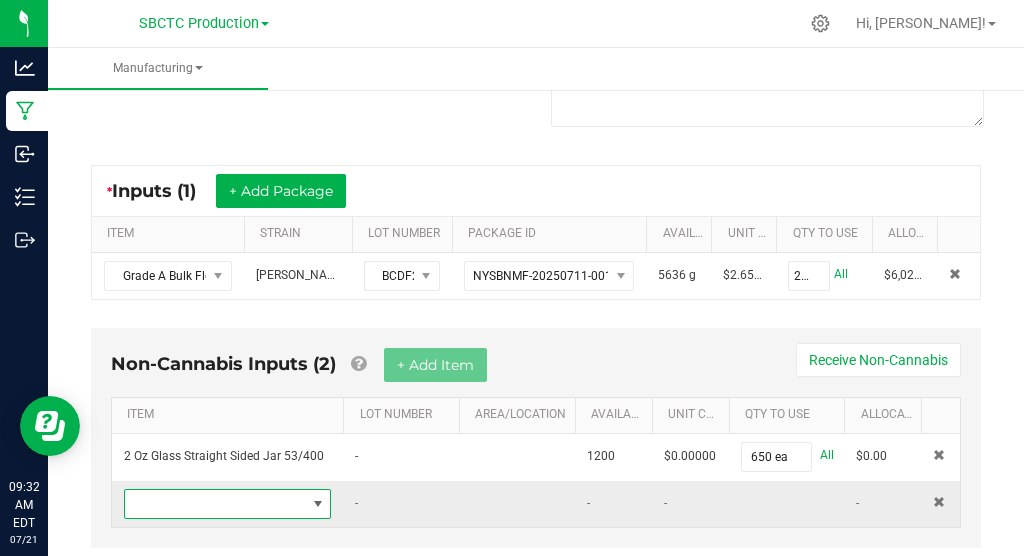 click at bounding box center [318, 504] 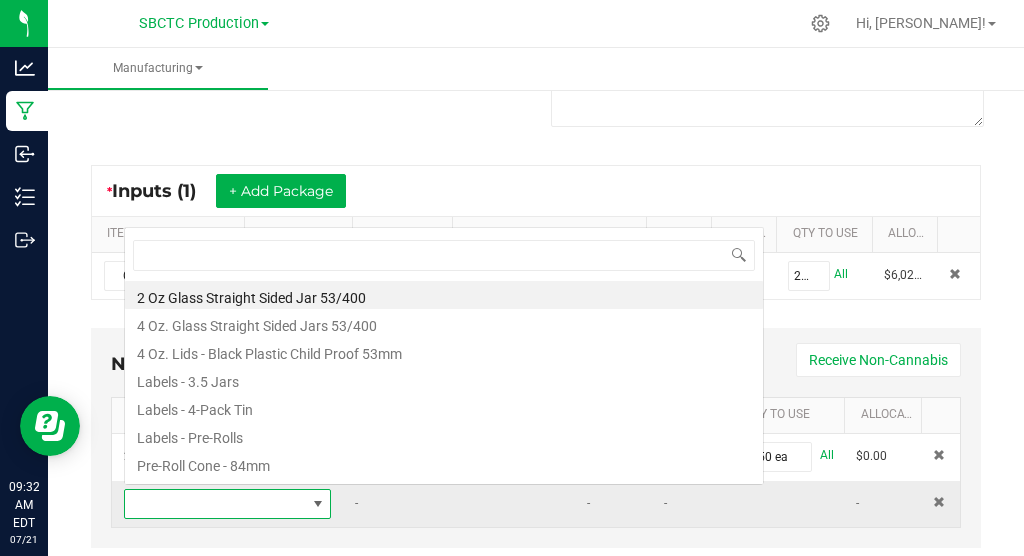 scroll, scrollTop: 0, scrollLeft: 0, axis: both 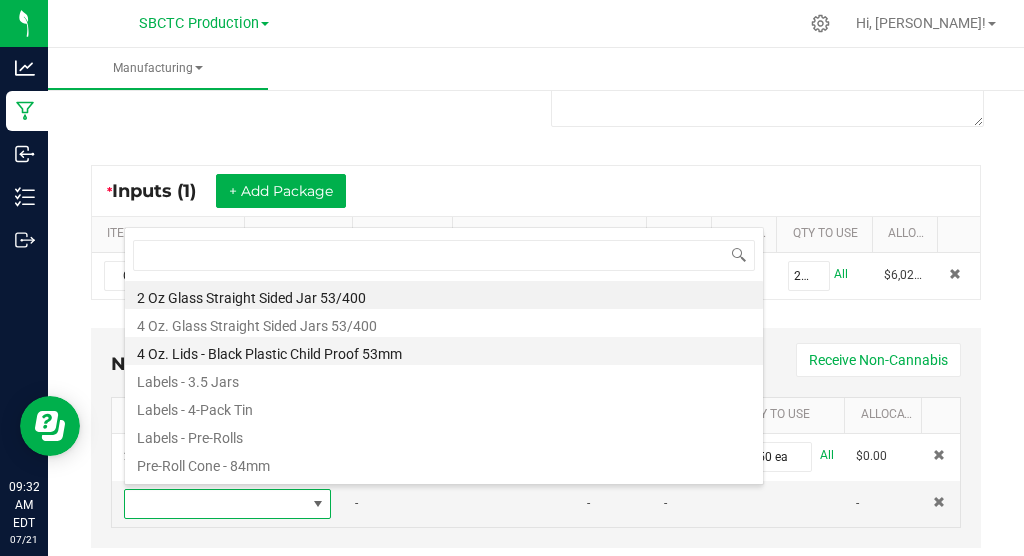 click on "4 Oz. Lids - Black Plastic Child Proof 53mm" at bounding box center (444, 351) 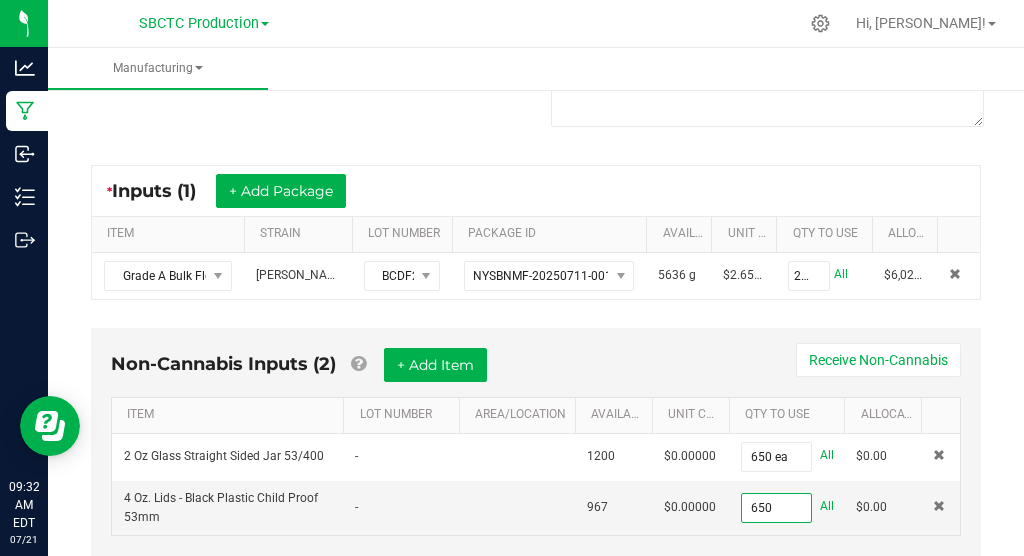 type on "650 ea" 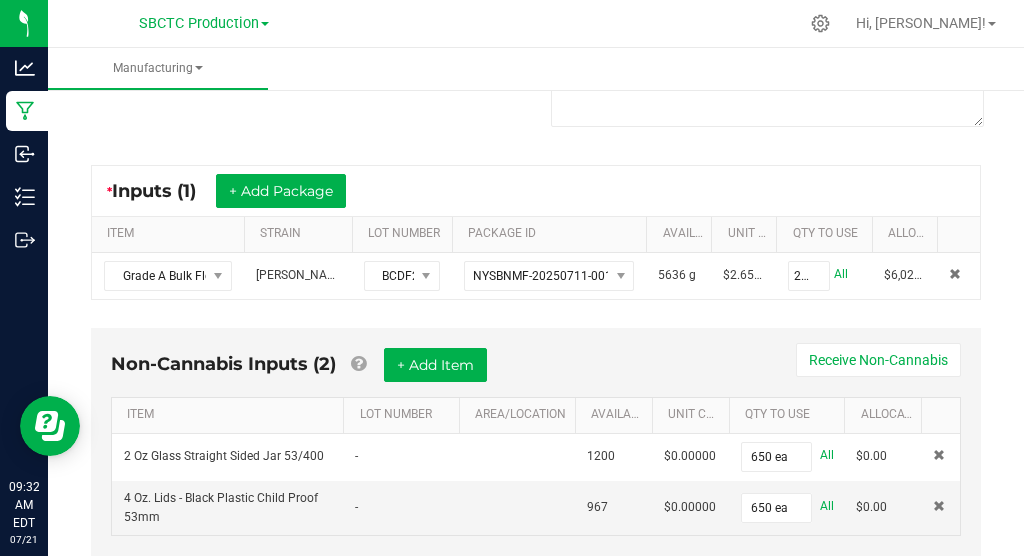 click on "Non-Cannabis Inputs (2)  + Add Item   Receive Non-Cannabis" at bounding box center [536, 372] 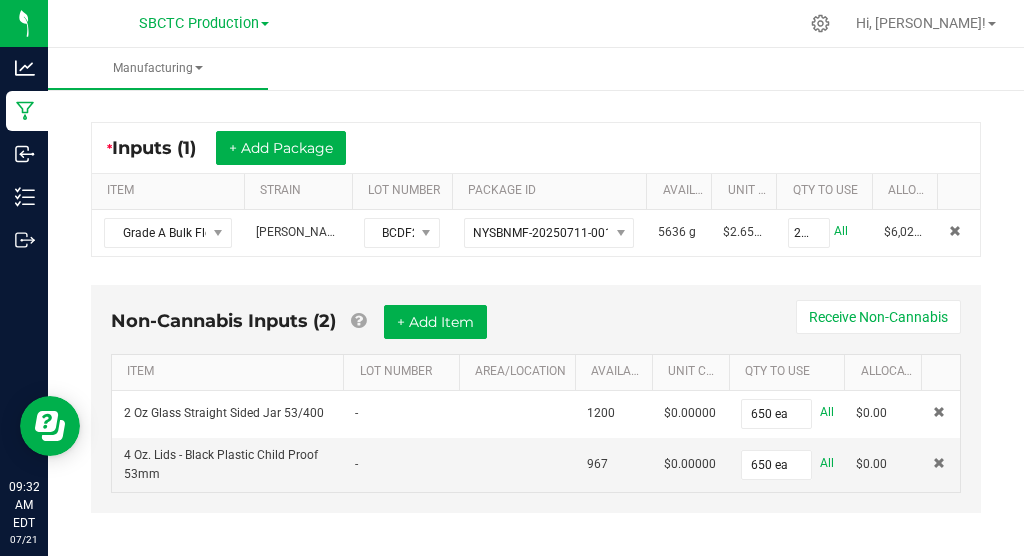 scroll, scrollTop: 350, scrollLeft: 0, axis: vertical 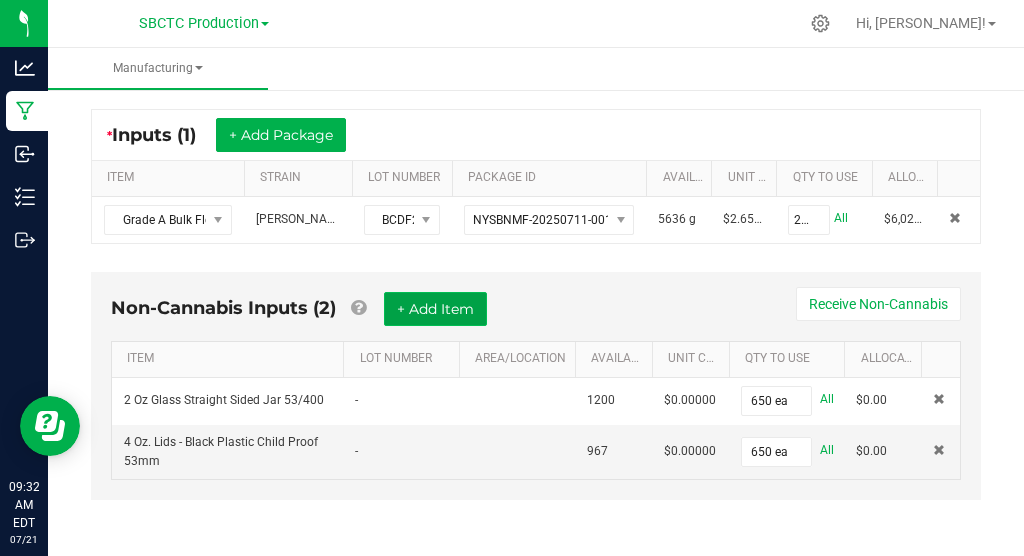 click on "+ Add Item" at bounding box center (435, 309) 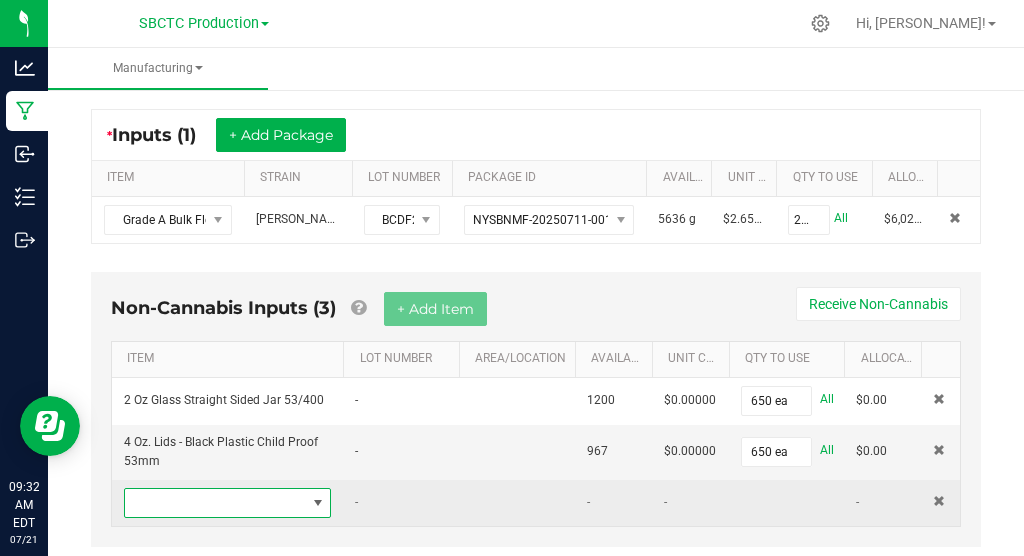 click at bounding box center [318, 503] 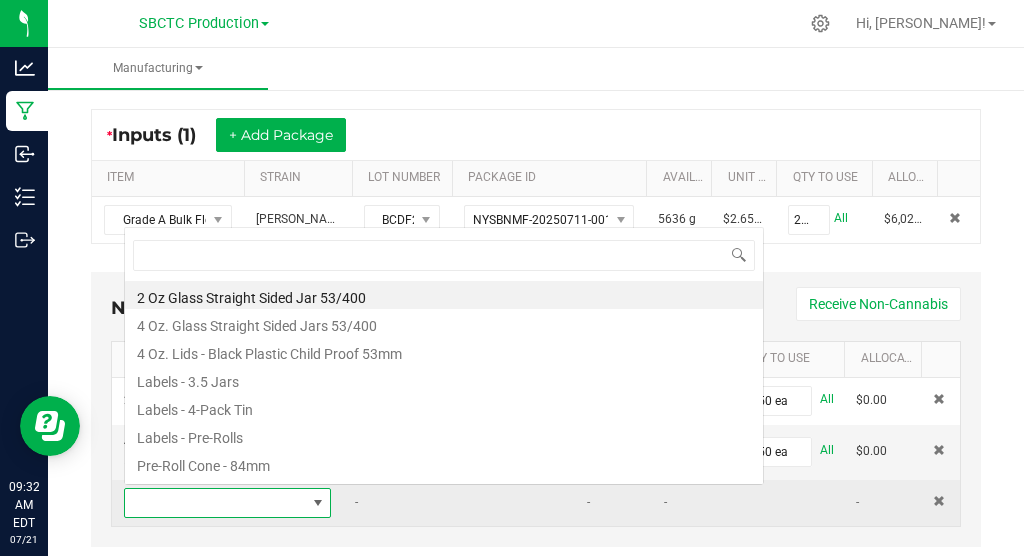scroll, scrollTop: 99970, scrollLeft: 99793, axis: both 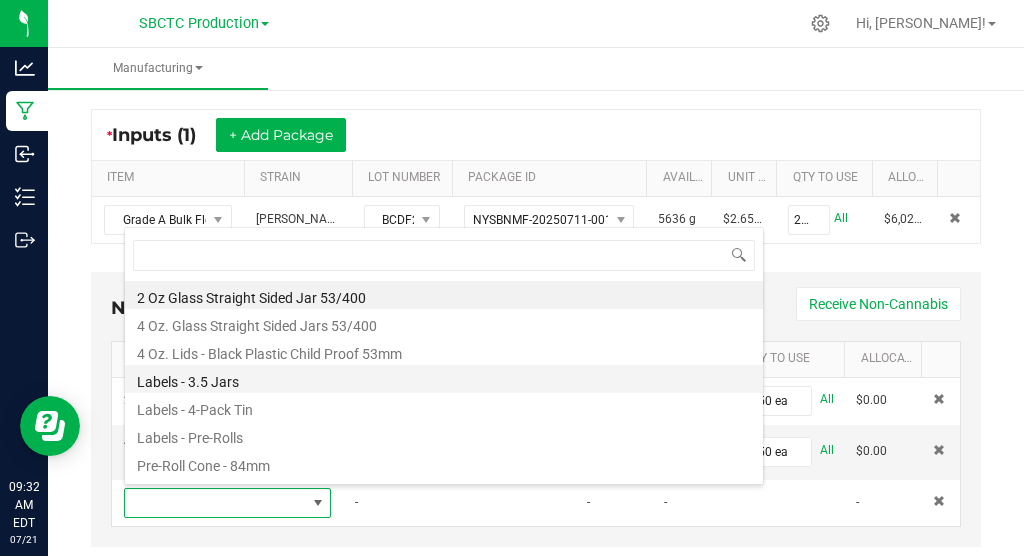 click on "Labels - 3.5 Jars" at bounding box center (444, 379) 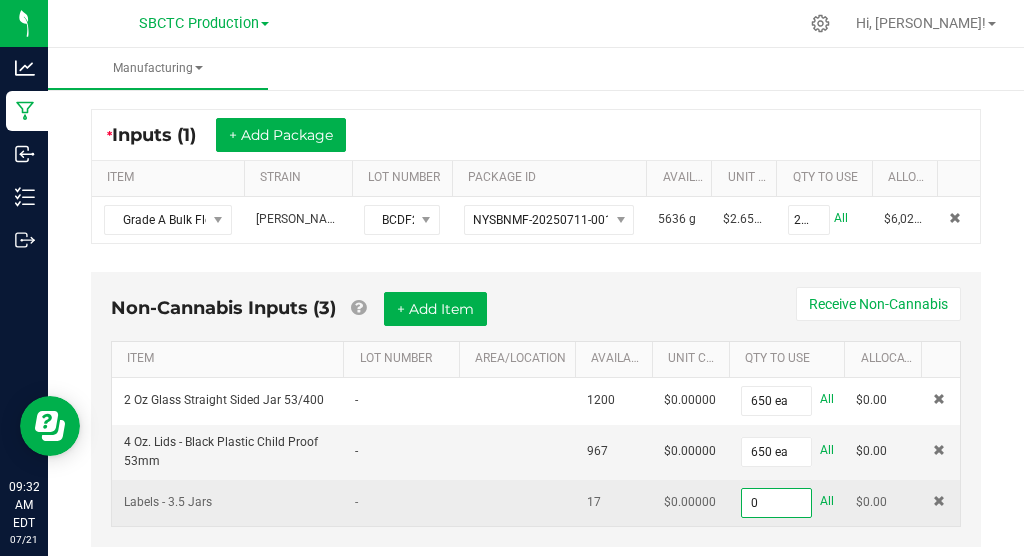 type on "0 ea" 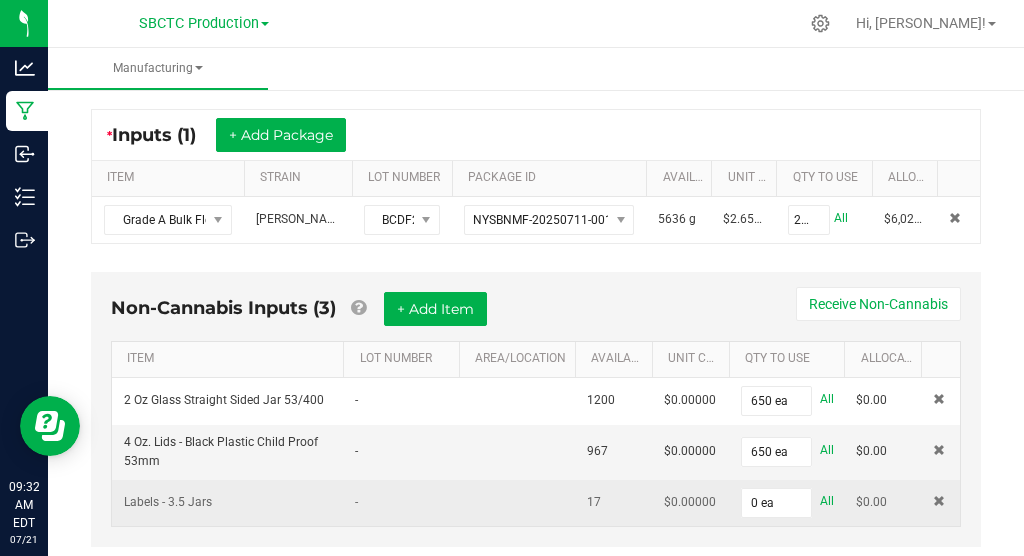 click on "Labels - 3.5 Jars" at bounding box center (227, 503) 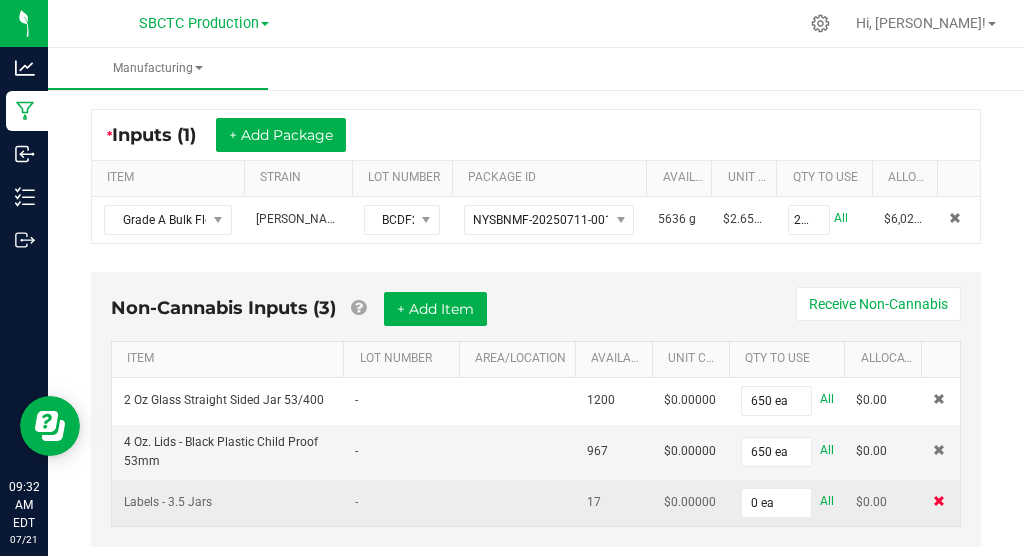 click at bounding box center [939, 501] 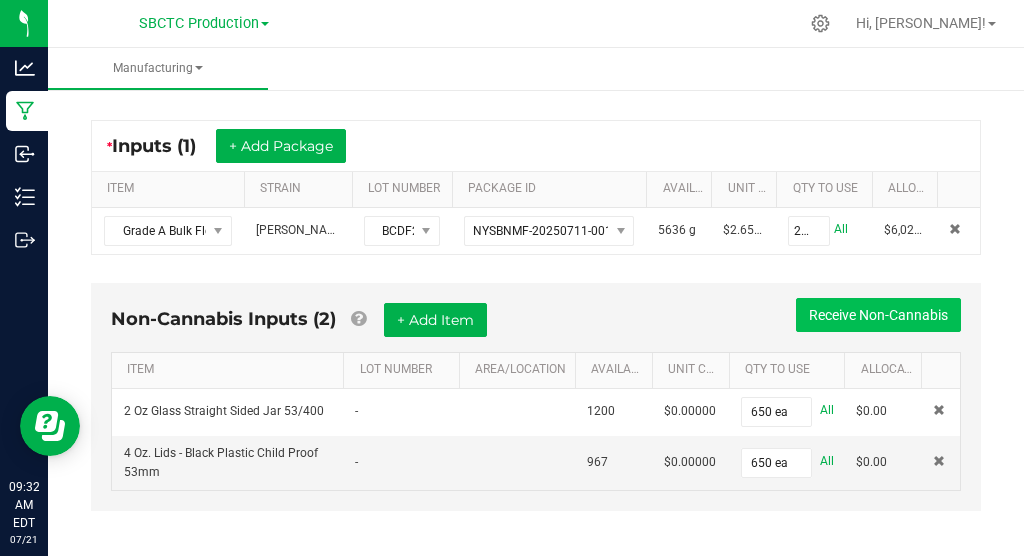 click on "Receive Non-Cannabis" at bounding box center [878, 315] 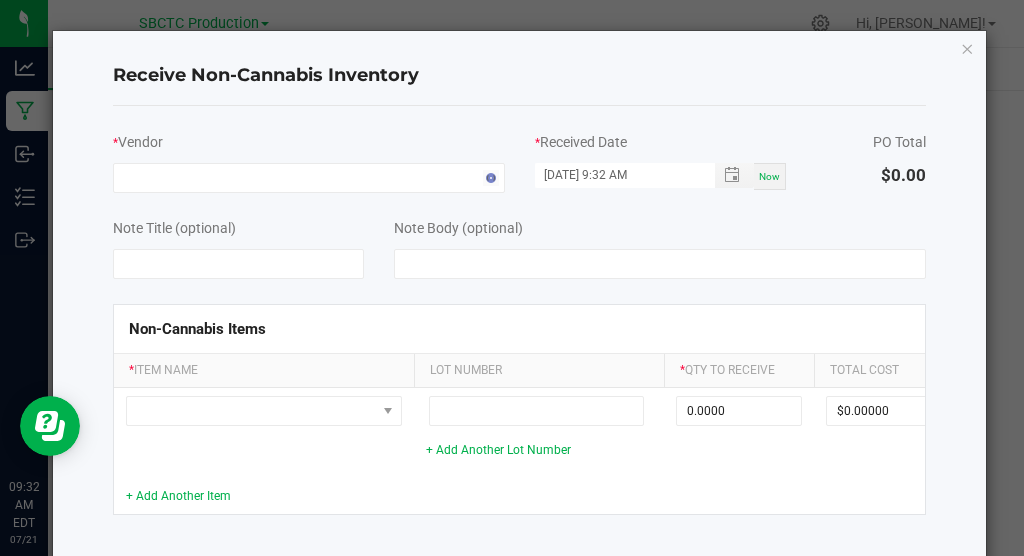 scroll, scrollTop: 339, scrollLeft: 0, axis: vertical 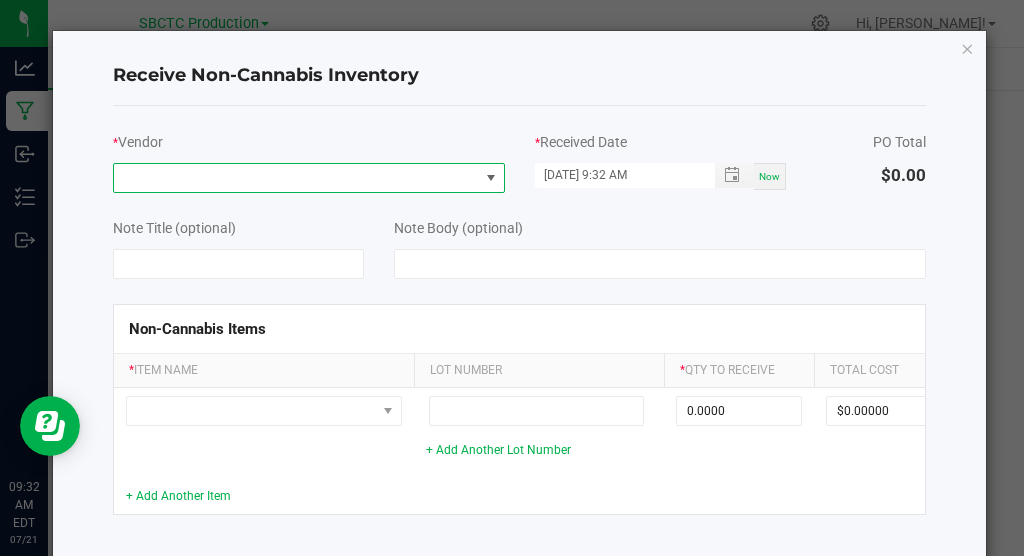 click at bounding box center (491, 178) 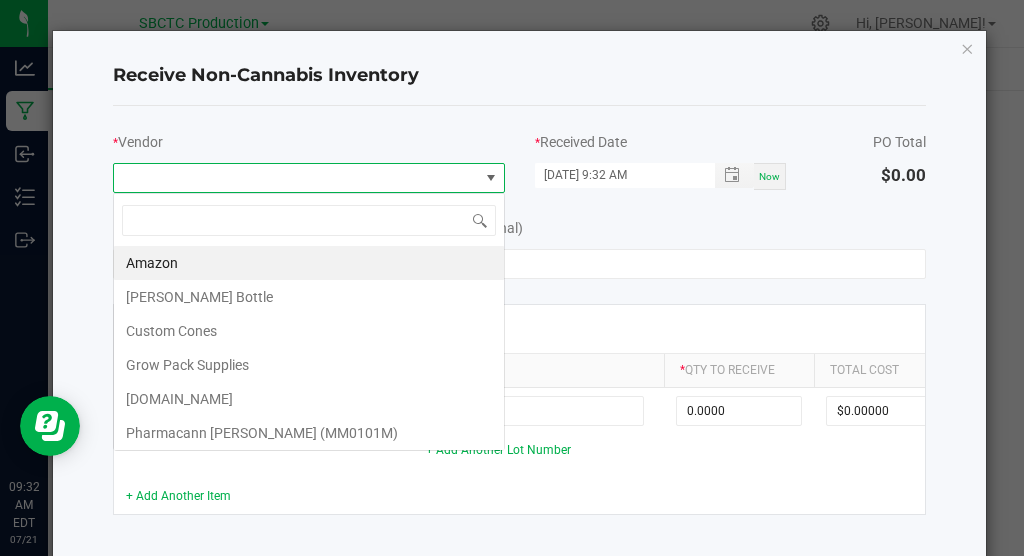 scroll, scrollTop: 99970, scrollLeft: 99609, axis: both 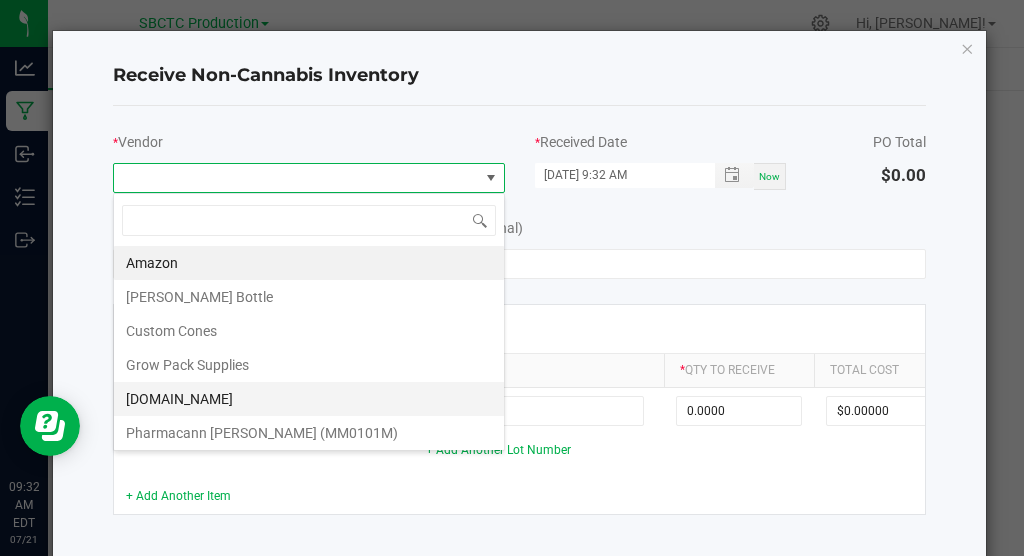 click on "[DOMAIN_NAME]" at bounding box center (309, 399) 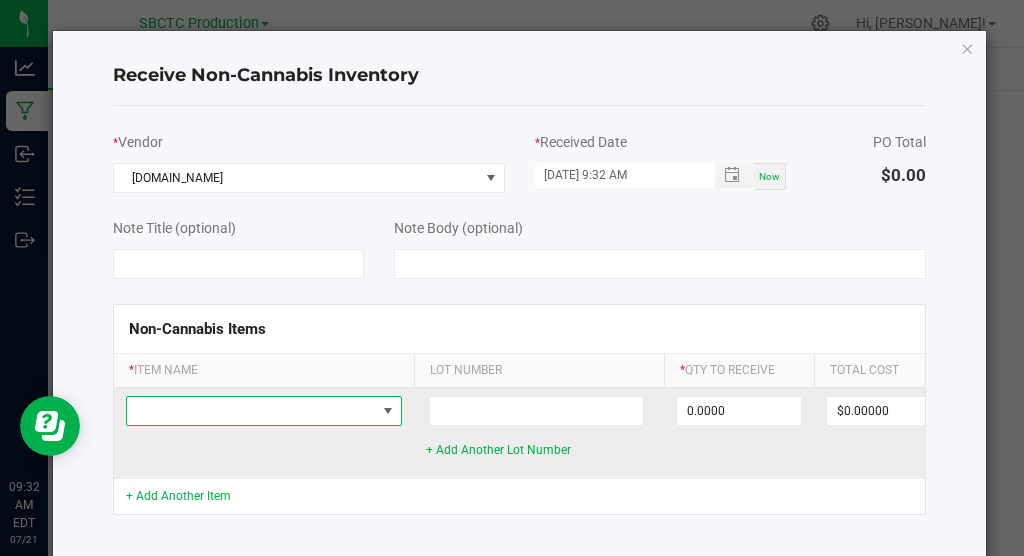 click at bounding box center [251, 411] 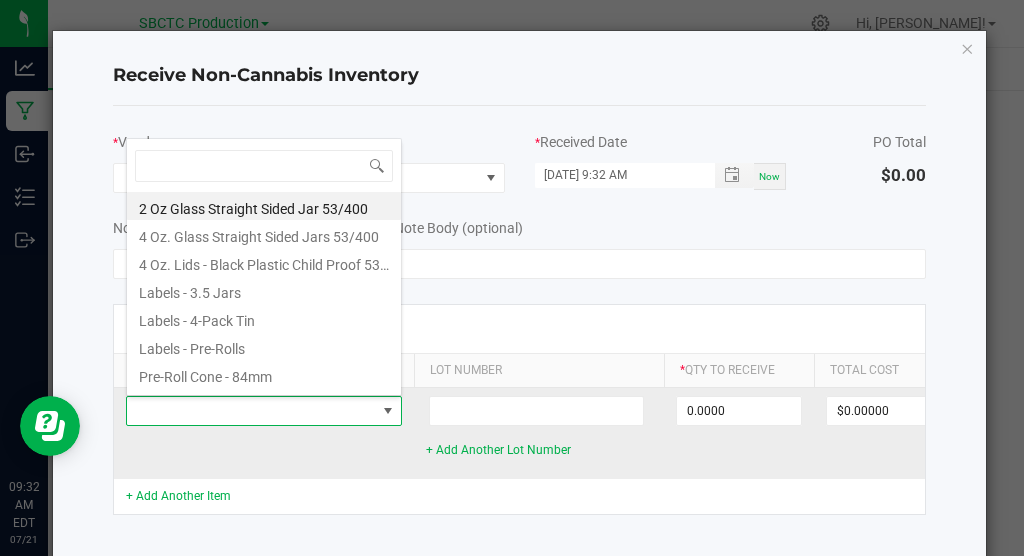 scroll, scrollTop: 99970, scrollLeft: 99724, axis: both 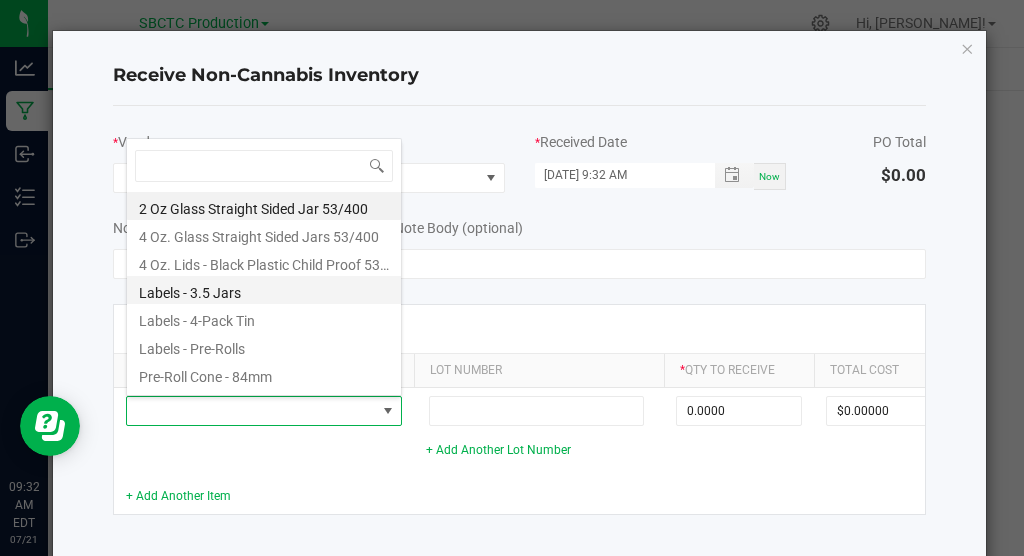 click on "Labels - 3.5 Jars" at bounding box center (264, 290) 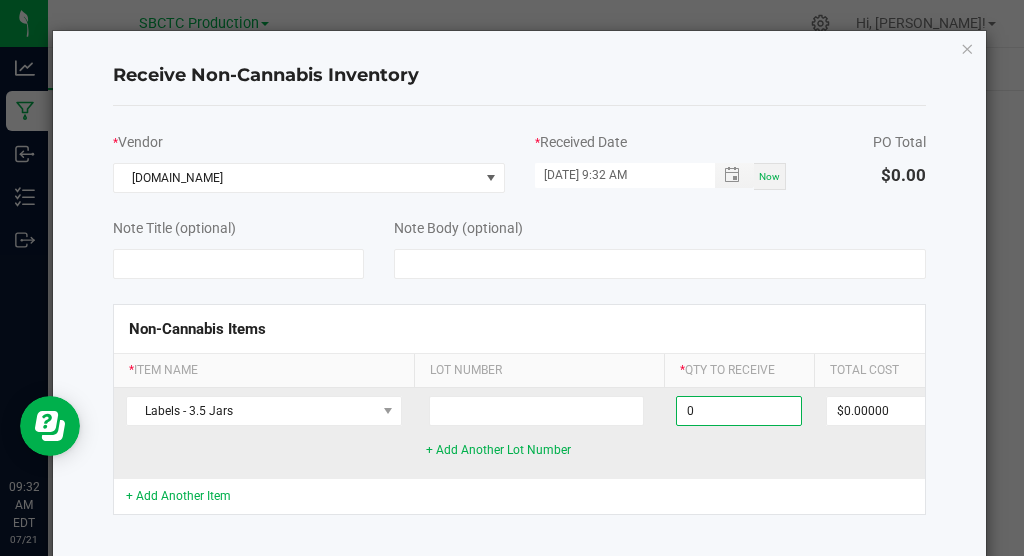 drag, startPoint x: 694, startPoint y: 412, endPoint x: 680, endPoint y: 412, distance: 14 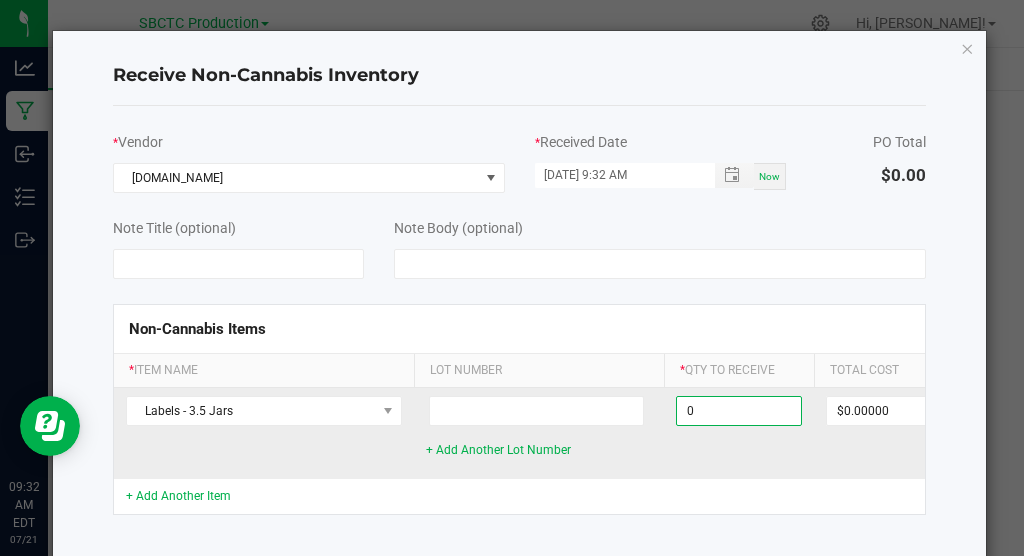 drag, startPoint x: 700, startPoint y: 416, endPoint x: 659, endPoint y: 417, distance: 41.01219 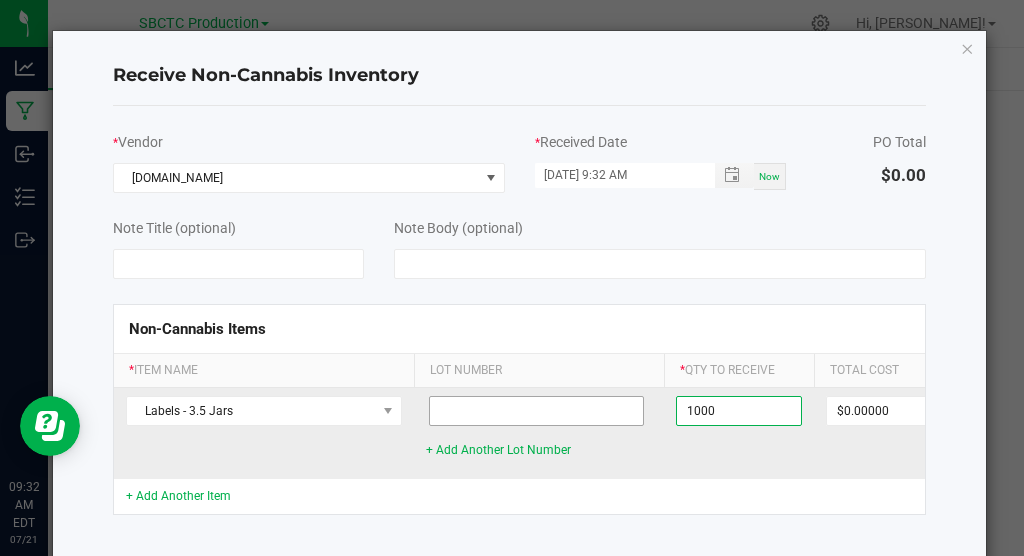 scroll, scrollTop: 90, scrollLeft: 0, axis: vertical 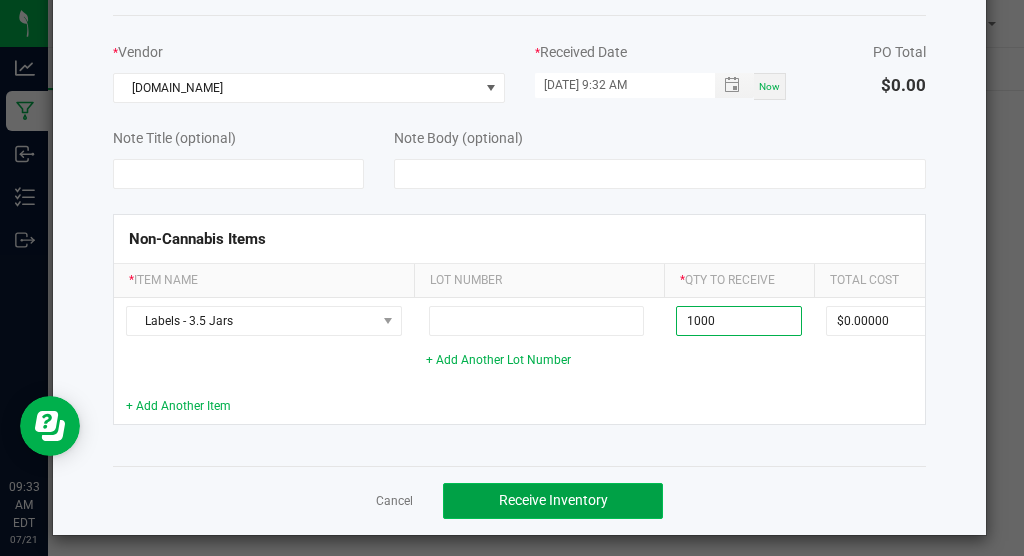 type on "1000 ea" 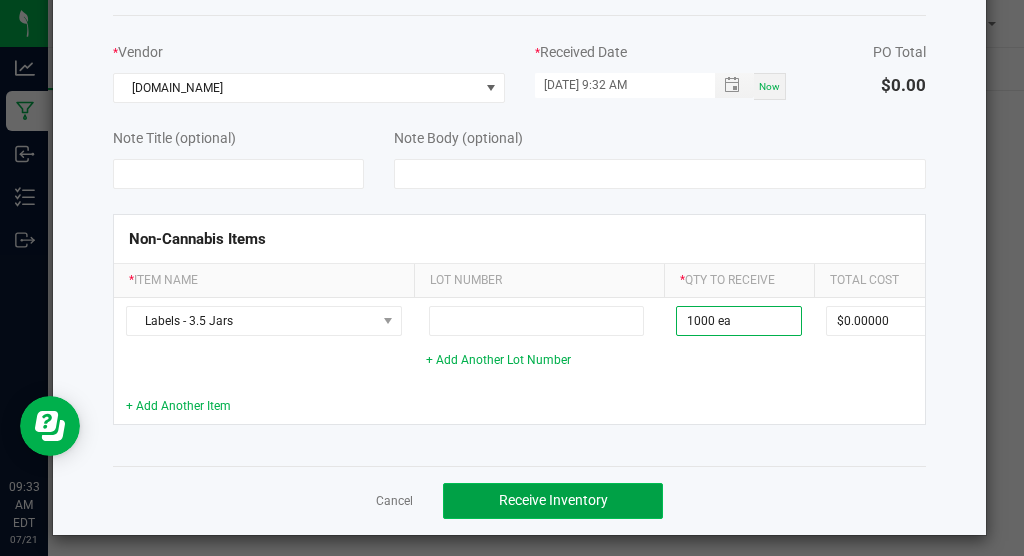 click on "Receive Inventory" 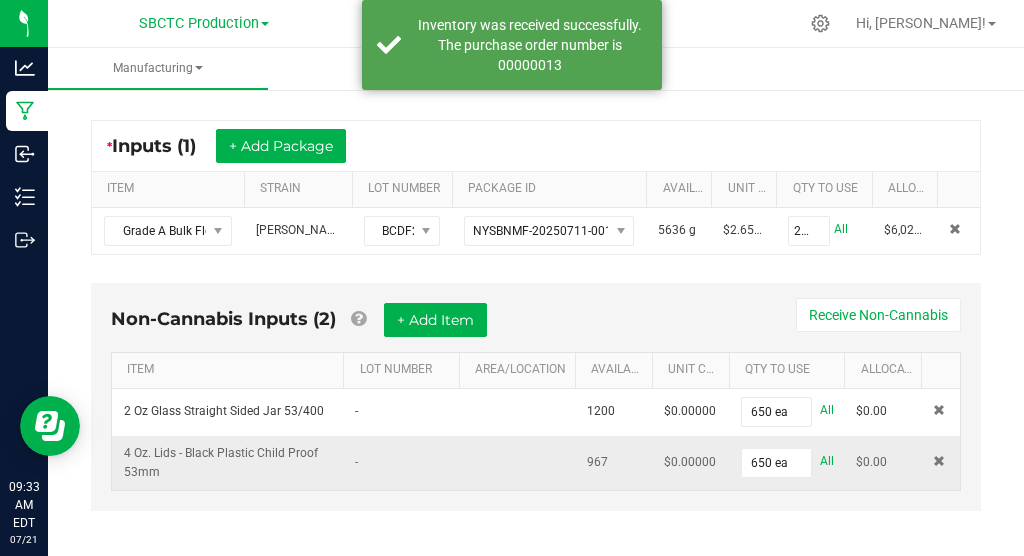 scroll, scrollTop: 350, scrollLeft: 0, axis: vertical 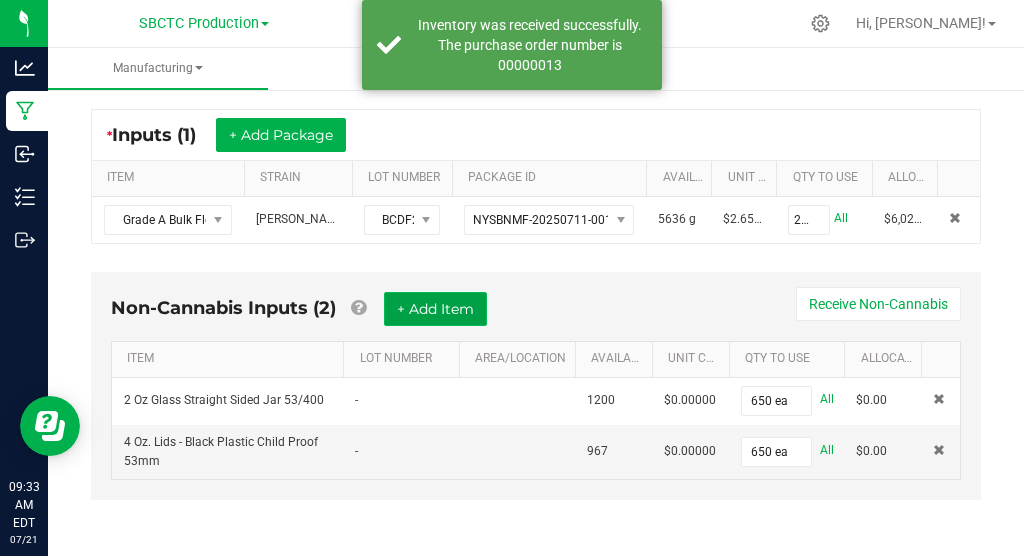 click on "+ Add Item" at bounding box center [435, 309] 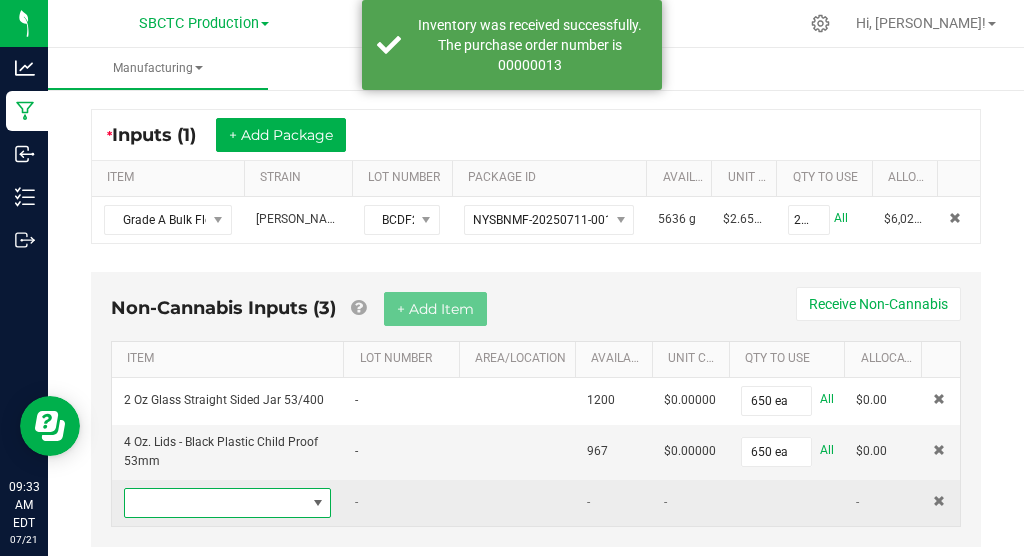 click at bounding box center [318, 503] 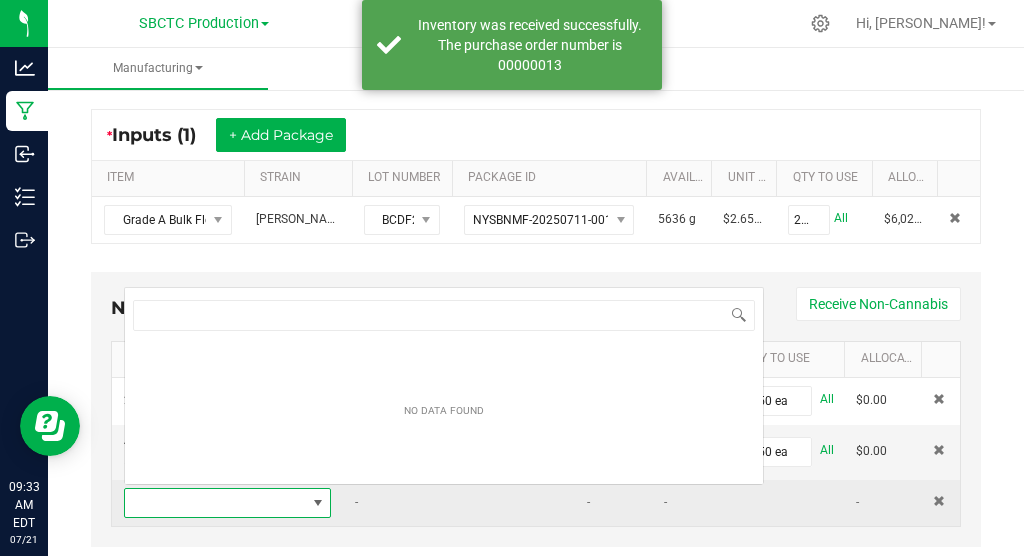 scroll, scrollTop: 0, scrollLeft: 0, axis: both 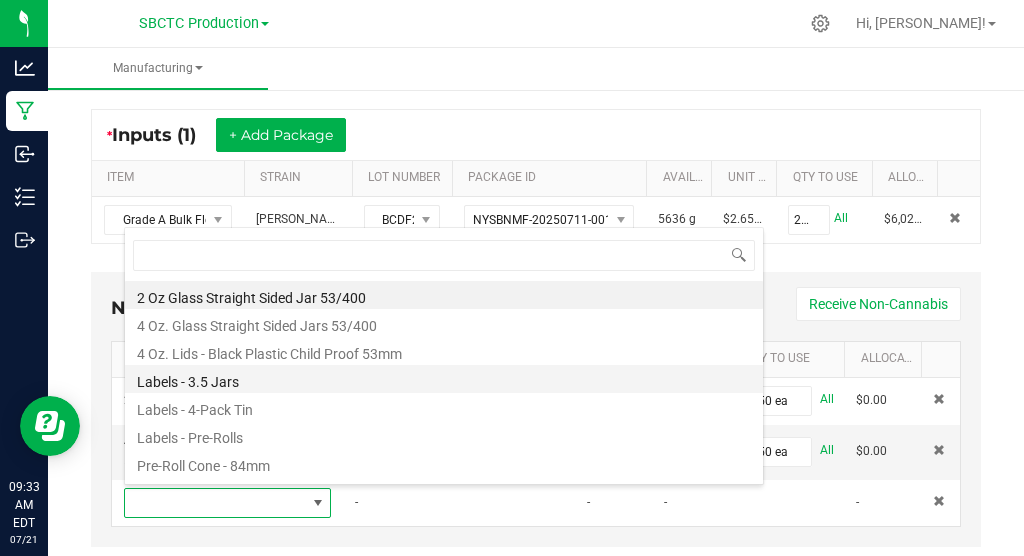 click on "Labels - 3.5 Jars" at bounding box center (444, 379) 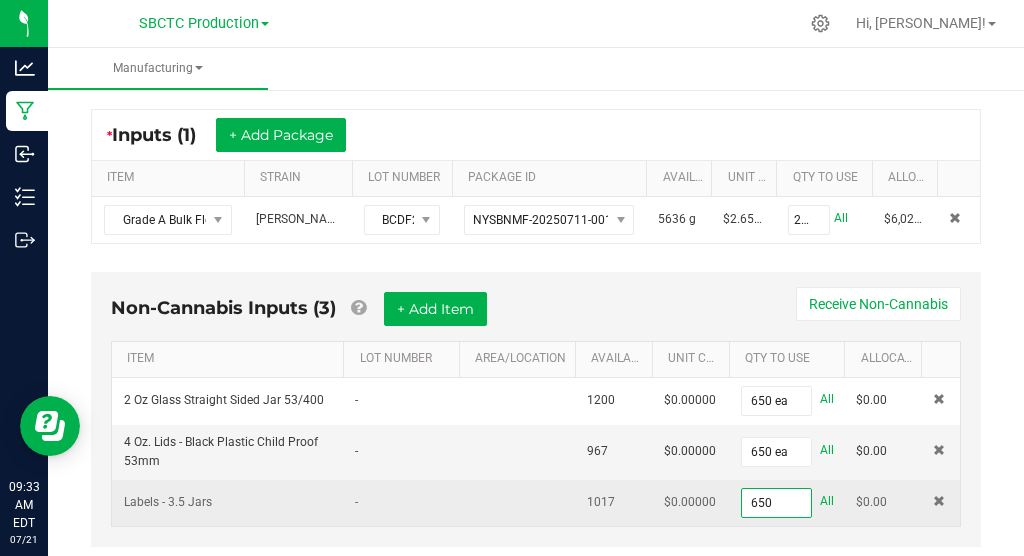 type on "650 ea" 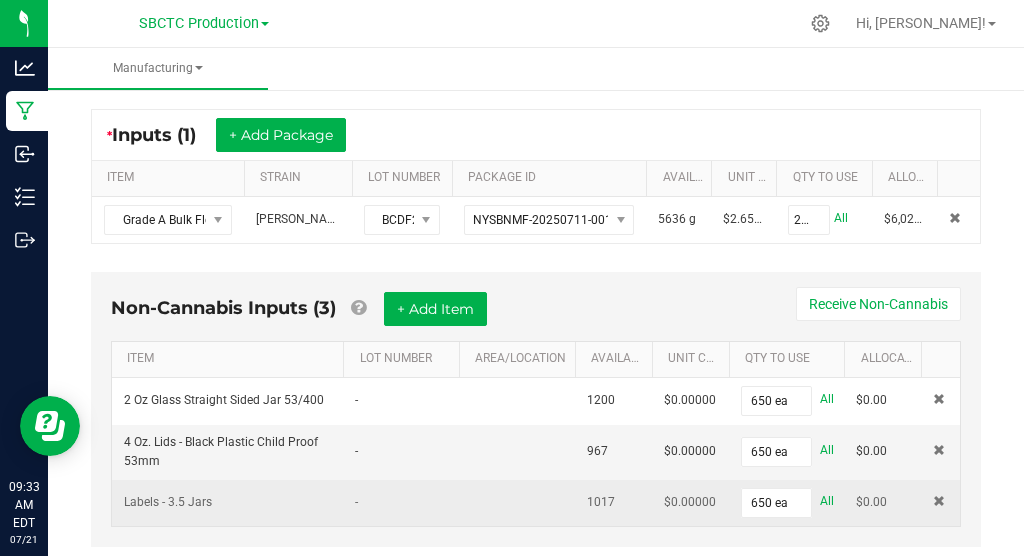 click at bounding box center (517, 503) 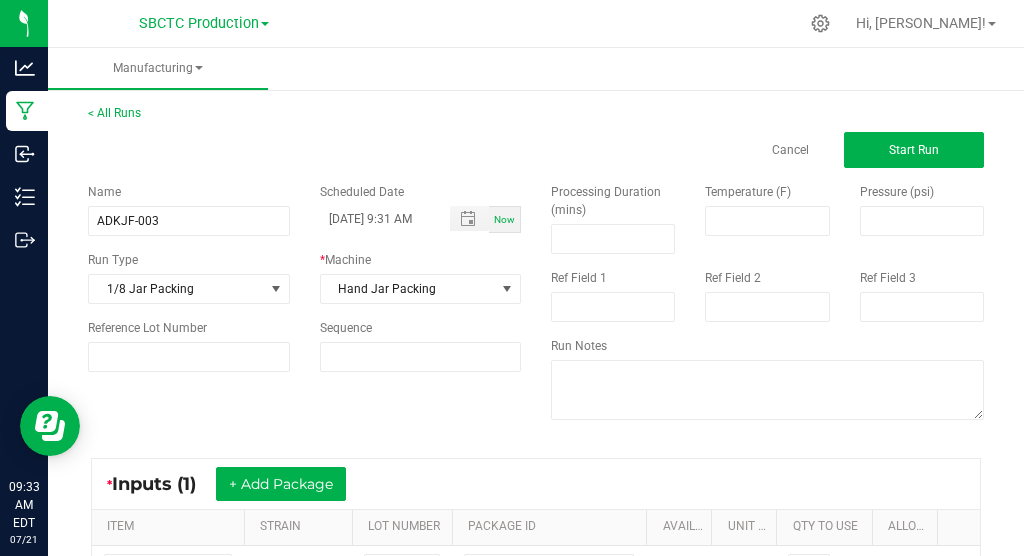 scroll, scrollTop: 0, scrollLeft: 0, axis: both 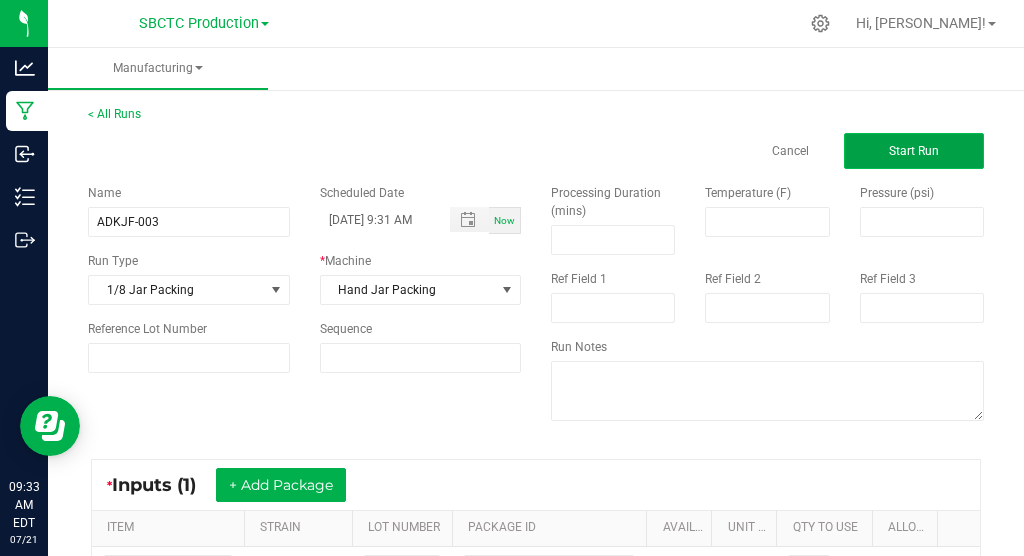 click on "Start Run" 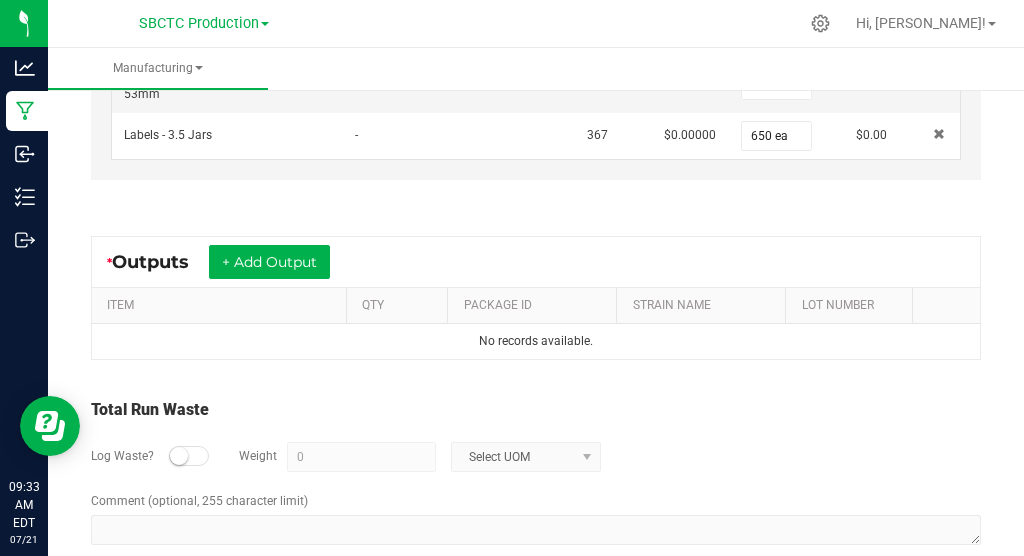 scroll, scrollTop: 766, scrollLeft: 0, axis: vertical 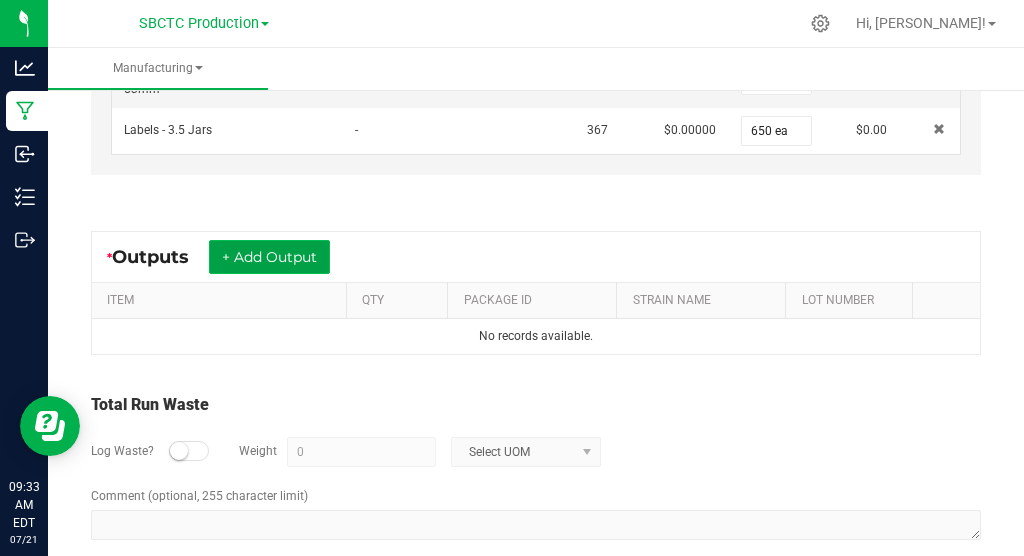 click on "+ Add Output" at bounding box center [269, 257] 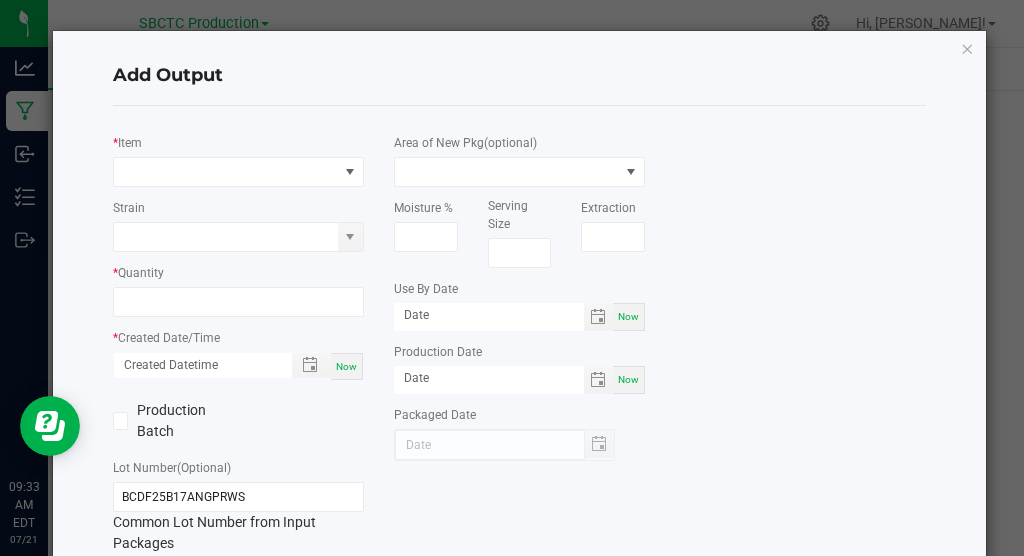 scroll, scrollTop: 766, scrollLeft: 0, axis: vertical 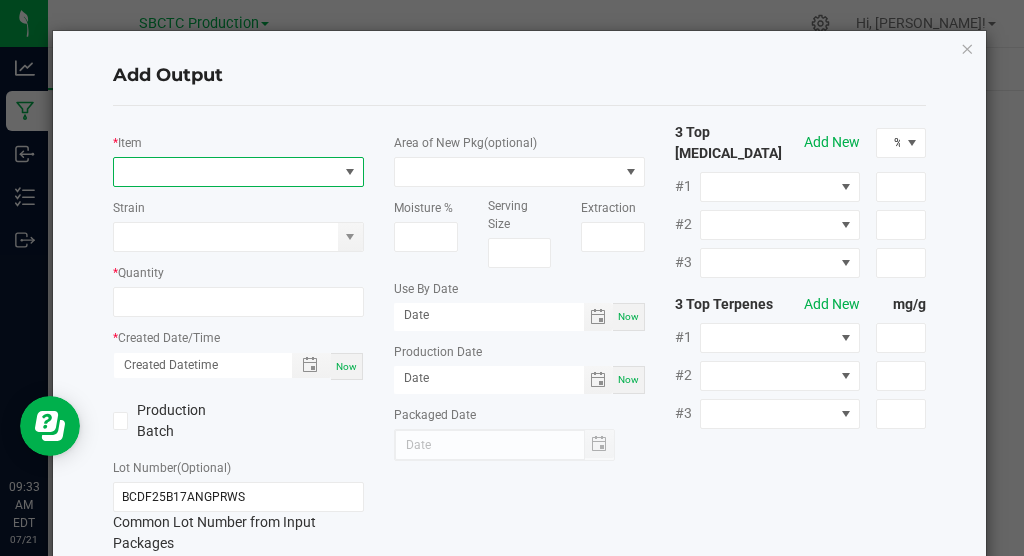 click at bounding box center (350, 172) 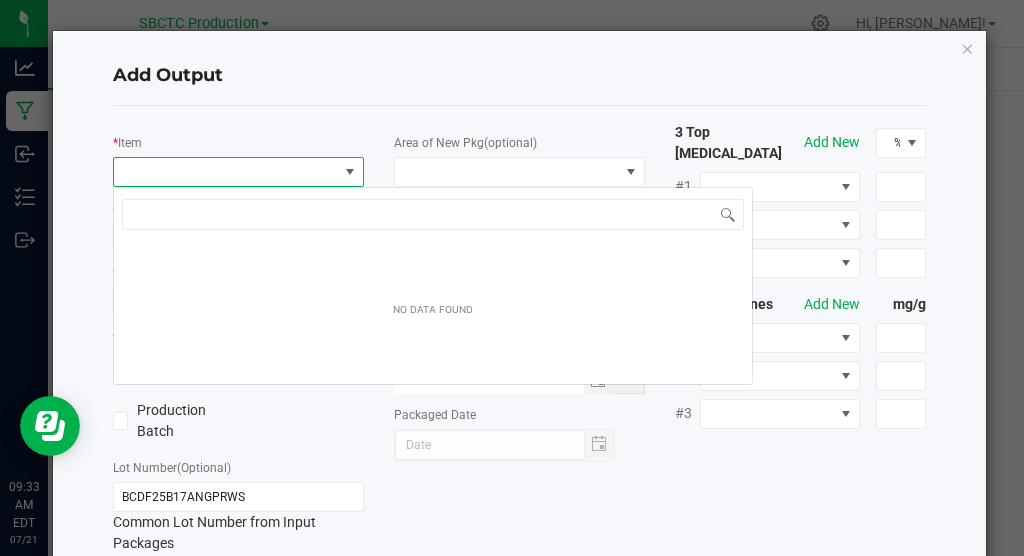scroll, scrollTop: 99970, scrollLeft: 99749, axis: both 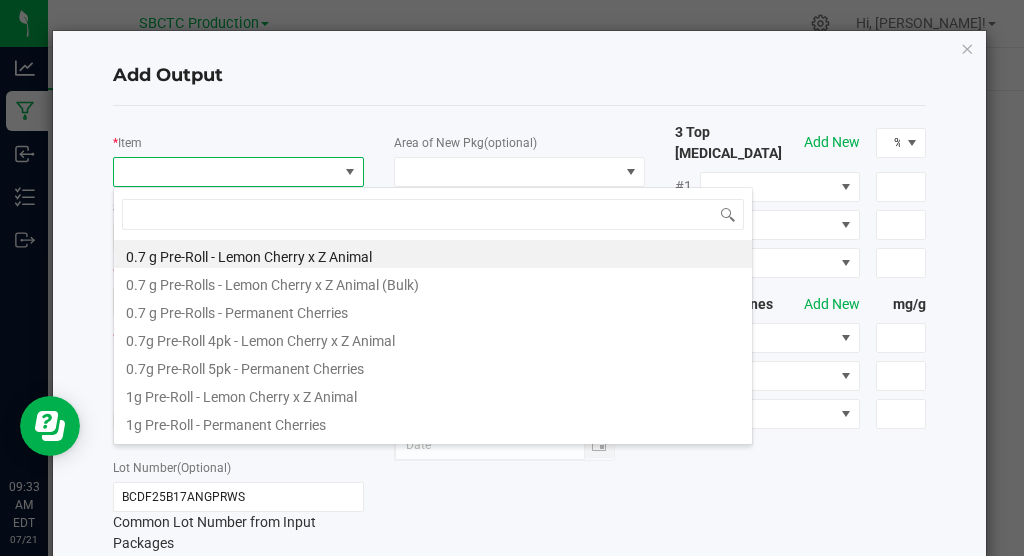 click on "Add Output   *   Item   Strain   *   Quantity   *   Created Date/Time  Now  Production Batch   Lot Number  (Optional) BCDF25B17ANGPRWS  Common Lot Number from Input Packages   Ref Field 1   Ref Field 2   Release Notes/Ref Field 3   Area of New Pkg  (optional)  Moisture %   Serving Size   Extraction   Use By Date  Now  Production Date  Now  Packaged Date  3 Top Cannabinoids  Add New  % #1 #2 #3 3 Top Terpenes  Add New  mg/g #1 #2 #3  Cancel   Save" 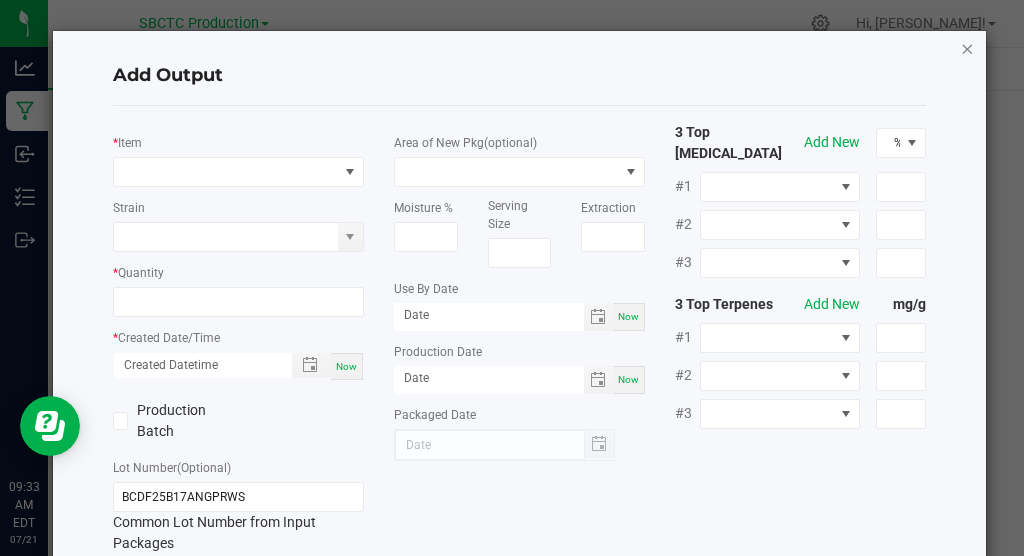 click 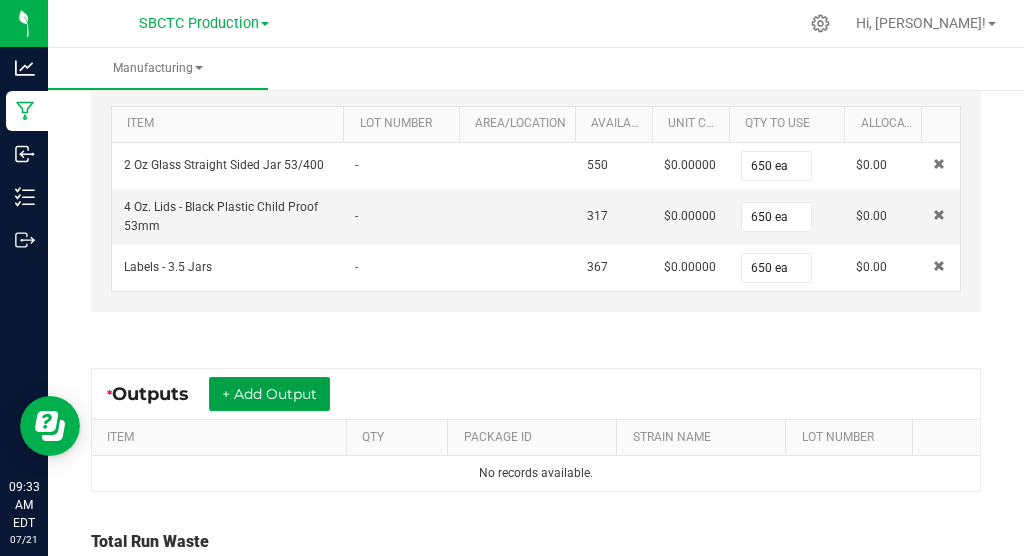 scroll, scrollTop: 633, scrollLeft: 0, axis: vertical 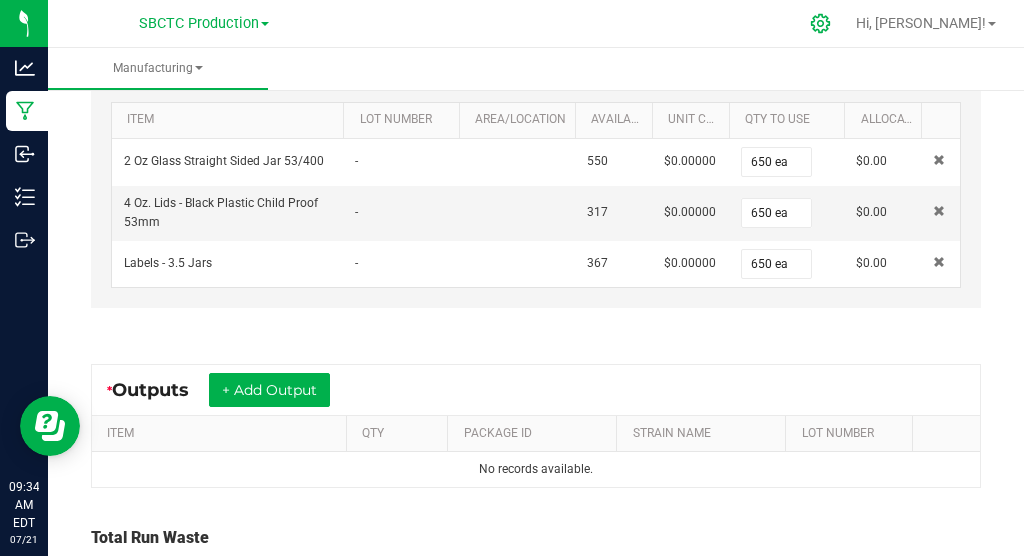 click 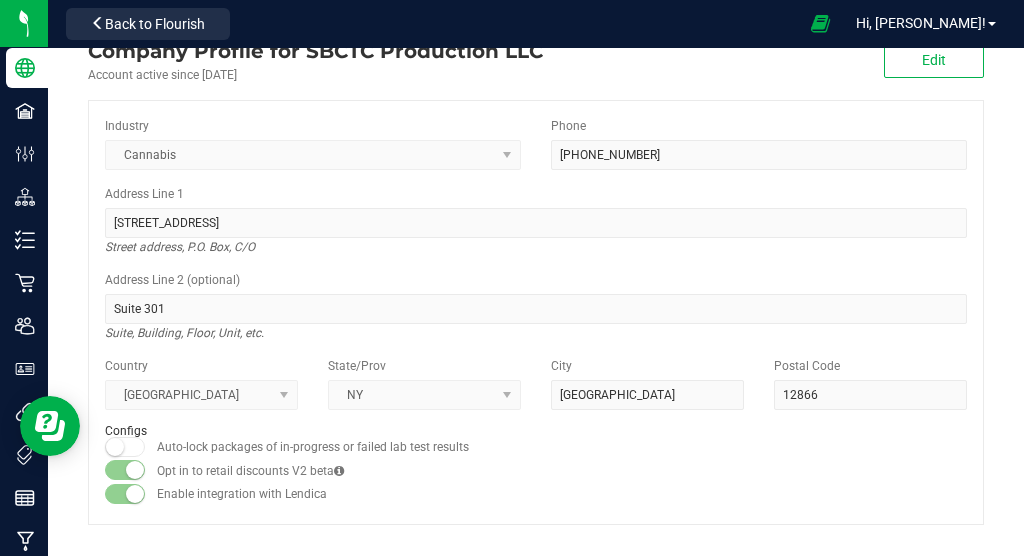 scroll, scrollTop: 33, scrollLeft: 0, axis: vertical 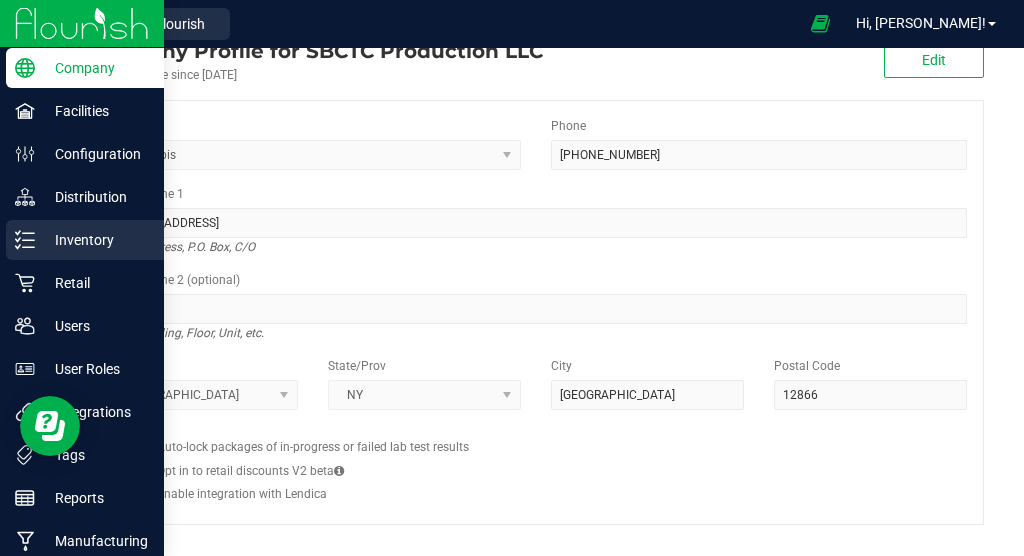 click on "Inventory" at bounding box center [95, 240] 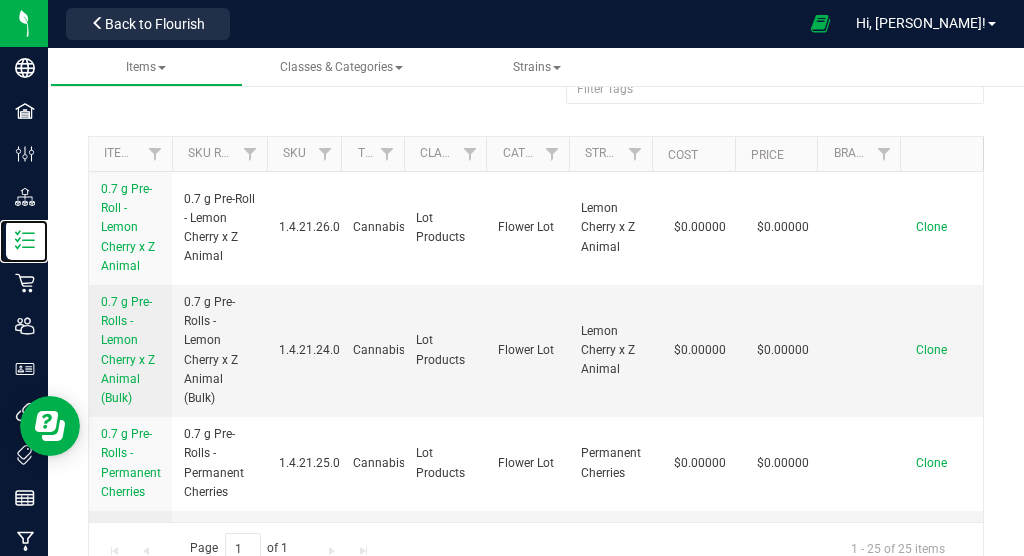 scroll, scrollTop: 124, scrollLeft: 0, axis: vertical 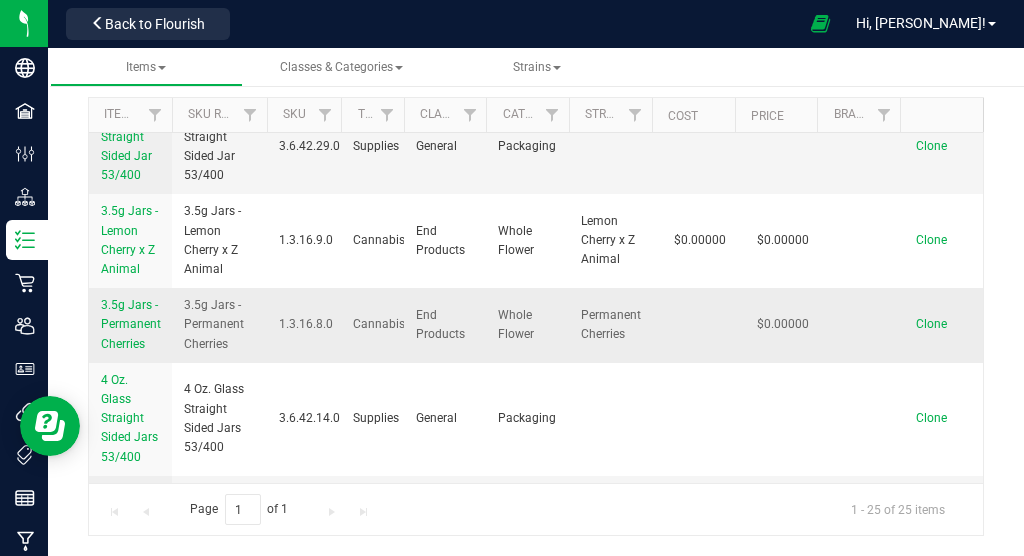 click on "Clone" at bounding box center [931, 324] 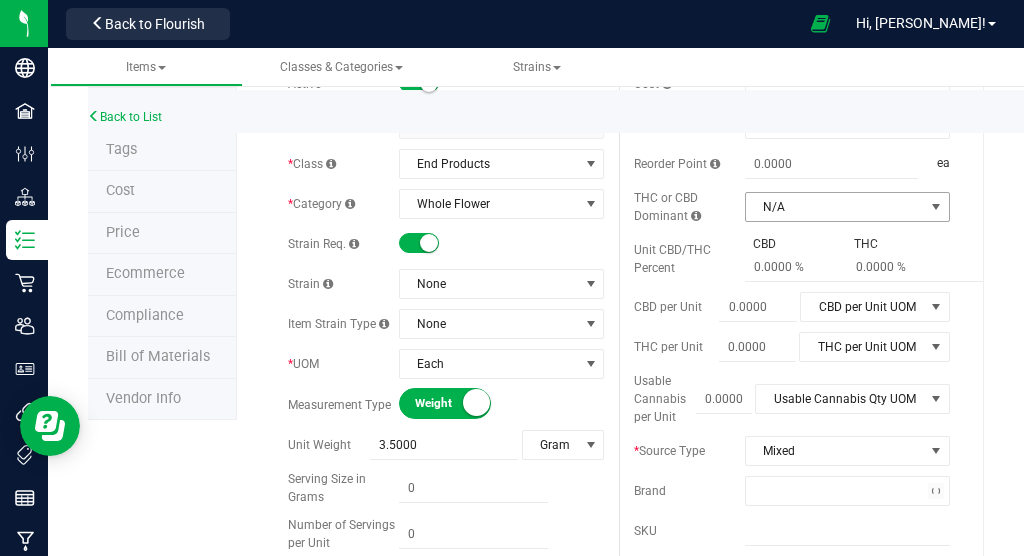 scroll, scrollTop: 0, scrollLeft: 0, axis: both 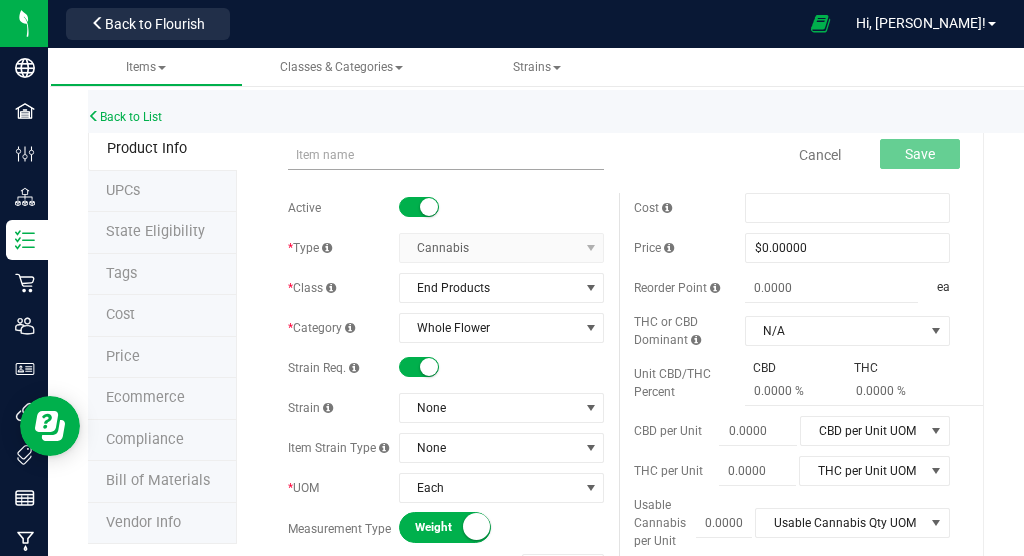 type on "#" 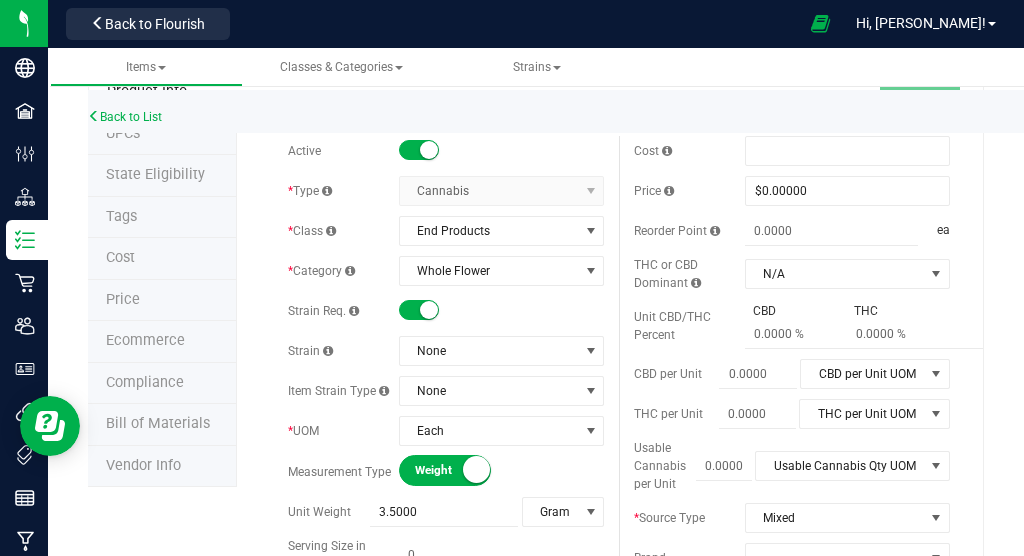 scroll, scrollTop: 0, scrollLeft: 0, axis: both 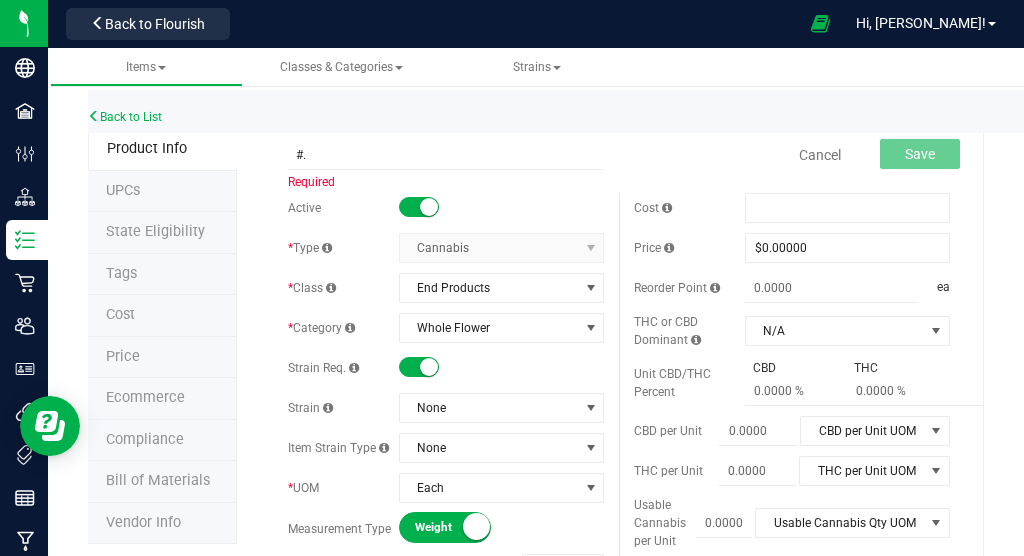 type on "#" 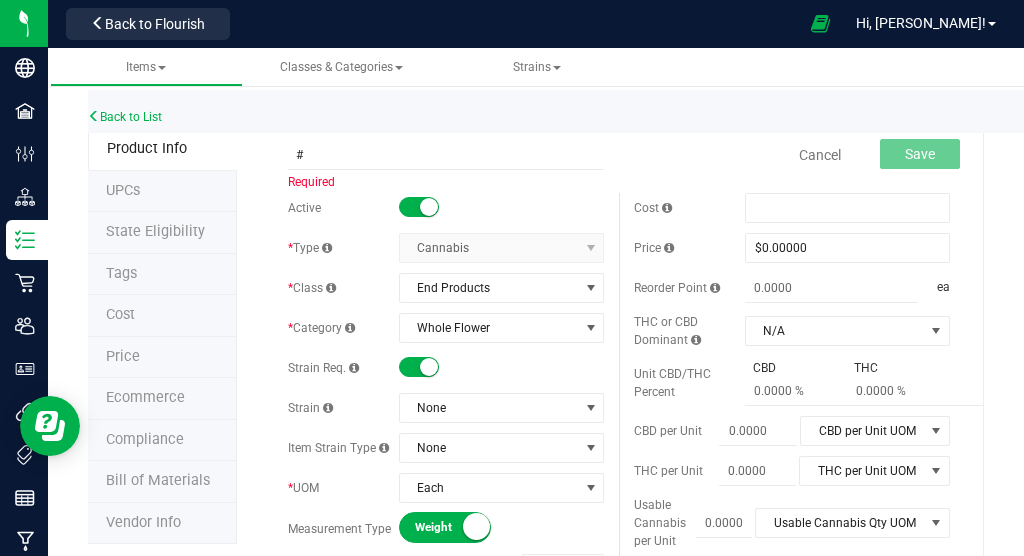 type 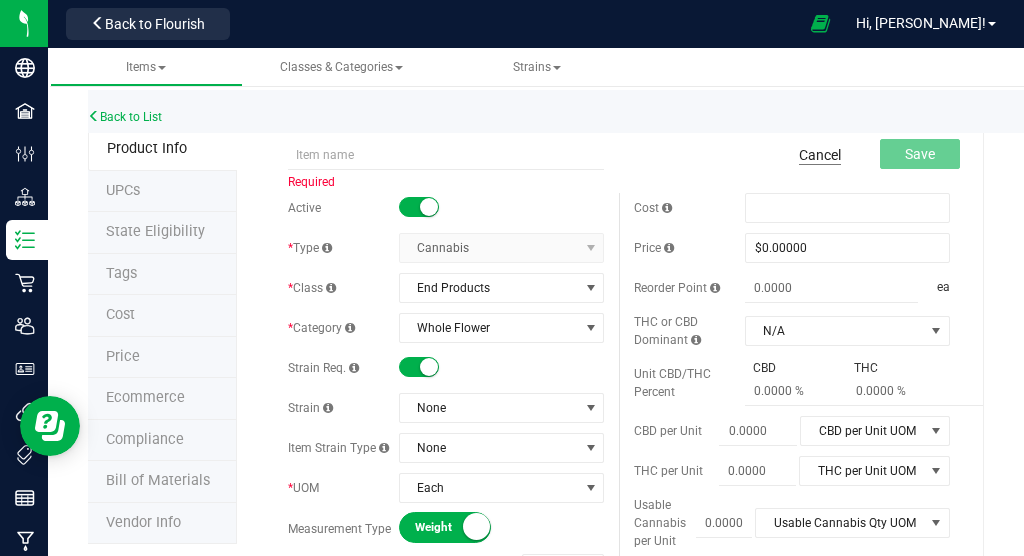 click on "Cancel" at bounding box center (820, 155) 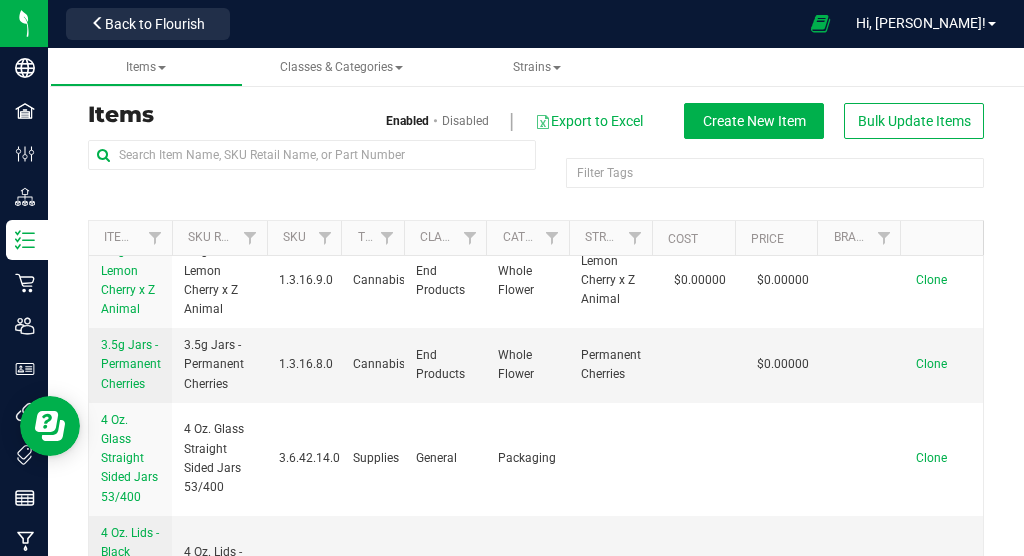 scroll, scrollTop: 856, scrollLeft: 0, axis: vertical 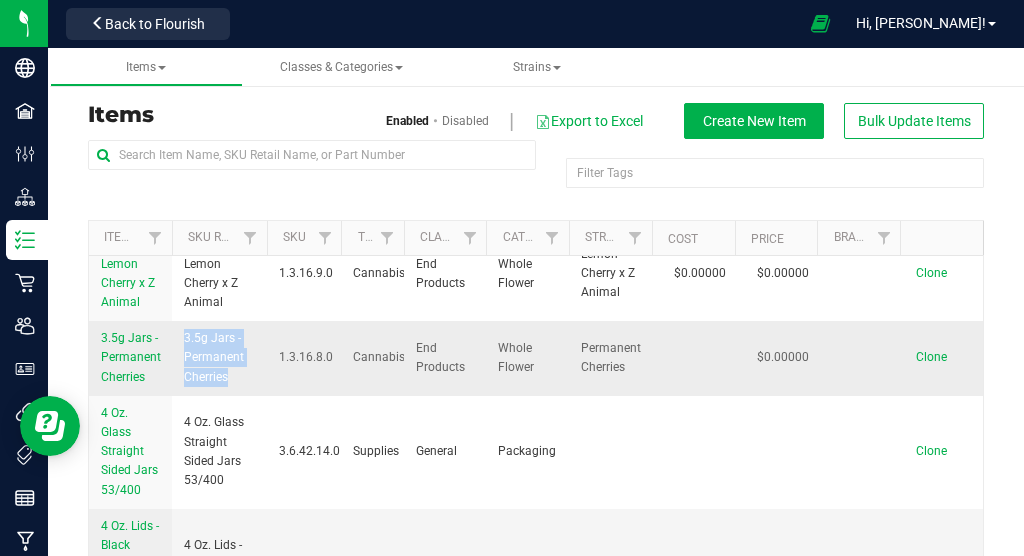drag, startPoint x: 227, startPoint y: 375, endPoint x: 173, endPoint y: 334, distance: 67.80118 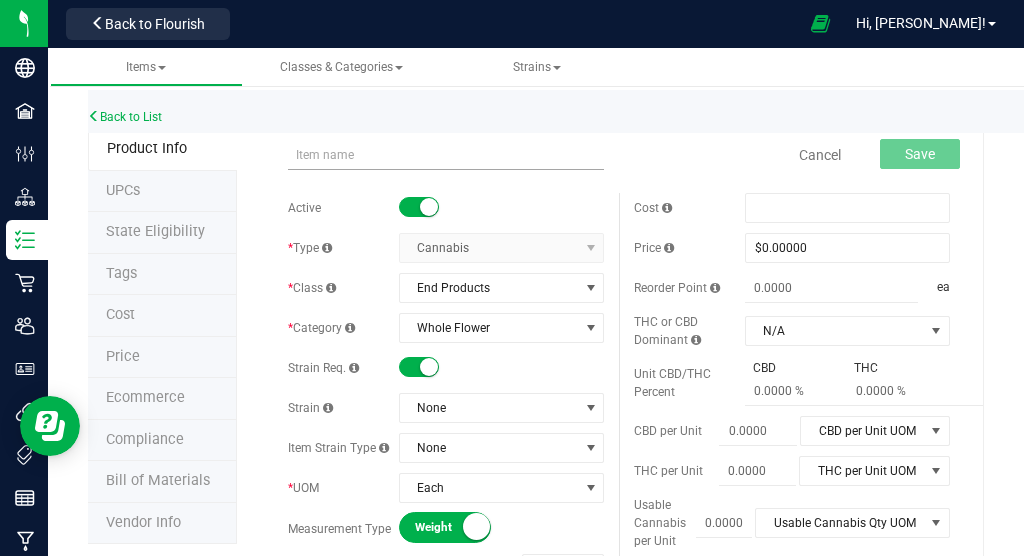 click at bounding box center (446, 155) 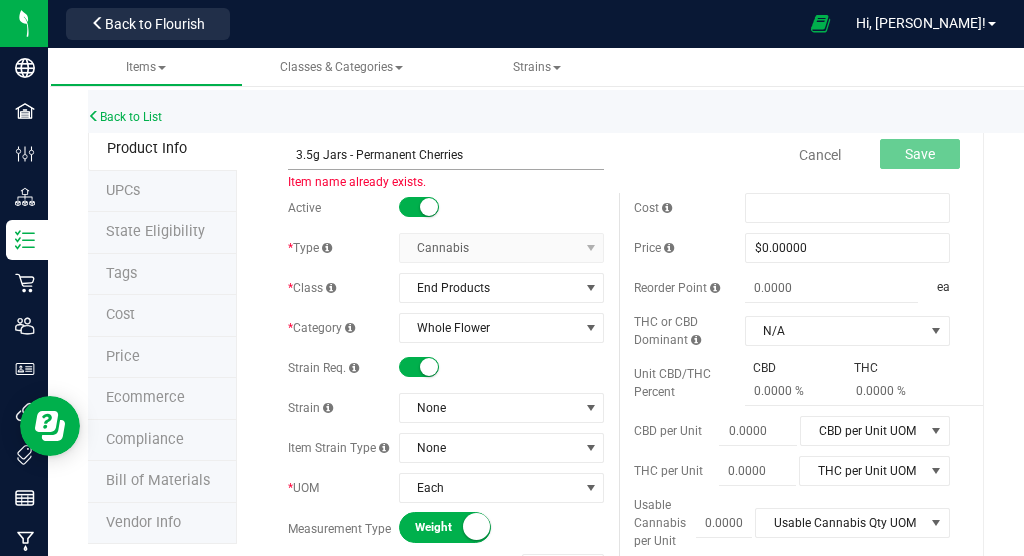 drag, startPoint x: 473, startPoint y: 144, endPoint x: 356, endPoint y: 149, distance: 117.10679 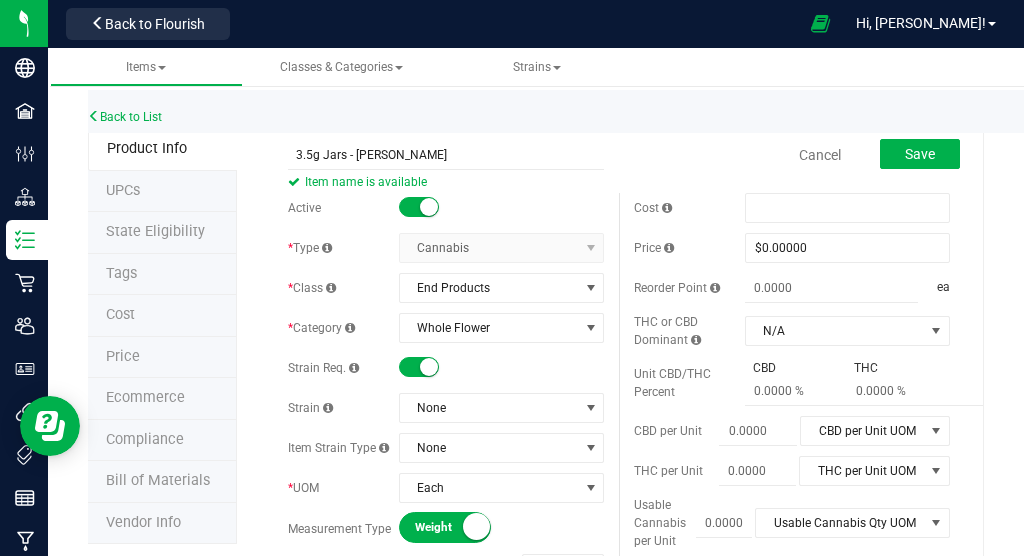 type on "3.5g Jars - Angie" 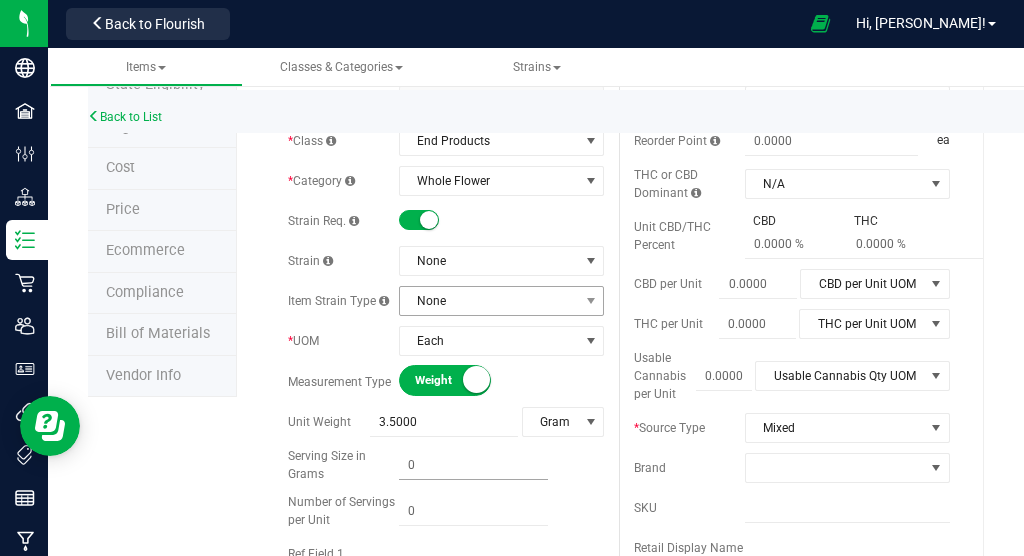 scroll, scrollTop: 0, scrollLeft: 0, axis: both 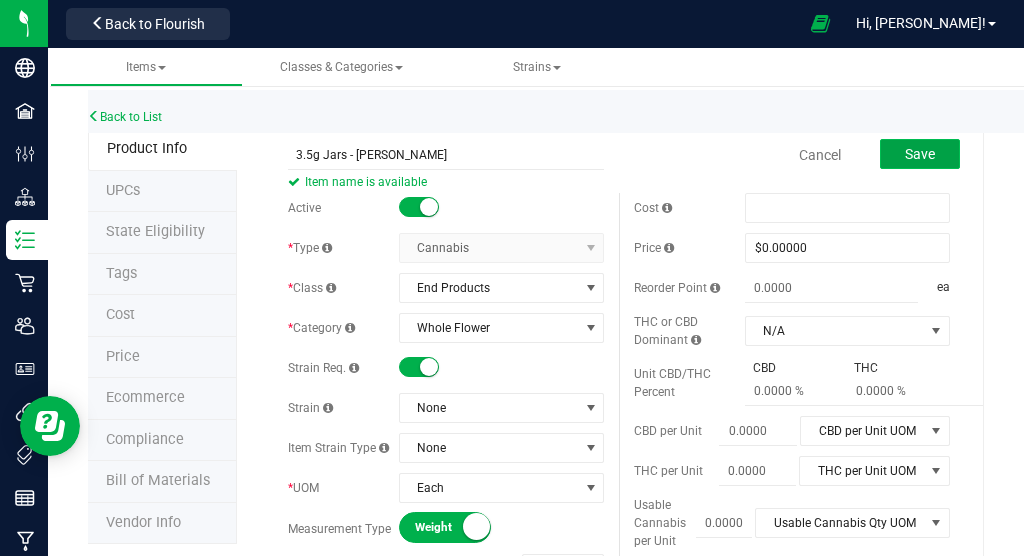 click on "Save" at bounding box center (920, 154) 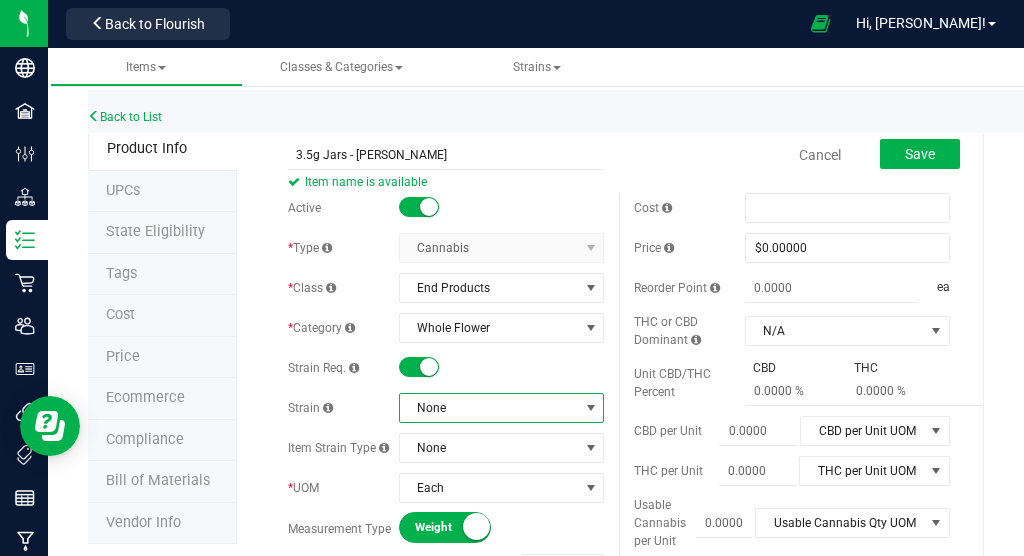 click on "None" at bounding box center (489, 408) 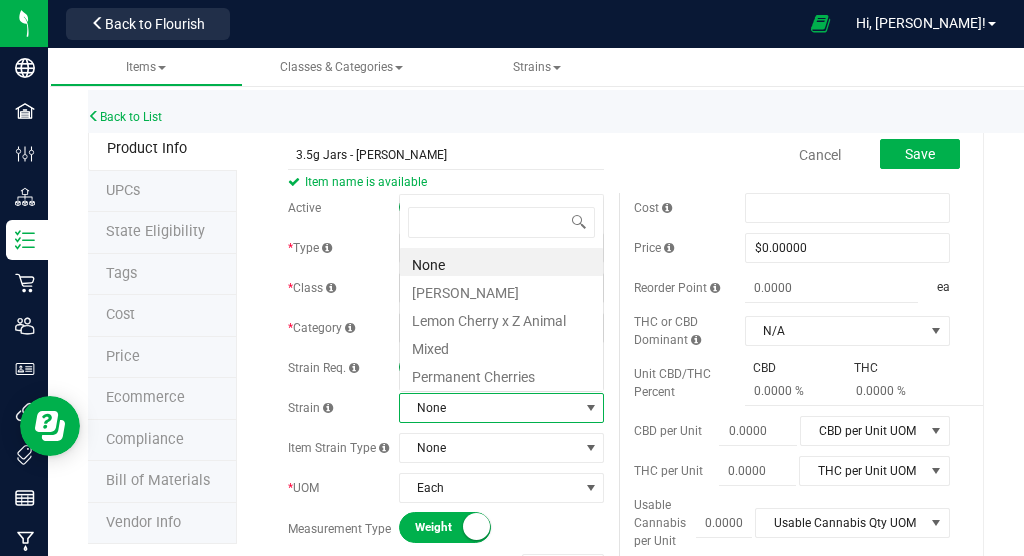 scroll, scrollTop: 99970, scrollLeft: 99795, axis: both 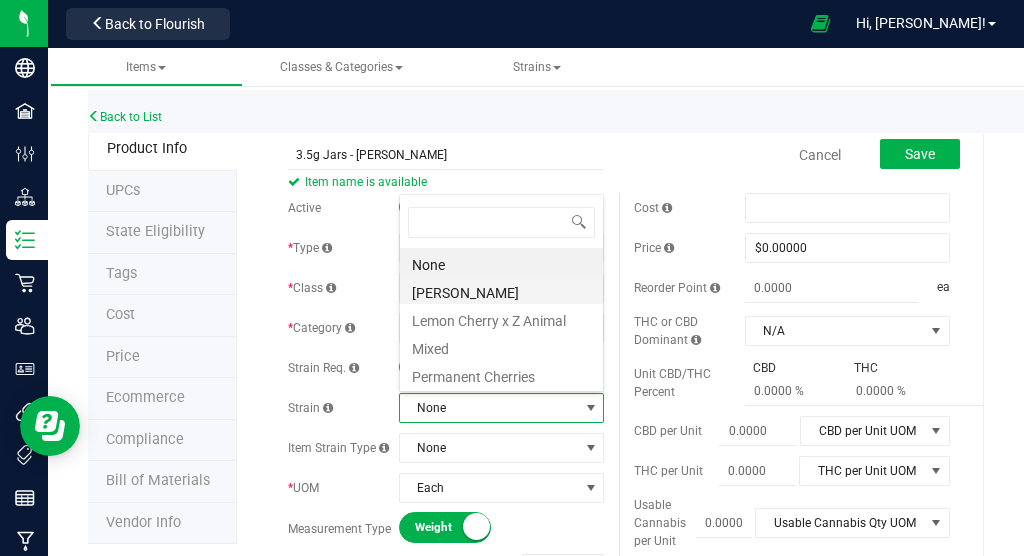 click on "[PERSON_NAME]" at bounding box center (501, 290) 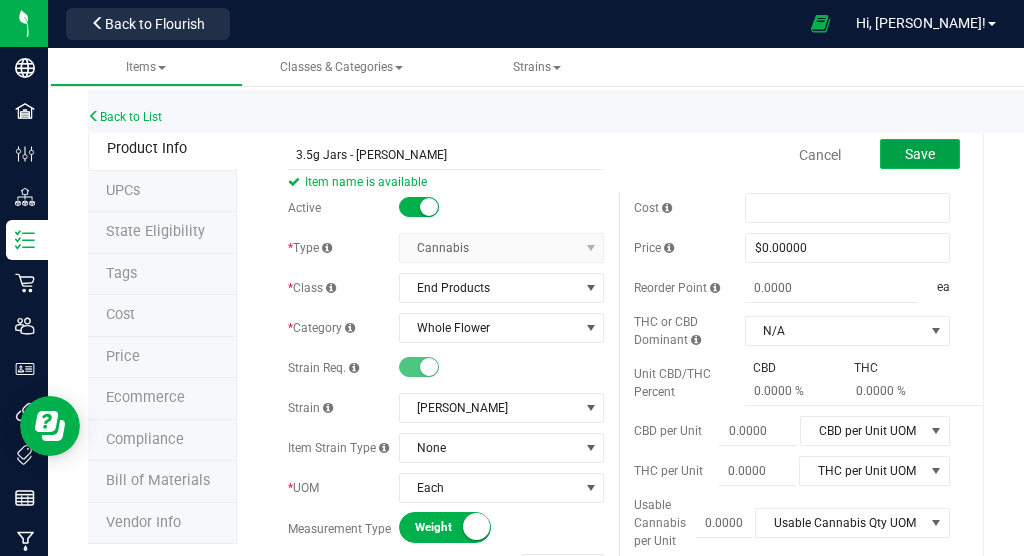 click on "Save" at bounding box center [920, 154] 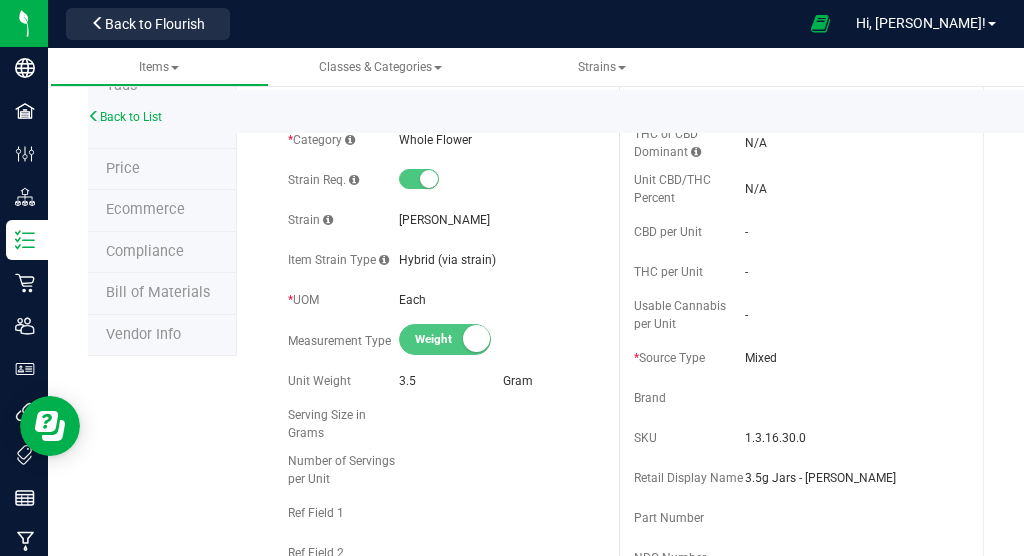 scroll, scrollTop: 0, scrollLeft: 0, axis: both 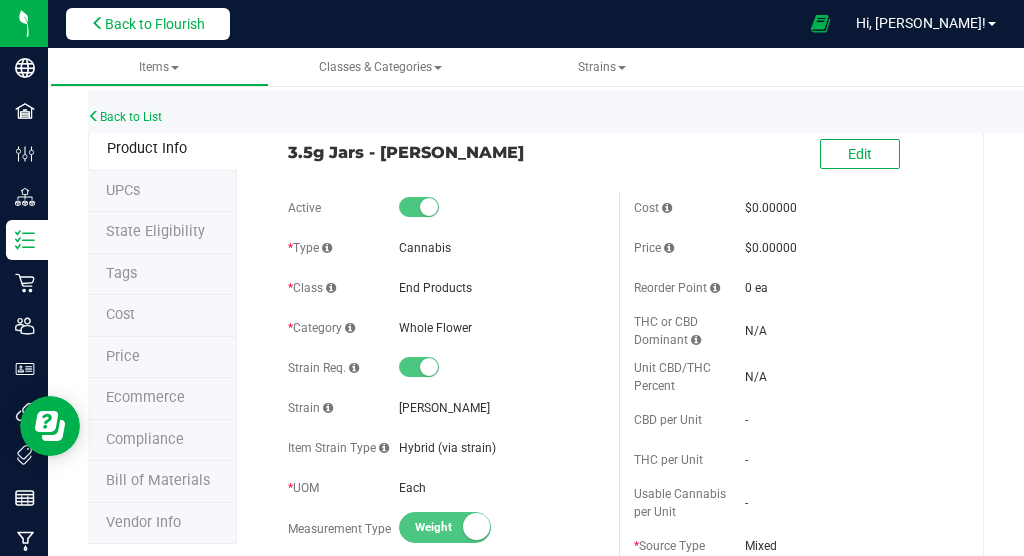 click on "Back to Flourish" at bounding box center [148, 24] 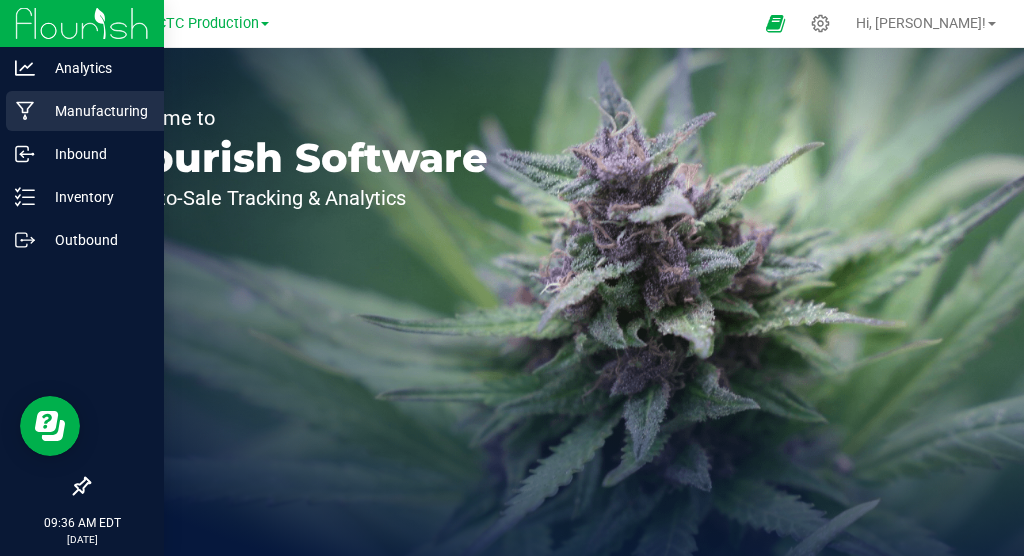 click on "Manufacturing" at bounding box center (95, 111) 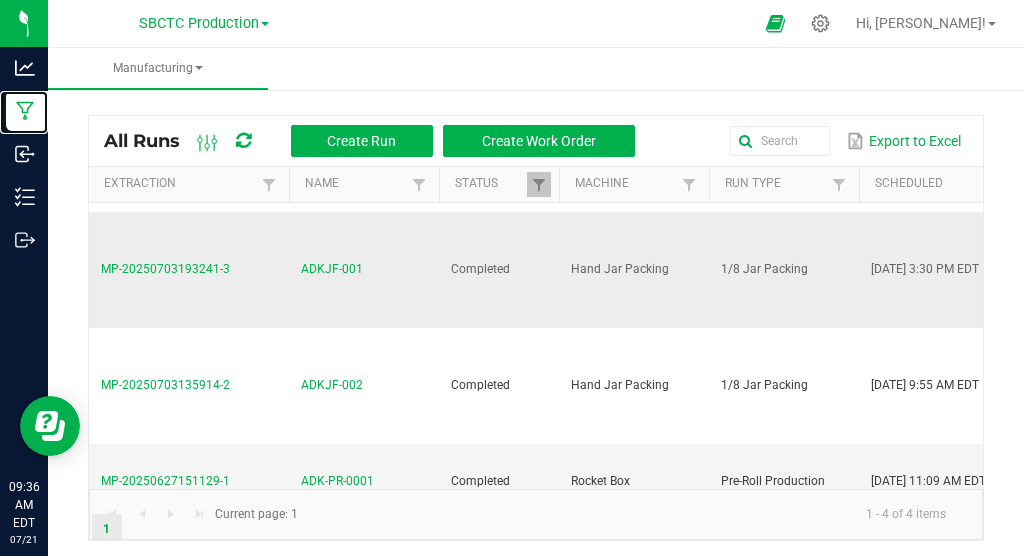 scroll, scrollTop: 133, scrollLeft: 0, axis: vertical 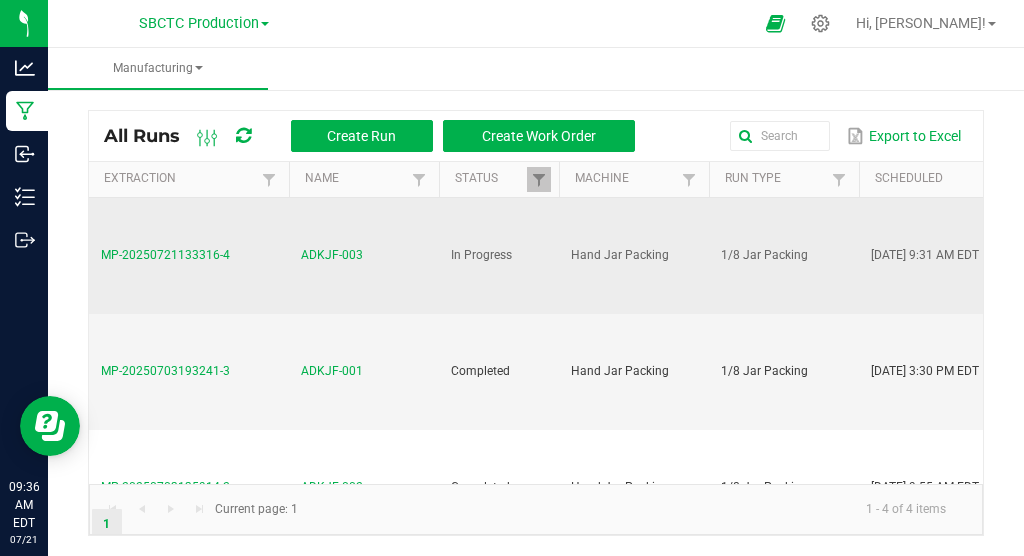 click on "MP-20250721133316-4" at bounding box center [165, 255] 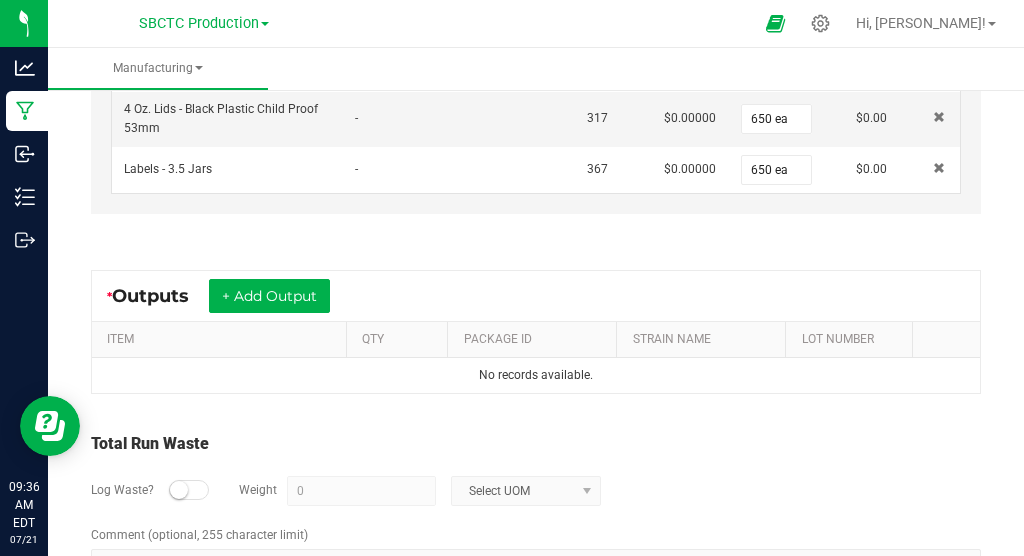 scroll, scrollTop: 787, scrollLeft: 0, axis: vertical 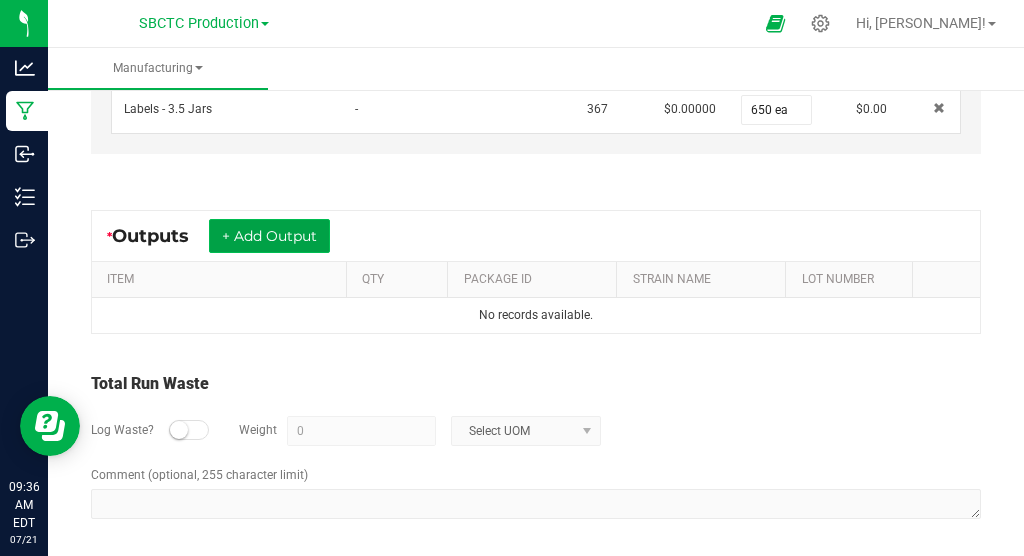 click on "+ Add Output" at bounding box center [269, 236] 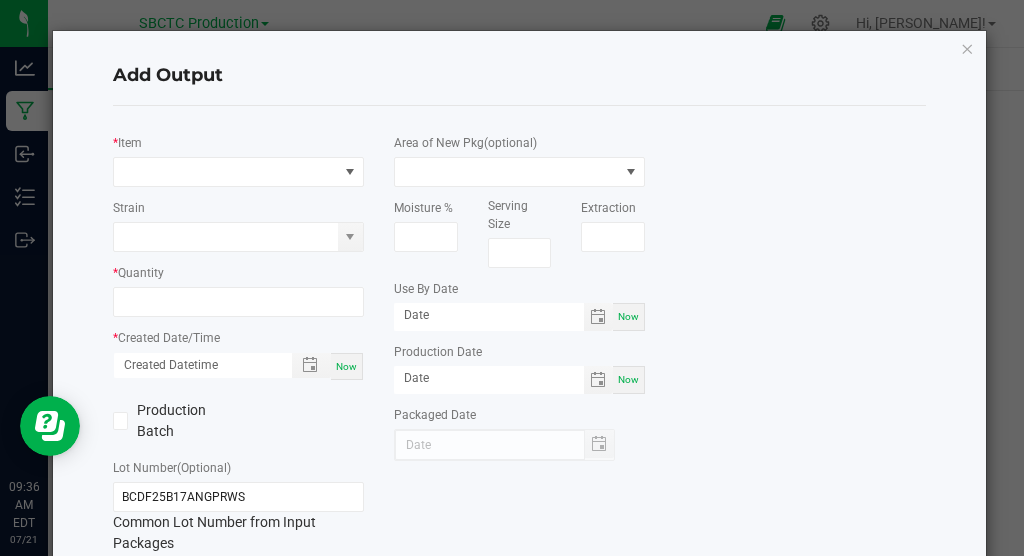 scroll, scrollTop: 787, scrollLeft: 0, axis: vertical 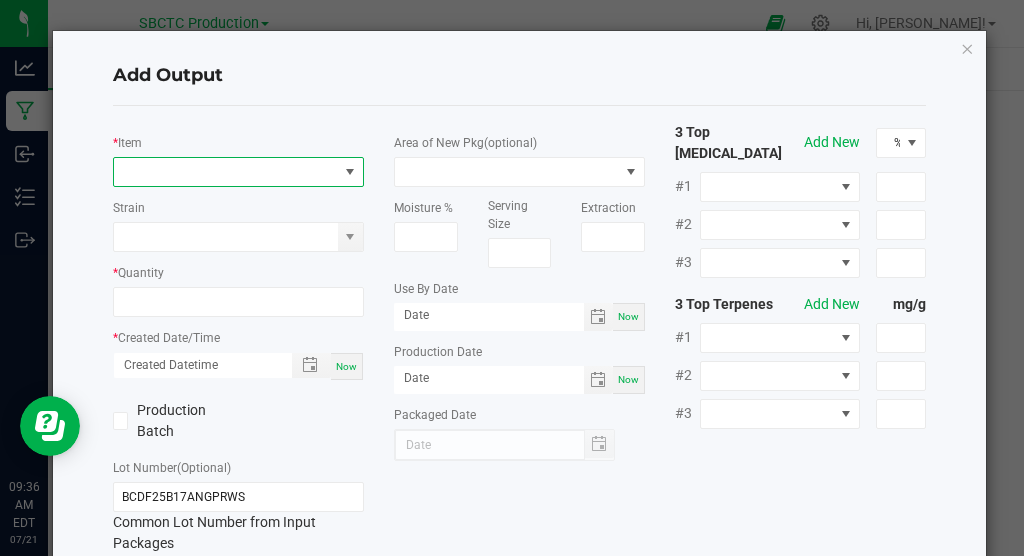 click at bounding box center [350, 172] 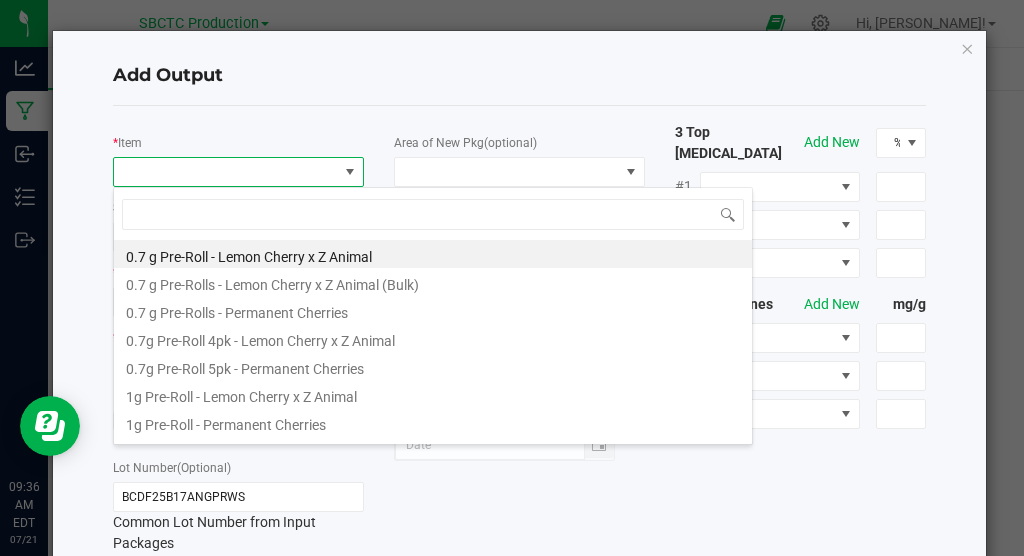 scroll, scrollTop: 99970, scrollLeft: 99749, axis: both 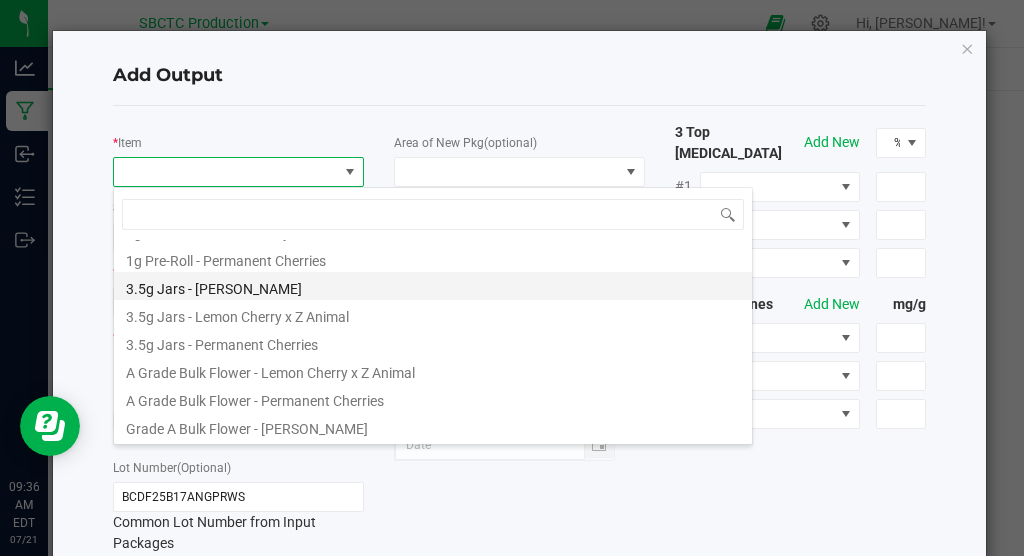 click on "3.5g Jars - Angie" at bounding box center (433, 286) 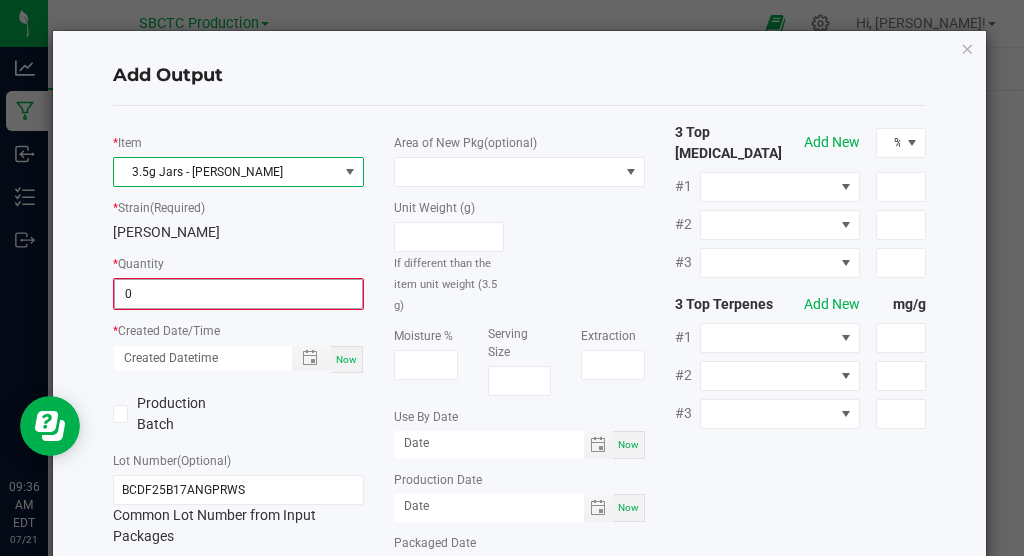 click on "0" at bounding box center [238, 294] 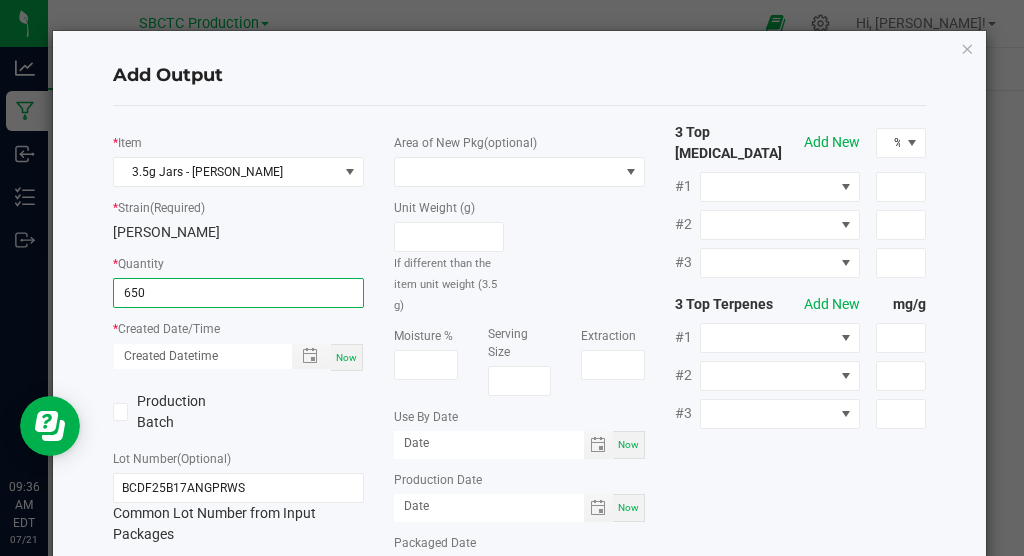type on "650 ea" 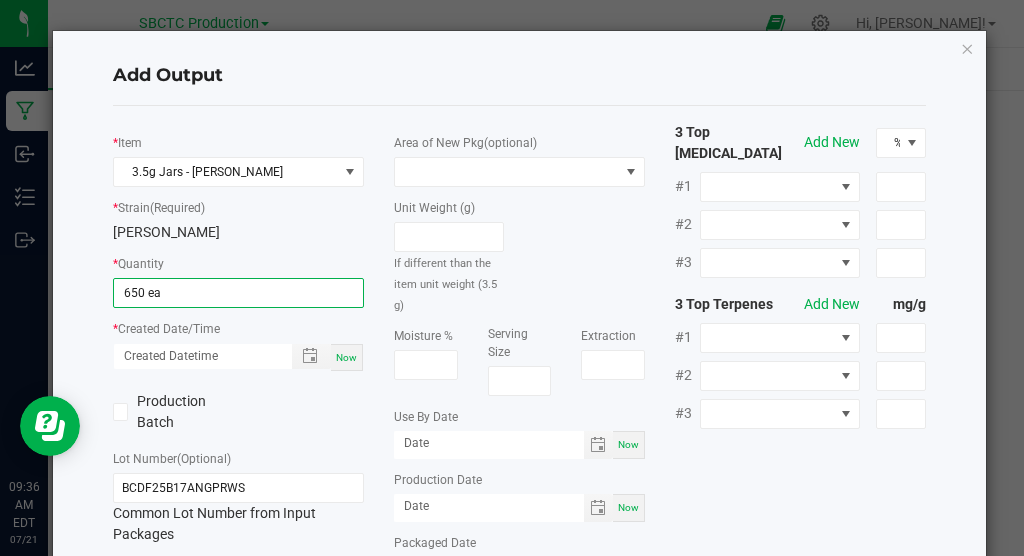 click on "*   Item  3.5g Jars - Angie  *   Strain  (Required)  Angie   *   Quantity  650 ea  *   Created Date/Time  Now  Production Batch   Lot Number  (Optional) BCDF25B17ANGPRWS  Common Lot Number from Input Packages   Ref Field 1   Ref Field 2   Release Notes/Ref Field 3" 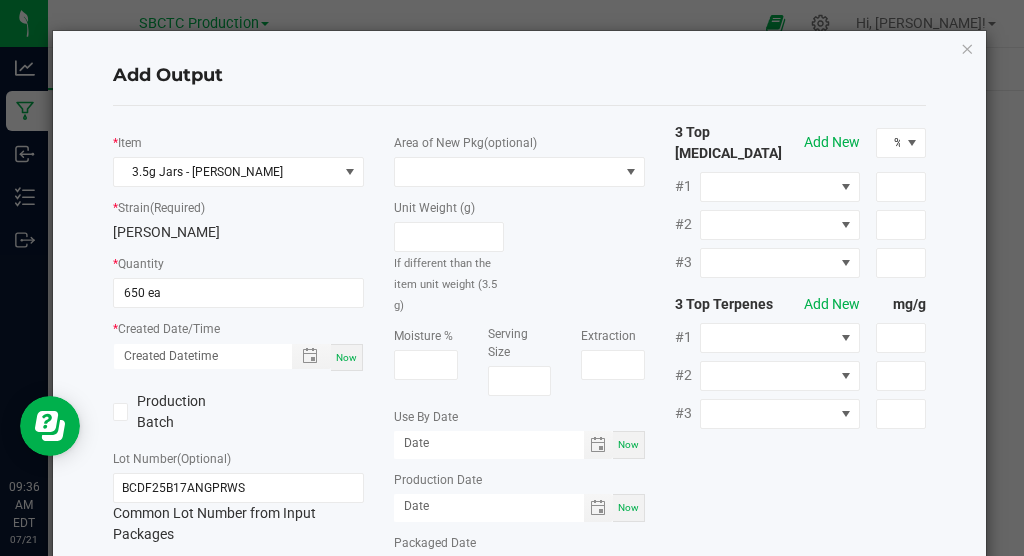 click on "Now" at bounding box center (346, 357) 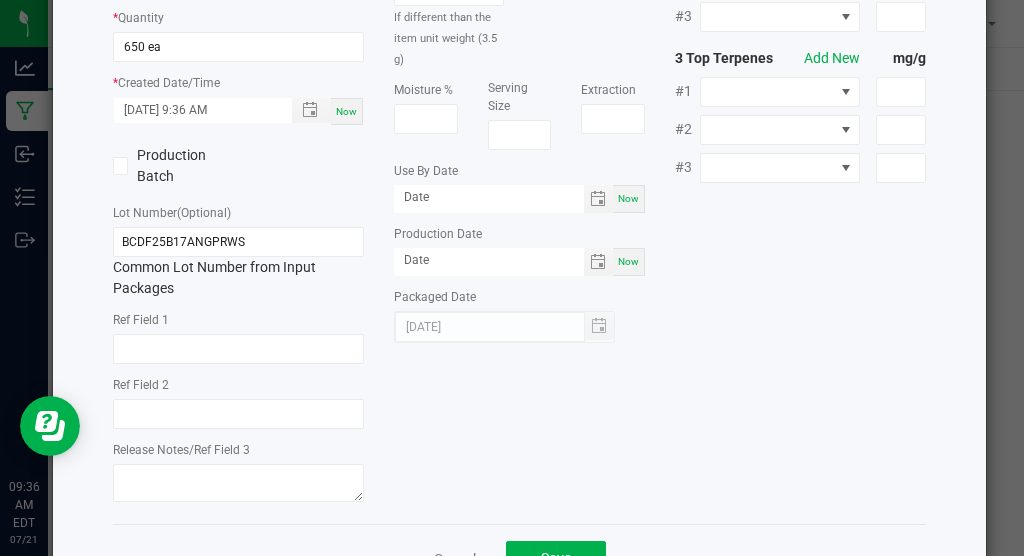scroll, scrollTop: 233, scrollLeft: 0, axis: vertical 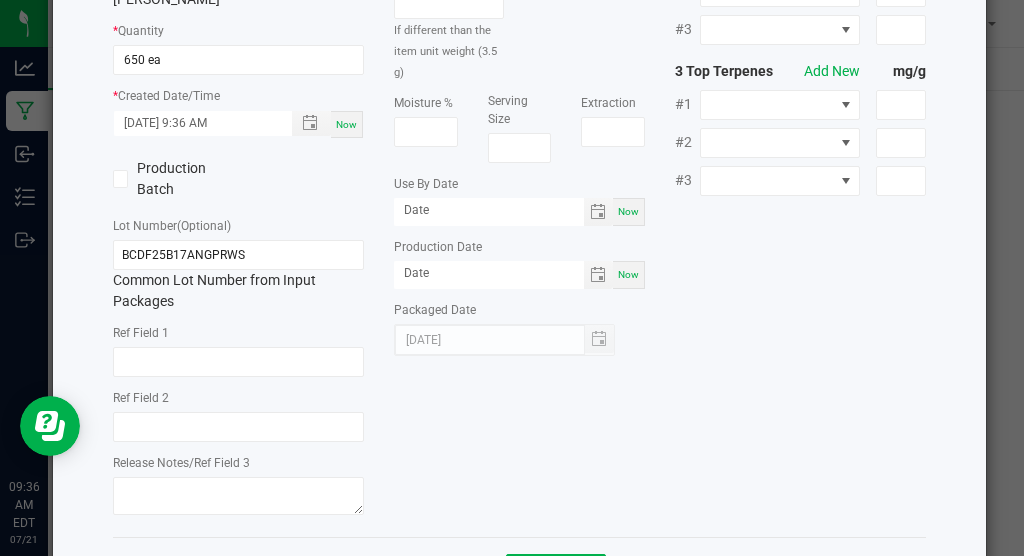 click on "Now" at bounding box center (628, 274) 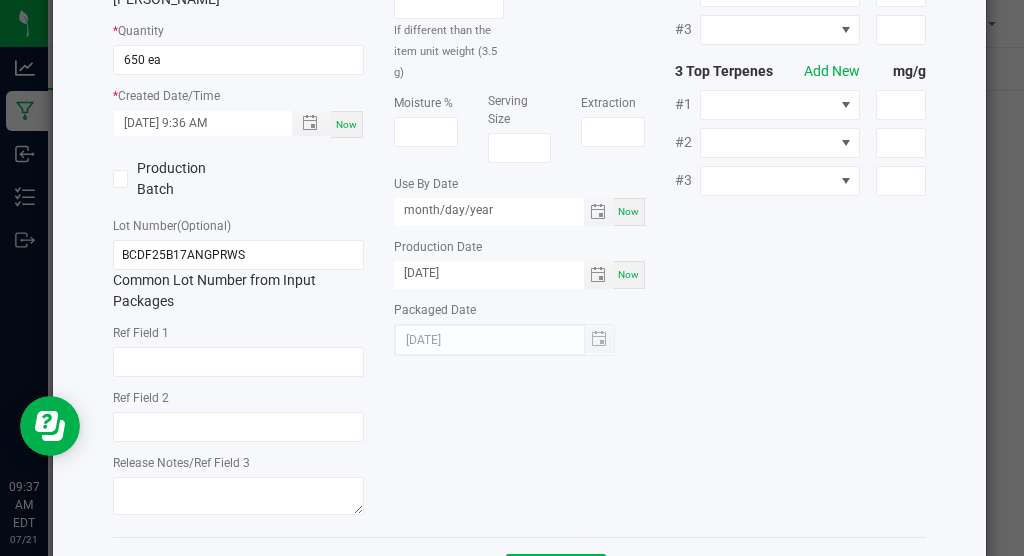 click on "month/day/year" at bounding box center (489, 210) 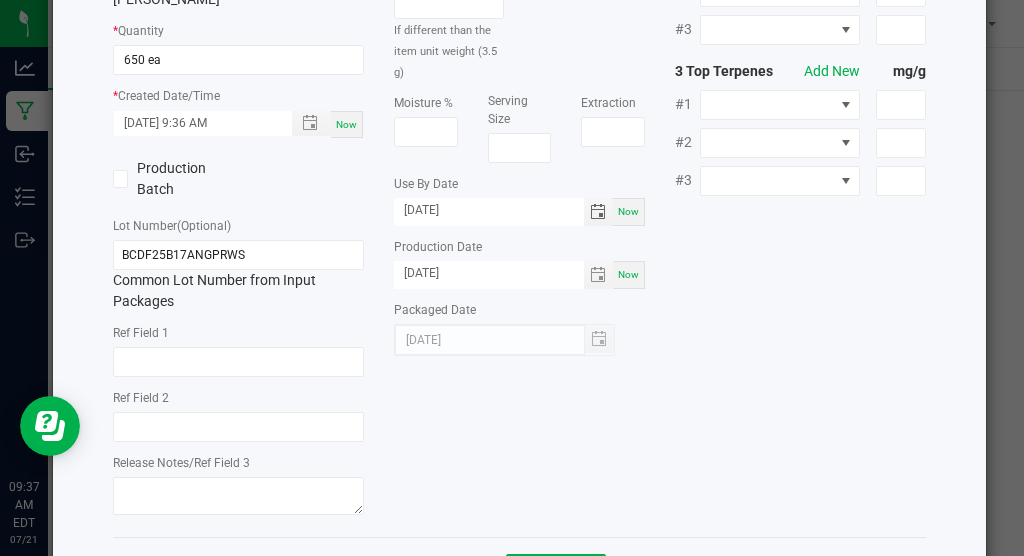 type on "07/21/2026" 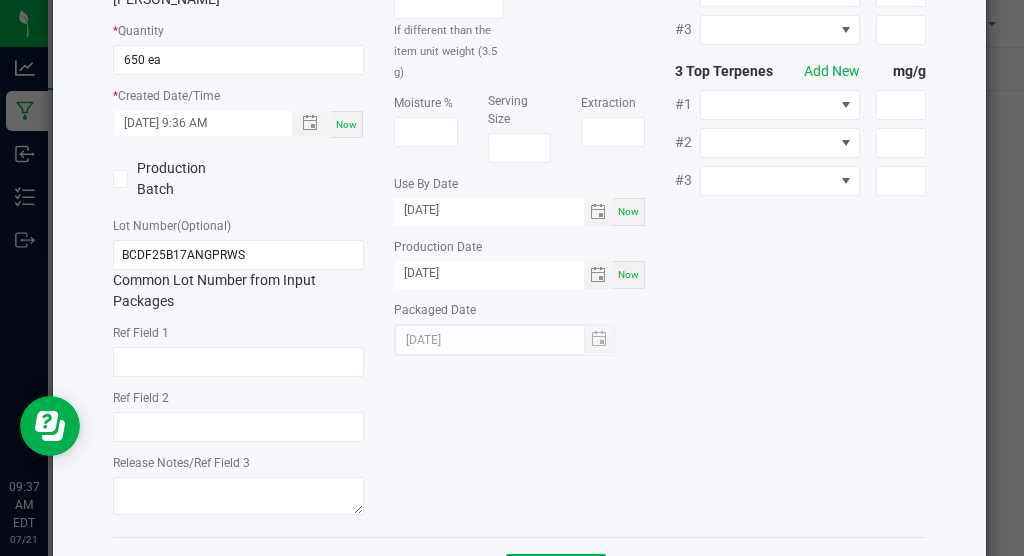 click on "*   Item  3.5g Jars - Angie  *   Strain  (Required)  Angie   *   Quantity  650 ea  *   Created Date/Time  07/21/2025 9:36 AM Now  Production Batch   Lot Number  (Optional) BCDF25B17ANGPRWS  Common Lot Number from Input Packages   Ref Field 1   Ref Field 2   Release Notes/Ref Field 3   Area of New Pkg  (optional)  Unit Weight (g)   If different than the item unit weight (3.5 g)   Moisture %   Serving Size   Extraction   Use By Date  07/21/2026 Now  Production Date  07/21/2025 Now  Packaged Date  07/21/2025 3 Top Cannabinoids  Add New  % #1 #2 #3 3 Top Terpenes  Add New  mg/g #1 #2 #3" 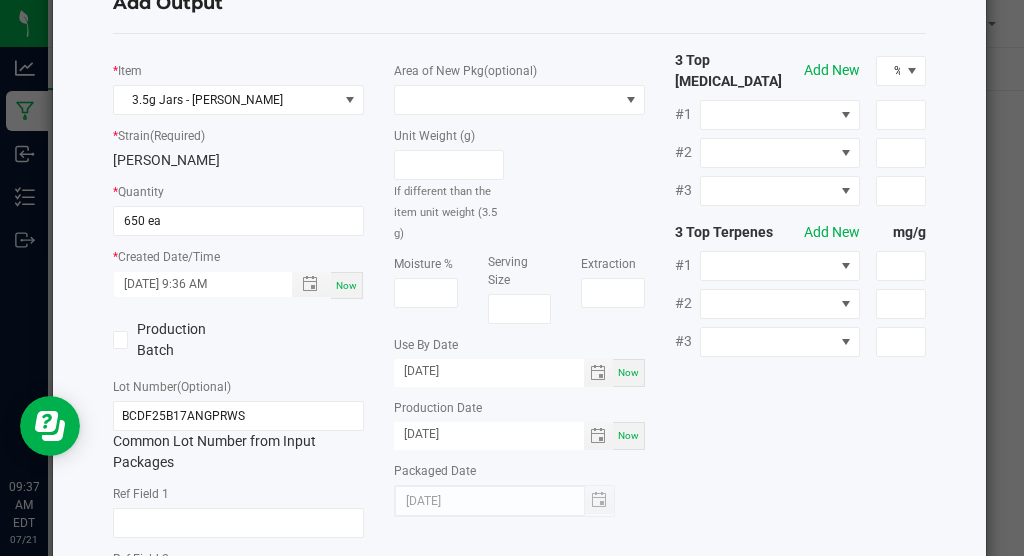 scroll, scrollTop: 73, scrollLeft: 0, axis: vertical 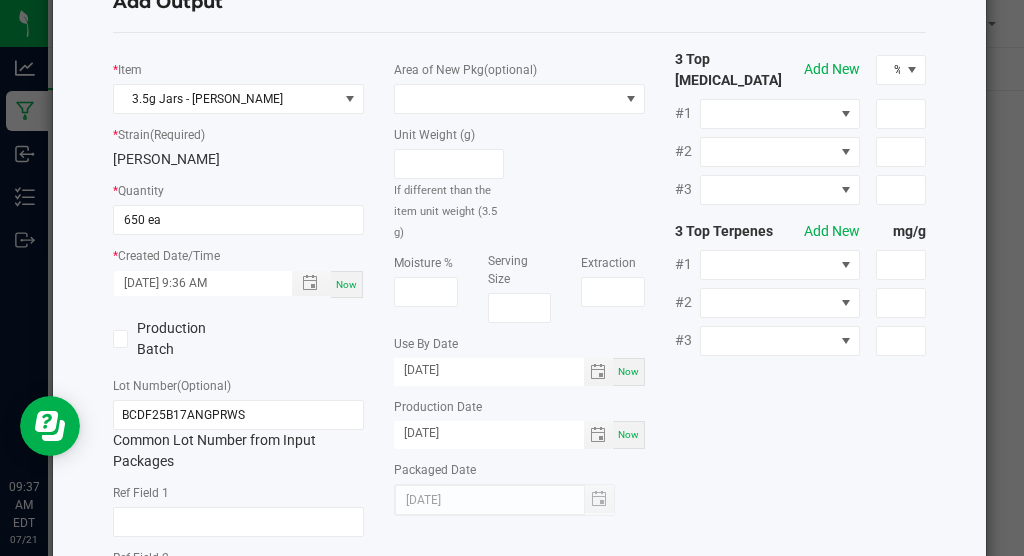 click 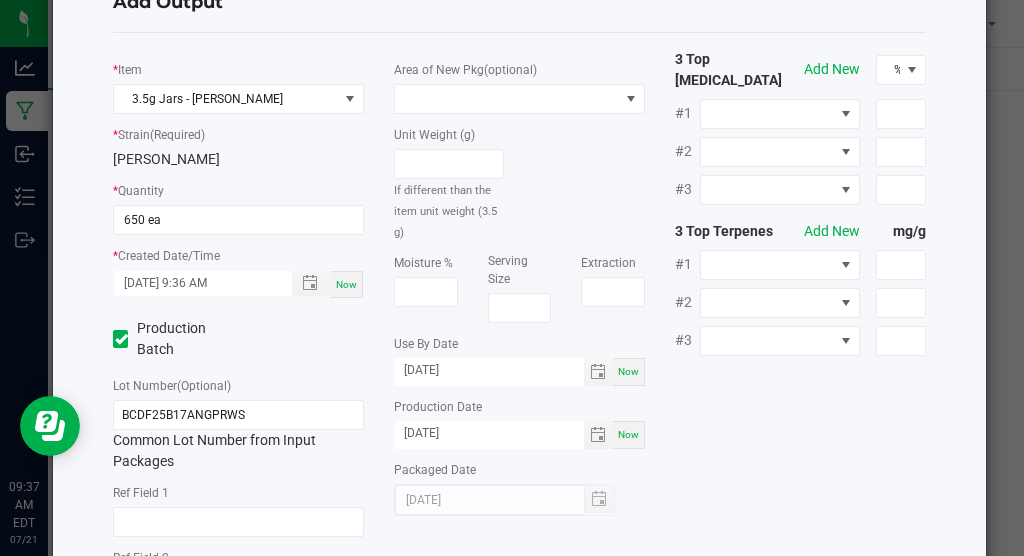 click 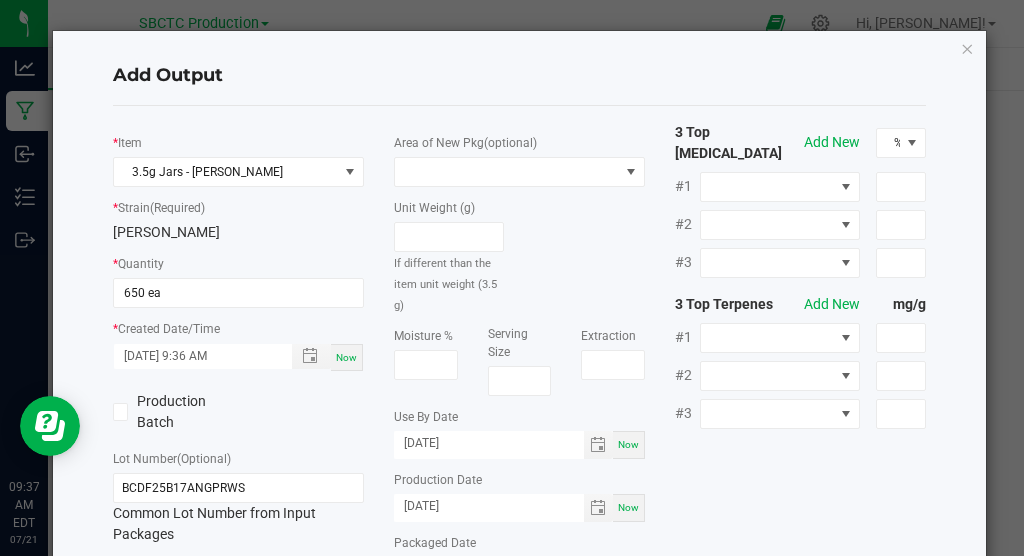 scroll, scrollTop: 312, scrollLeft: 0, axis: vertical 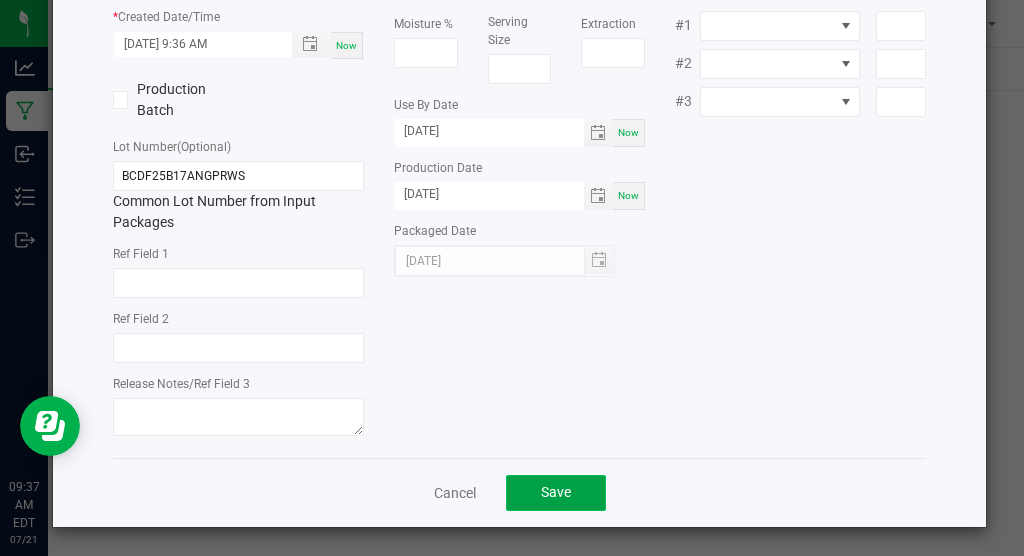 click on "Save" 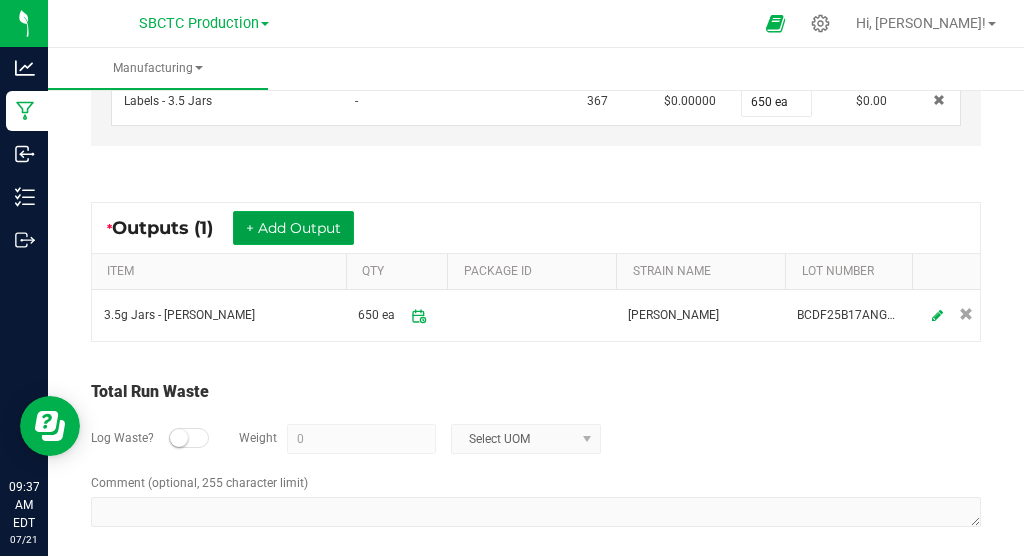 scroll, scrollTop: 803, scrollLeft: 0, axis: vertical 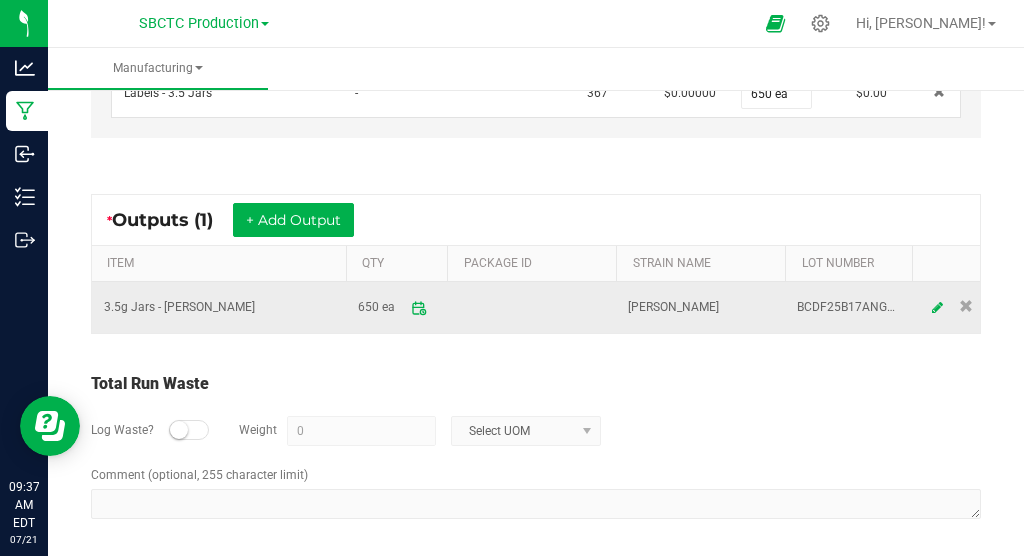 click on "3.5g Jars - Angie" at bounding box center [219, 307] 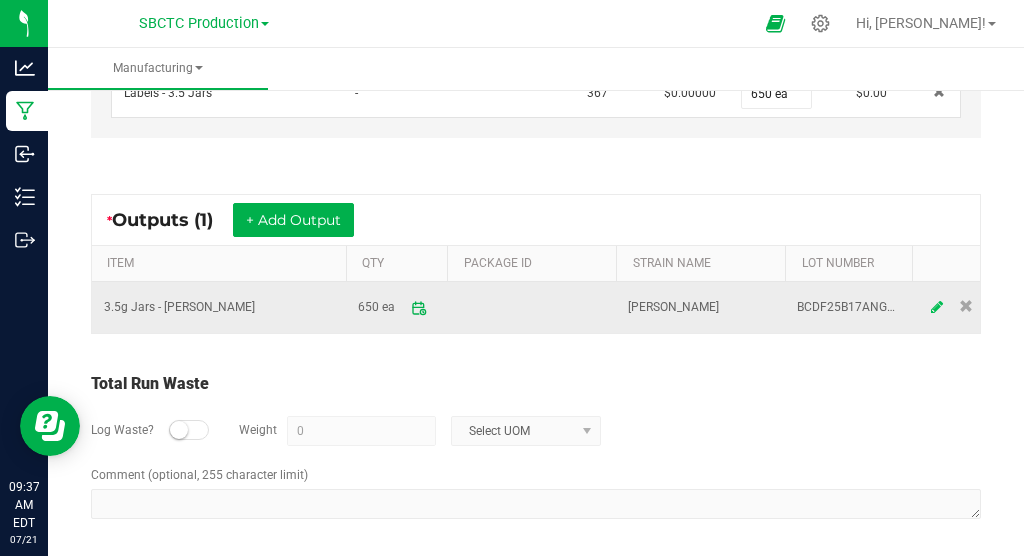 click at bounding box center [938, 307] 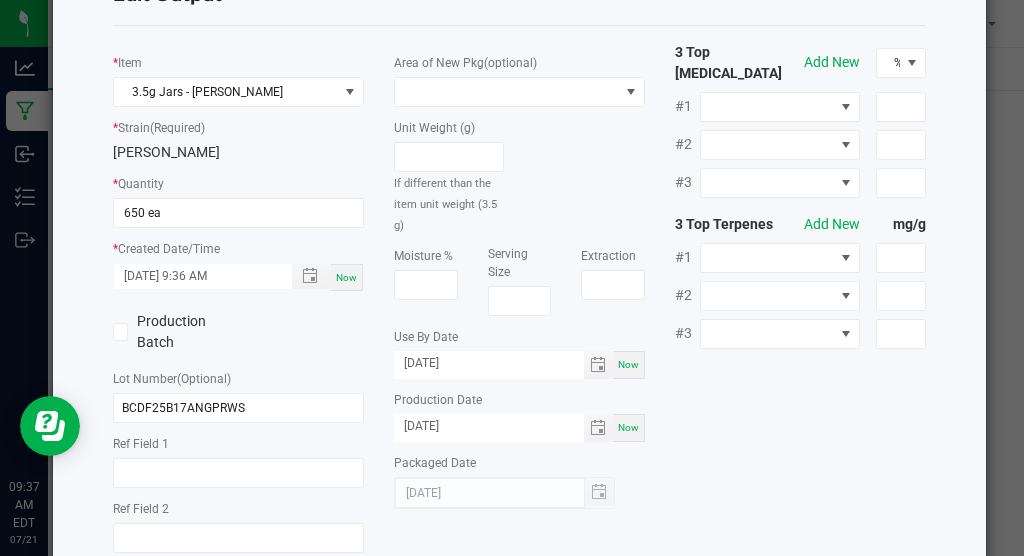 scroll, scrollTop: 0, scrollLeft: 0, axis: both 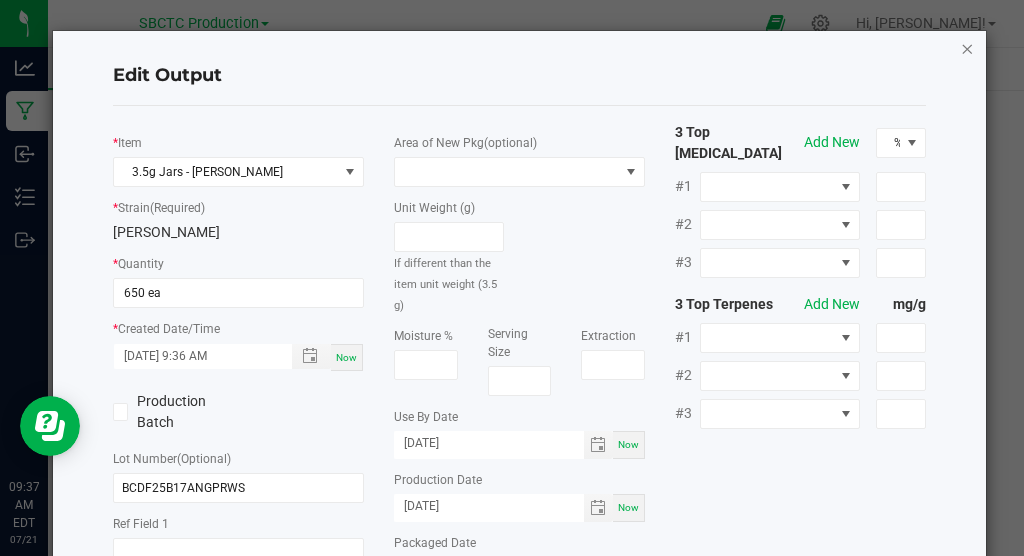 click 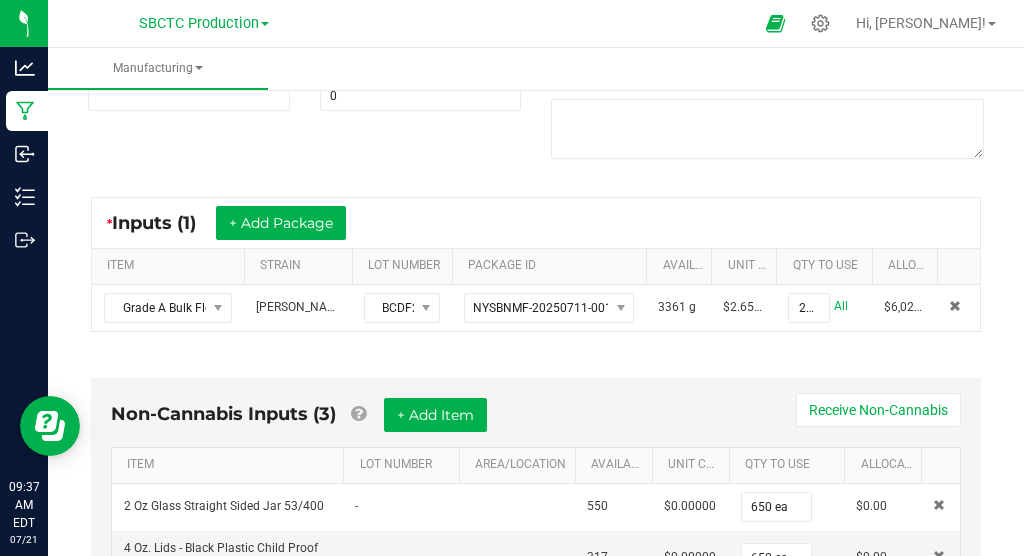 scroll, scrollTop: 0, scrollLeft: 0, axis: both 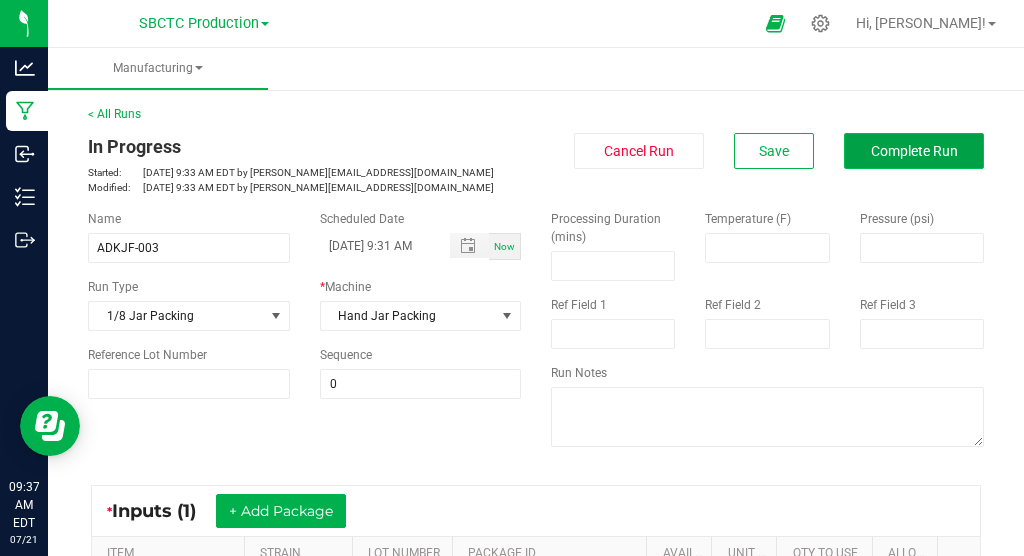 click on "Complete Run" at bounding box center [914, 151] 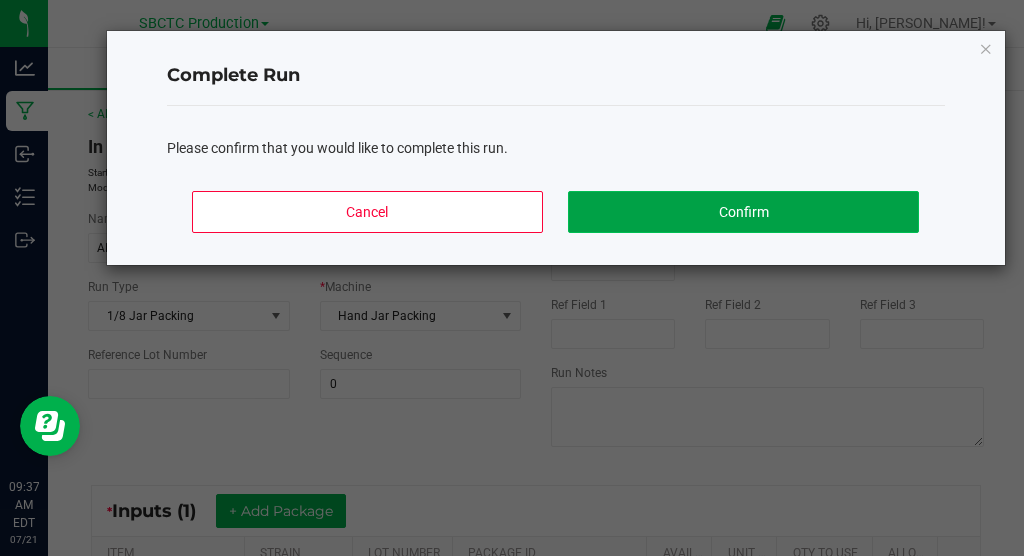 click on "Confirm" 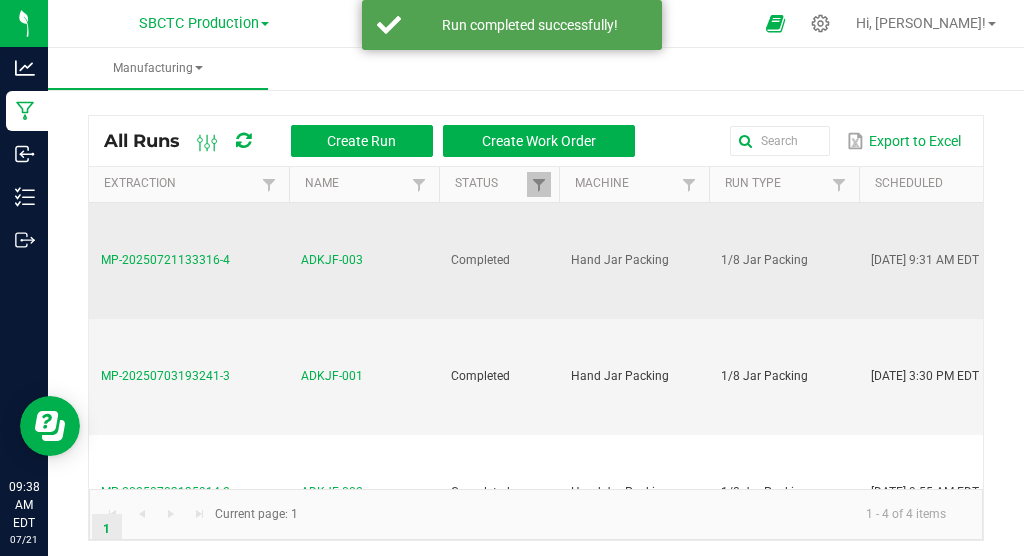 click on "MP-20250721133316-4" at bounding box center [165, 260] 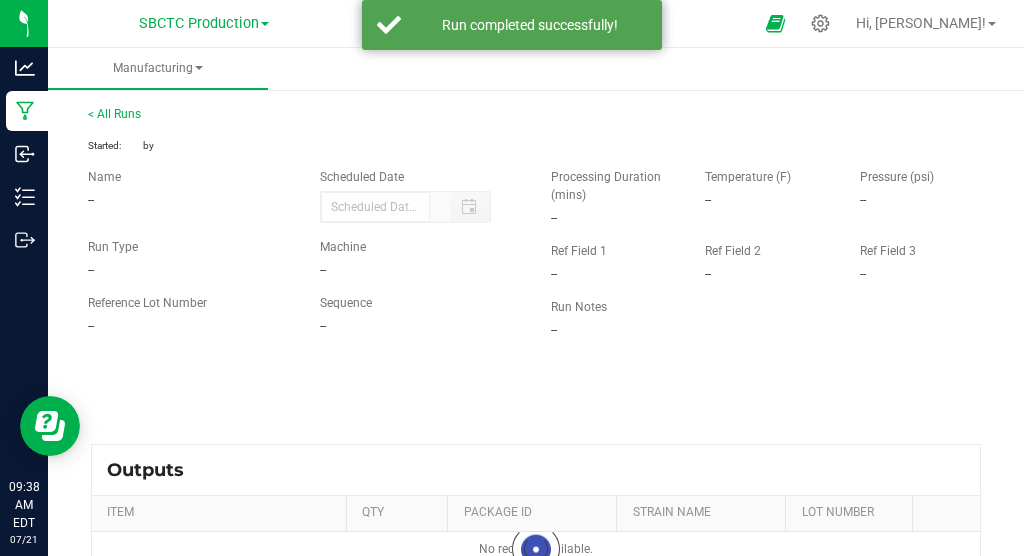type on "07/21/2025 9:31 AM" 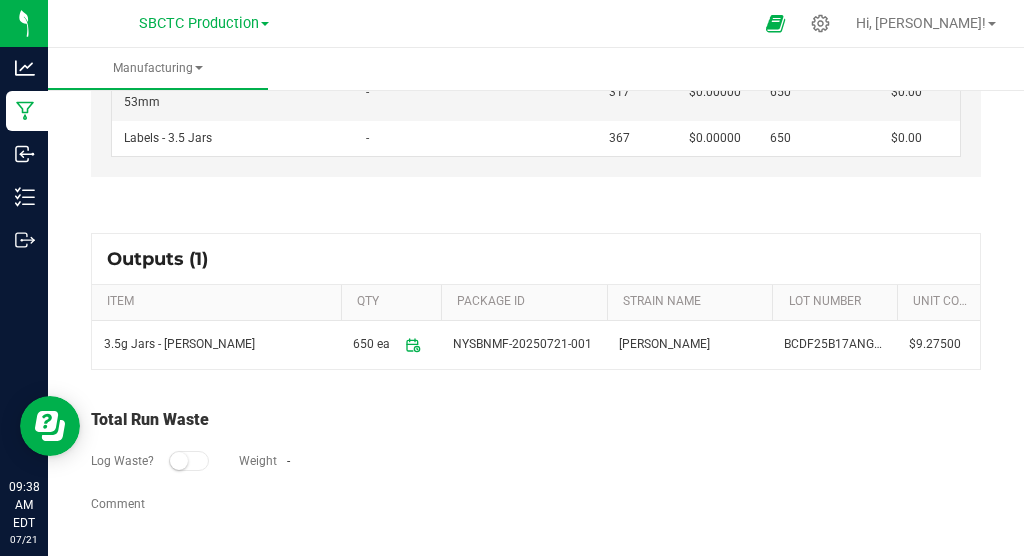 scroll, scrollTop: 0, scrollLeft: 0, axis: both 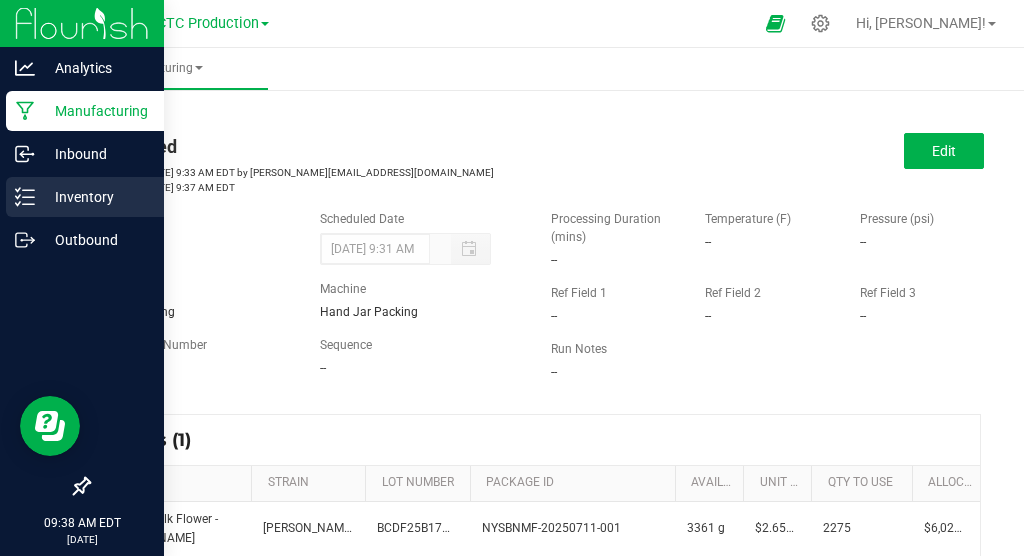click on "Inventory" at bounding box center [95, 197] 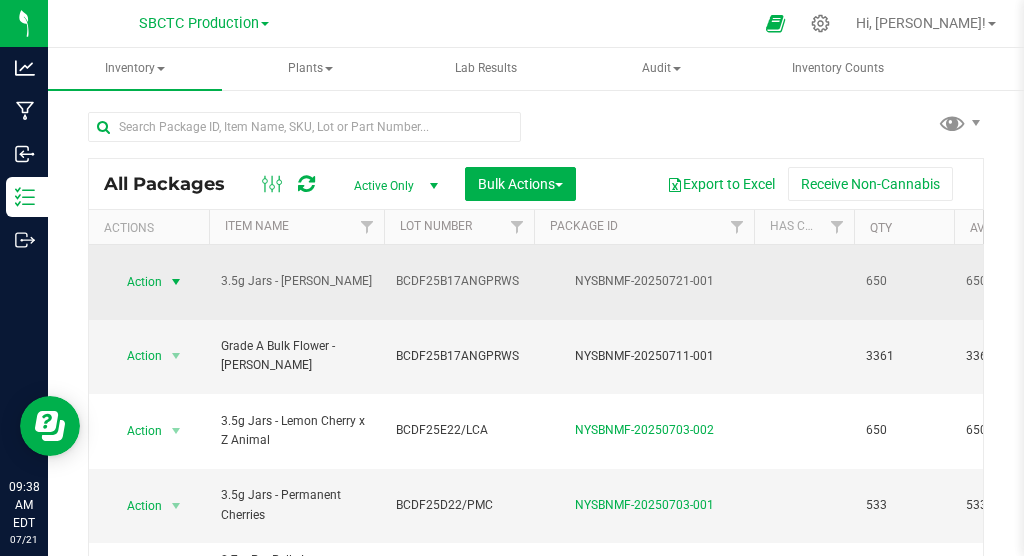 click at bounding box center (176, 282) 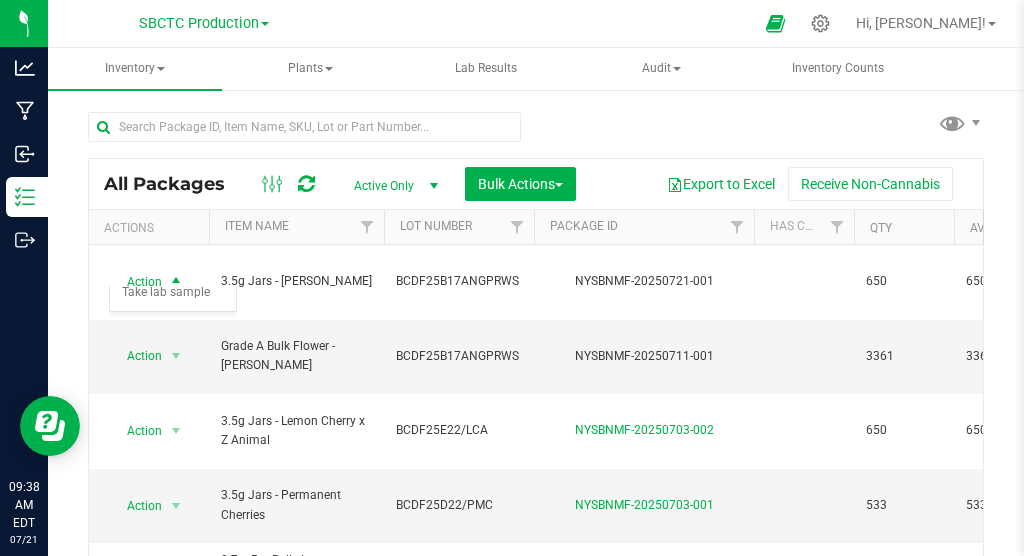 scroll, scrollTop: 0, scrollLeft: 0, axis: both 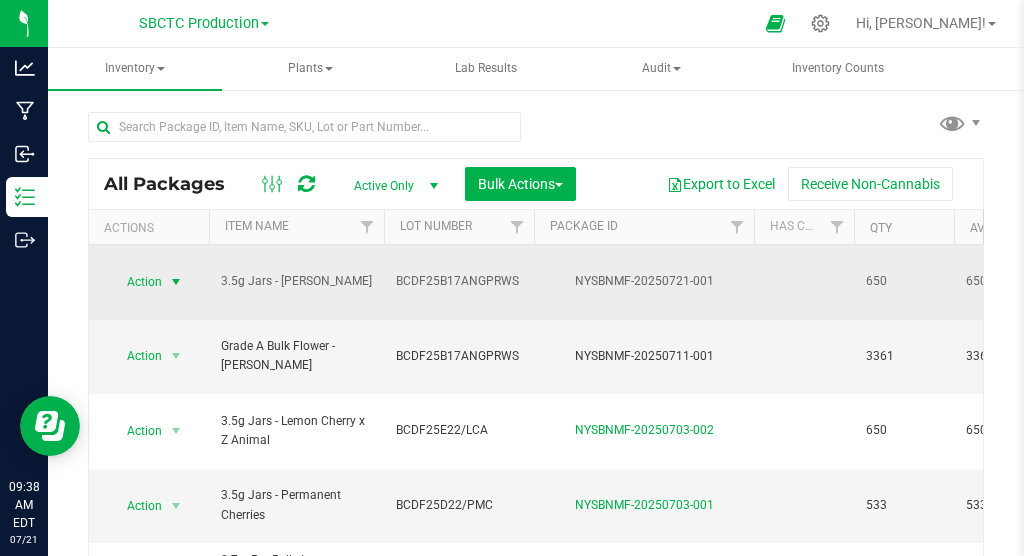 click at bounding box center (176, 282) 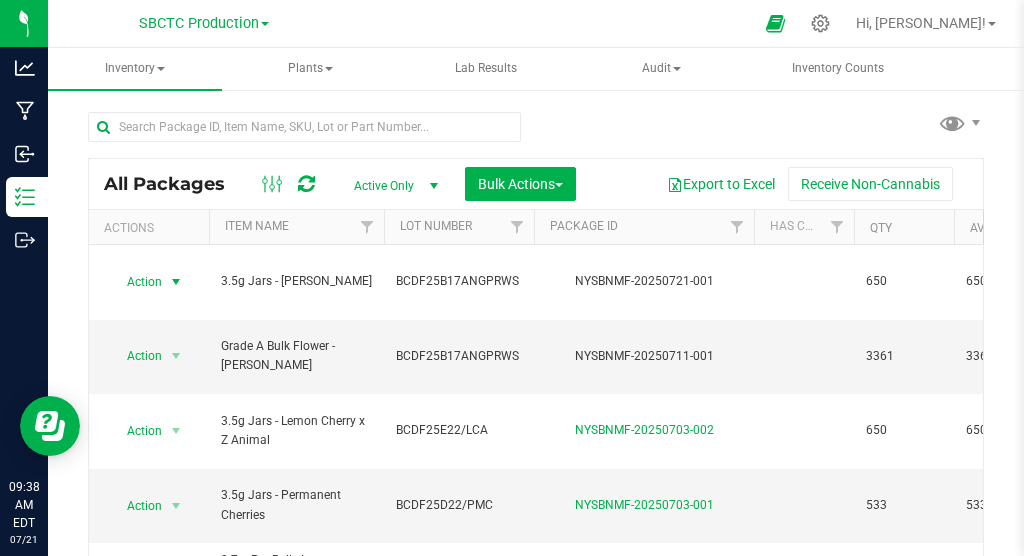 scroll, scrollTop: 0, scrollLeft: 0, axis: both 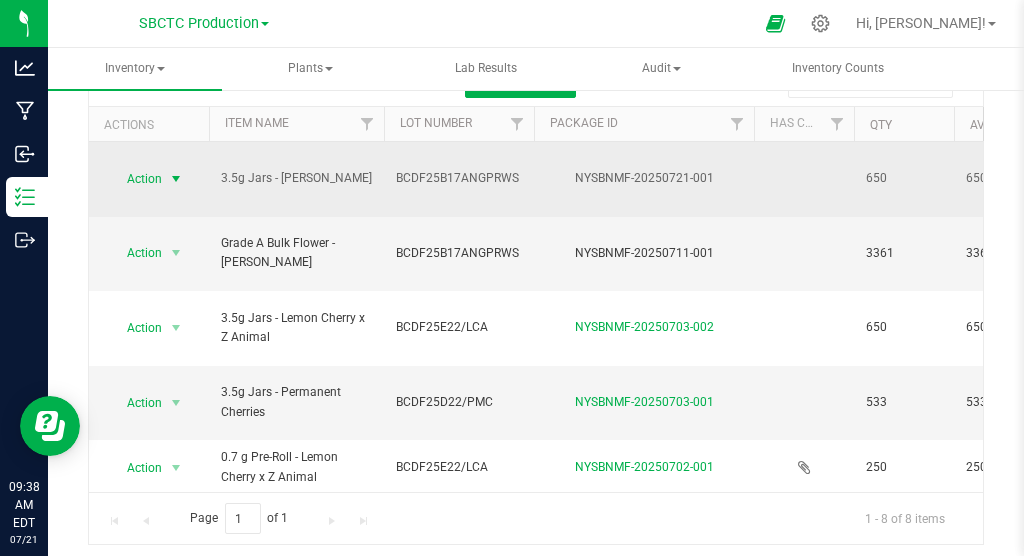 click at bounding box center (176, 179) 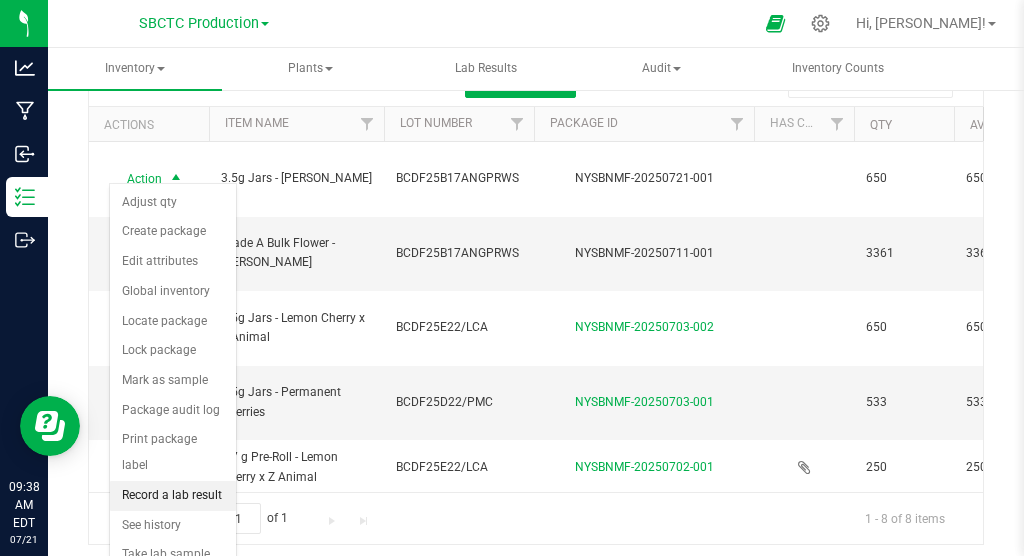 click on "Record a lab result" at bounding box center [173, 496] 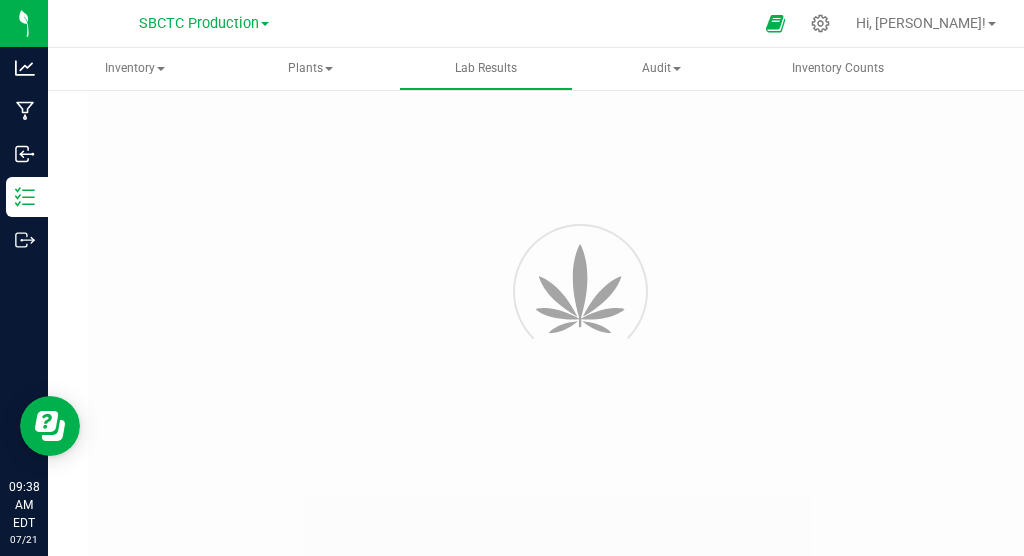 type on "NYSBNMF-20250721-001" 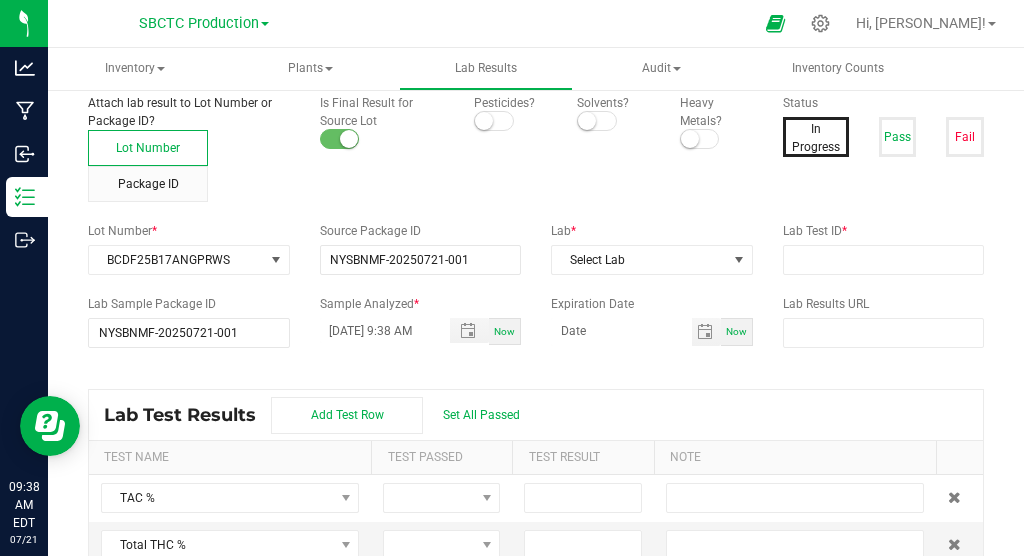 scroll, scrollTop: 0, scrollLeft: 0, axis: both 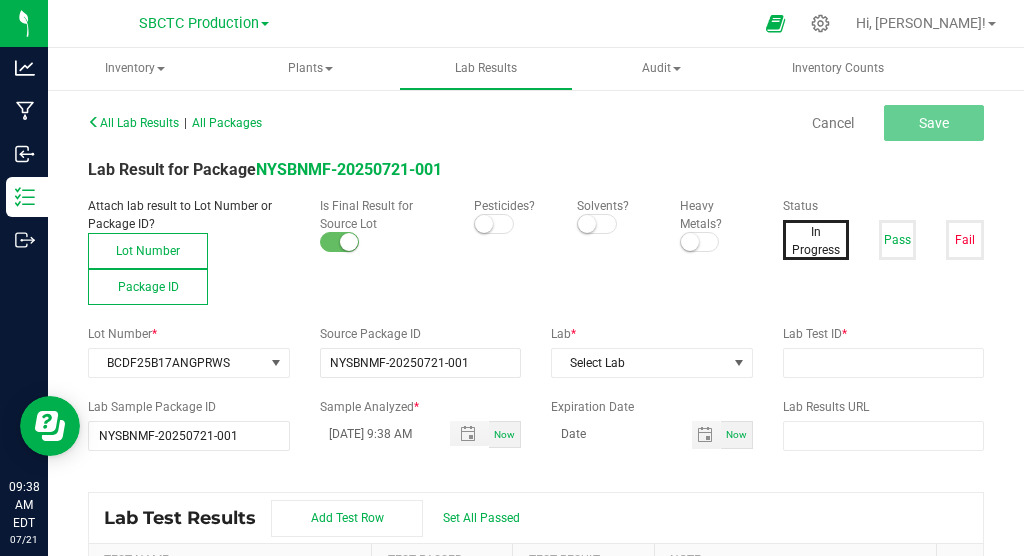 click on "Package ID" at bounding box center (148, 287) 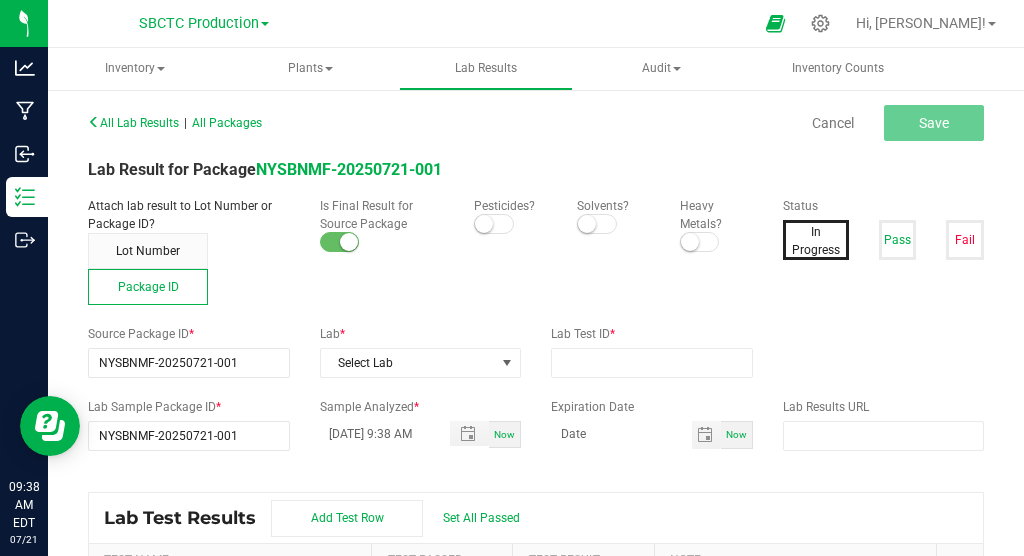 click at bounding box center (349, 242) 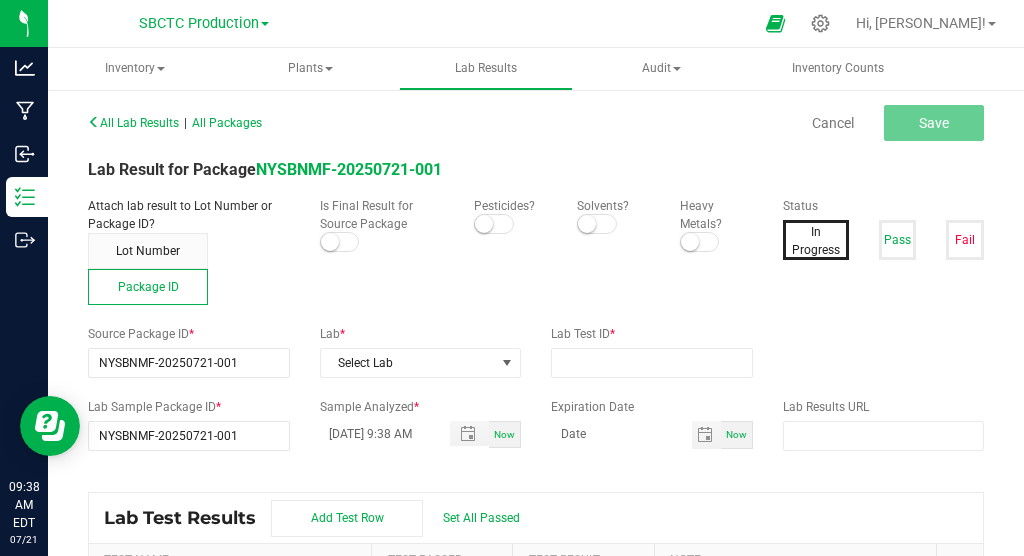 click at bounding box center (340, 242) 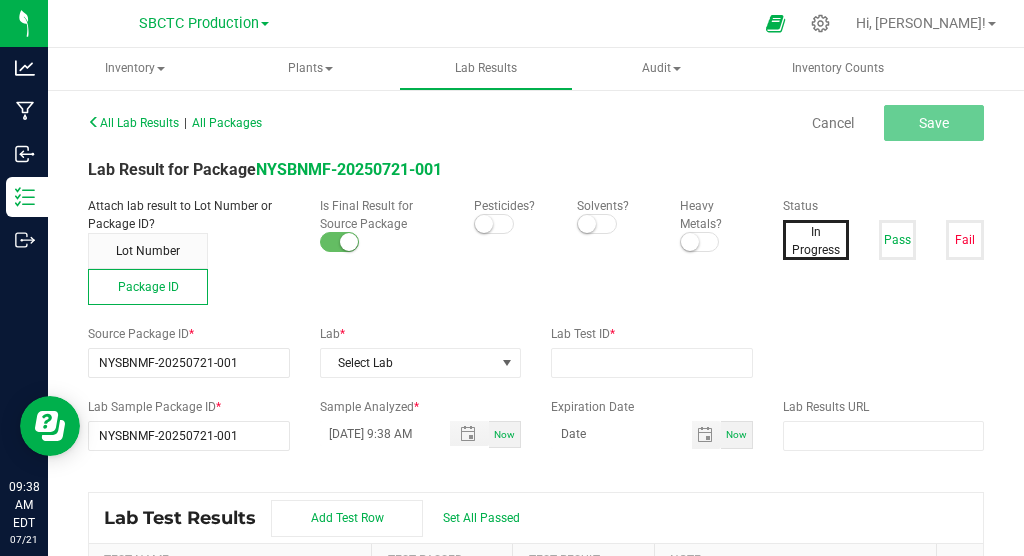 click at bounding box center [484, 224] 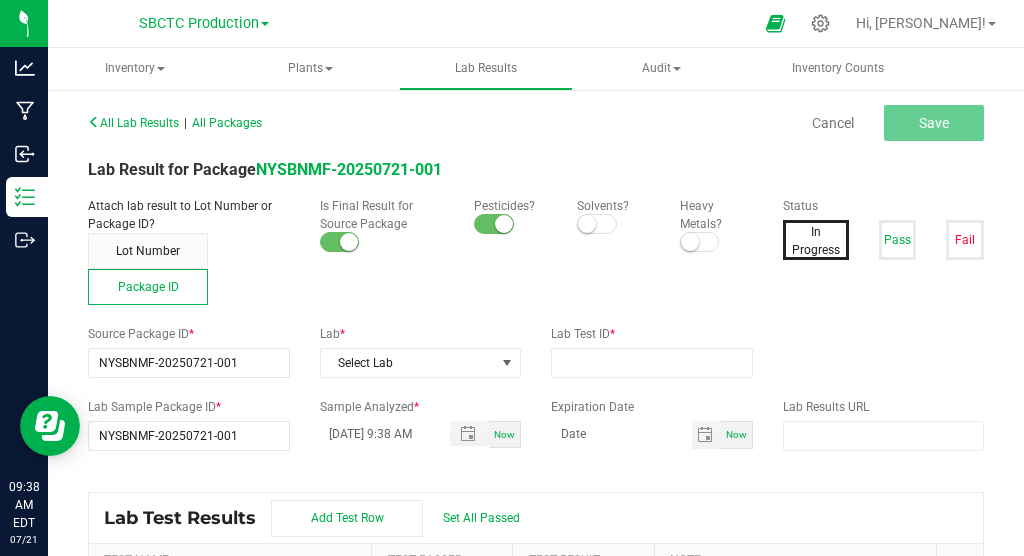click at bounding box center (587, 224) 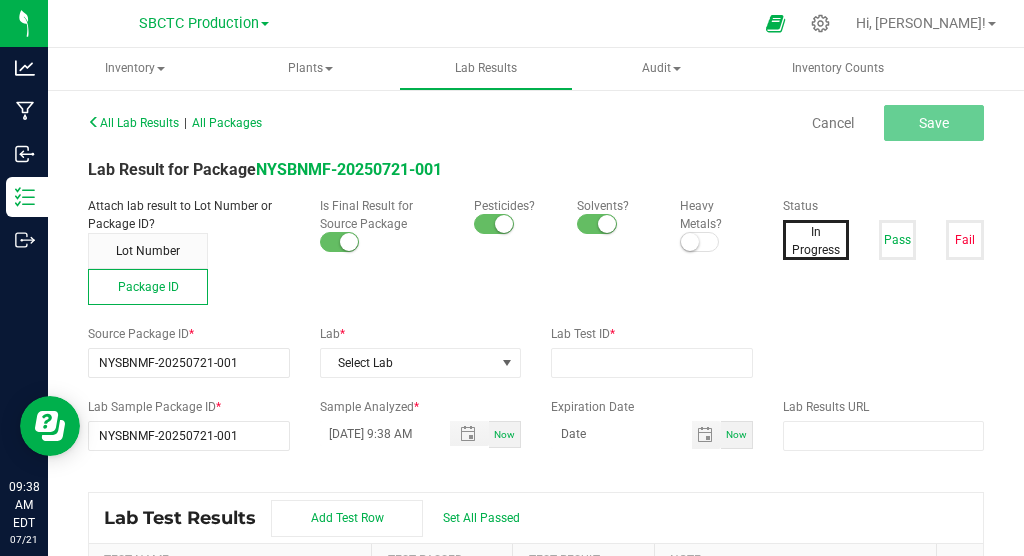 click at bounding box center (690, 242) 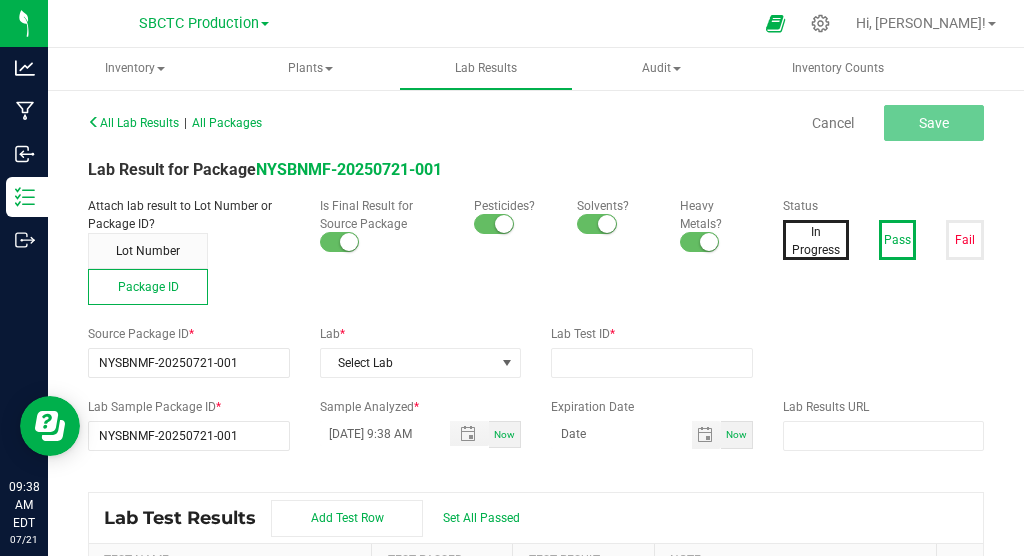 click on "Pass" at bounding box center [898, 240] 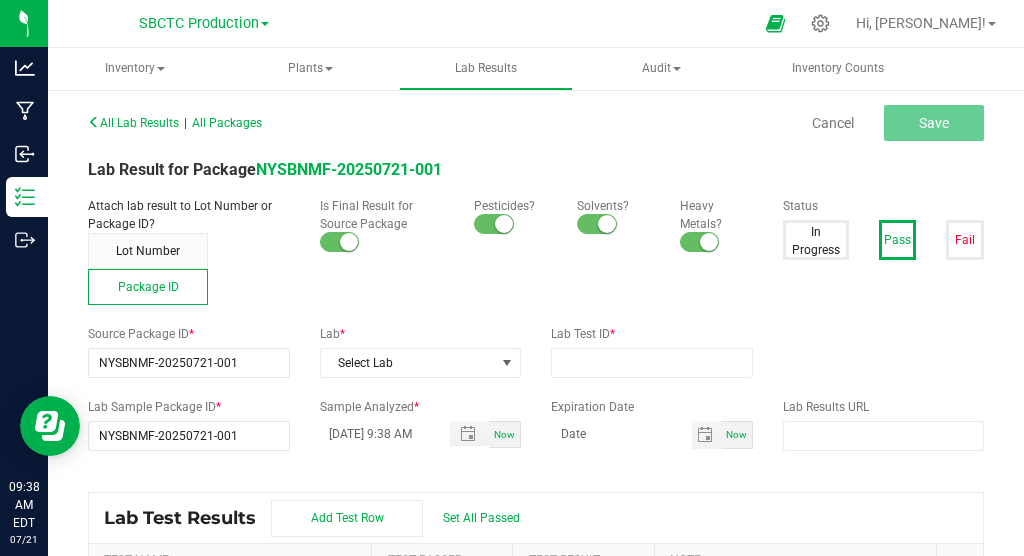 click on "Pass" at bounding box center [898, 240] 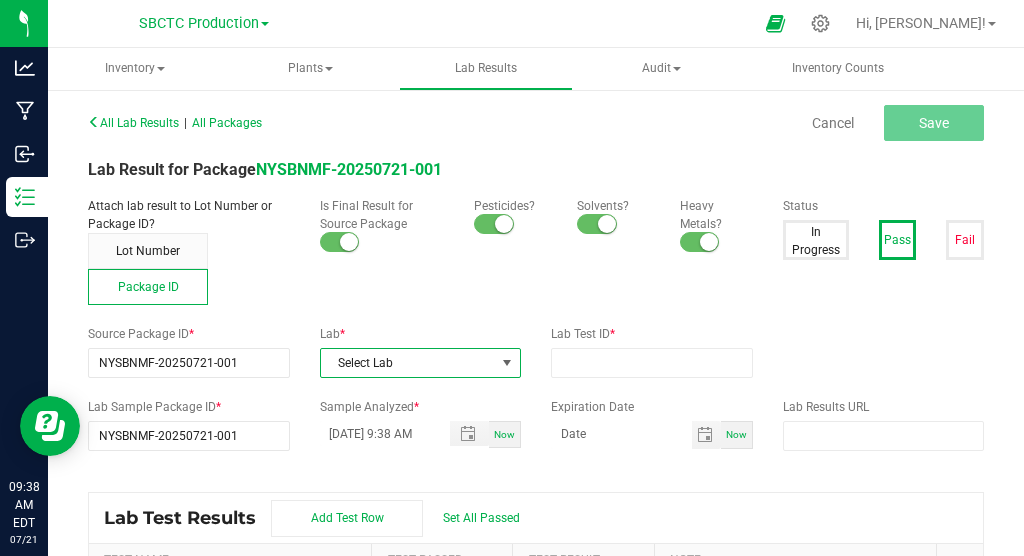 click at bounding box center [507, 363] 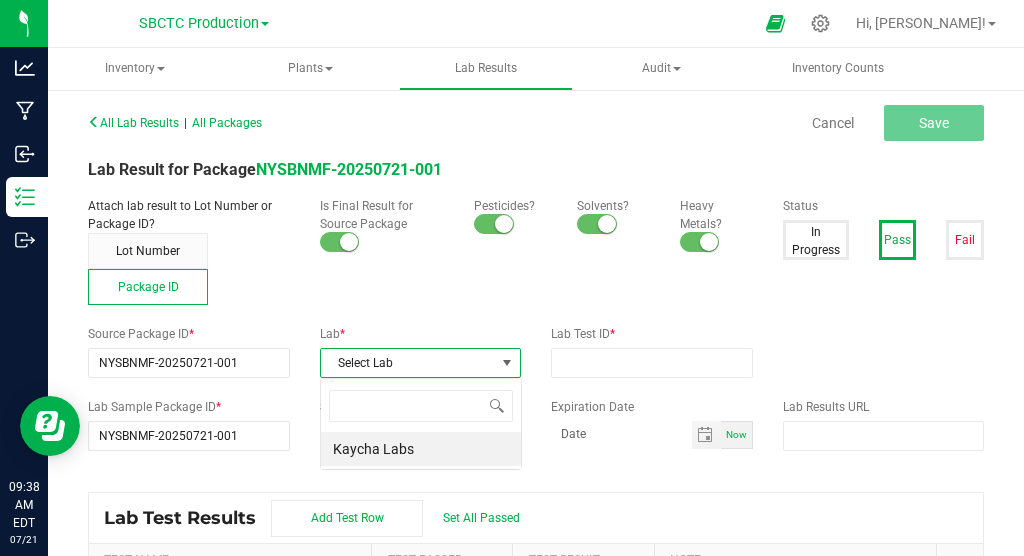 scroll, scrollTop: 99970, scrollLeft: 99799, axis: both 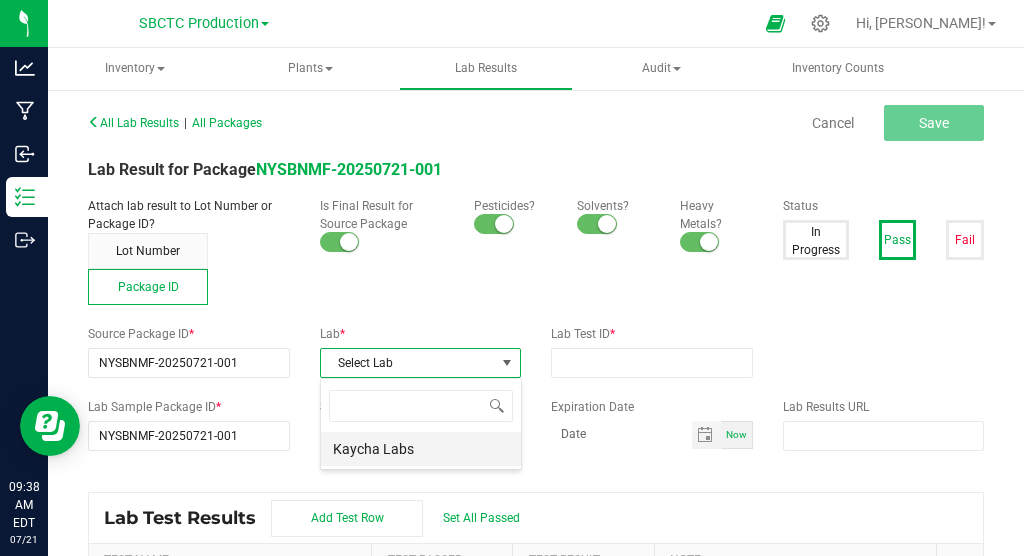 click on "Kaycha Labs" at bounding box center [421, 449] 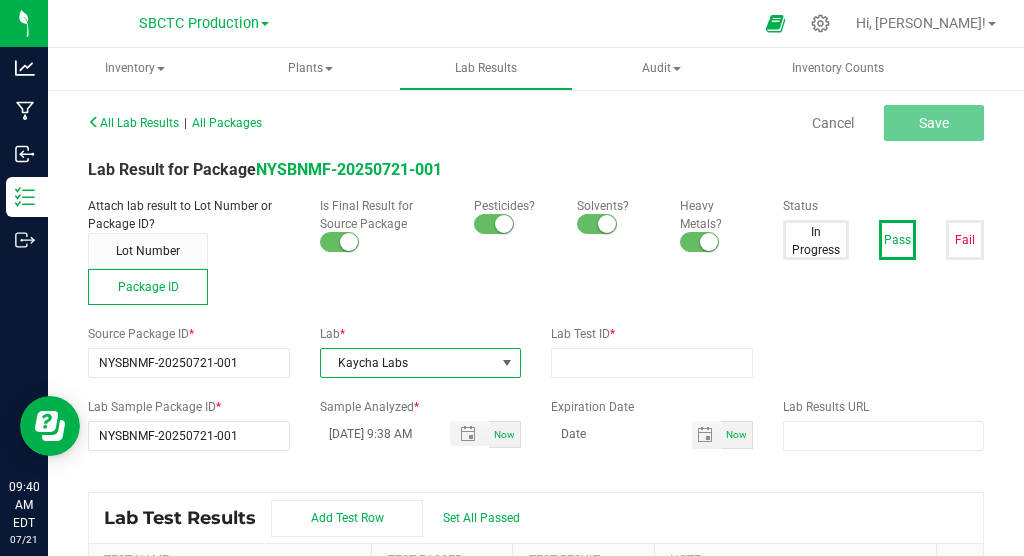 scroll, scrollTop: 157, scrollLeft: 0, axis: vertical 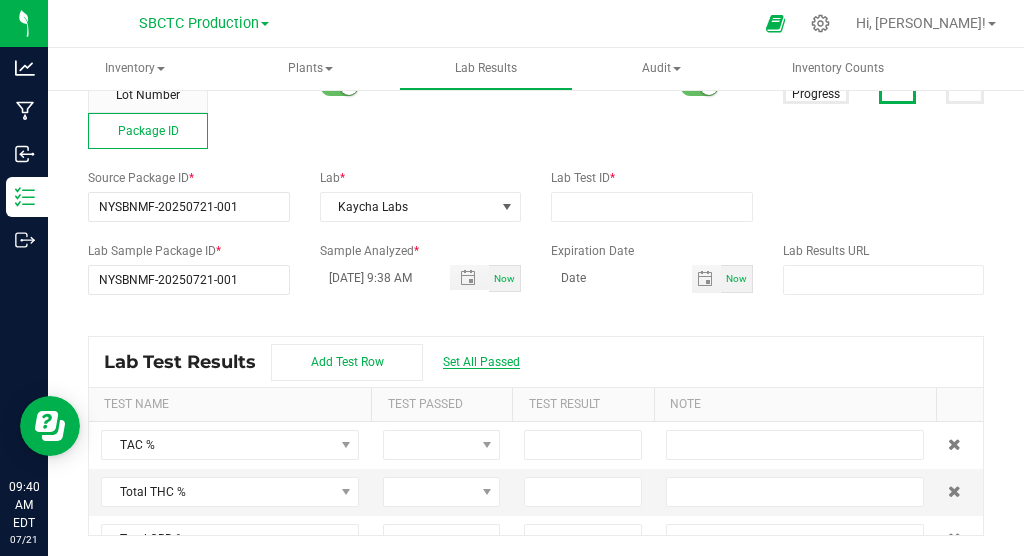 click on "Set All Passed" at bounding box center (481, 362) 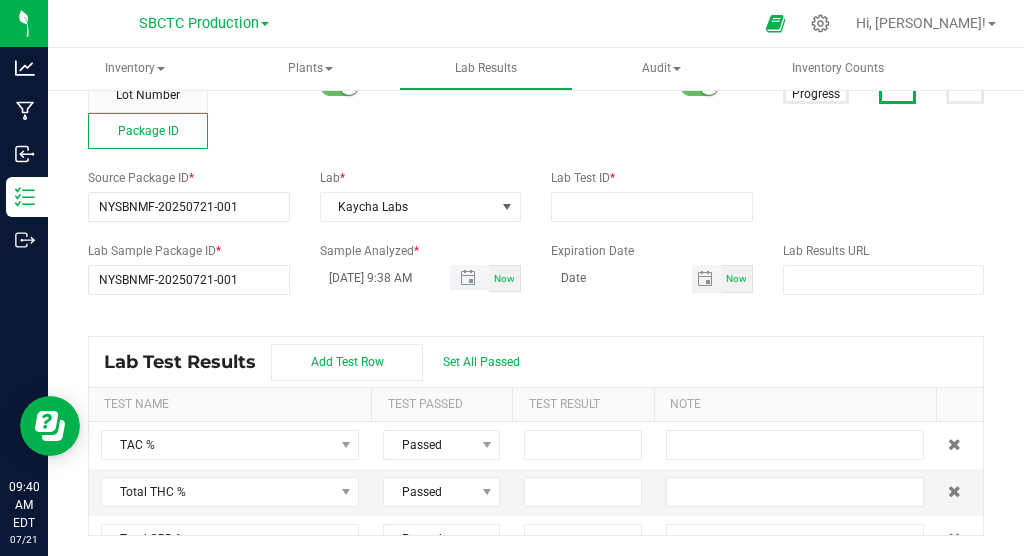 click on "07/21/2025 9:38 AM" at bounding box center (375, 277) 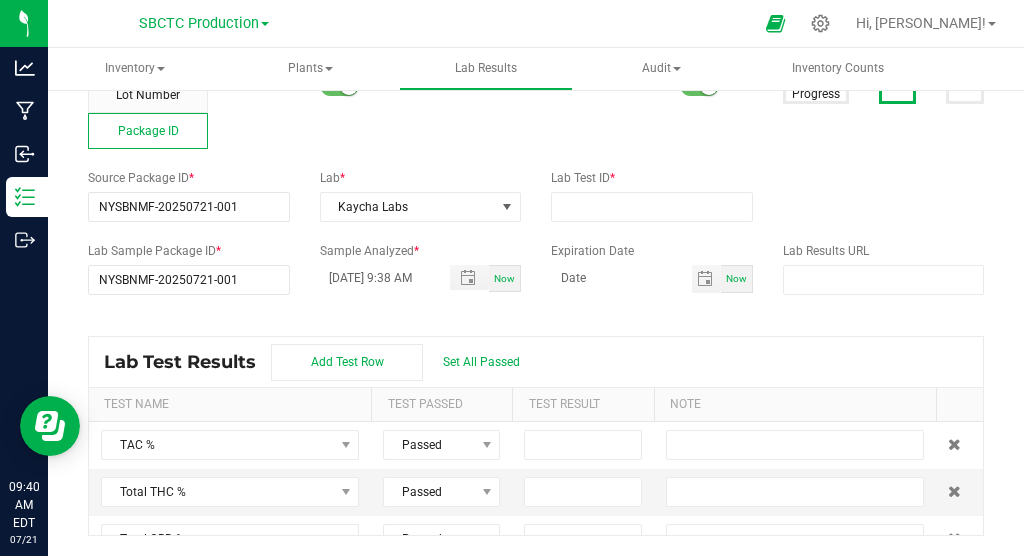 click on "All Lab Results  |  All Packages   Cancel   Save   Lab Result for Package  NYSBNMF-20250721-001 Attach lab result to Lot Number or Package ID?  Lot Number   Package ID   Is Final Result for Source Package   Pesticides?   Solvents?   Heavy Metals?   Status   In Progress   Pass   Fail   Source Package ID  * NYSBNMF-20250721-001  Lab  * Kaycha Labs  Lab Test ID  *  Lab Sample Package ID  * NYSBNMF-20250721-001  Sample Analyzed  * 07/17/2025 9:38 AM Now  Expiration Date  Now  Lab Results URL   Lab Test Results   Add Test Row   Set All Passed  Test Name Test Passed Test Result Note   TAC % Passed Total THC % Passed Total CBD % Passed Total Terpenes % Passed Δ-8 THC % Passed Δ-8 THCA % Passed Δ-9 THC % Passed Δ-9 THCA % Passed Δ-10 THC % Passed Exo-THC % Passed HHC % Passed THC-A % Passed THC-O-Acetate % Passed THCV % Passed THCVA % Passed CBC % Passed CBCA % Passed CBCV % Passed CBD % Passed CBD-A % Passed CBDV % Passed CBDVA % Passed CBG % Passed CBGA % Passed CBGM % Passed CBGV % Passed CBL % Passed" at bounding box center (536, 244) 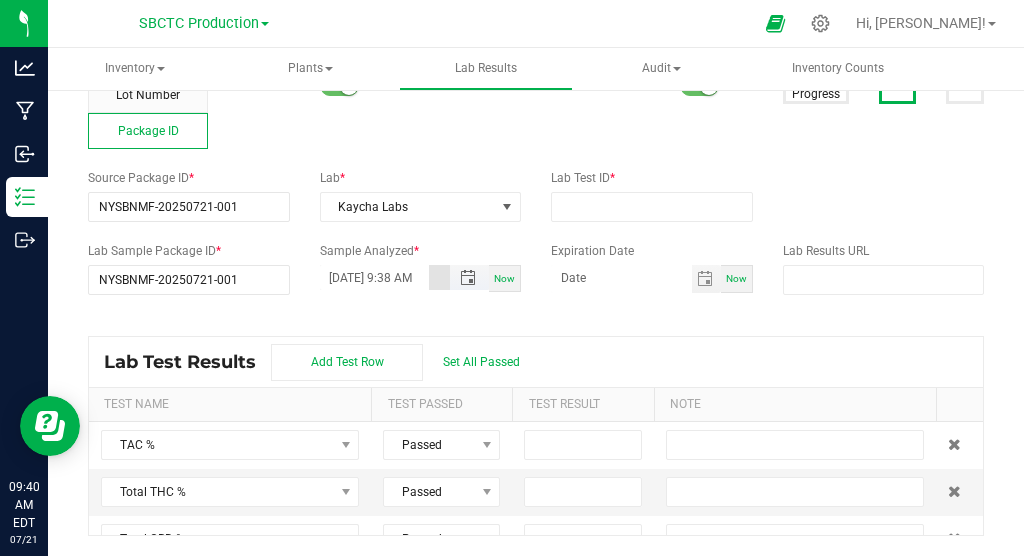 click on "07/17/2025 9:38 AM" at bounding box center (375, 277) 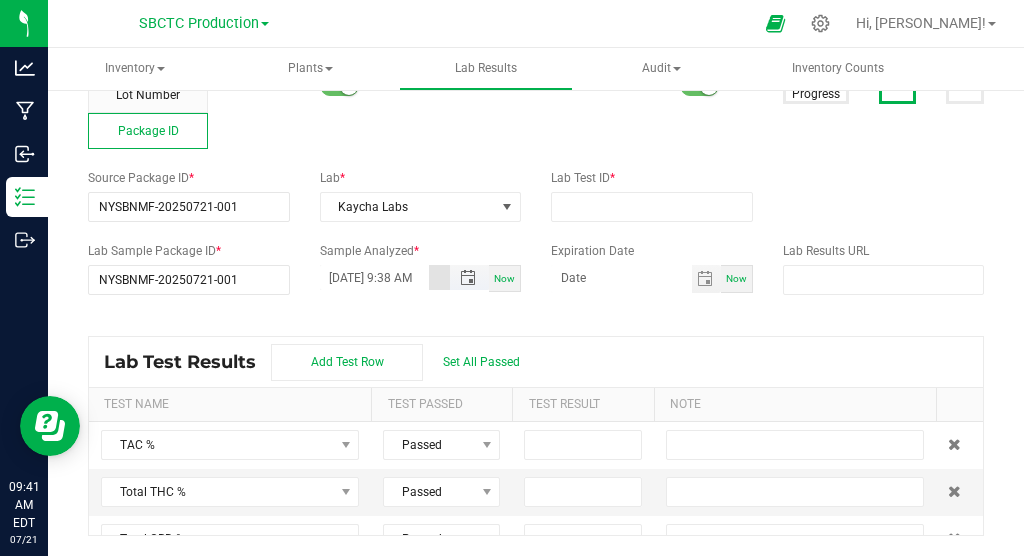 scroll, scrollTop: 0, scrollLeft: 19, axis: horizontal 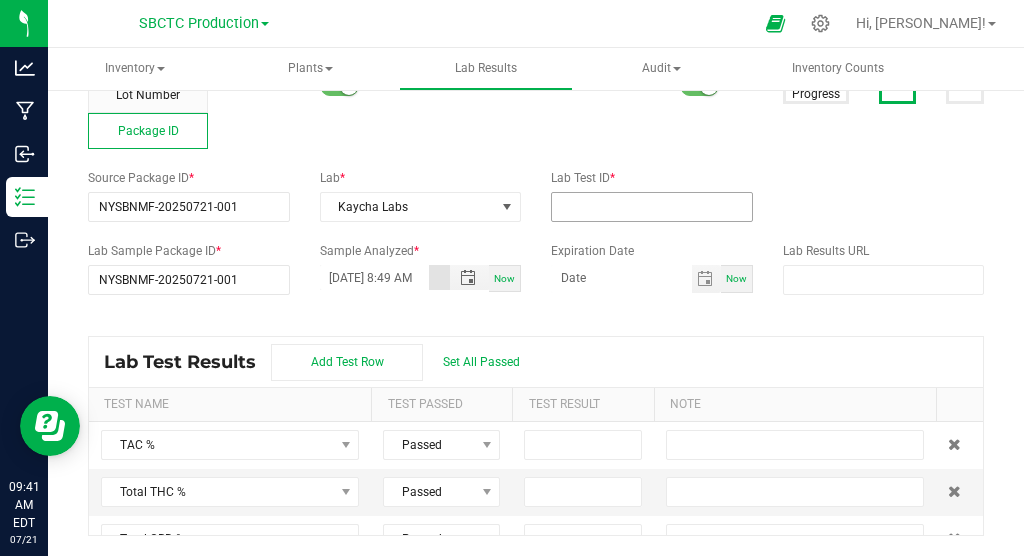 type on "07/17/2025 8:49 AM" 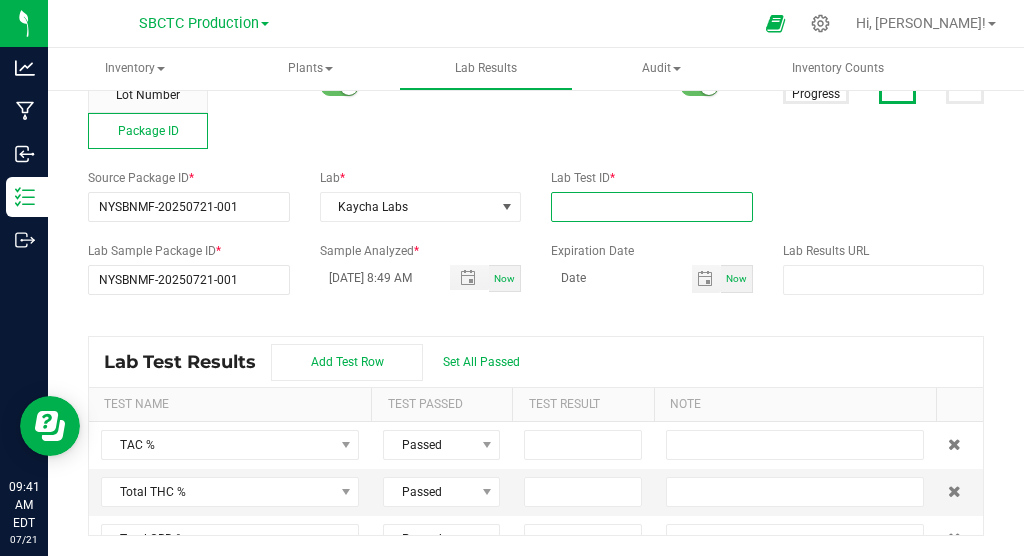 click at bounding box center [652, 207] 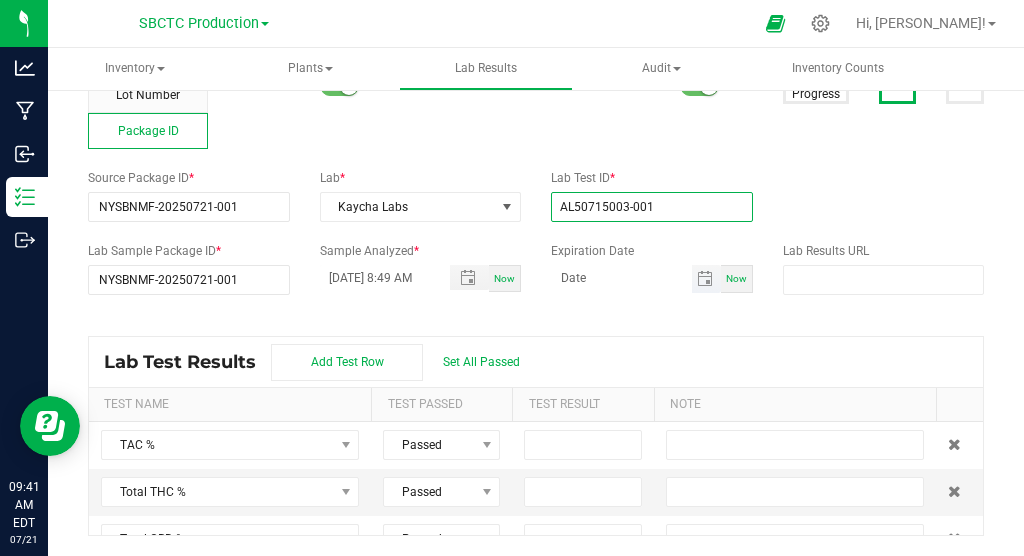 type on "AL50715003-001" 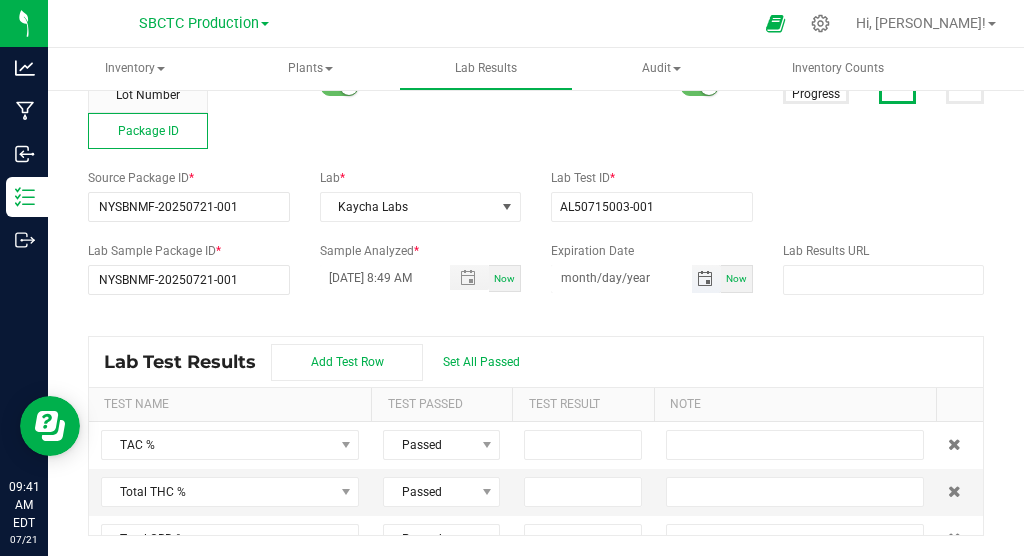 click on "month/day/year" at bounding box center [621, 277] 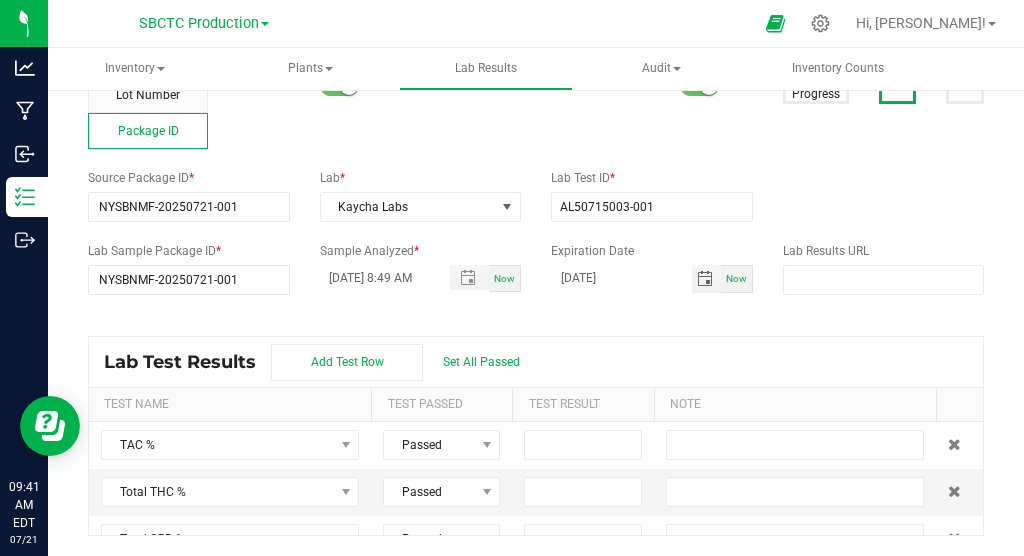 type on "07/17/2026" 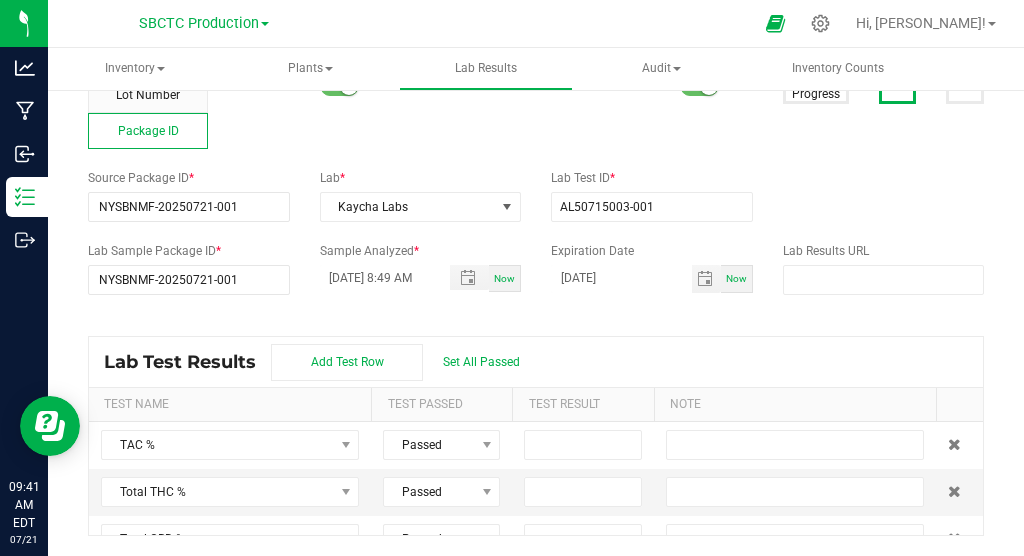 click on "All Lab Results  |  All Packages   Cancel   Save   Lab Result for Package  NYSBNMF-20250721-001 Attach lab result to Lot Number or Package ID?  Lot Number   Package ID   Is Final Result for Source Package   Pesticides?   Solvents?   Heavy Metals?   Status   In Progress   Pass   Fail   Source Package ID  * NYSBNMF-20250721-001  Lab  * Kaycha Labs  Lab Test ID  * AL50715003-001  Lab Sample Package ID  * NYSBNMF-20250721-001  Sample Analyzed  * 07/17/2025 8:49 AM Now  Expiration Date  07/17/2026 Now  Lab Results URL   Lab Test Results   Add Test Row   Set All Passed  Test Name Test Passed Test Result Note   TAC % Passed Total THC % Passed Total CBD % Passed Total Terpenes % Passed Δ-8 THC % Passed Δ-8 THCA % Passed Δ-9 THC % Passed Δ-9 THCA % Passed Δ-10 THC % Passed Exo-THC % Passed HHC % Passed THC-A % Passed THC-O-Acetate % Passed THCV % Passed THCVA % Passed CBC % Passed CBCA % Passed CBCV % Passed CBD % Passed CBD-A % Passed CBDV % Passed CBDVA % Passed CBG % Passed CBGA % Passed CBGM % Passed CBL %" at bounding box center [536, 244] 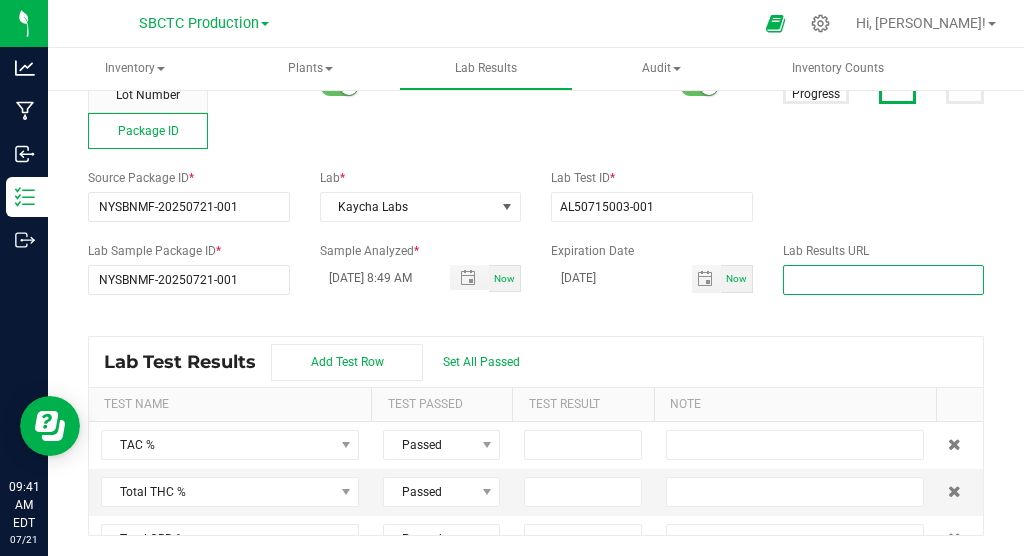 click at bounding box center (884, 280) 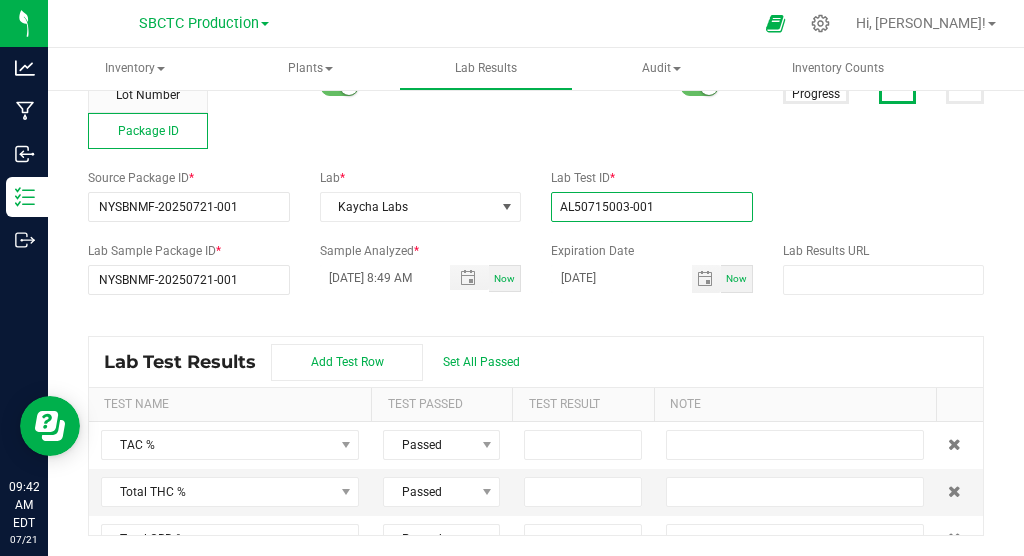 drag, startPoint x: 669, startPoint y: 202, endPoint x: 544, endPoint y: 206, distance: 125.06398 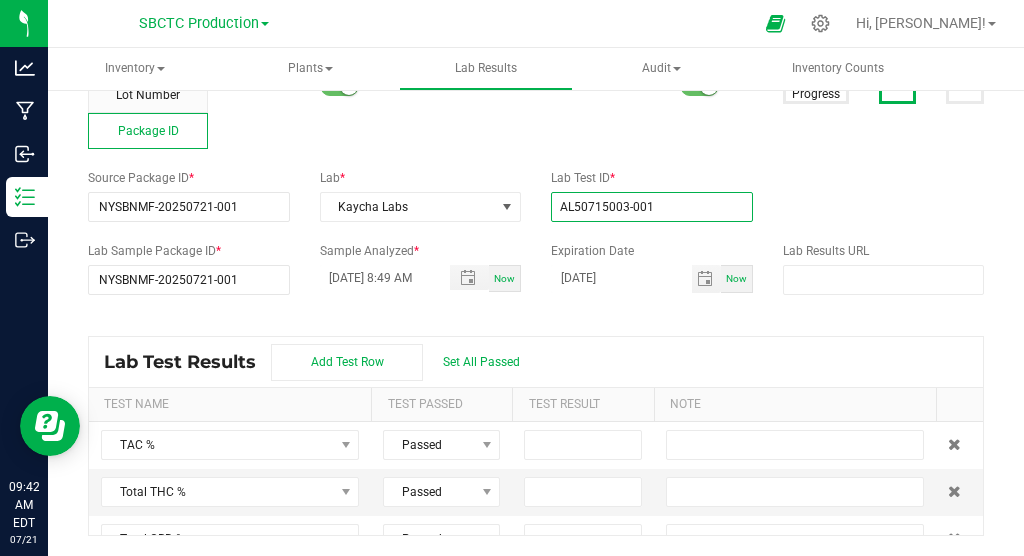 click on "AL50715003-001" at bounding box center [652, 207] 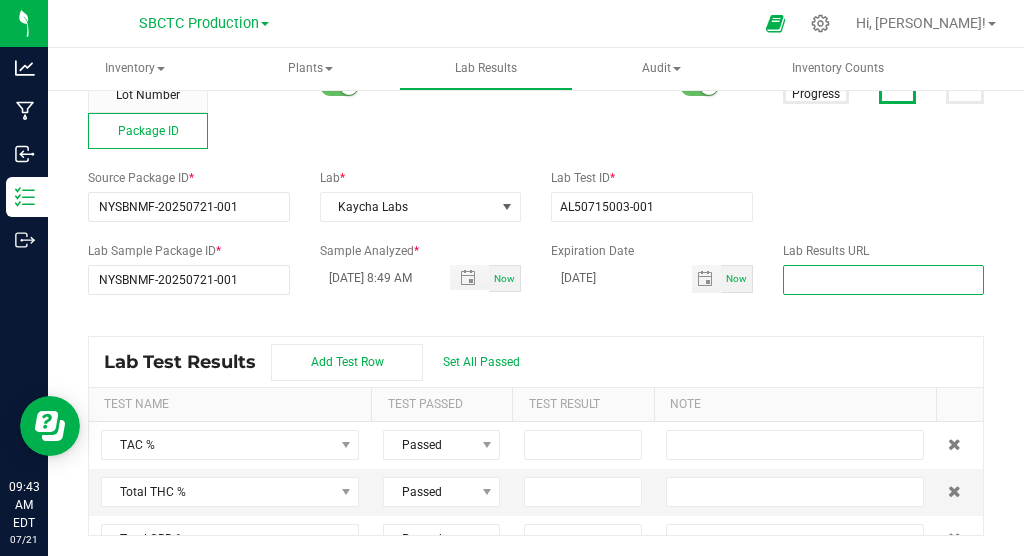click at bounding box center [884, 280] 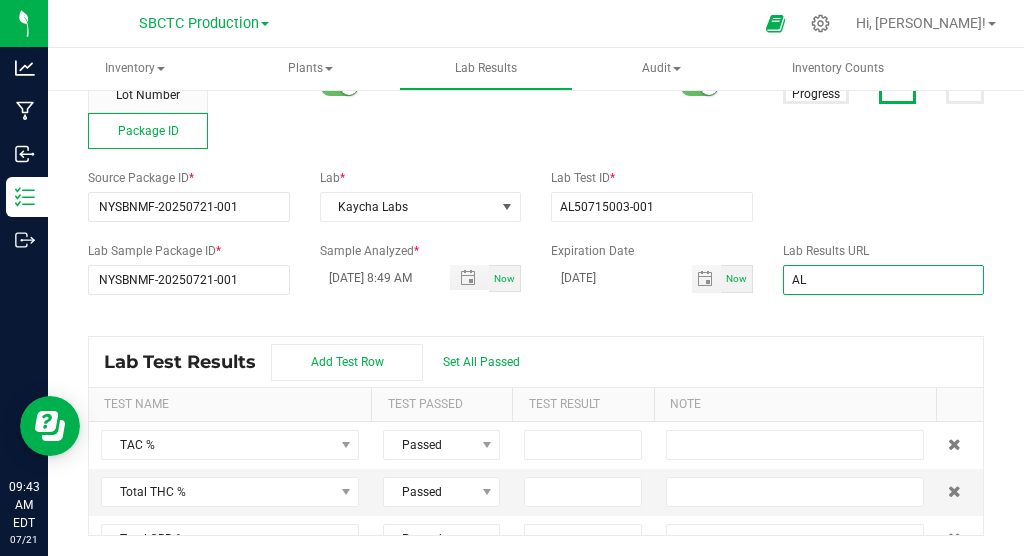 type on "A" 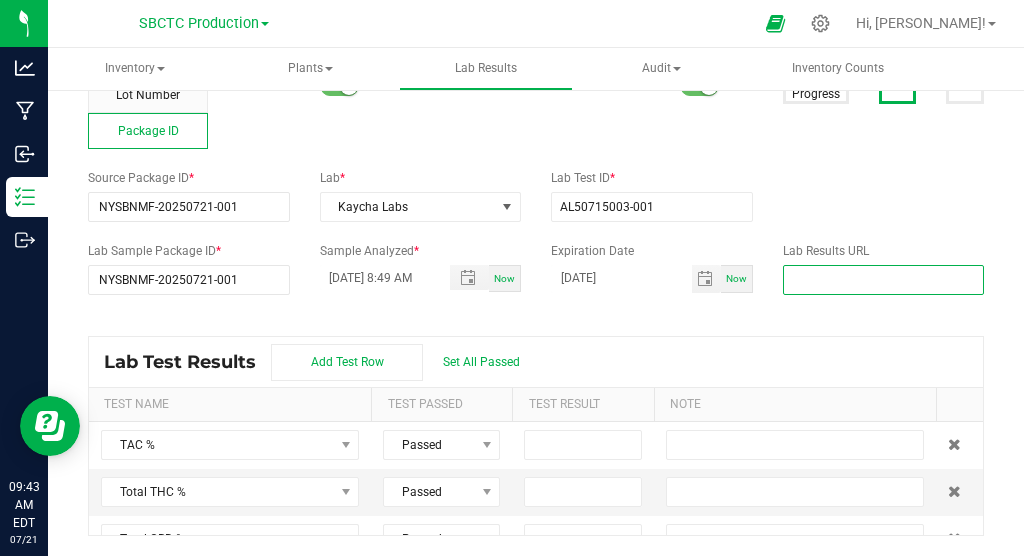 click at bounding box center (884, 280) 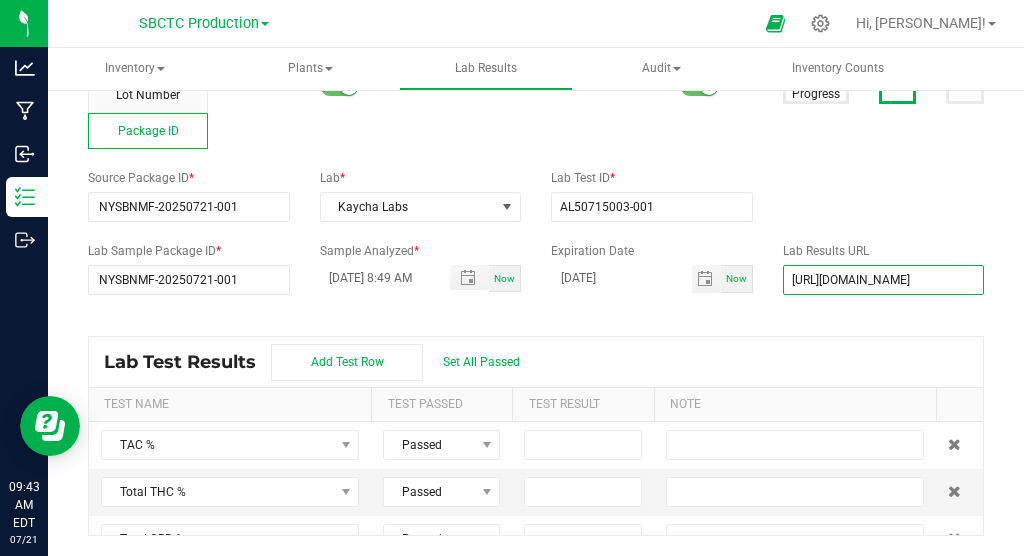scroll, scrollTop: 0, scrollLeft: 76, axis: horizontal 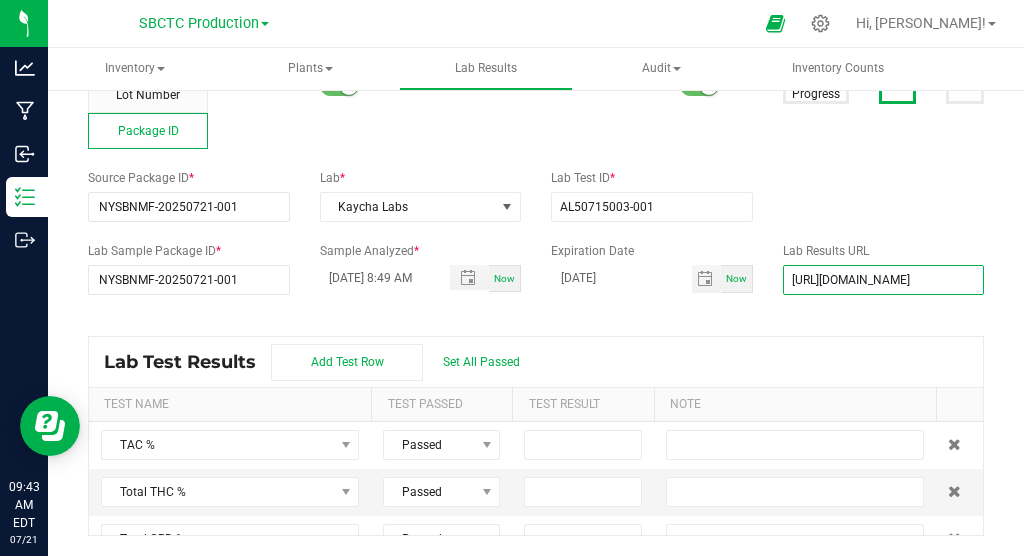 type on "https://ny.yourcoa.com/coa/redirect-url/56172-1" 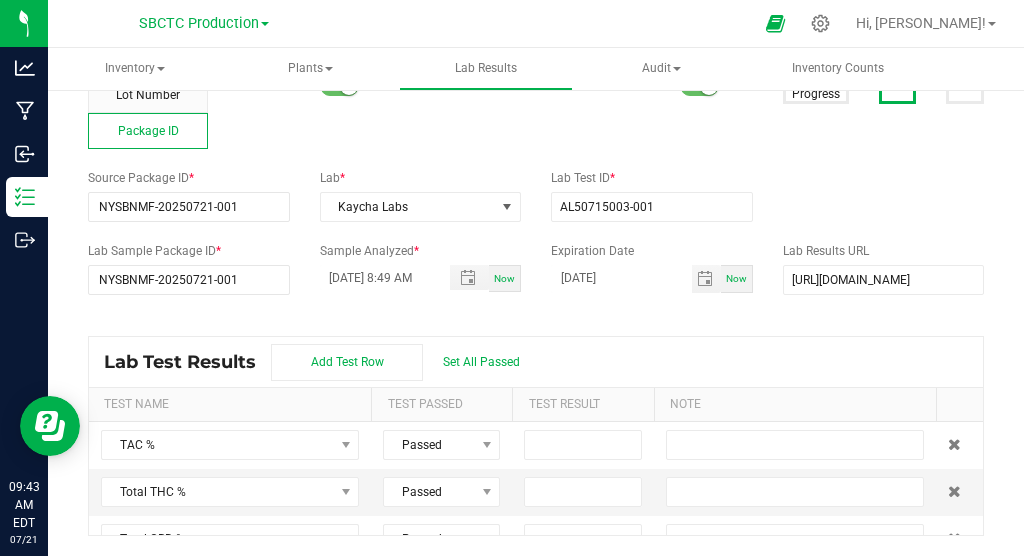 click on "All Lab Results  |  All Packages   Cancel   Save   Lab Result for Package  NYSBNMF-20250721-001 Attach lab result to Lot Number or Package ID?  Lot Number   Package ID   Is Final Result for Source Package   Pesticides?   Solvents?   Heavy Metals?   Status   In Progress   Pass   Fail   Source Package ID  * NYSBNMF-20250721-001  Lab  * Kaycha Labs  Lab Test ID  * AL50715003-001  Lab Sample Package ID  * NYSBNMF-20250721-001  Sample Analyzed  * 07/17/2025 8:49 AM Now  Expiration Date  07/17/2026 Now  Lab Results URL  https://ny.yourcoa.com/coa/redirect-url/56172-1  Lab Test Results   Add Test Row   Set All Passed  Test Name Test Passed Test Result Note   TAC % Passed Total THC % Passed Total CBD % Passed Total Terpenes % Passed Δ-8 THC % Passed Δ-8 THCA % Passed Δ-9 THC % Passed Δ-9 THCA % Passed Δ-10 THC % Passed Exo-THC % Passed HHC % Passed THC-A % Passed THC-O-Acetate % Passed THCV % Passed THCVA % Passed CBC % Passed CBCA % Passed CBCV % Passed CBD % Passed CBD-A % Passed CBDV % Passed CBDVA % CBG %" at bounding box center [536, 244] 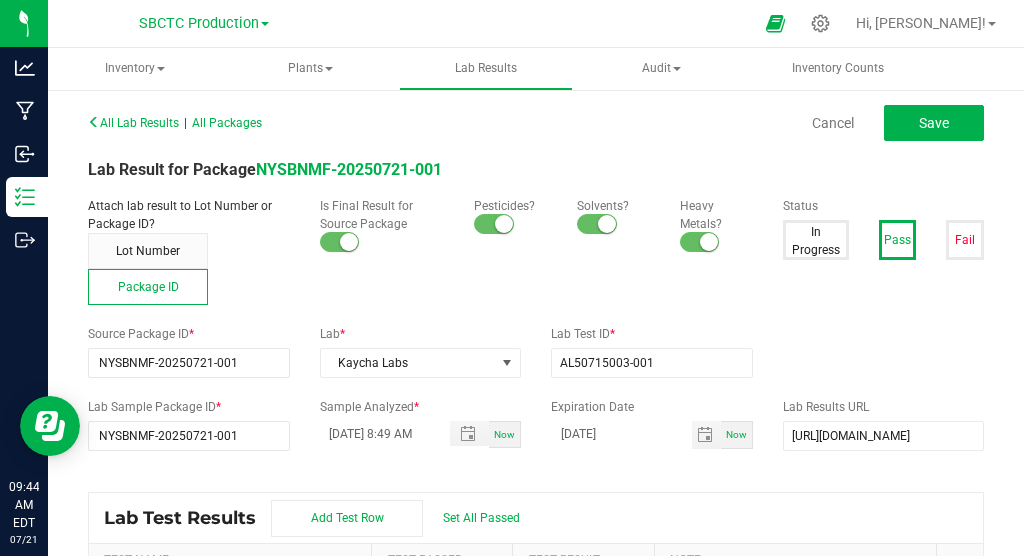 scroll, scrollTop: 157, scrollLeft: 0, axis: vertical 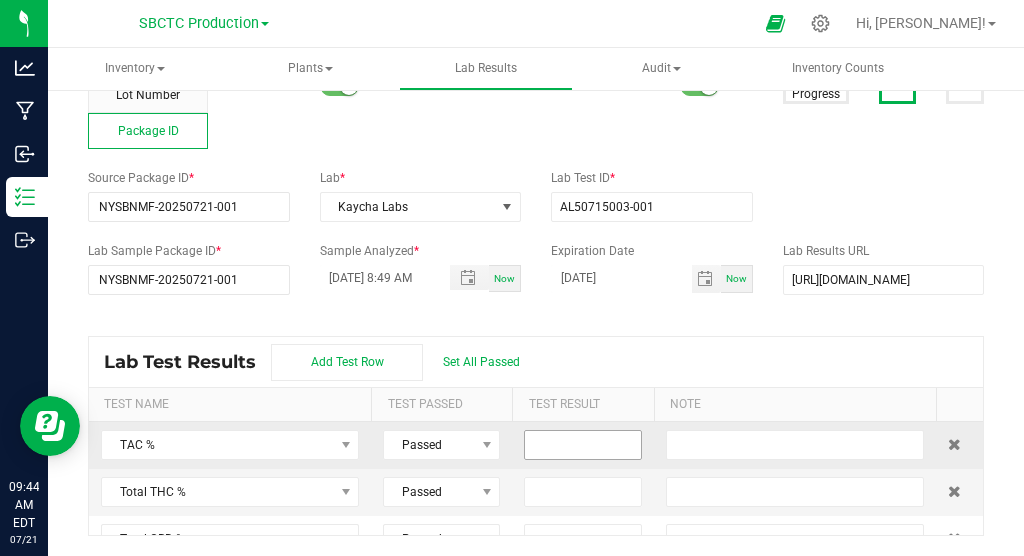 click at bounding box center [582, 445] 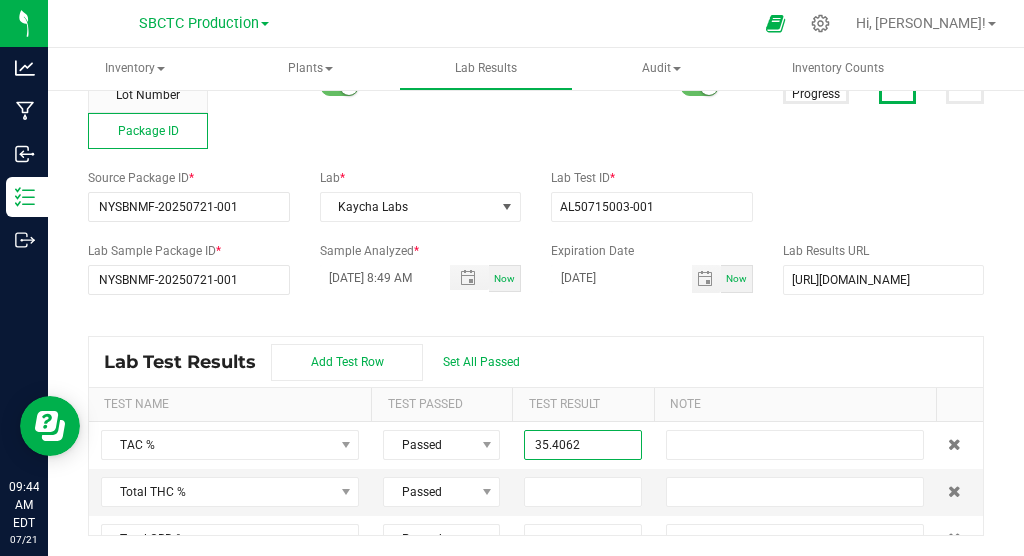 type on "35.4062" 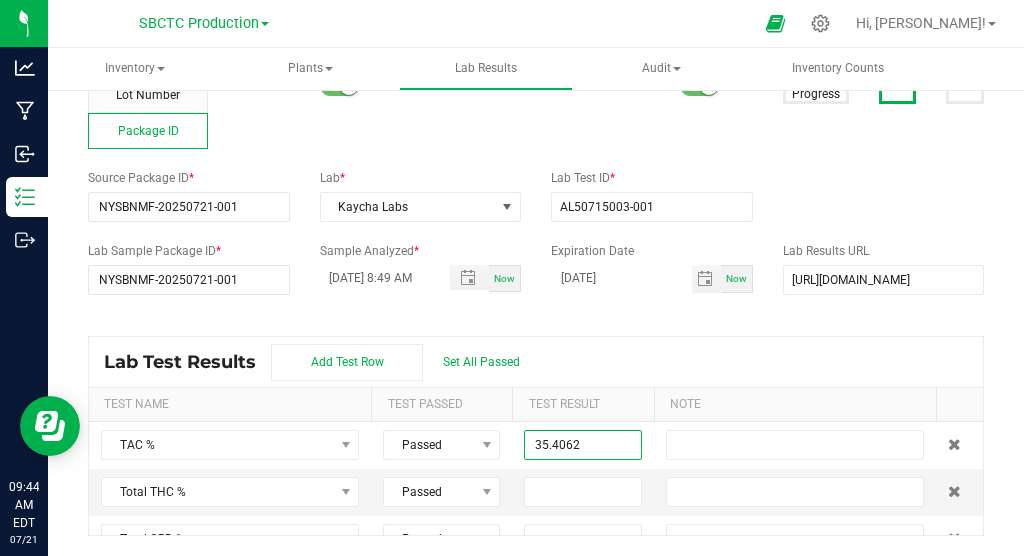 click on "Lab Test Results   Add Test Row   Set All Passed" at bounding box center [536, 362] 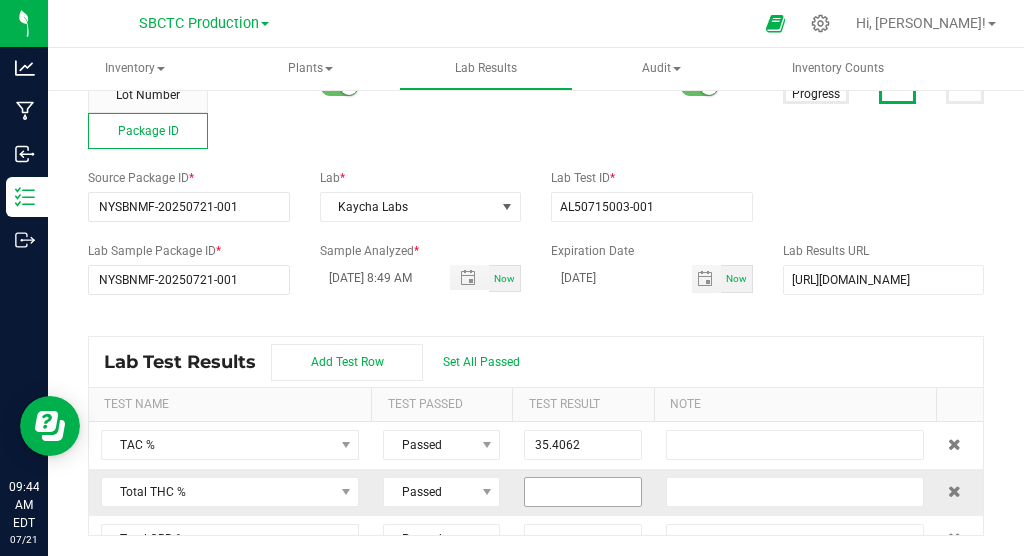 click at bounding box center [582, 492] 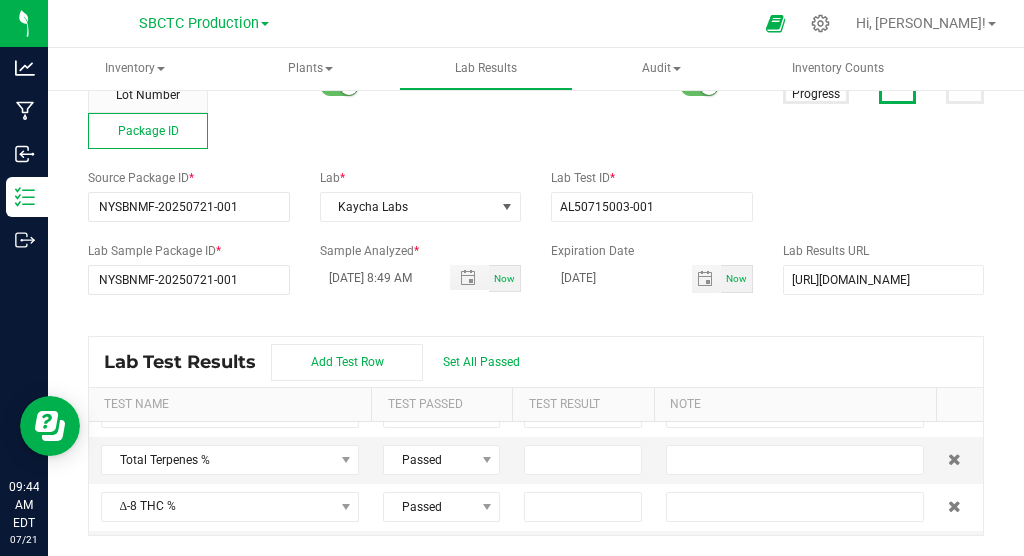 scroll, scrollTop: 130, scrollLeft: 0, axis: vertical 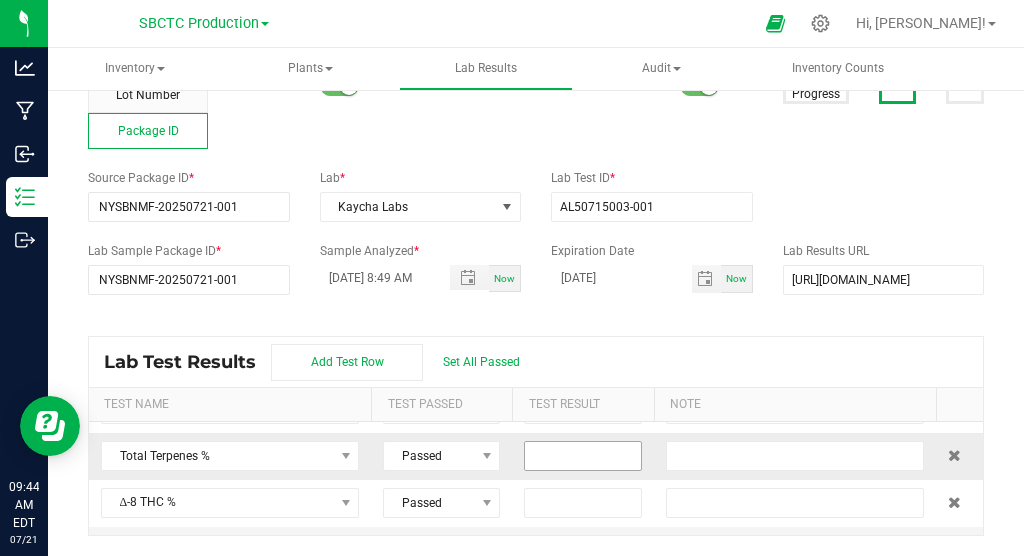 type on "29.6281" 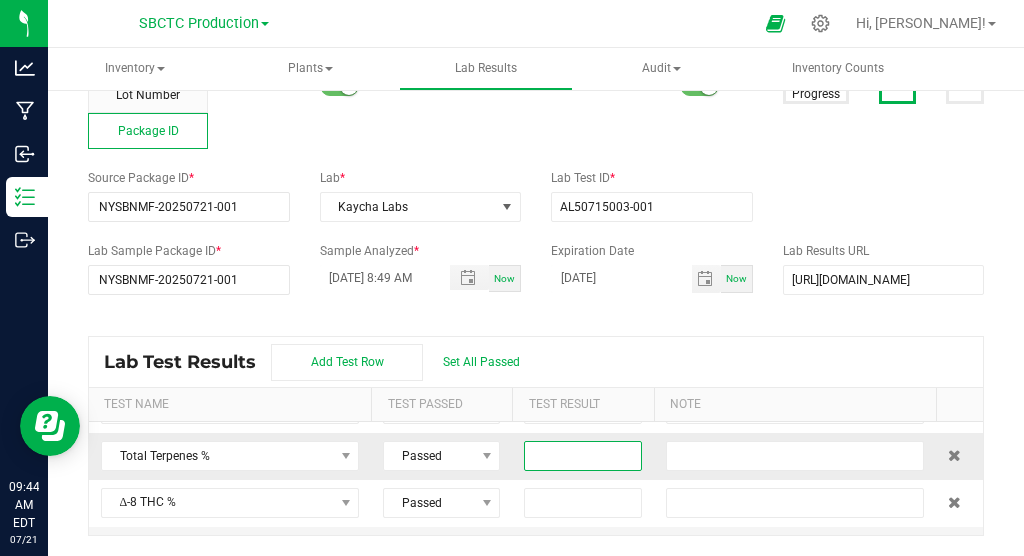 click at bounding box center [582, 456] 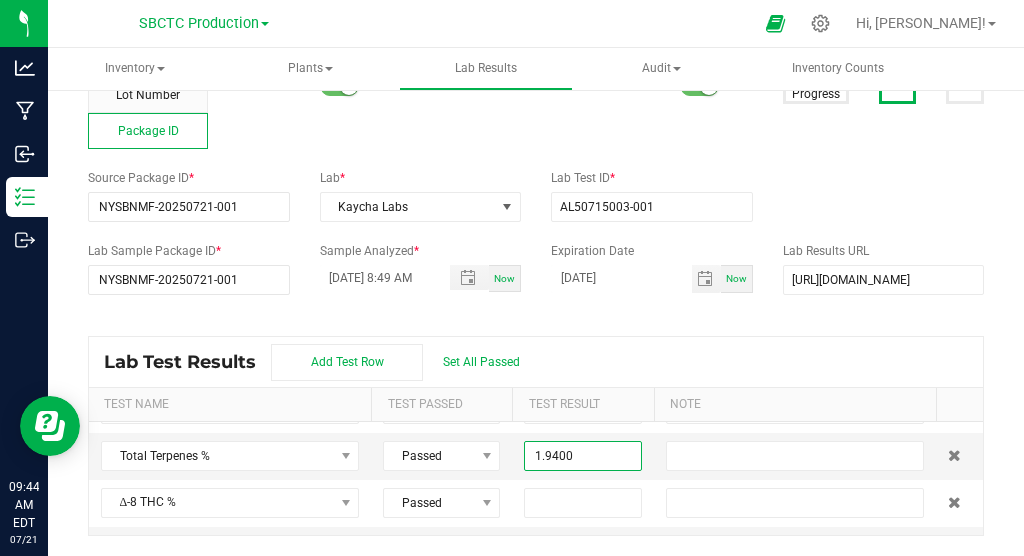 type on "1.9400" 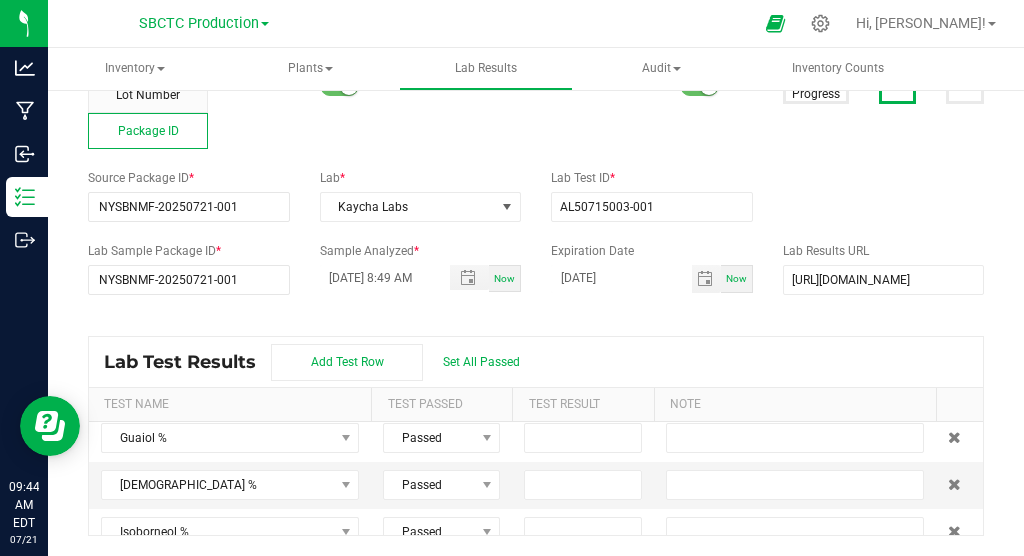 scroll, scrollTop: 2752, scrollLeft: 0, axis: vertical 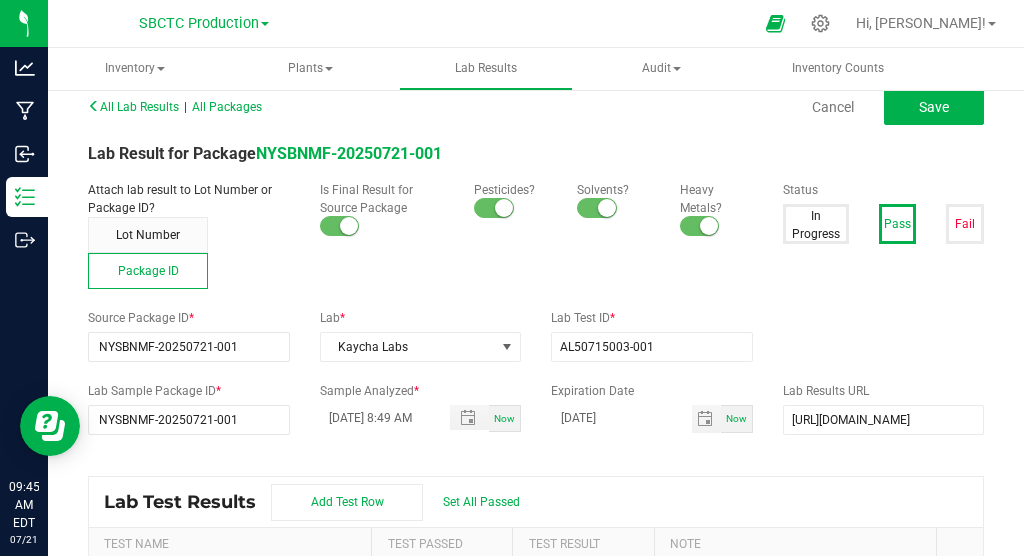 click at bounding box center [349, 226] 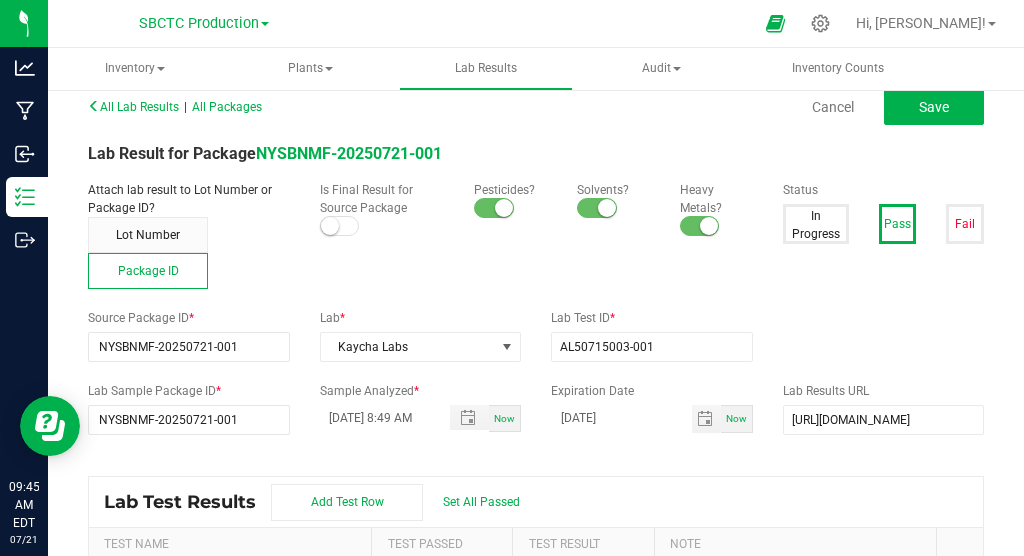 click at bounding box center [340, 226] 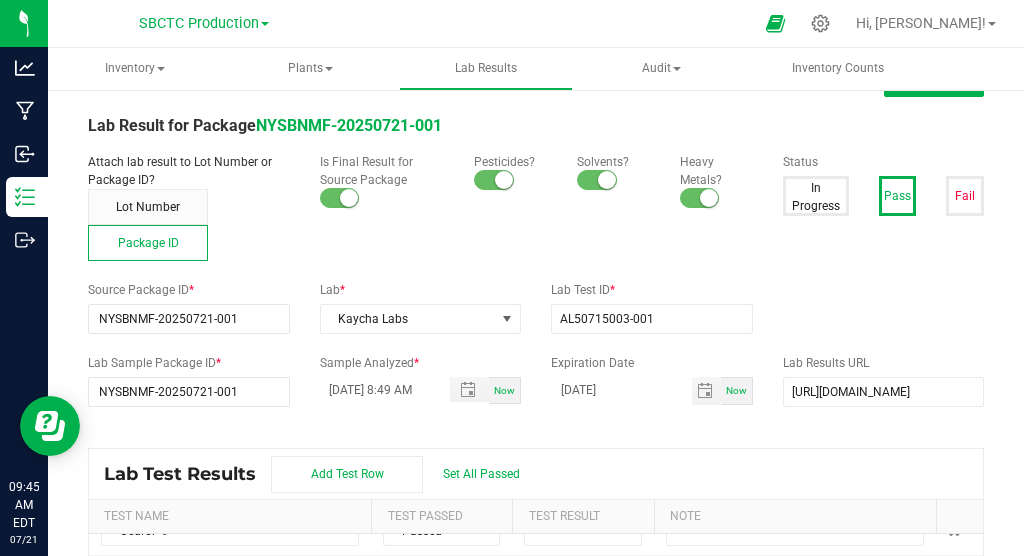 scroll, scrollTop: 39, scrollLeft: 0, axis: vertical 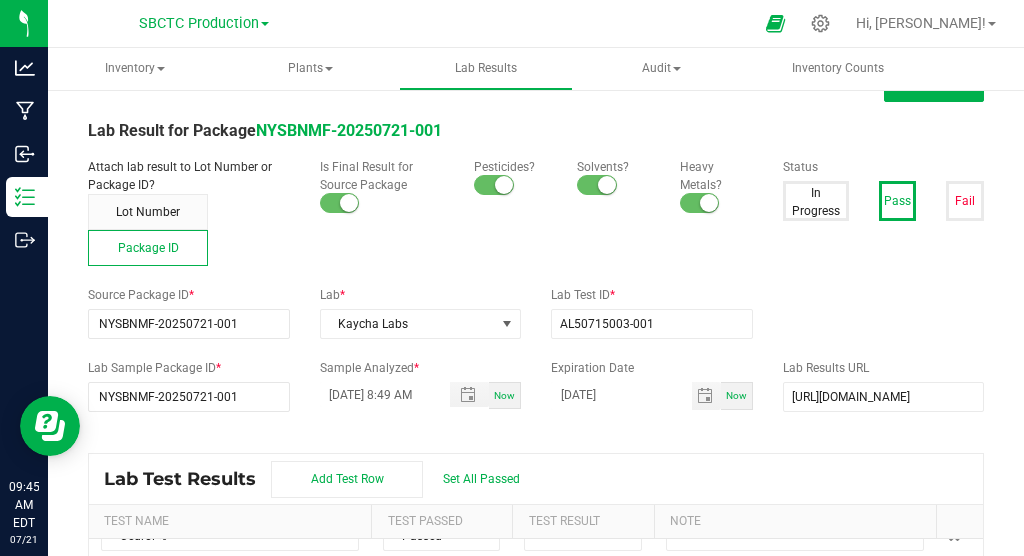 click at bounding box center [340, 203] 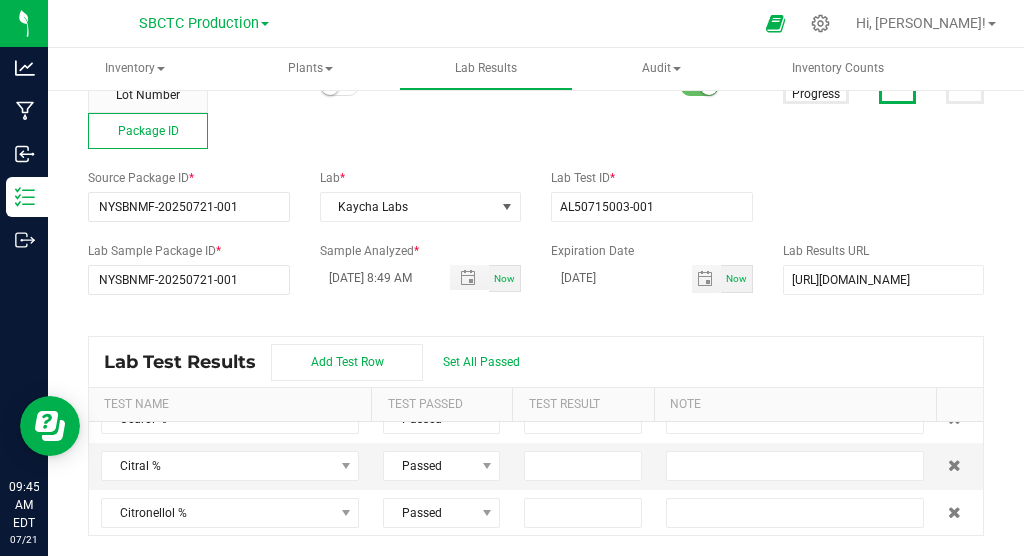scroll, scrollTop: 0, scrollLeft: 0, axis: both 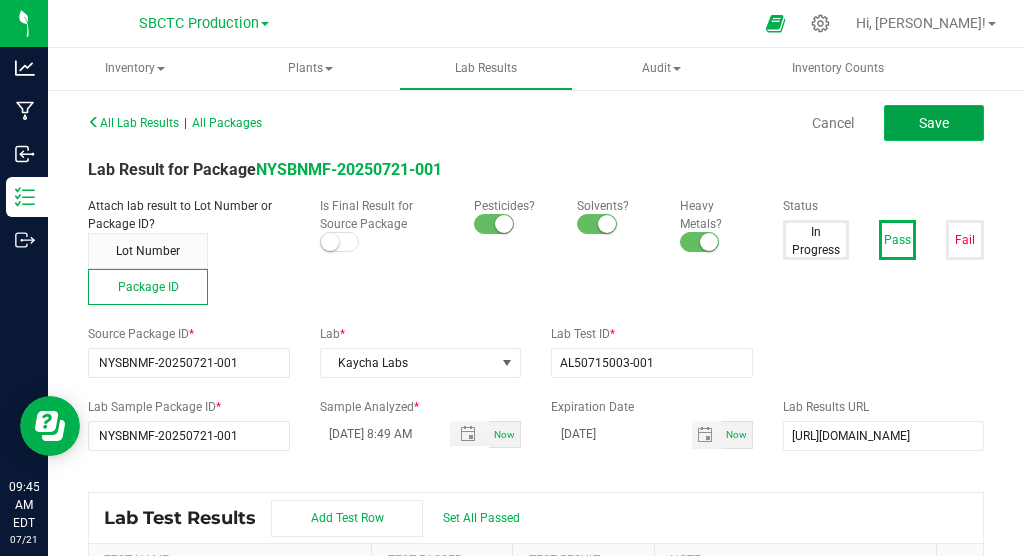 click on "Save" 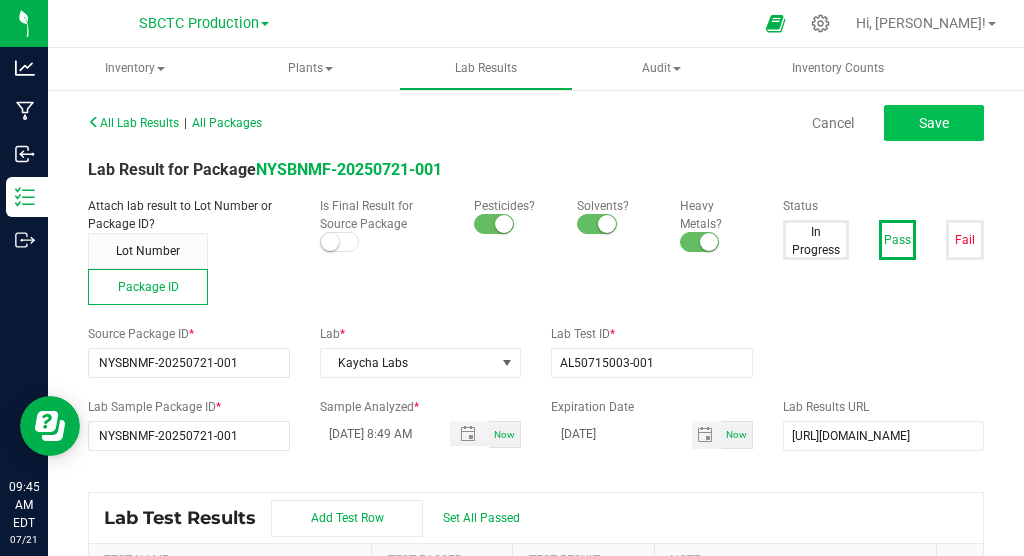 type on "1.9400" 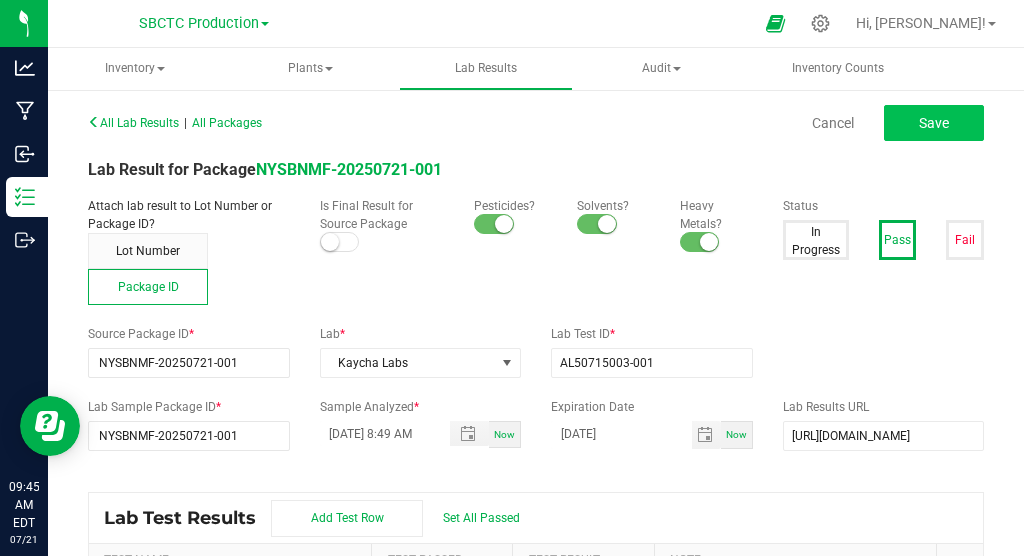 scroll, scrollTop: 0, scrollLeft: 76, axis: horizontal 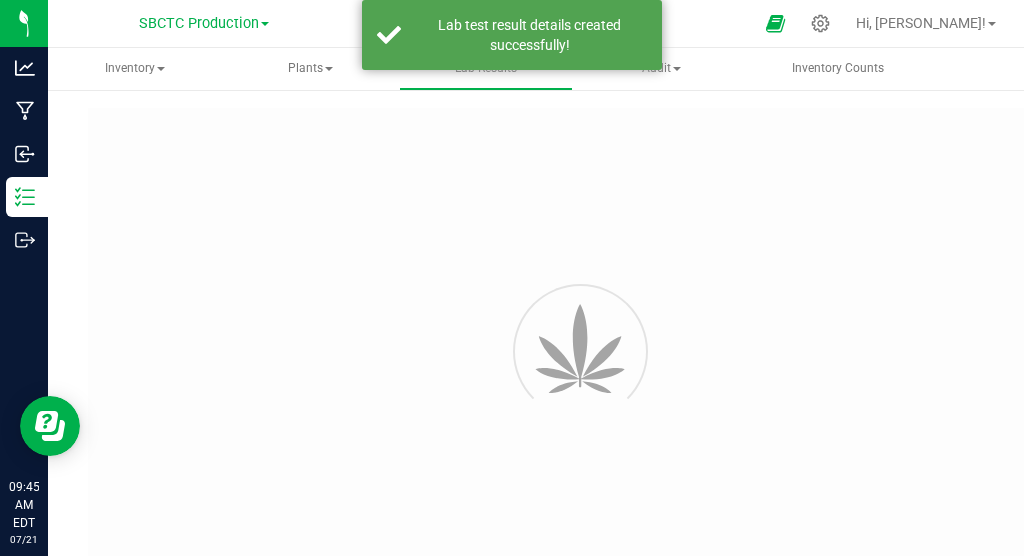 type on "NYSBNMF-20250721-001" 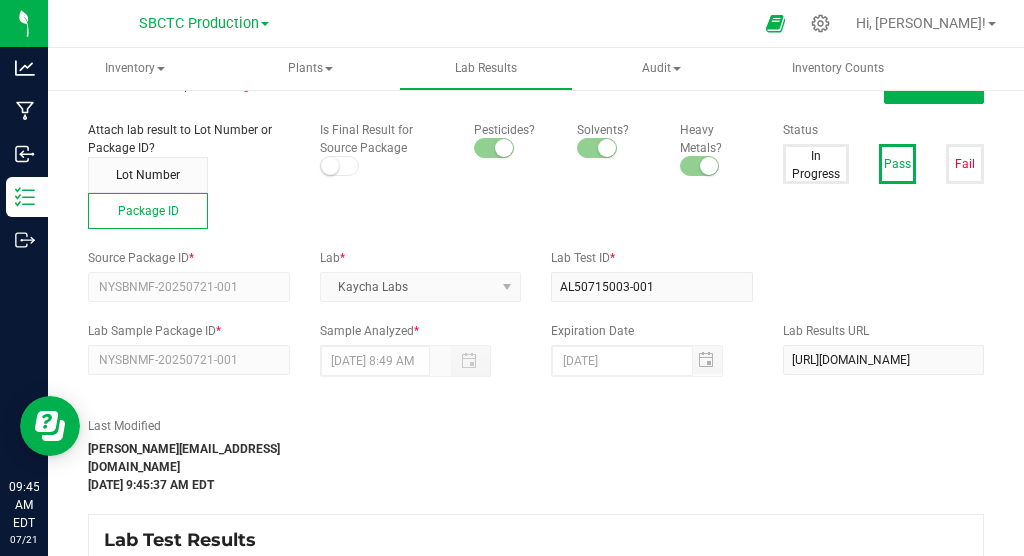 scroll, scrollTop: 0, scrollLeft: 0, axis: both 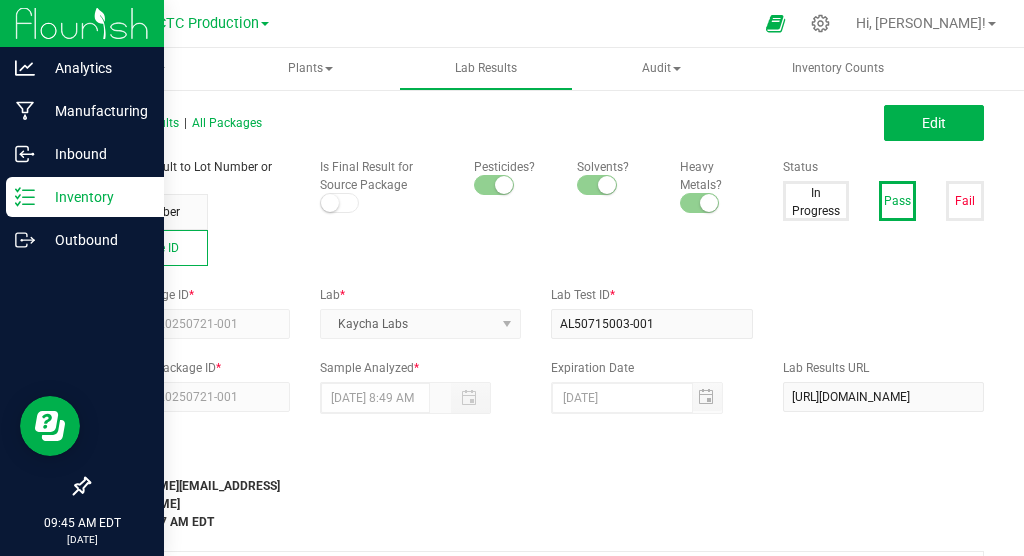 click on "Inventory" at bounding box center [85, 197] 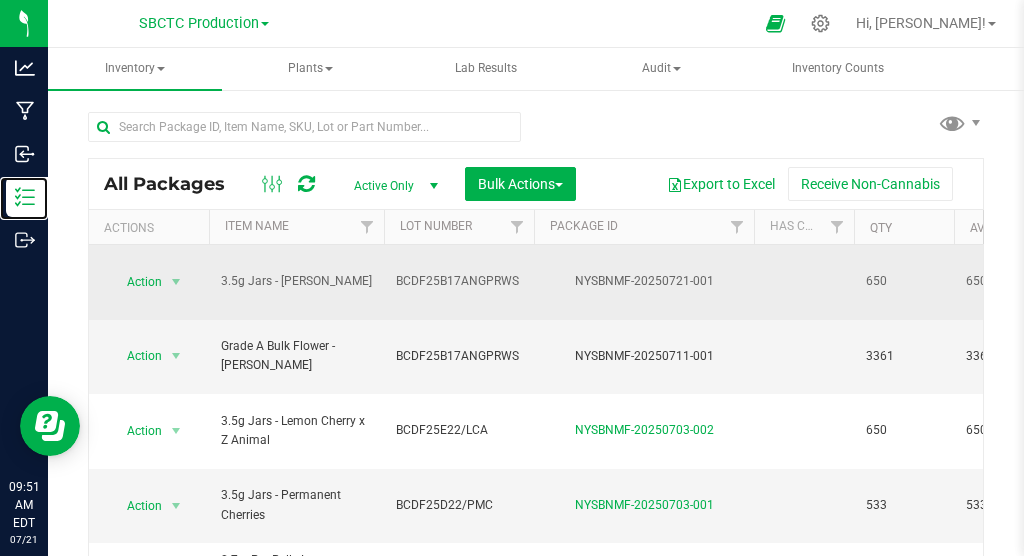 scroll, scrollTop: 0, scrollLeft: 480, axis: horizontal 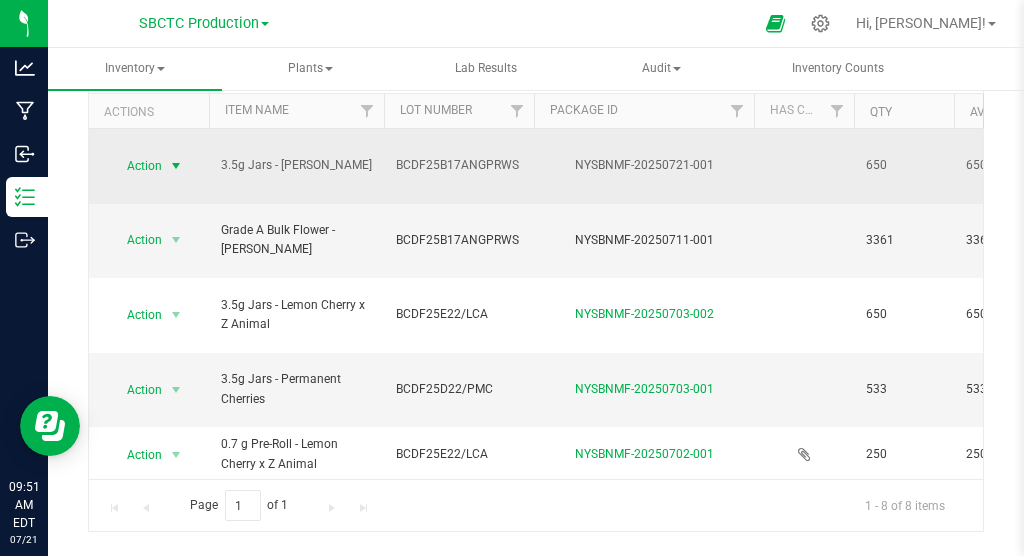 click at bounding box center (176, 166) 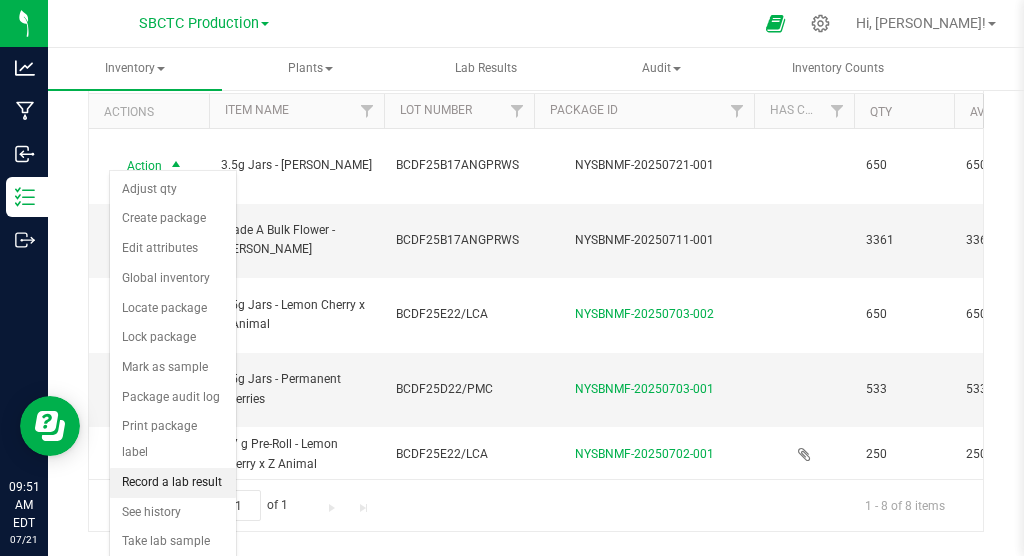 click on "Record a lab result" at bounding box center (173, 483) 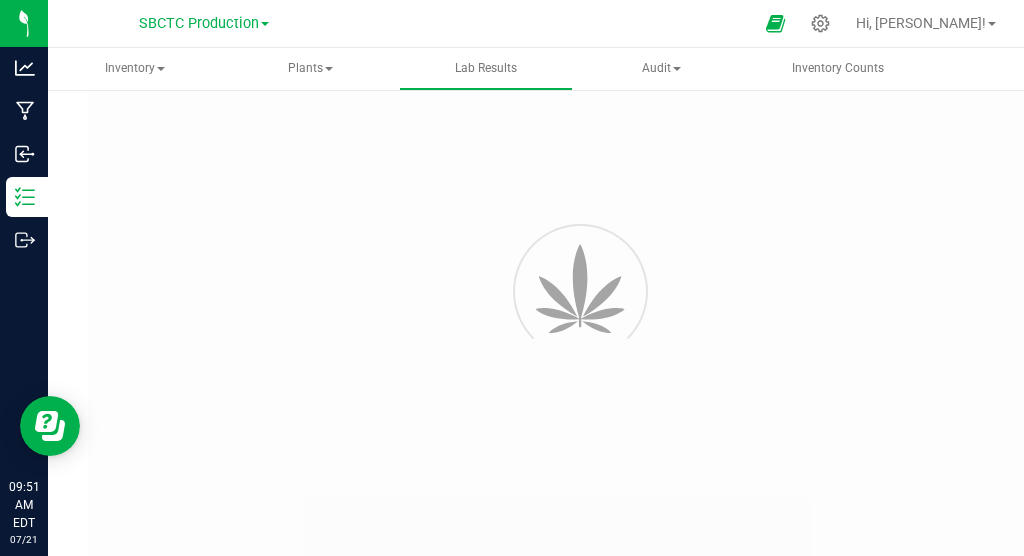 type on "NYSBNMF-20250721-001" 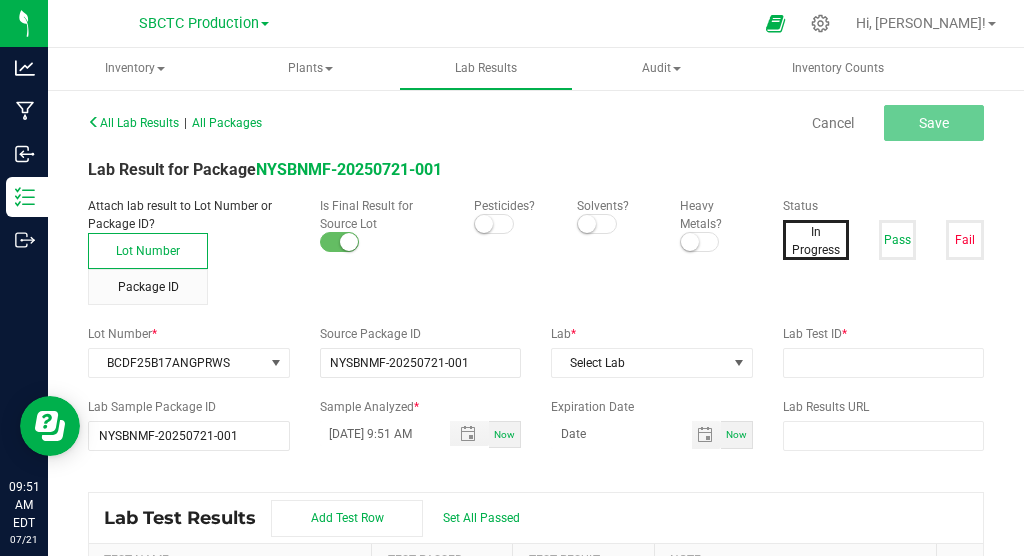click on "Attach lab result to Lot Number or Package ID?  Lot Number   Package ID   Is Final Result for Source Lot   Pesticides?   Solvents?   Heavy Metals?" at bounding box center [420, 251] 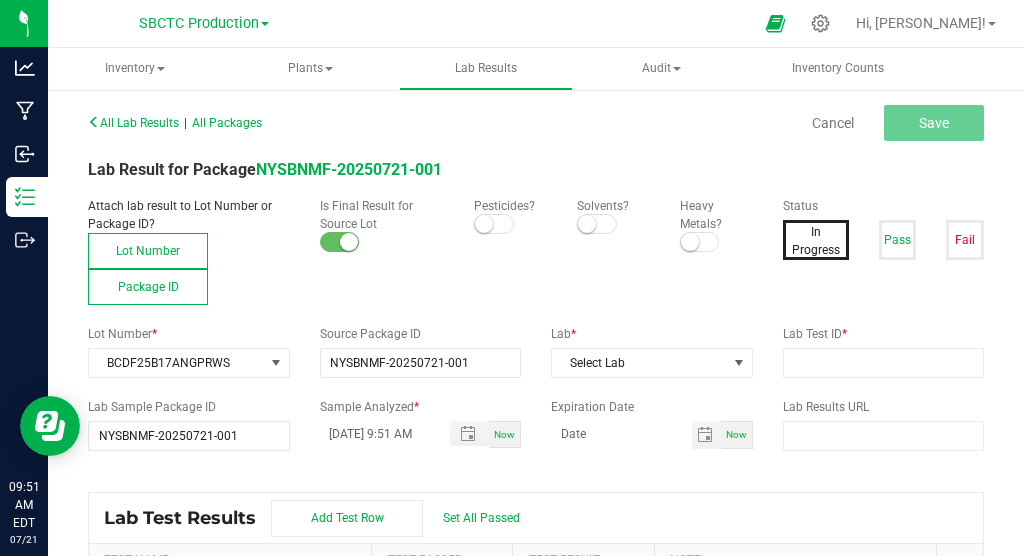 click on "Package ID" at bounding box center (148, 287) 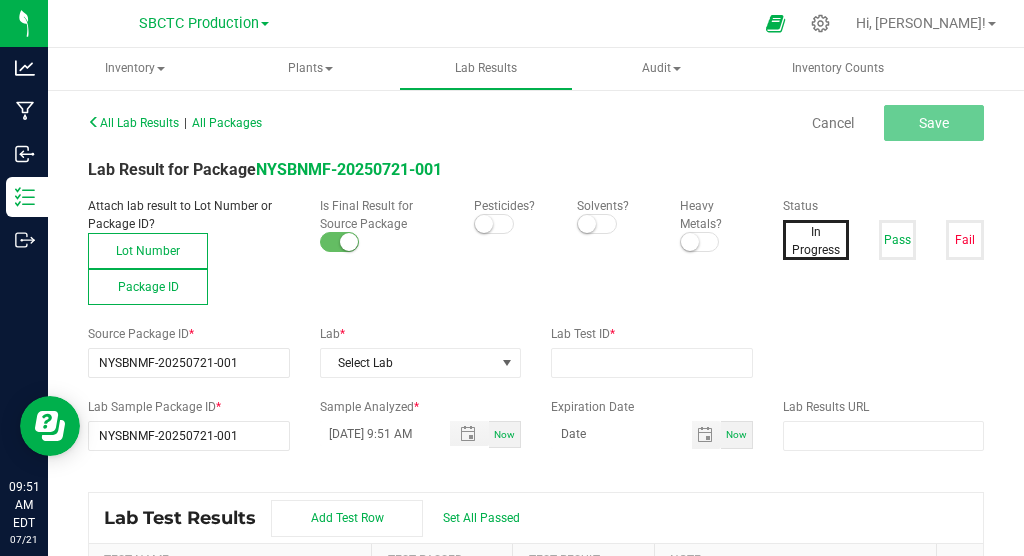 click on "Lot Number" at bounding box center (148, 251) 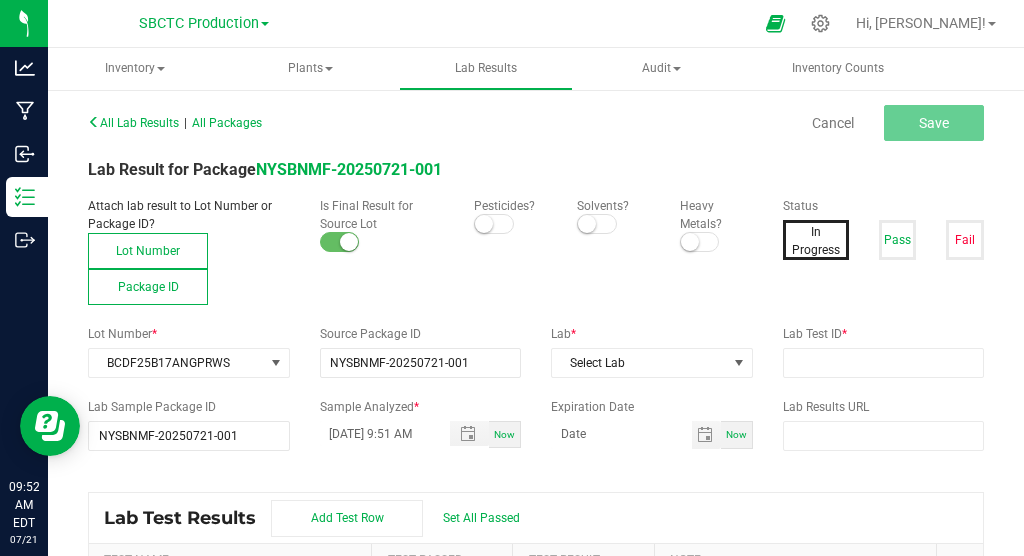 click on "Package ID" at bounding box center (148, 287) 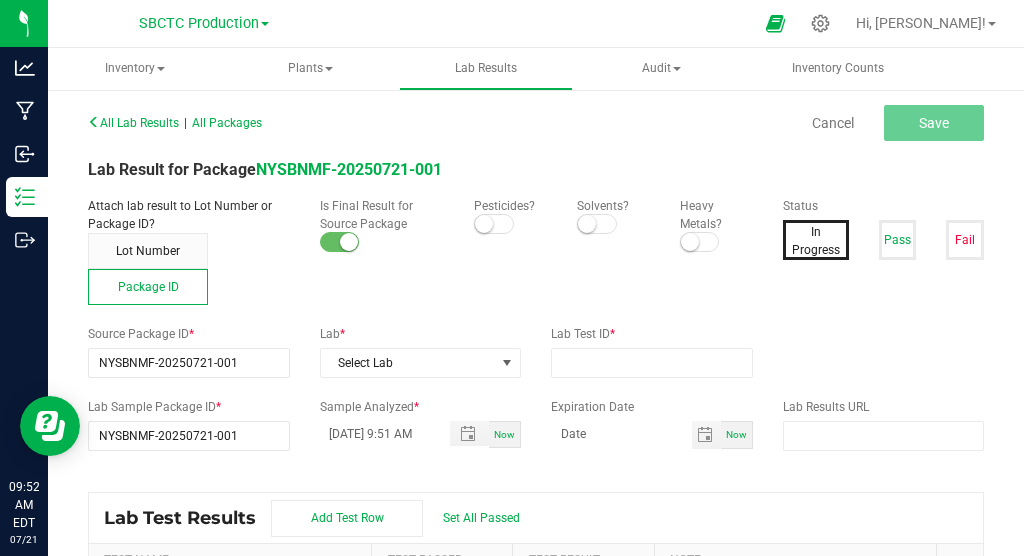 click at bounding box center (484, 224) 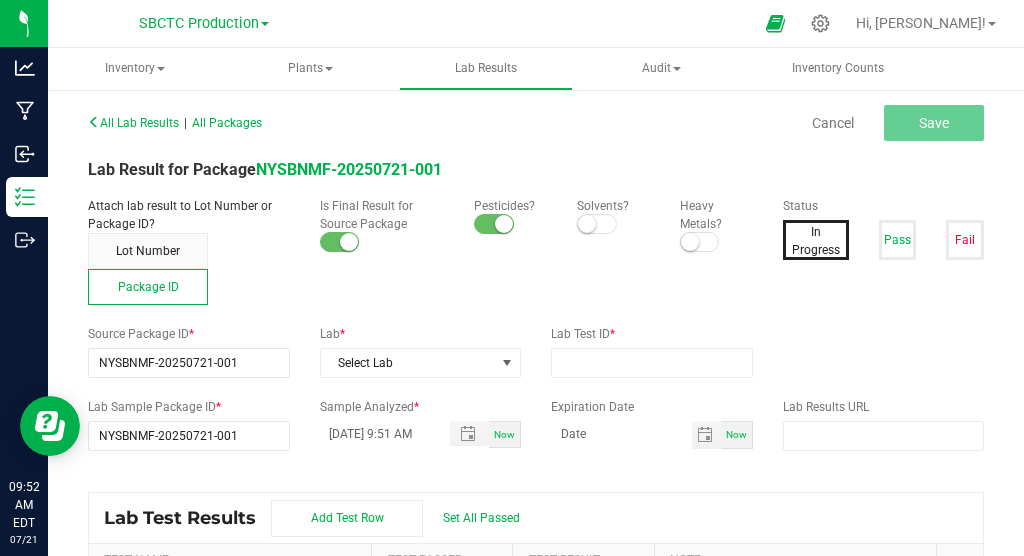 click at bounding box center (613, 225) 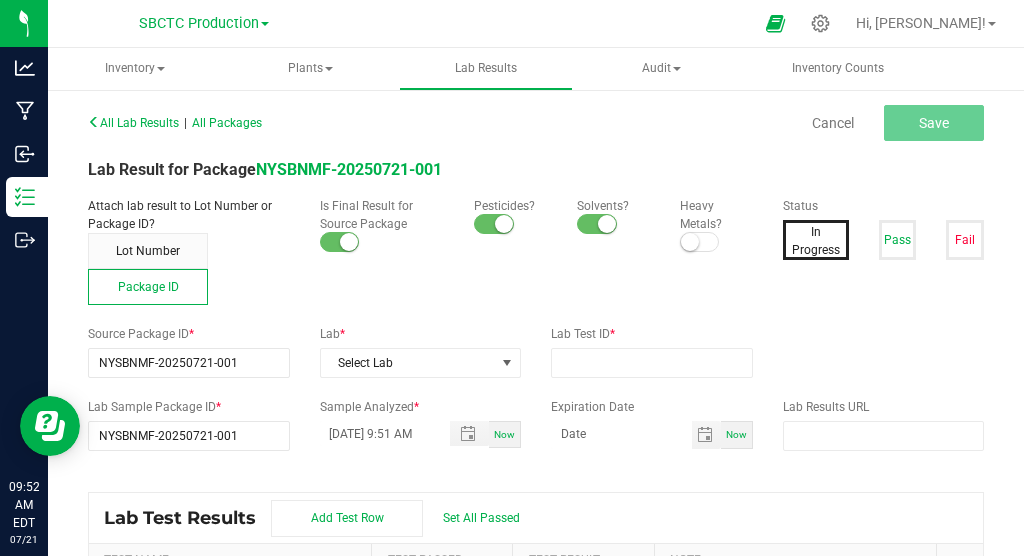 click on "Heavy Metals?" at bounding box center [716, 225] 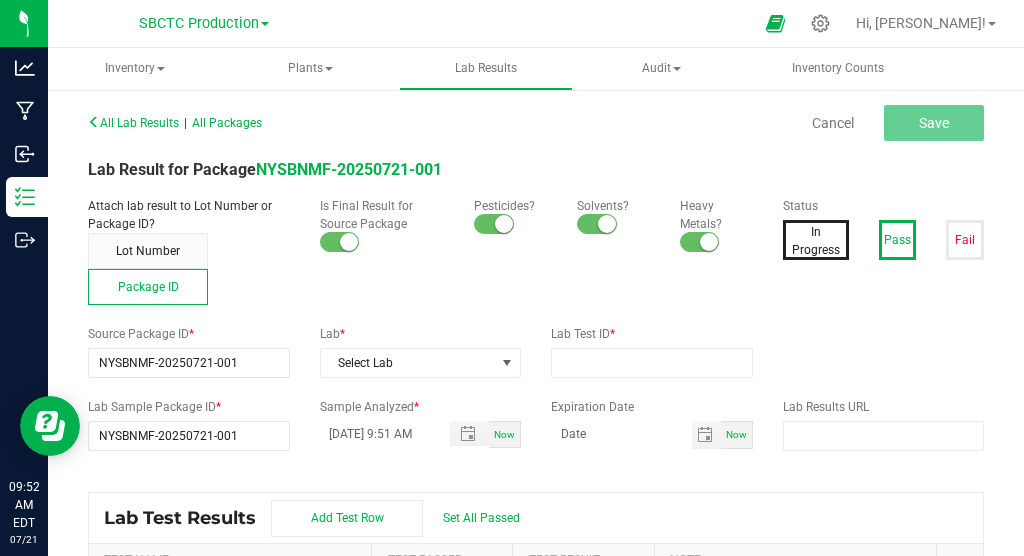 click on "Pass" at bounding box center [898, 240] 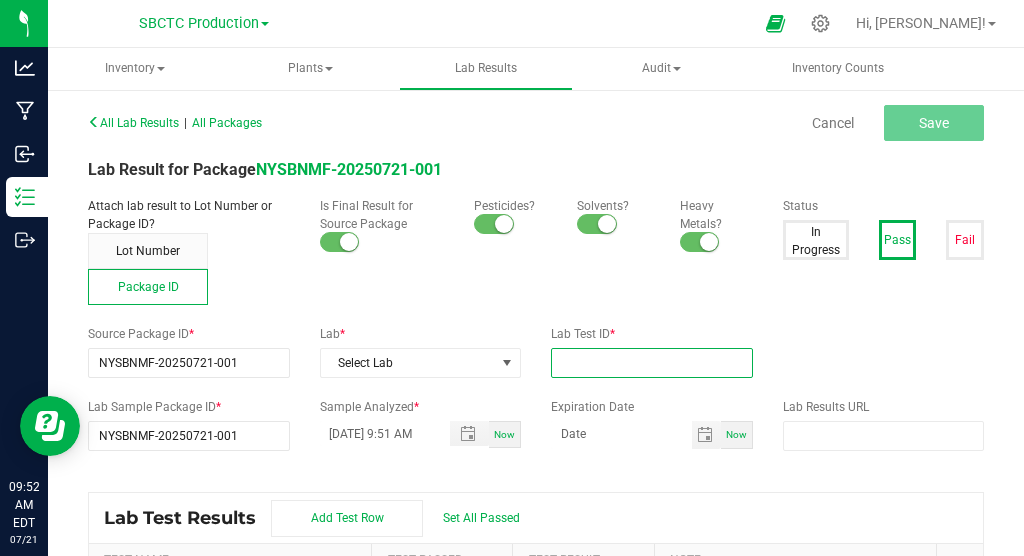 click at bounding box center [652, 363] 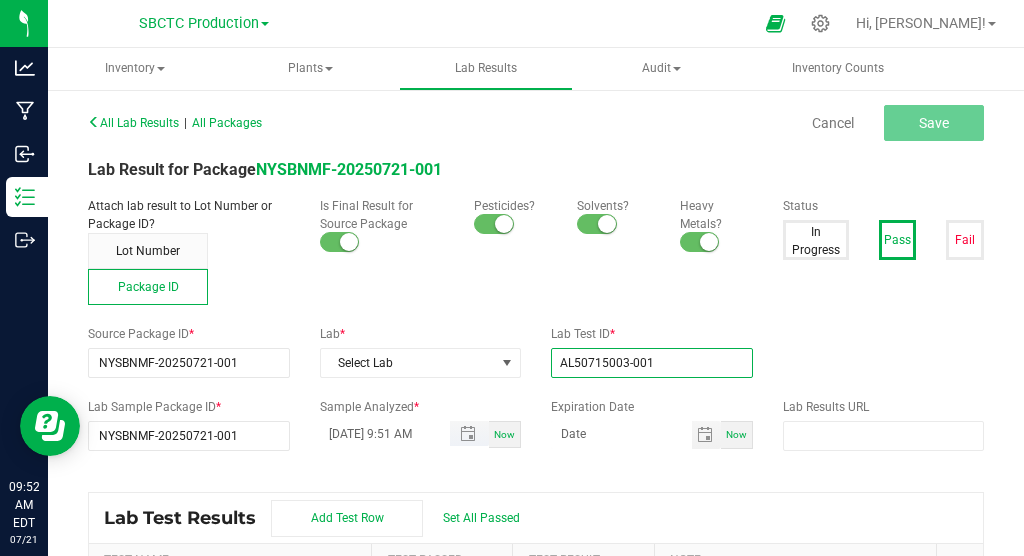 type on "AL50715003-001" 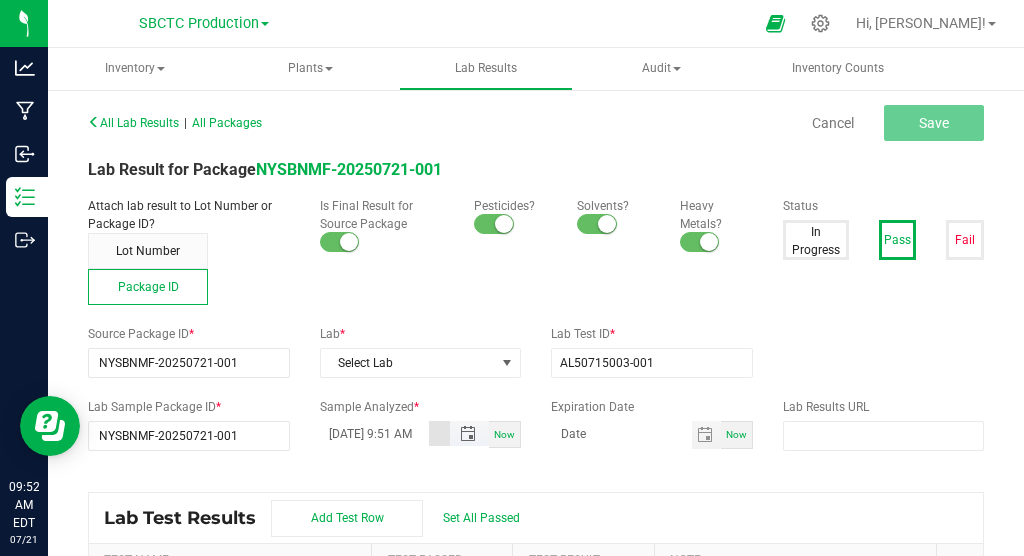 click on "07/21/2025 9:51 AM" at bounding box center [375, 433] 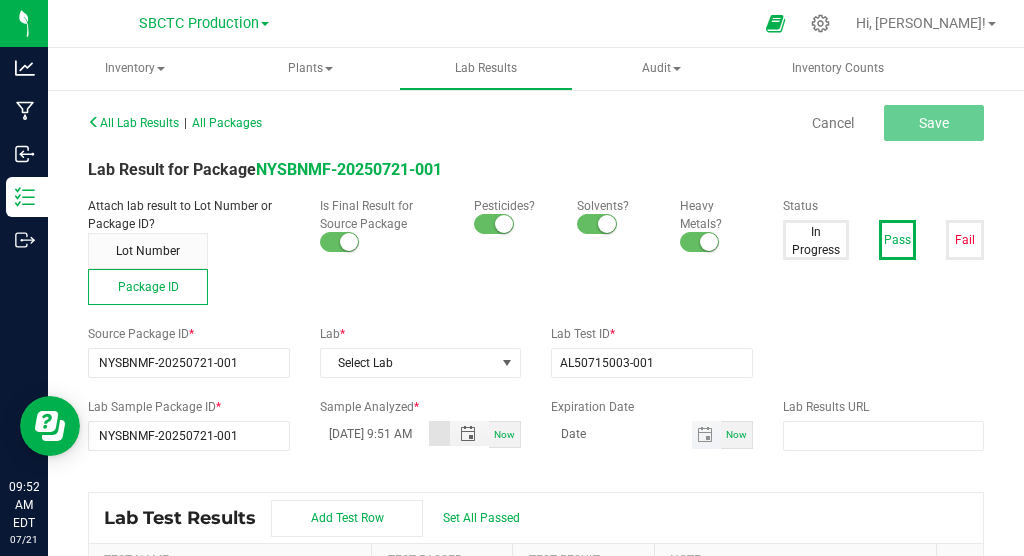 type on "07/17/2025 9:51 AM" 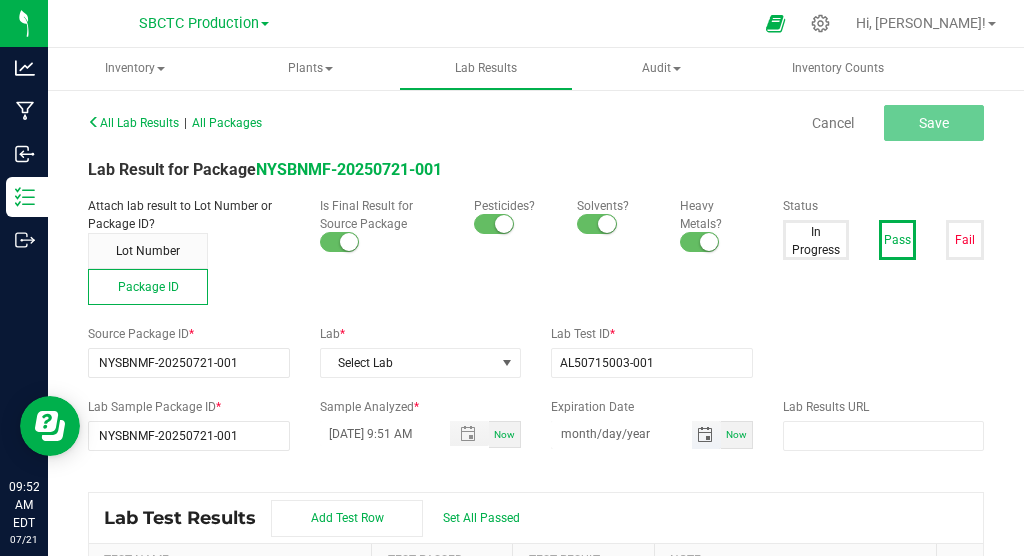 click on "month/day/year" at bounding box center [621, 433] 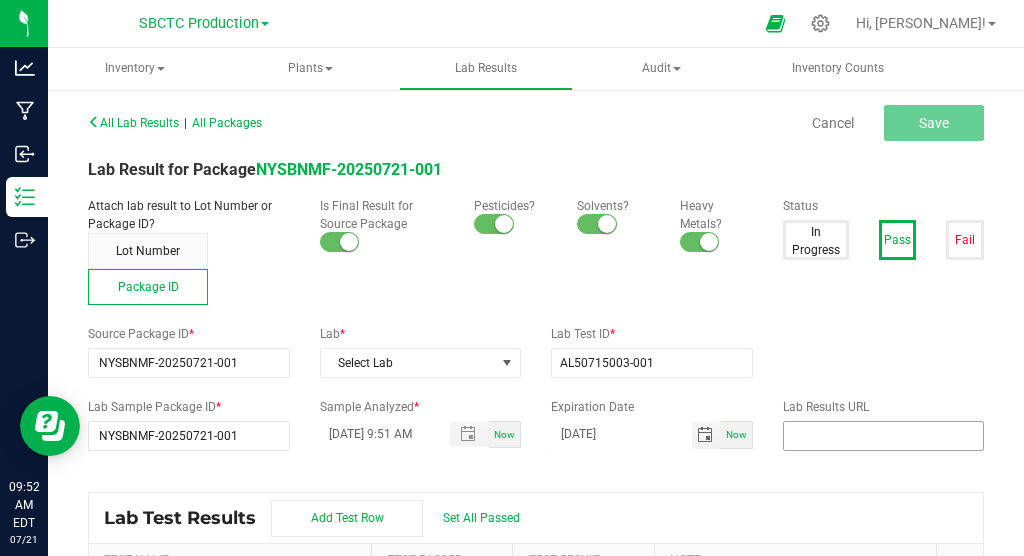 type on "07/17/2026" 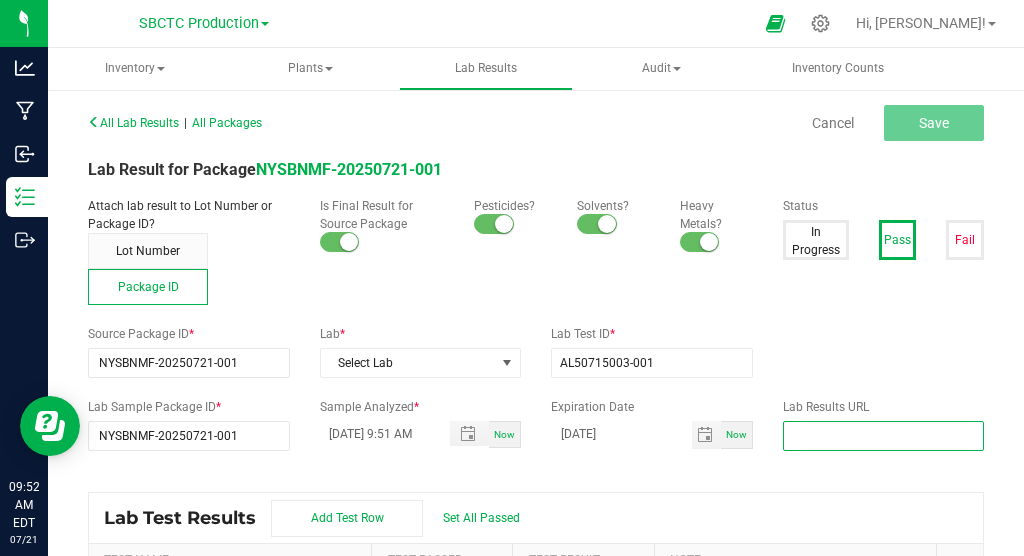 click at bounding box center (884, 436) 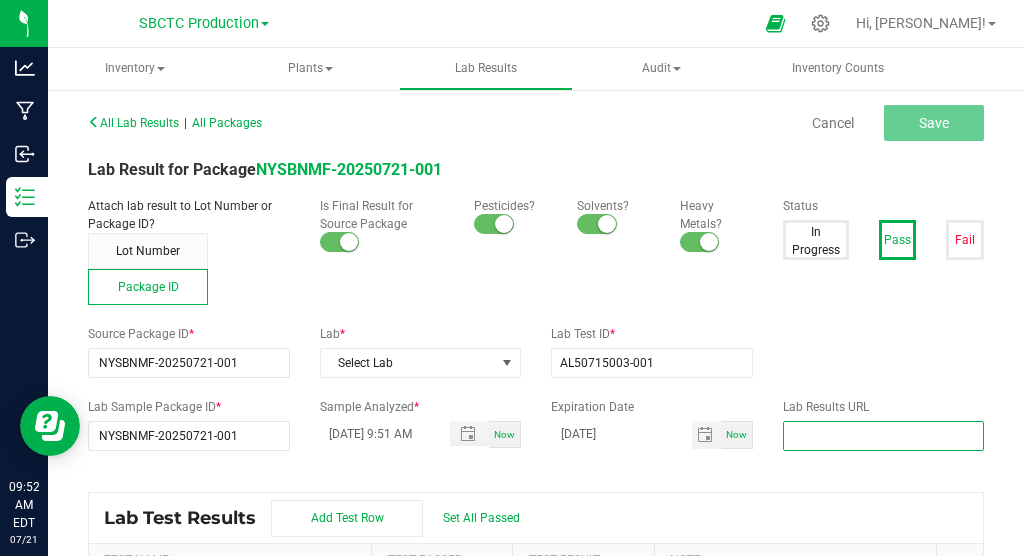 click at bounding box center (884, 436) 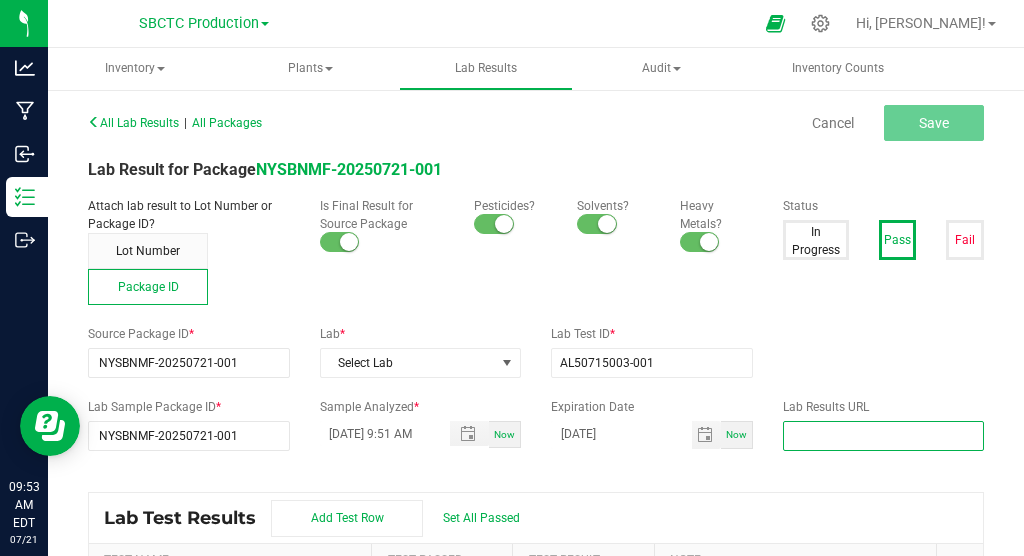 paste on "https://ny.yourcoa.com/coa/redirect-url/56172-1" 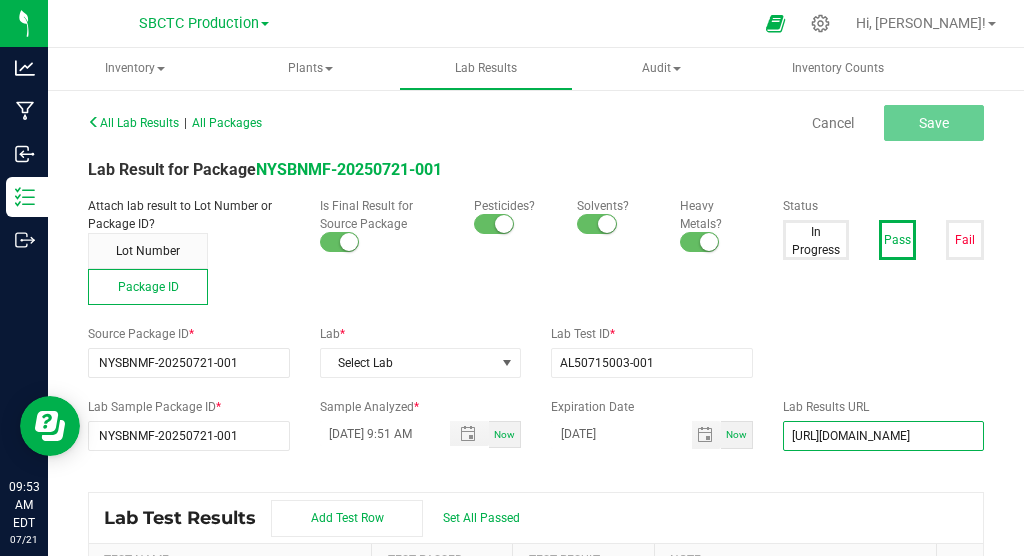 scroll, scrollTop: 0, scrollLeft: 76, axis: horizontal 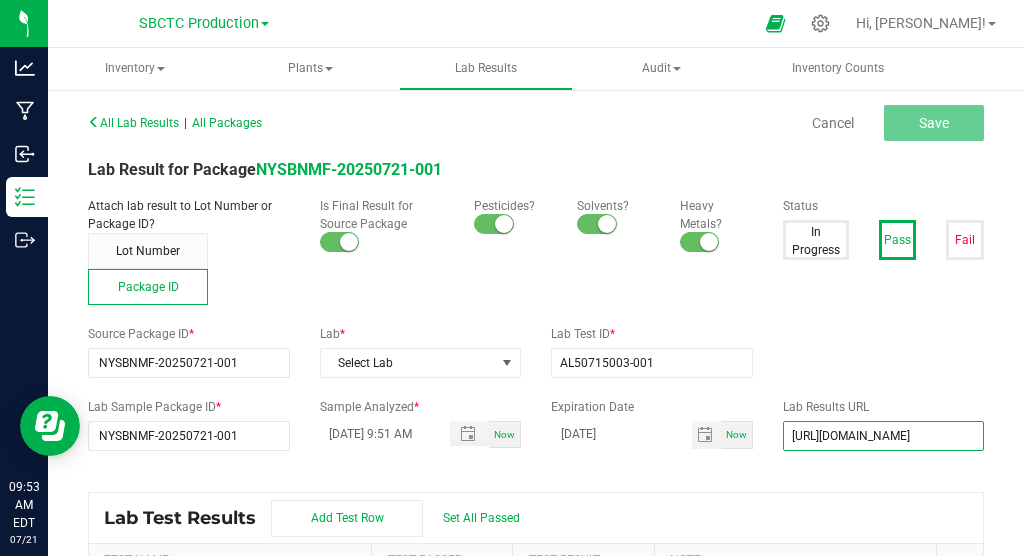 type on "https://ny.yourcoa.com/coa/redirect-url/56172-1" 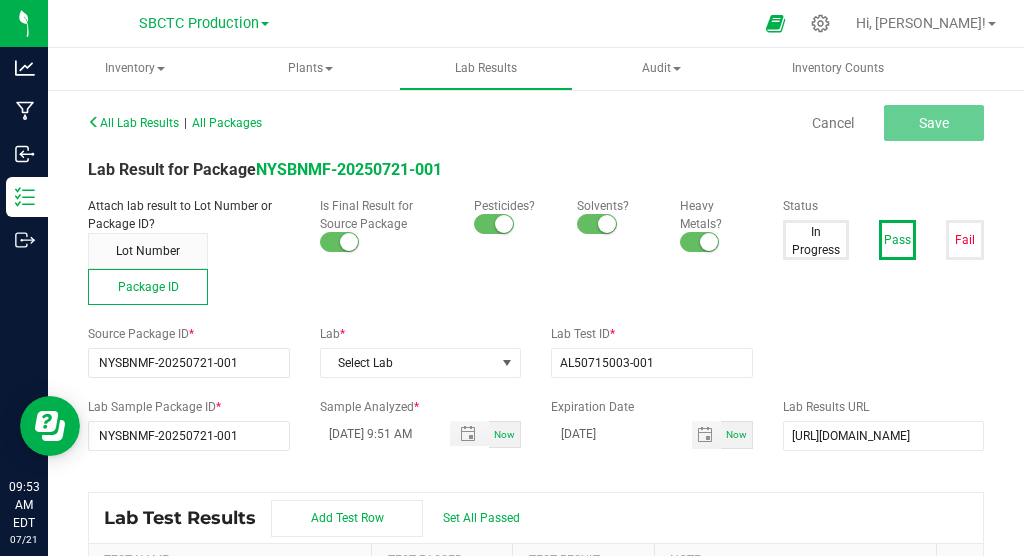 click on "Source Package ID  * NYSBNMF-20250721-001  Lab  * Select Lab  Lab Test ID  * AL50715003-001" at bounding box center (536, 351) 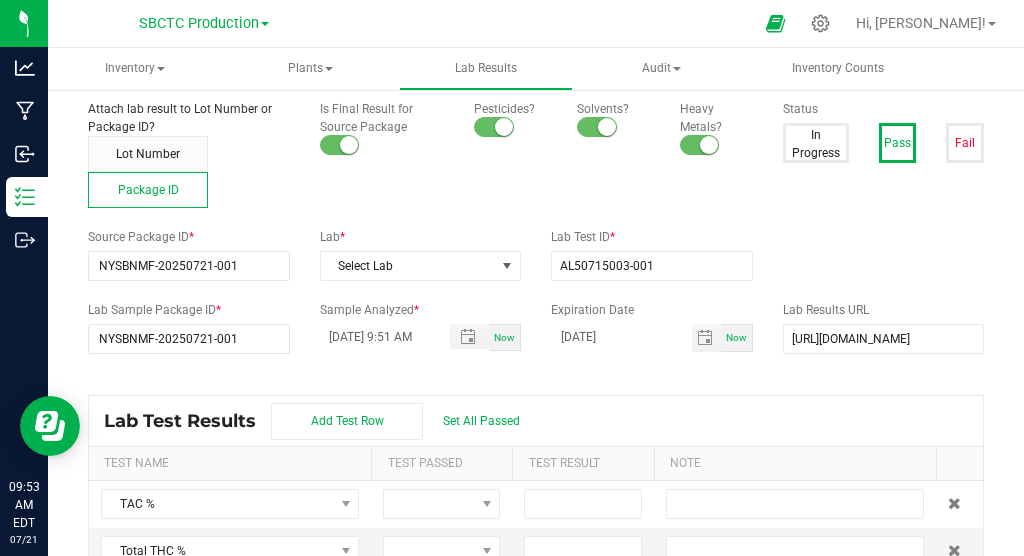 scroll, scrollTop: 157, scrollLeft: 0, axis: vertical 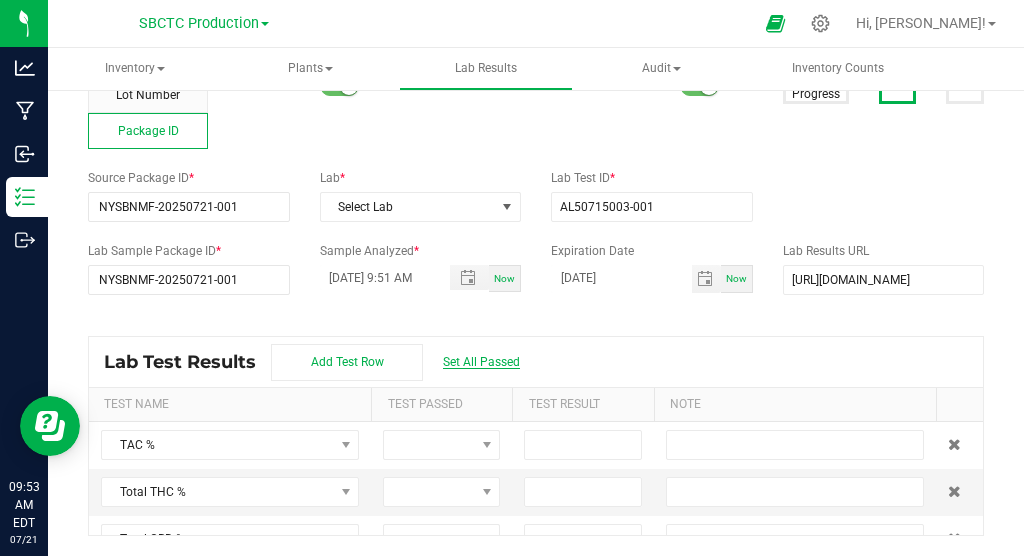 click on "Set All Passed" at bounding box center [481, 362] 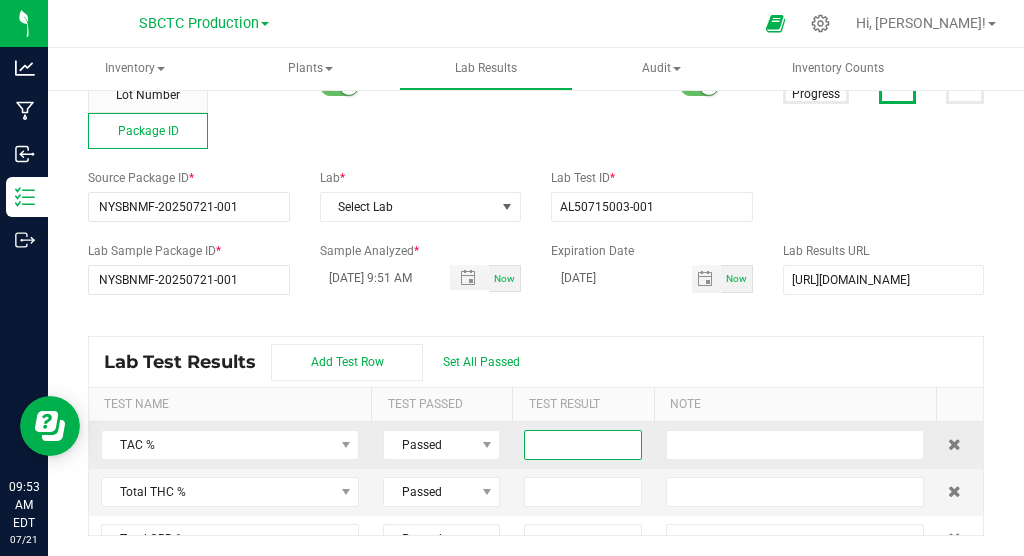 click at bounding box center [582, 445] 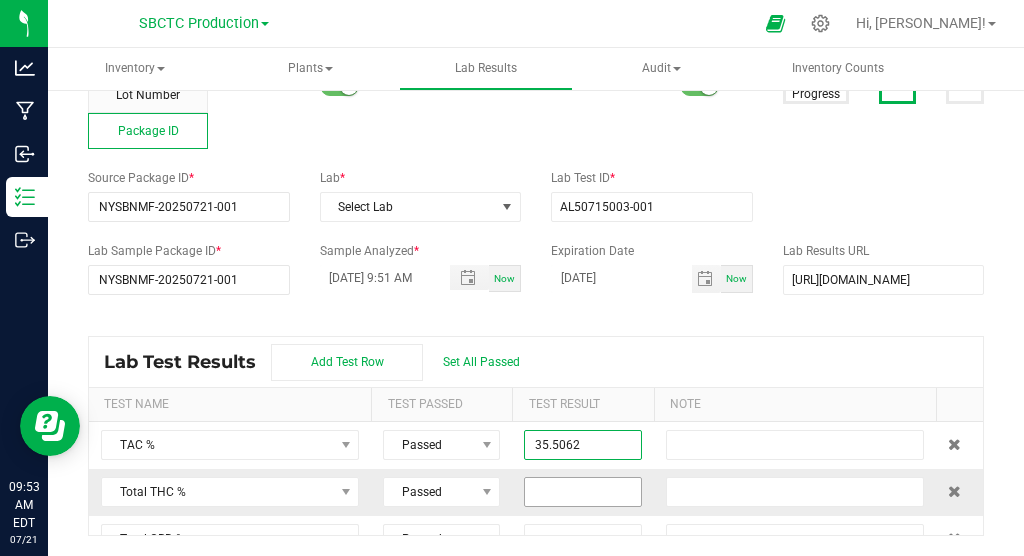 type on "35.5062" 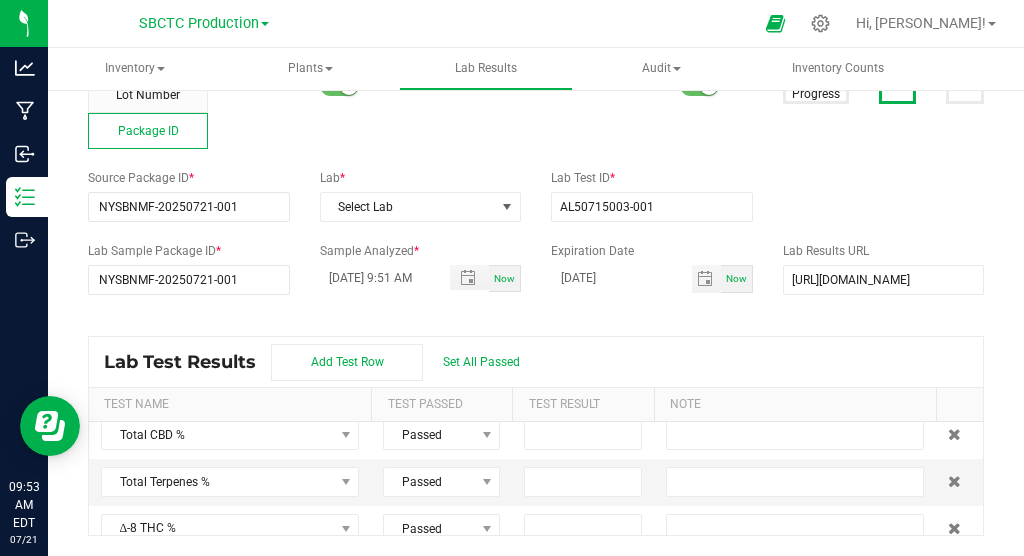 scroll, scrollTop: 84, scrollLeft: 0, axis: vertical 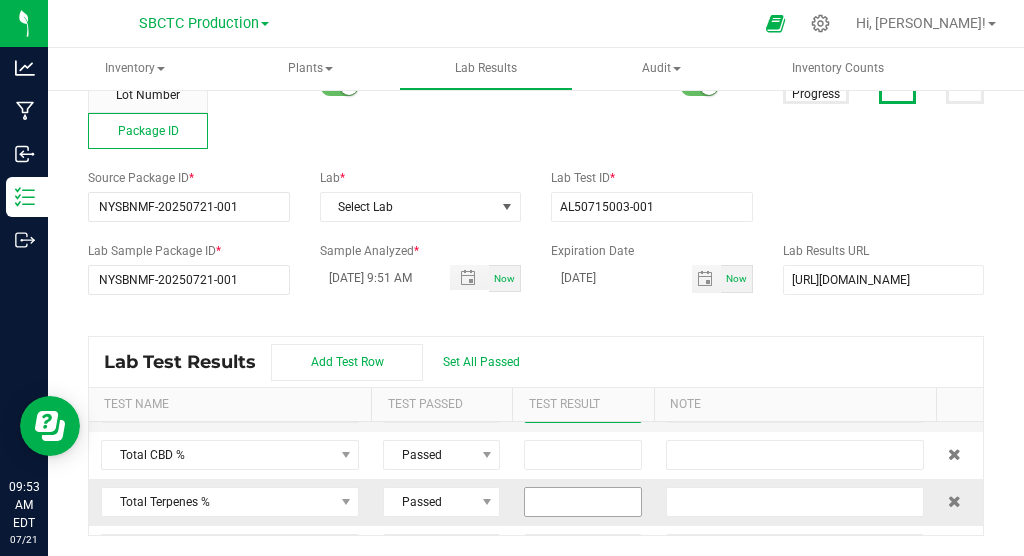 type on "29.6281" 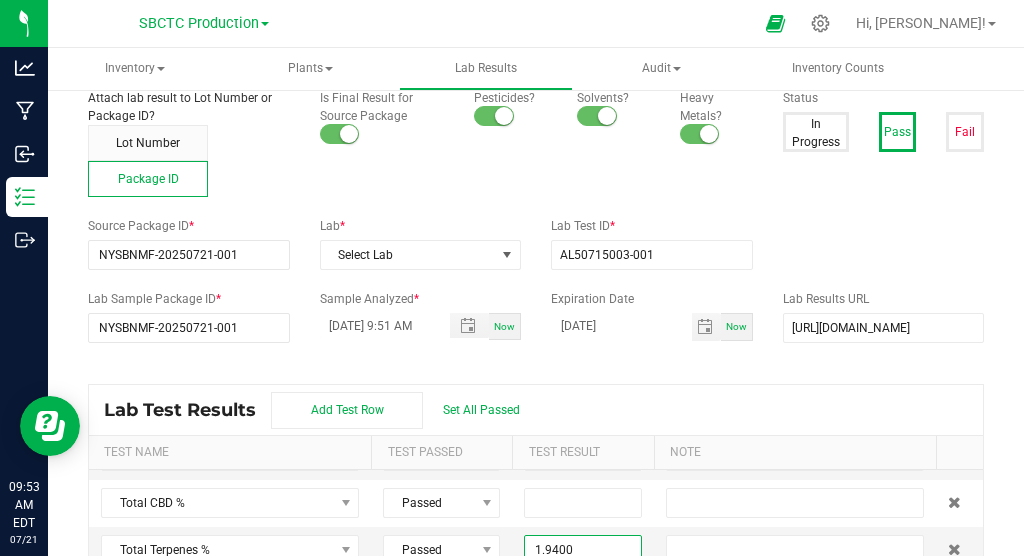 scroll, scrollTop: 0, scrollLeft: 0, axis: both 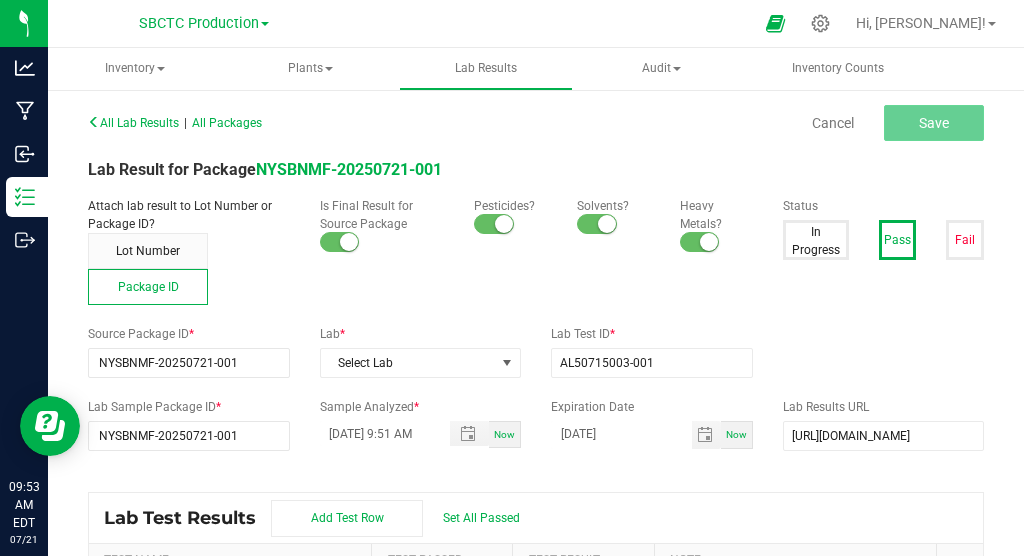 type on "1.9400" 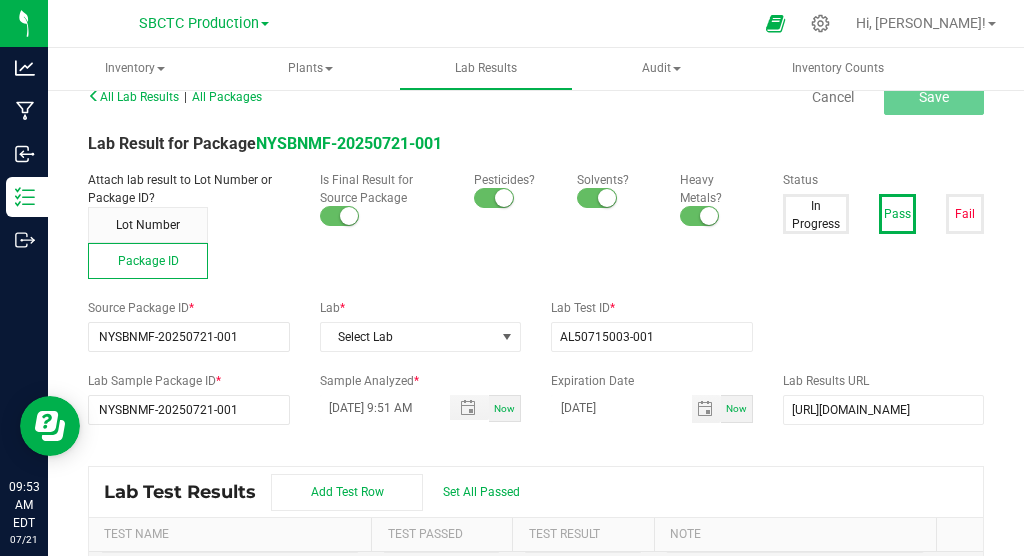 scroll, scrollTop: 31, scrollLeft: 0, axis: vertical 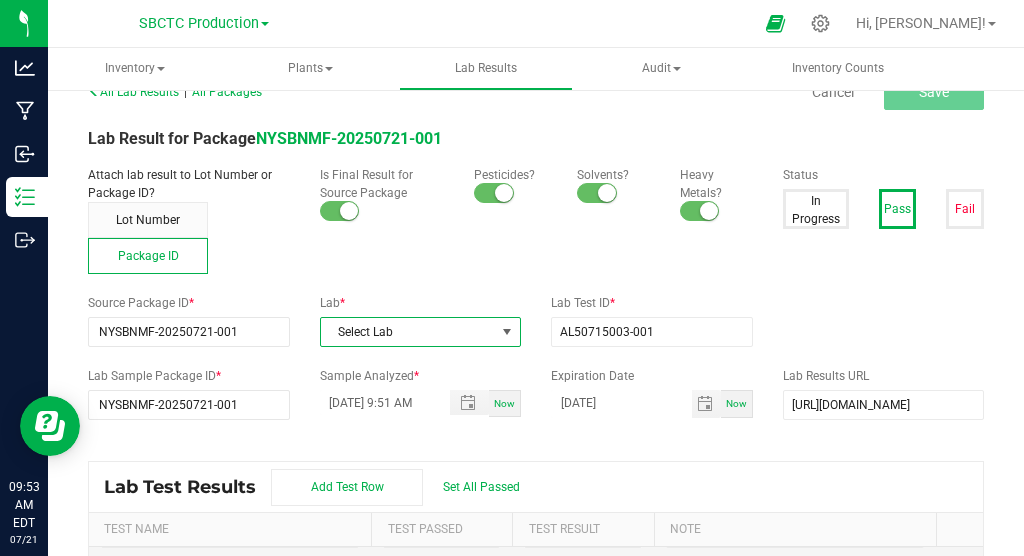 click at bounding box center (507, 332) 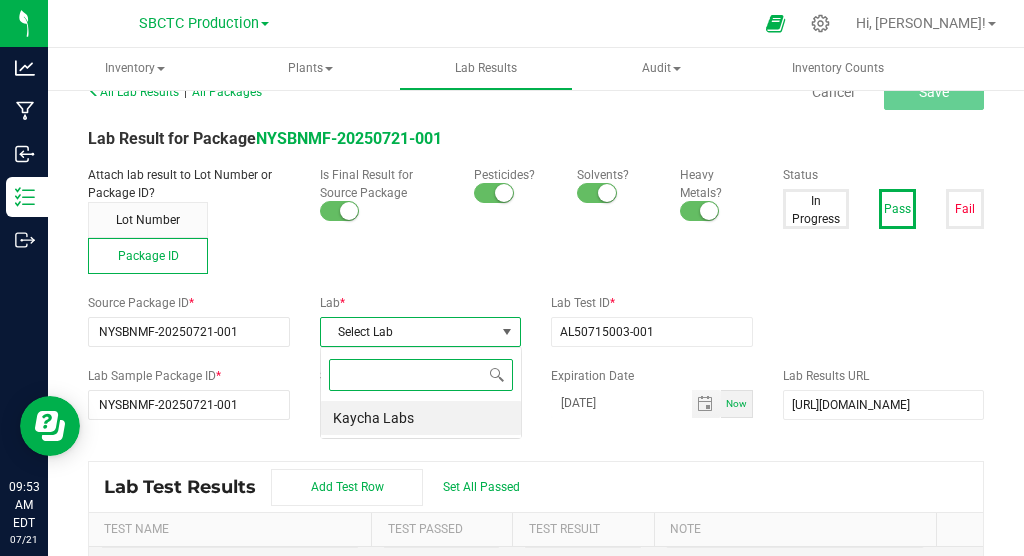 scroll, scrollTop: 99970, scrollLeft: 99799, axis: both 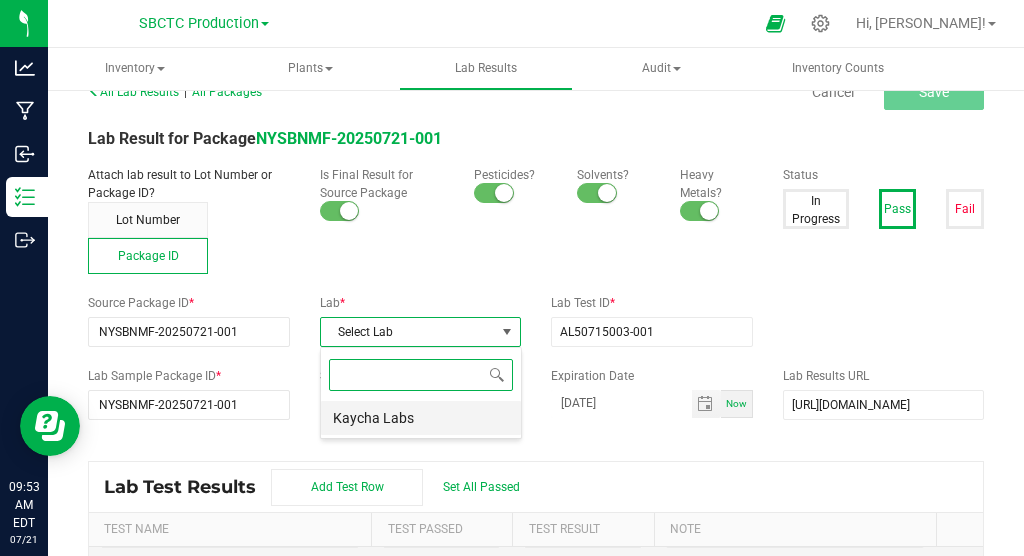 click on "Kaycha Labs" at bounding box center (421, 418) 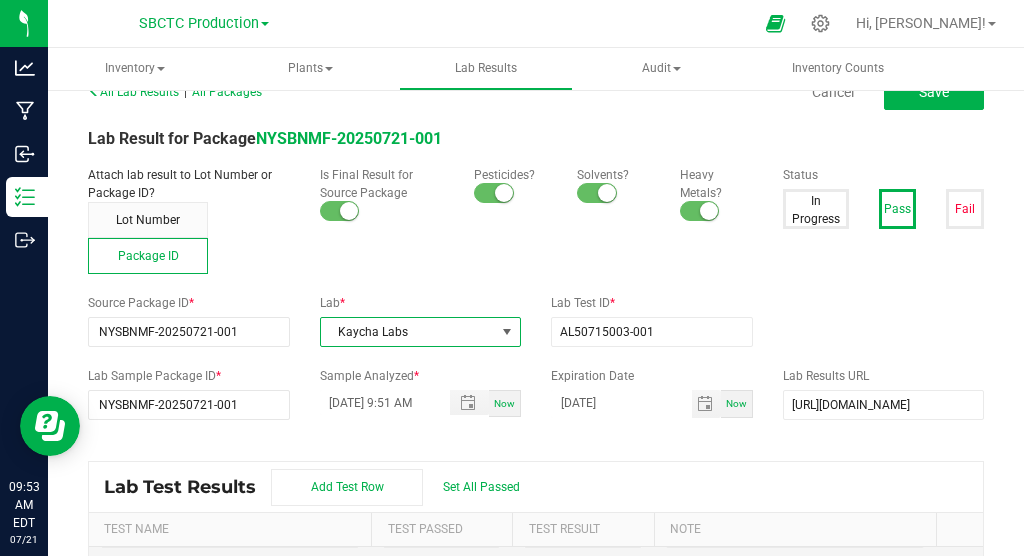scroll, scrollTop: 0, scrollLeft: 0, axis: both 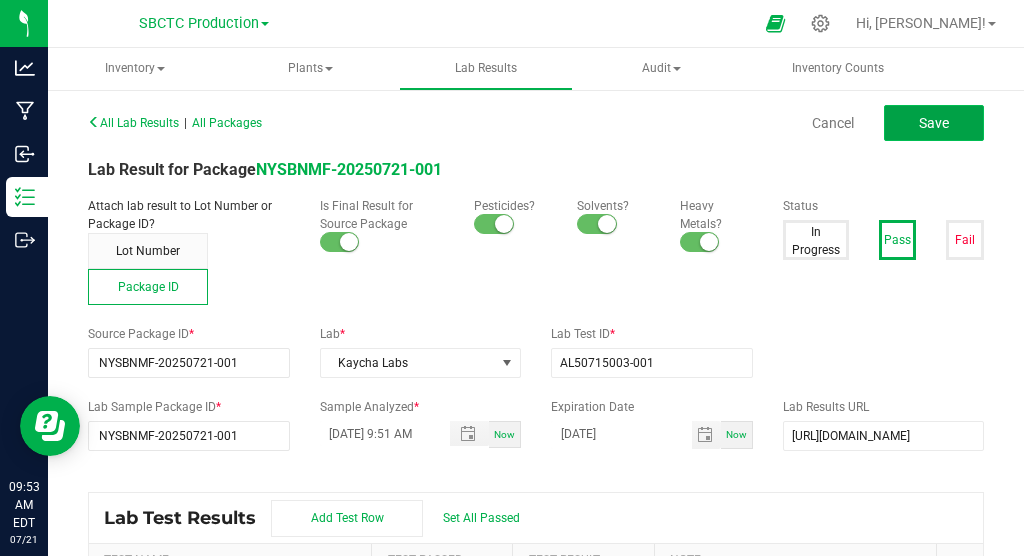 click on "Save" 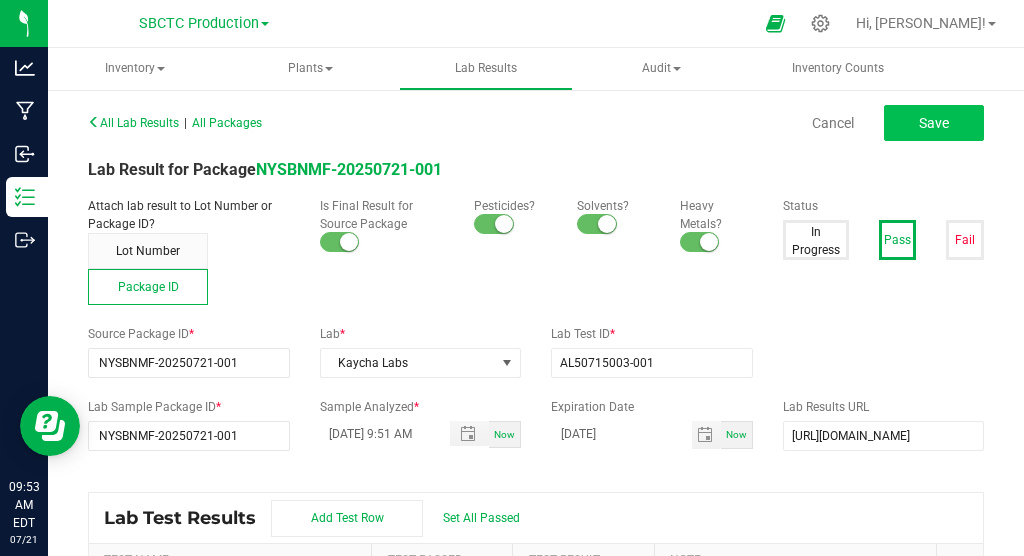 type on "1.9400" 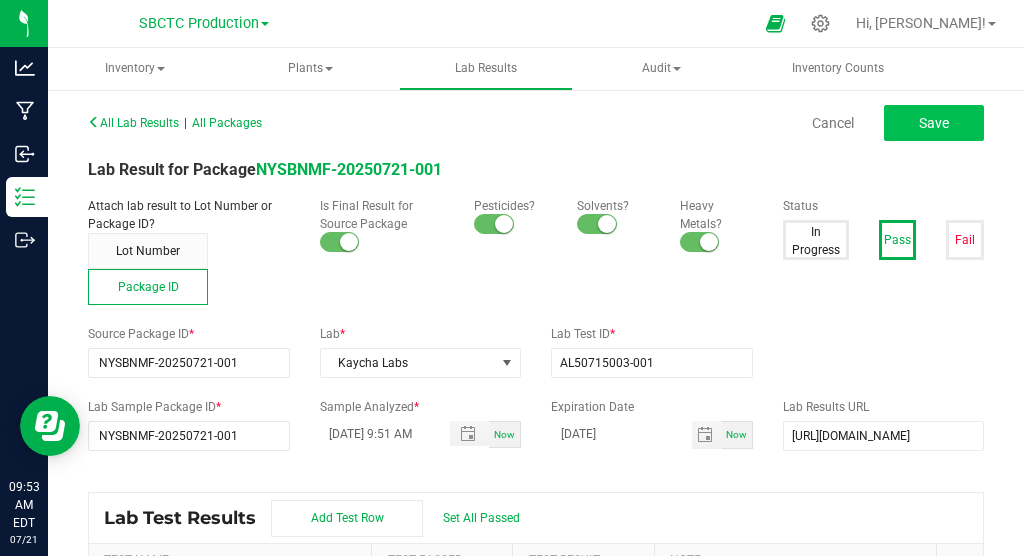scroll, scrollTop: 0, scrollLeft: 76, axis: horizontal 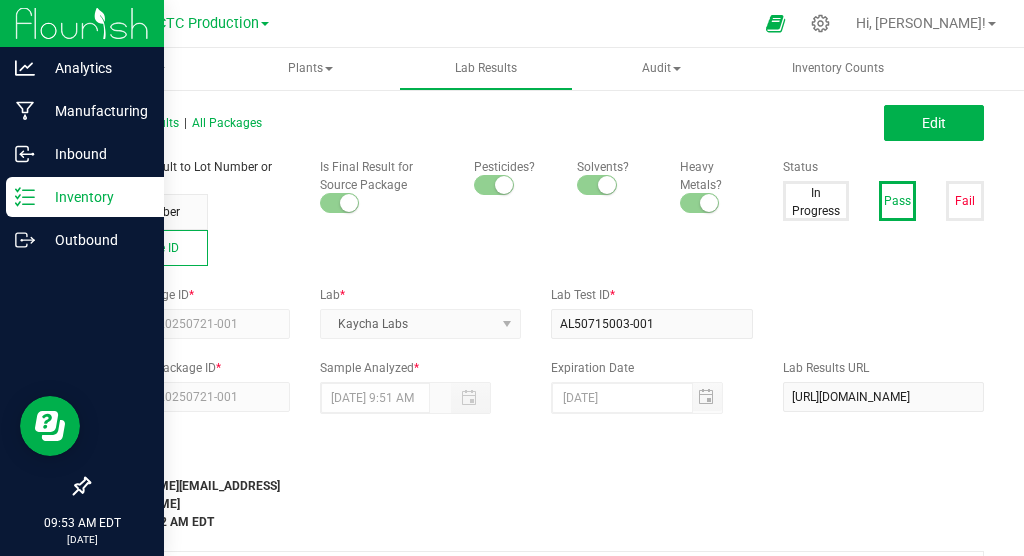 click on "Inventory" at bounding box center [95, 197] 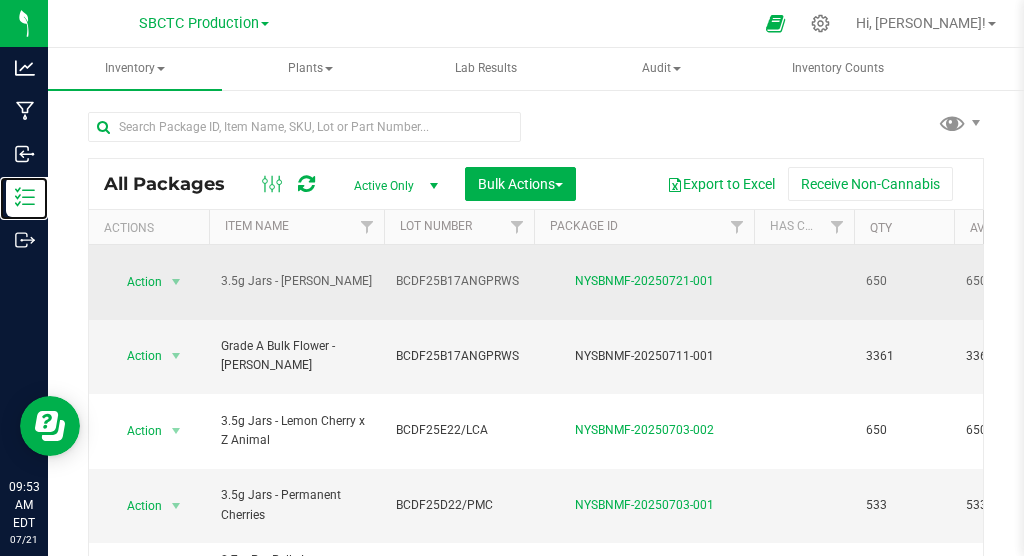 scroll, scrollTop: 0, scrollLeft: 152, axis: horizontal 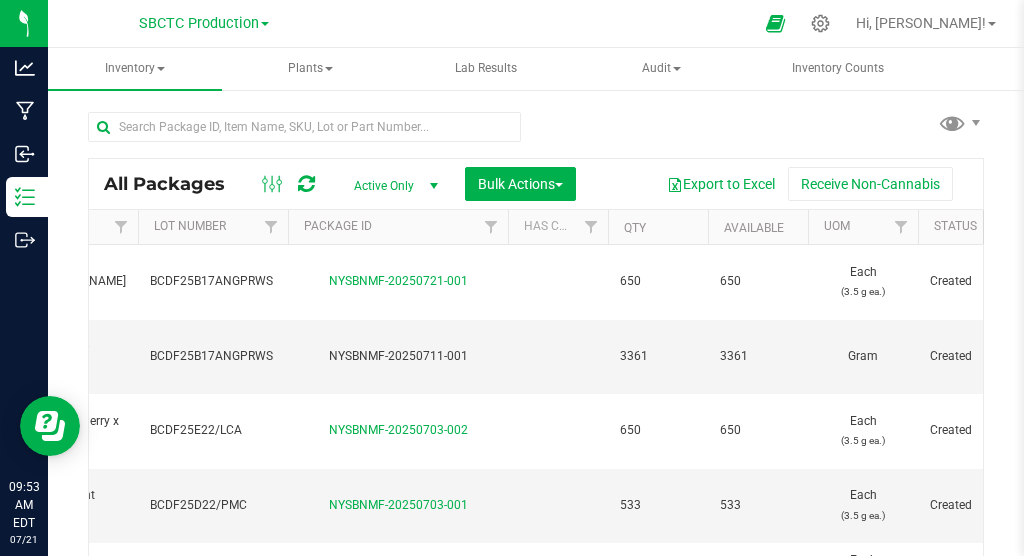 click on "Has COA" at bounding box center (558, 227) 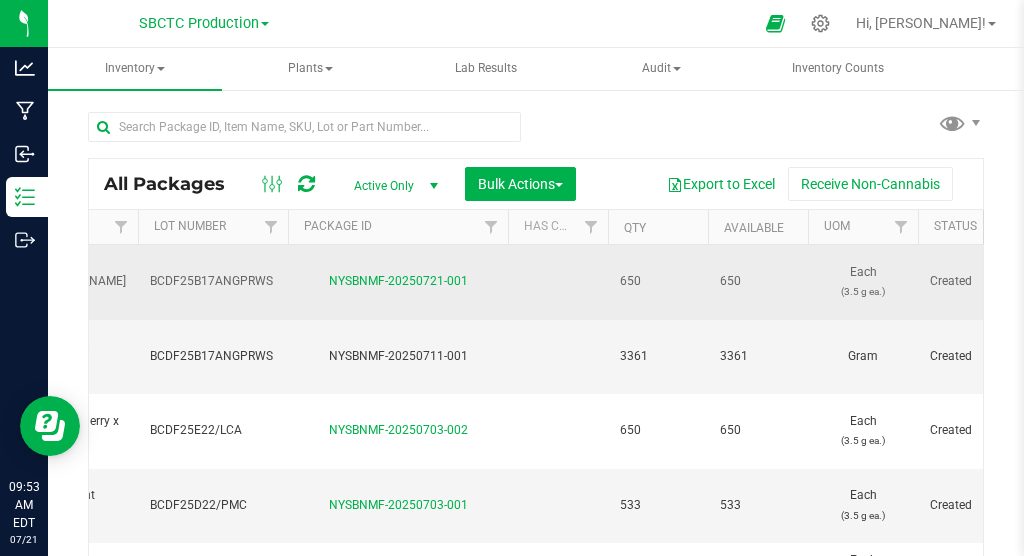 click at bounding box center (558, 282) 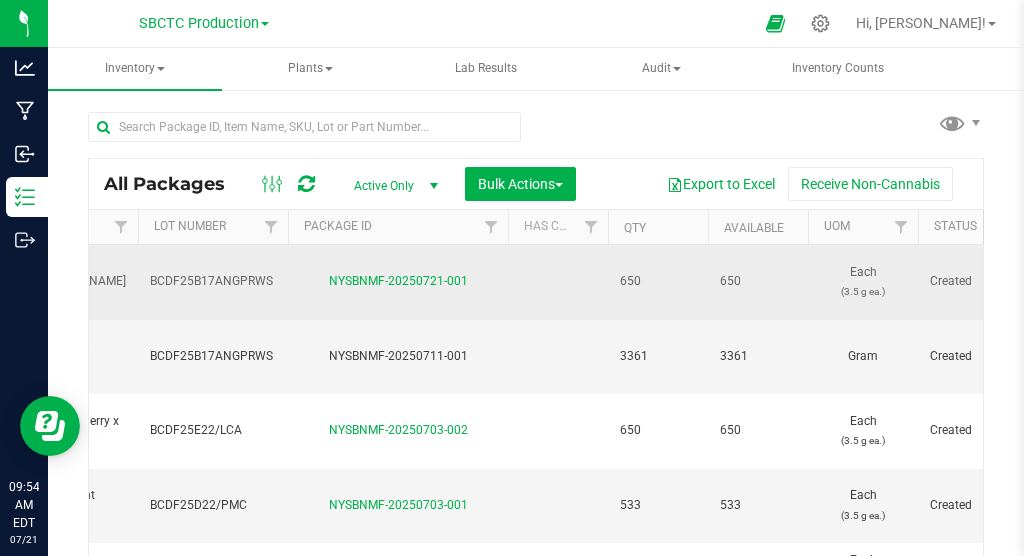 click at bounding box center [558, 282] 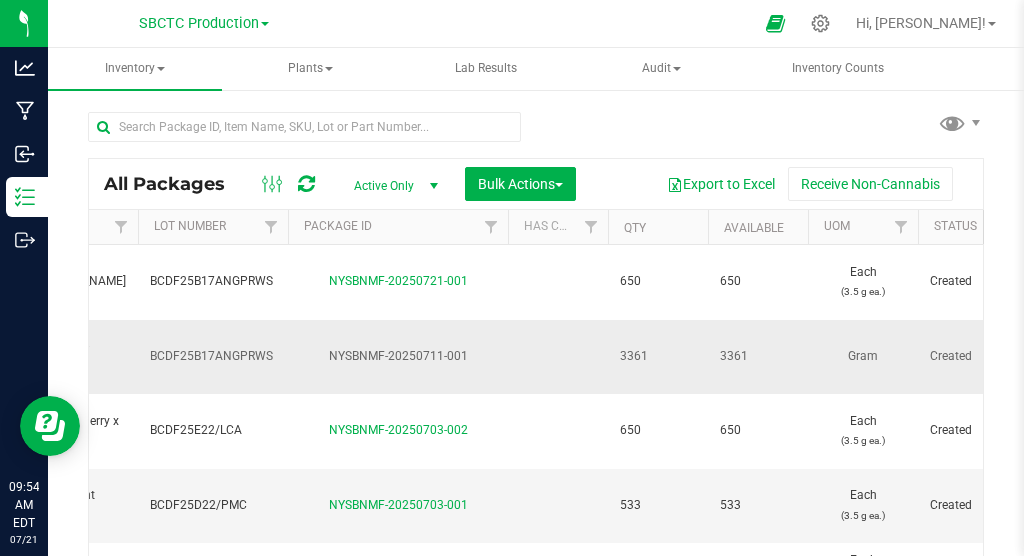 scroll, scrollTop: 0, scrollLeft: 168, axis: horizontal 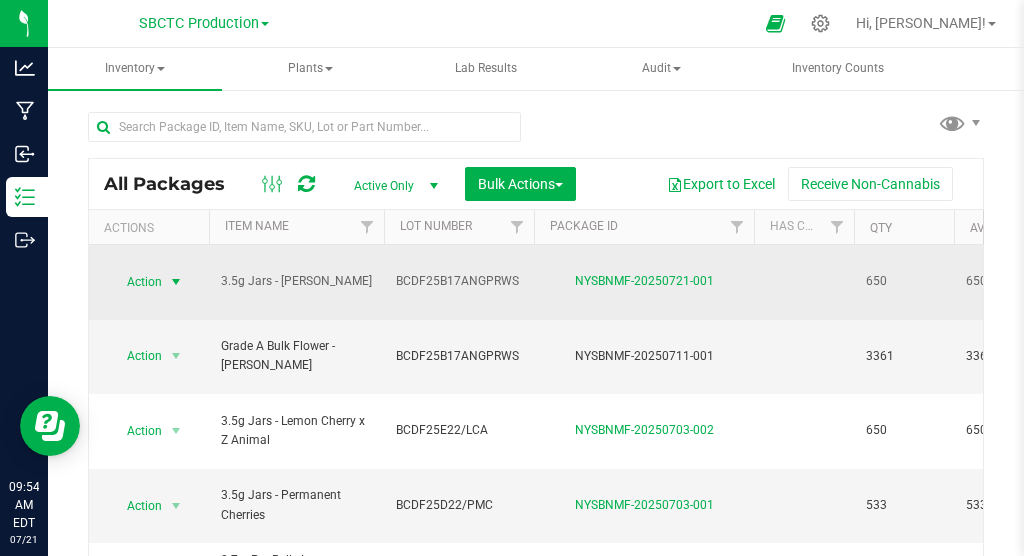 click at bounding box center (176, 282) 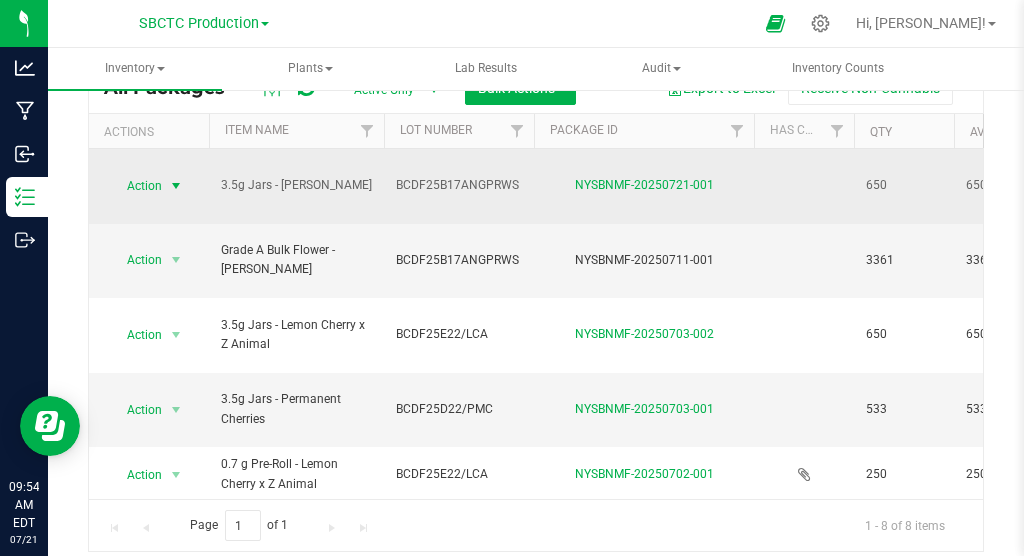click at bounding box center [176, 186] 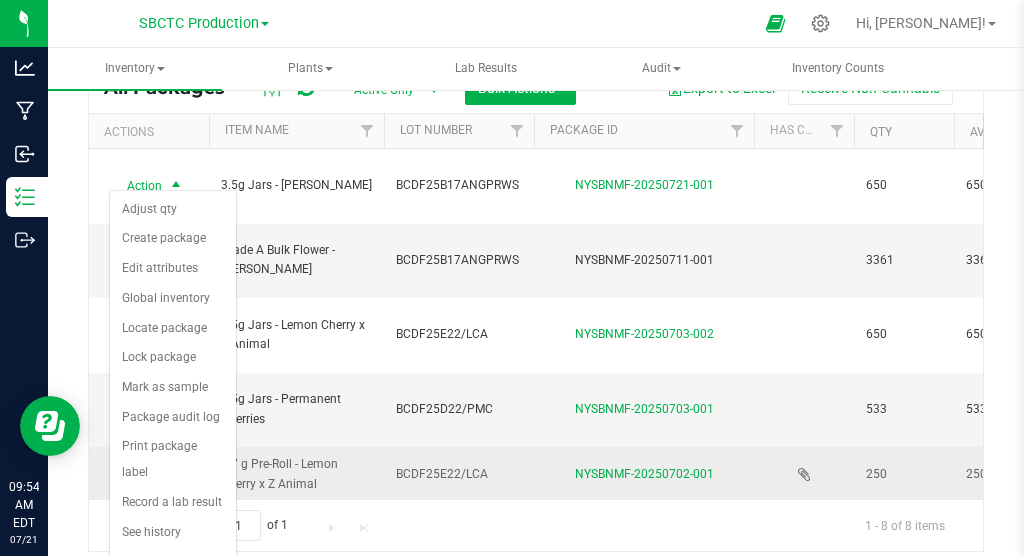 click on "BCDF25E22/LCA" at bounding box center [459, 474] 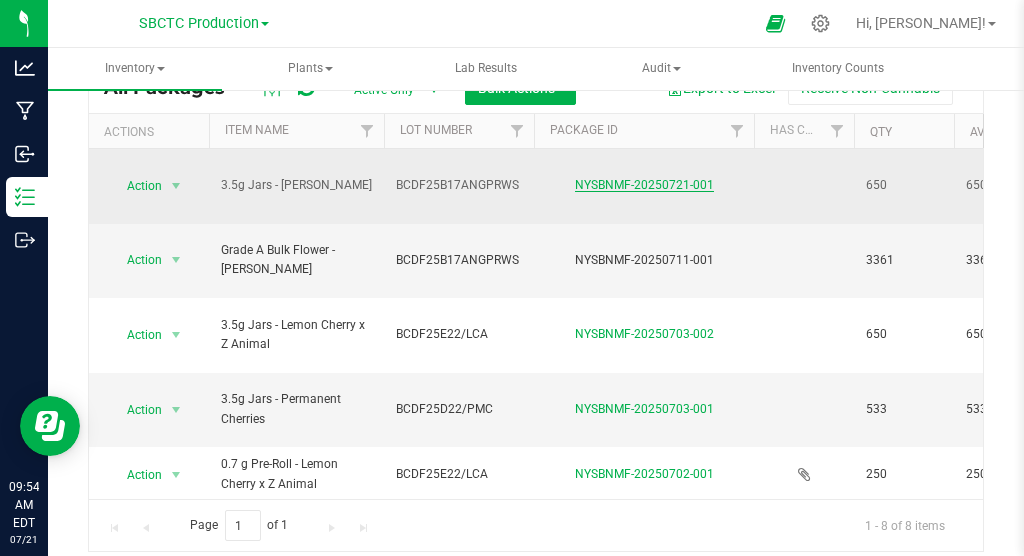 click on "NYSBNMF-20250721-001" at bounding box center [644, 185] 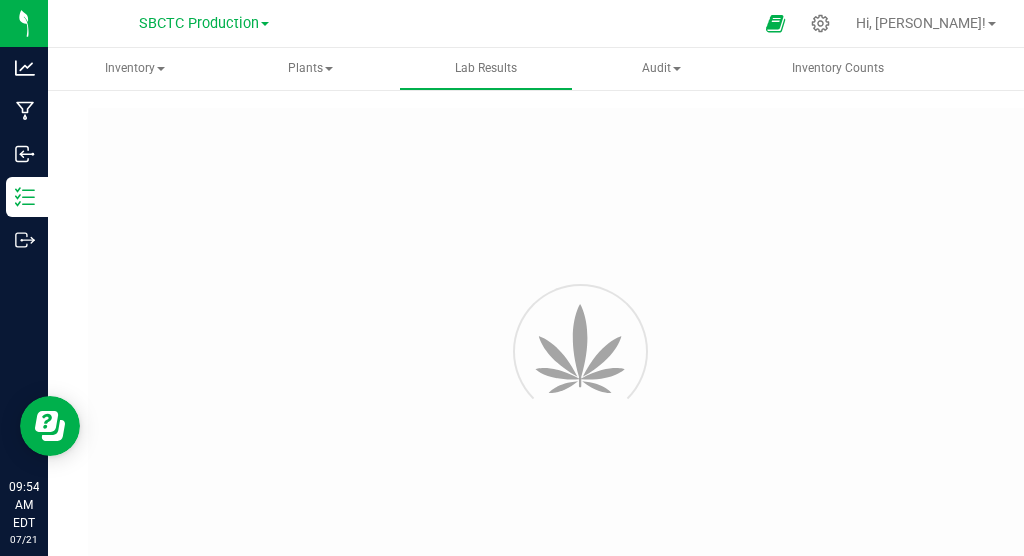 type on "NYSBNMF-20250721-001" 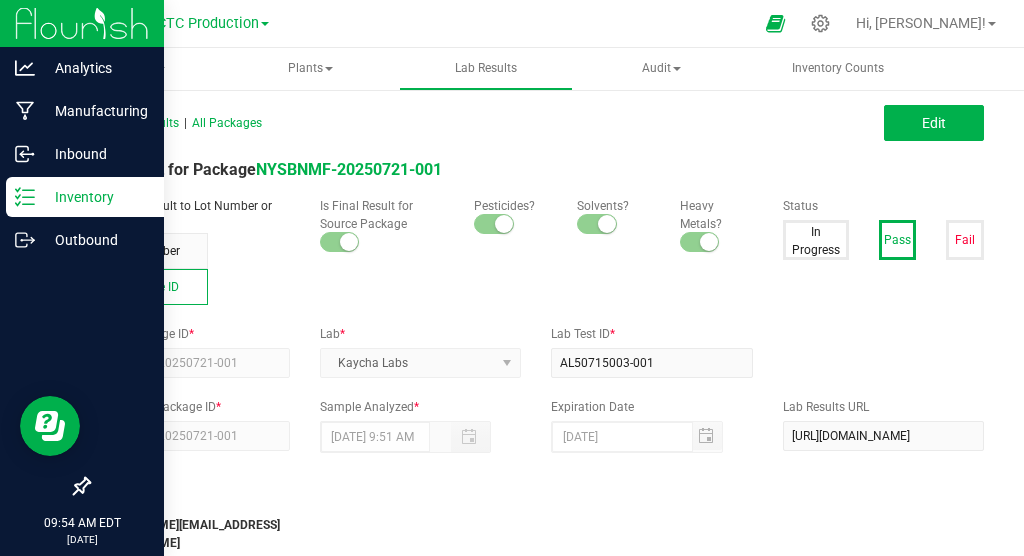click on "Inventory" at bounding box center [95, 197] 